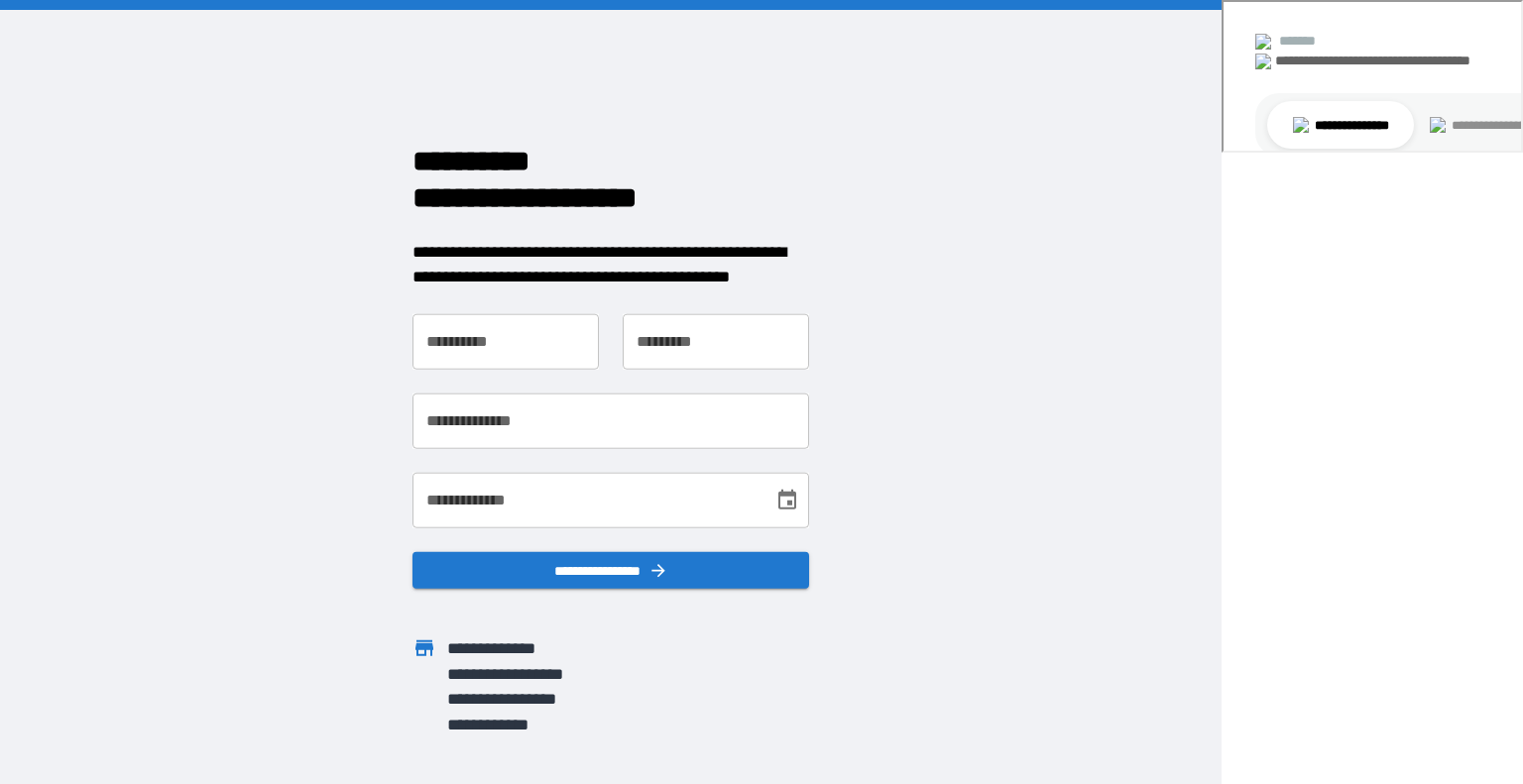 scroll, scrollTop: 0, scrollLeft: 0, axis: both 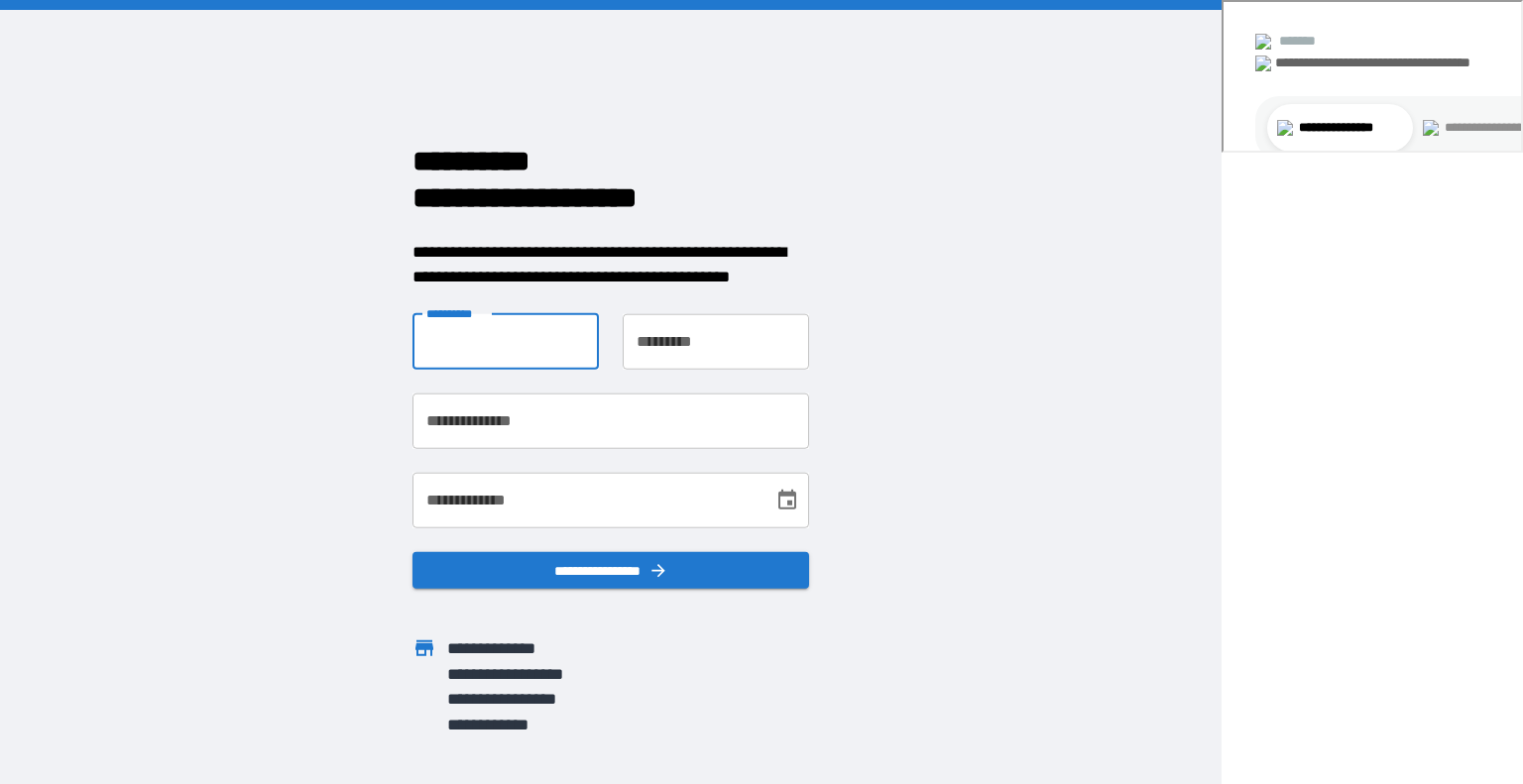 click on "**********" at bounding box center [506, 341] 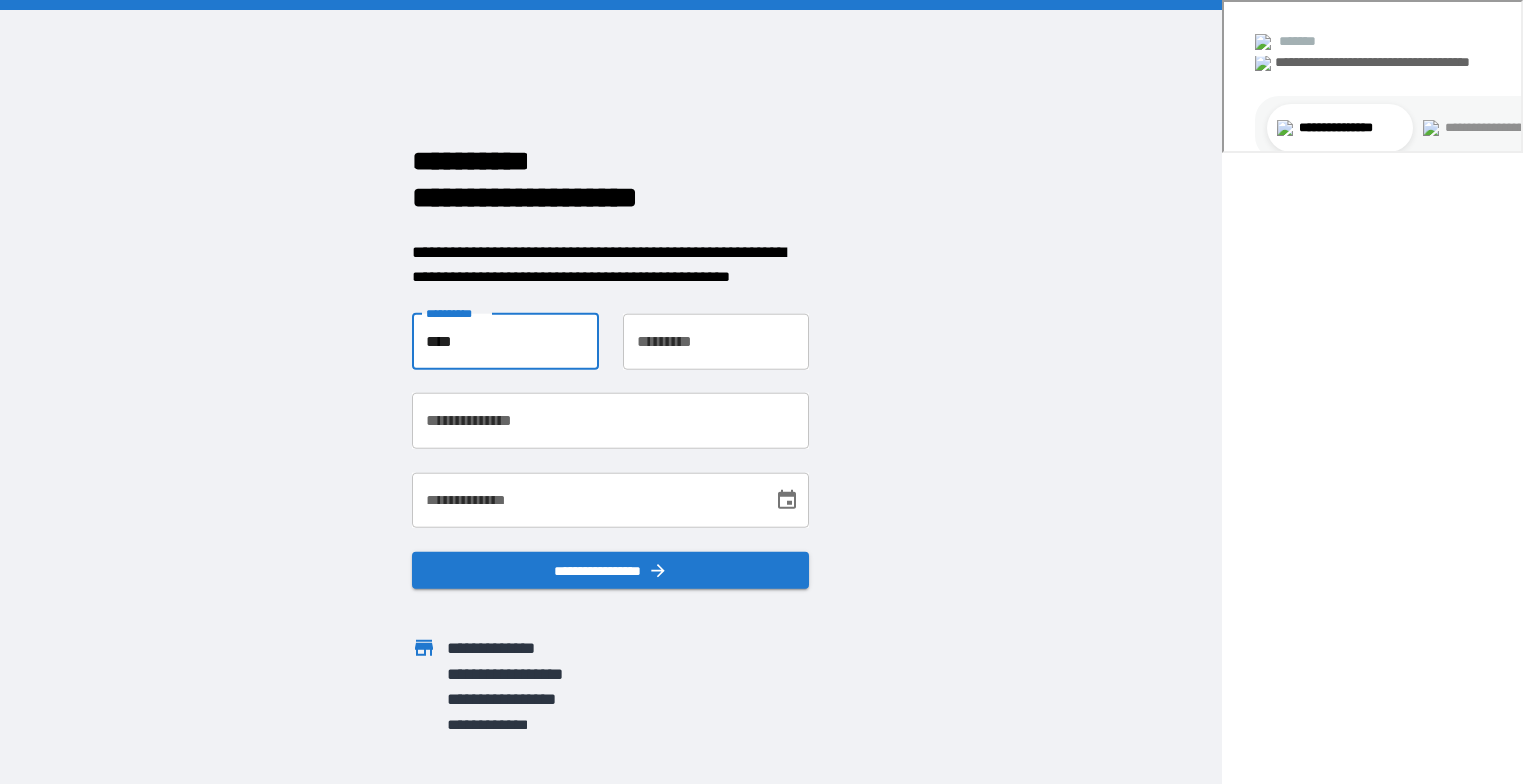 type on "********" 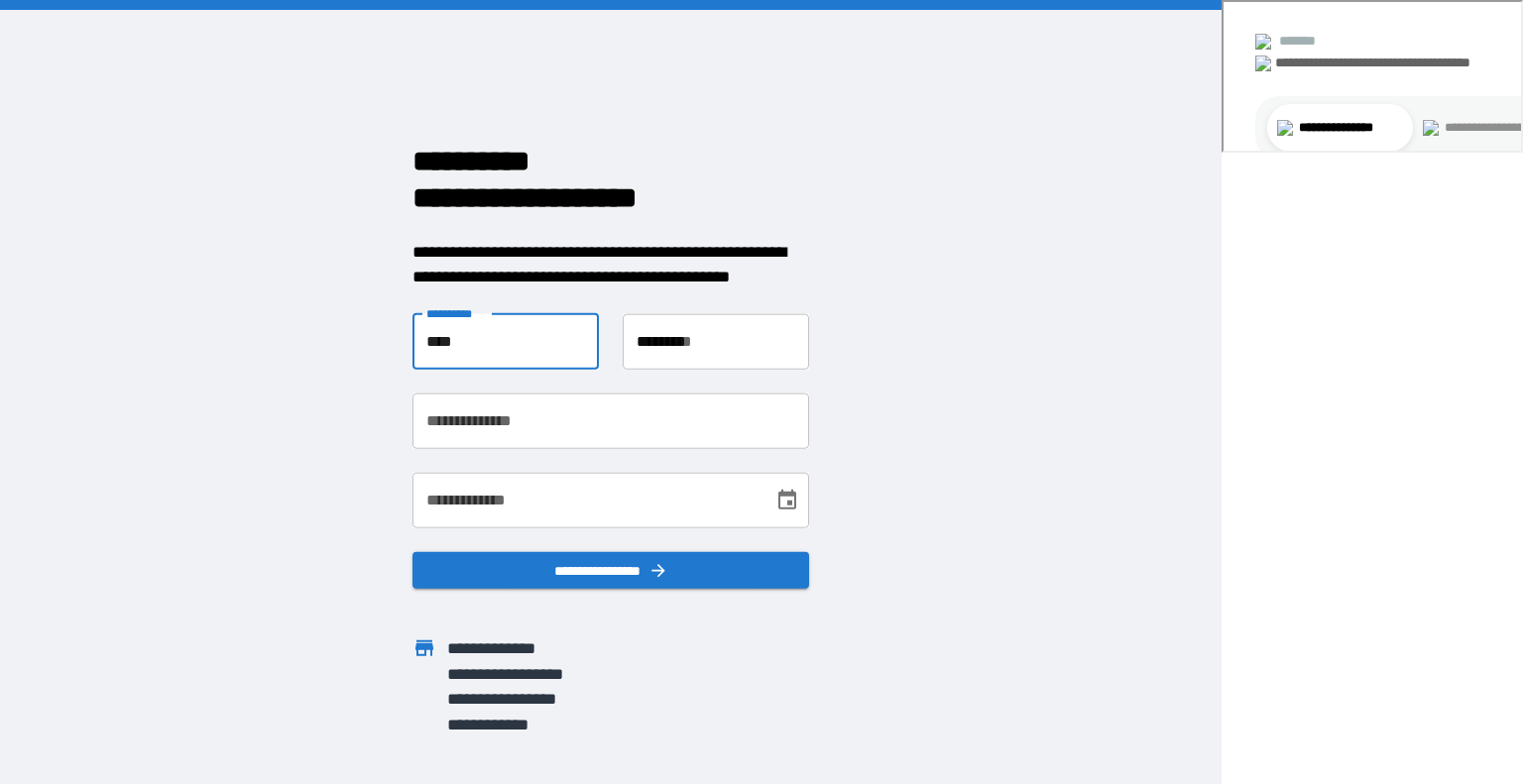 type on "**********" 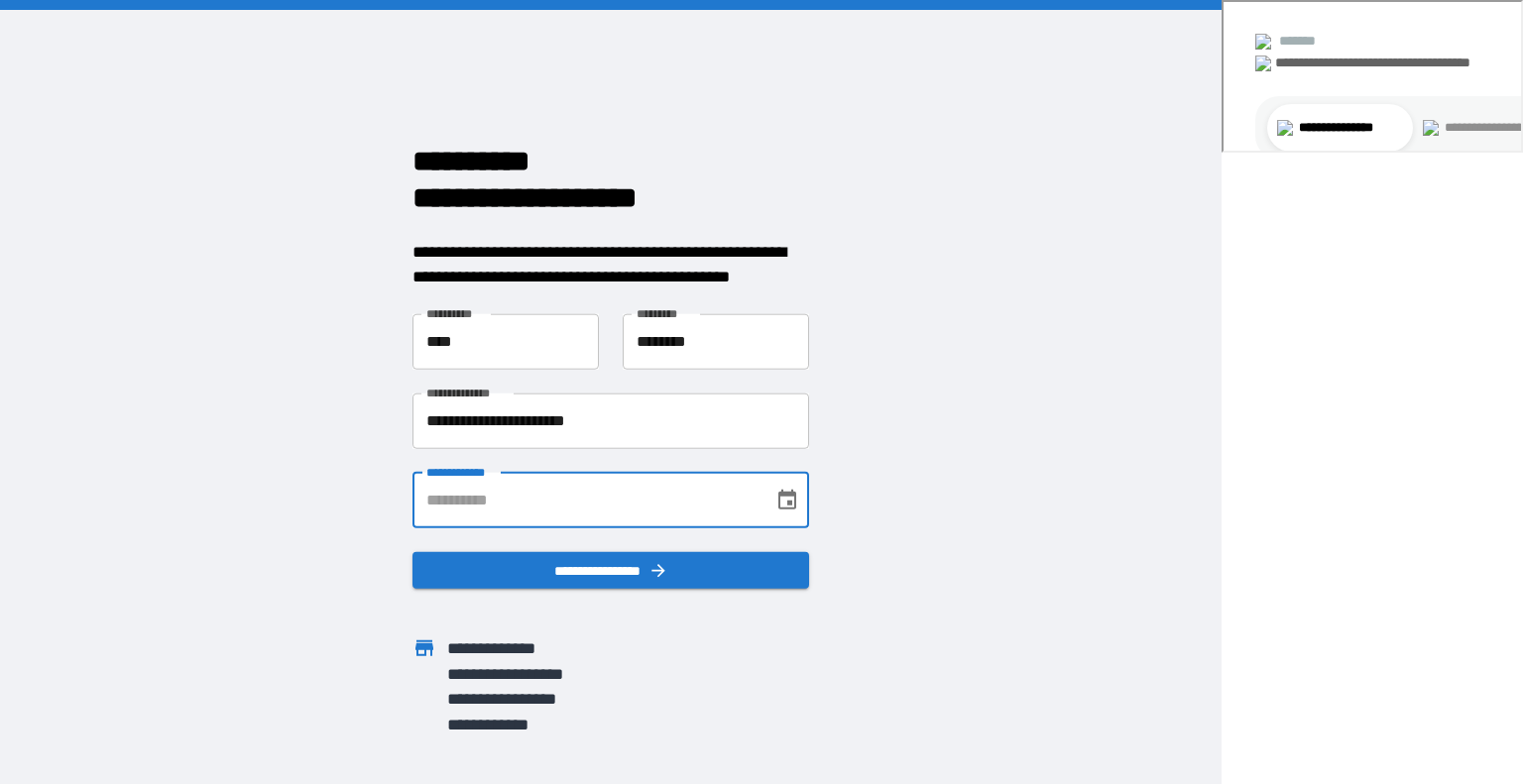 click on "**********" at bounding box center (586, 500) 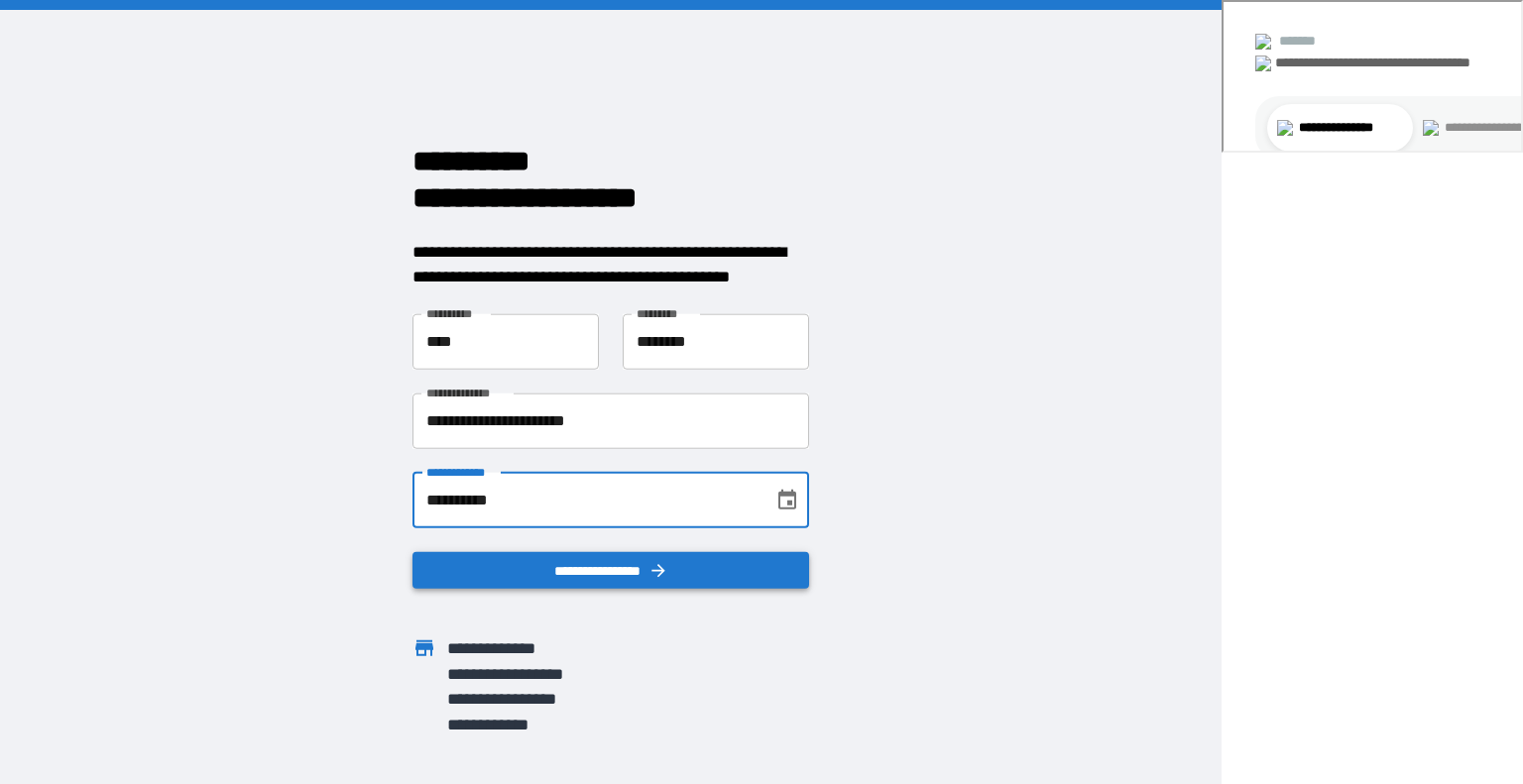 type on "**********" 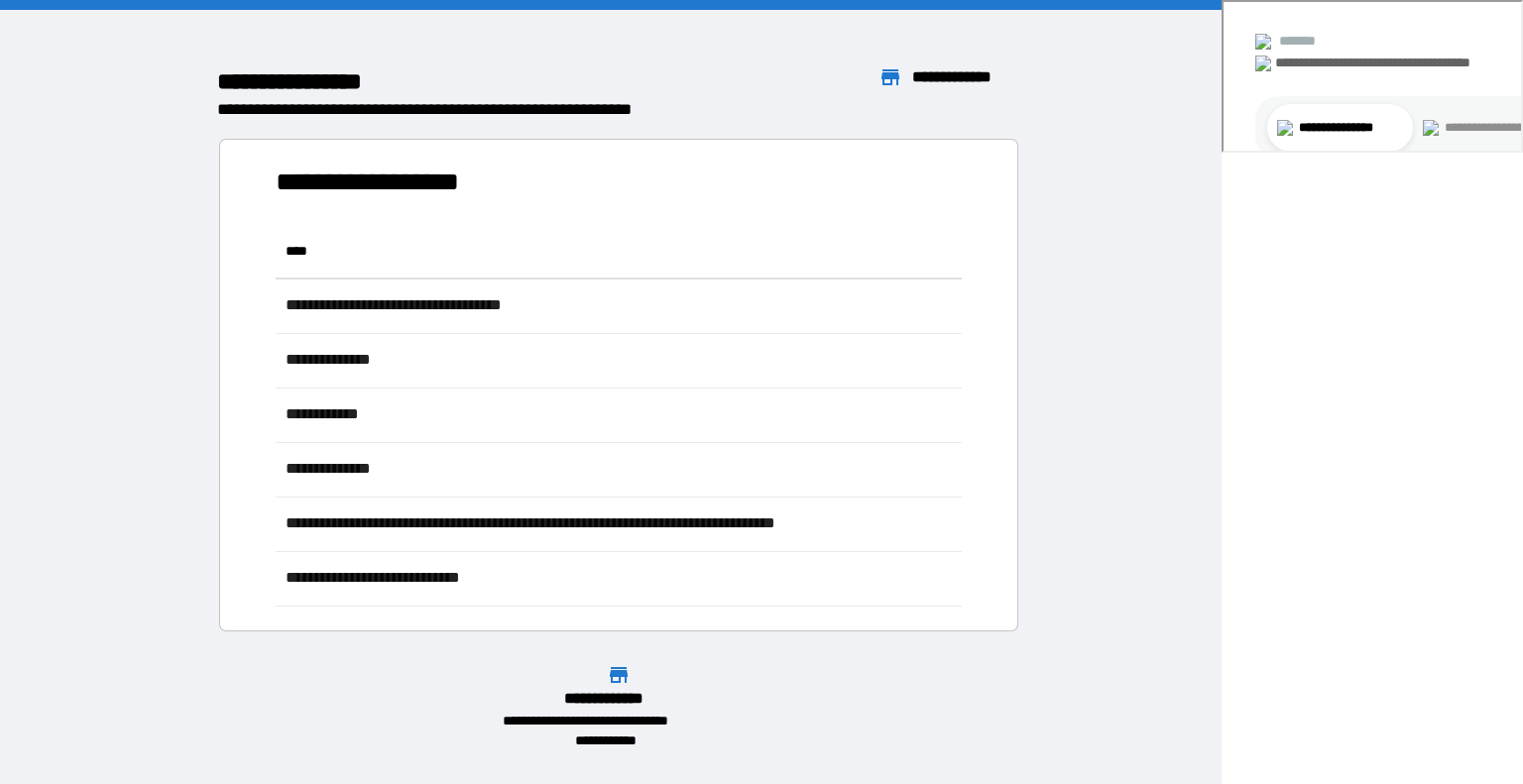 scroll, scrollTop: 16, scrollLeft: 16, axis: both 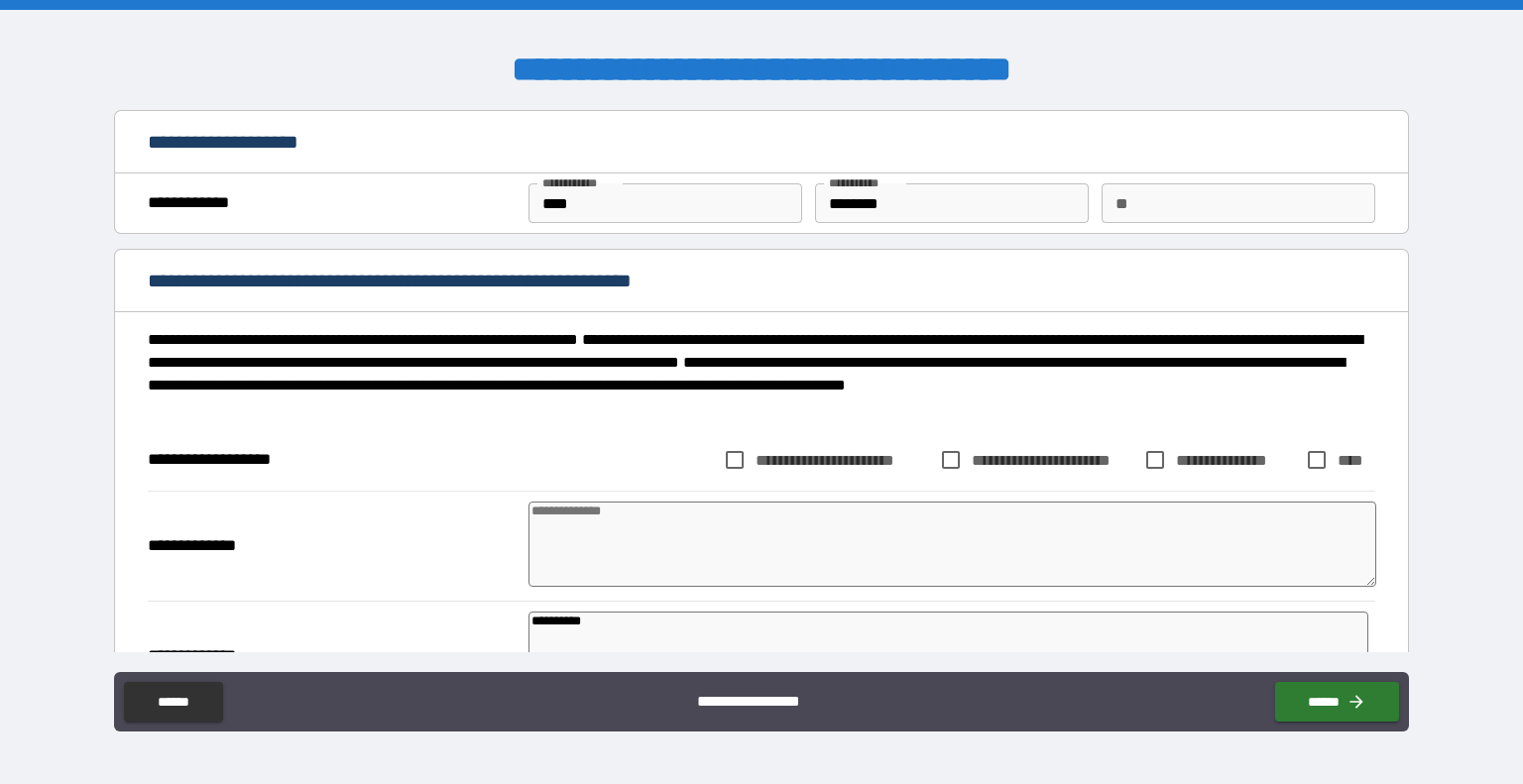 type on "*" 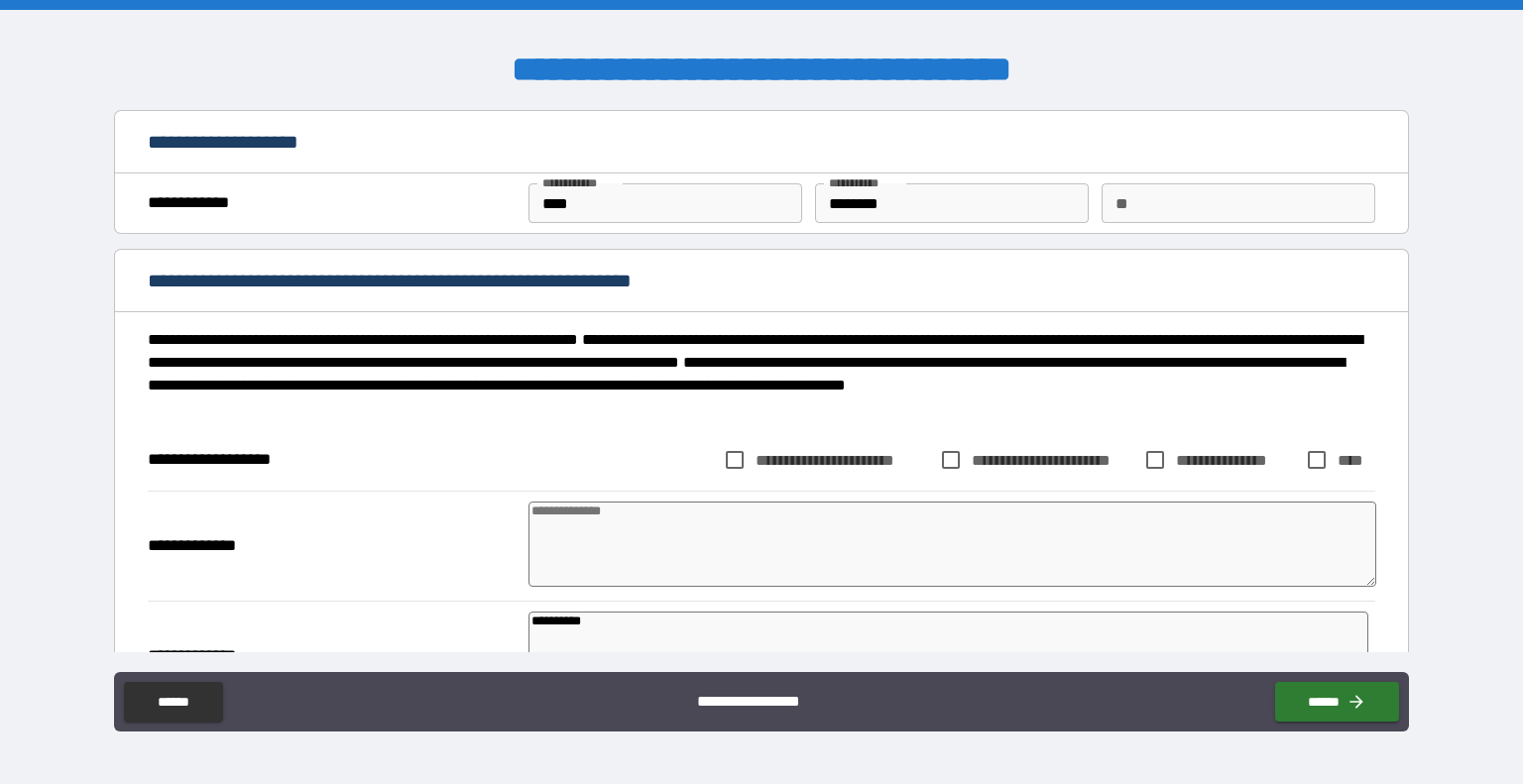 type on "*" 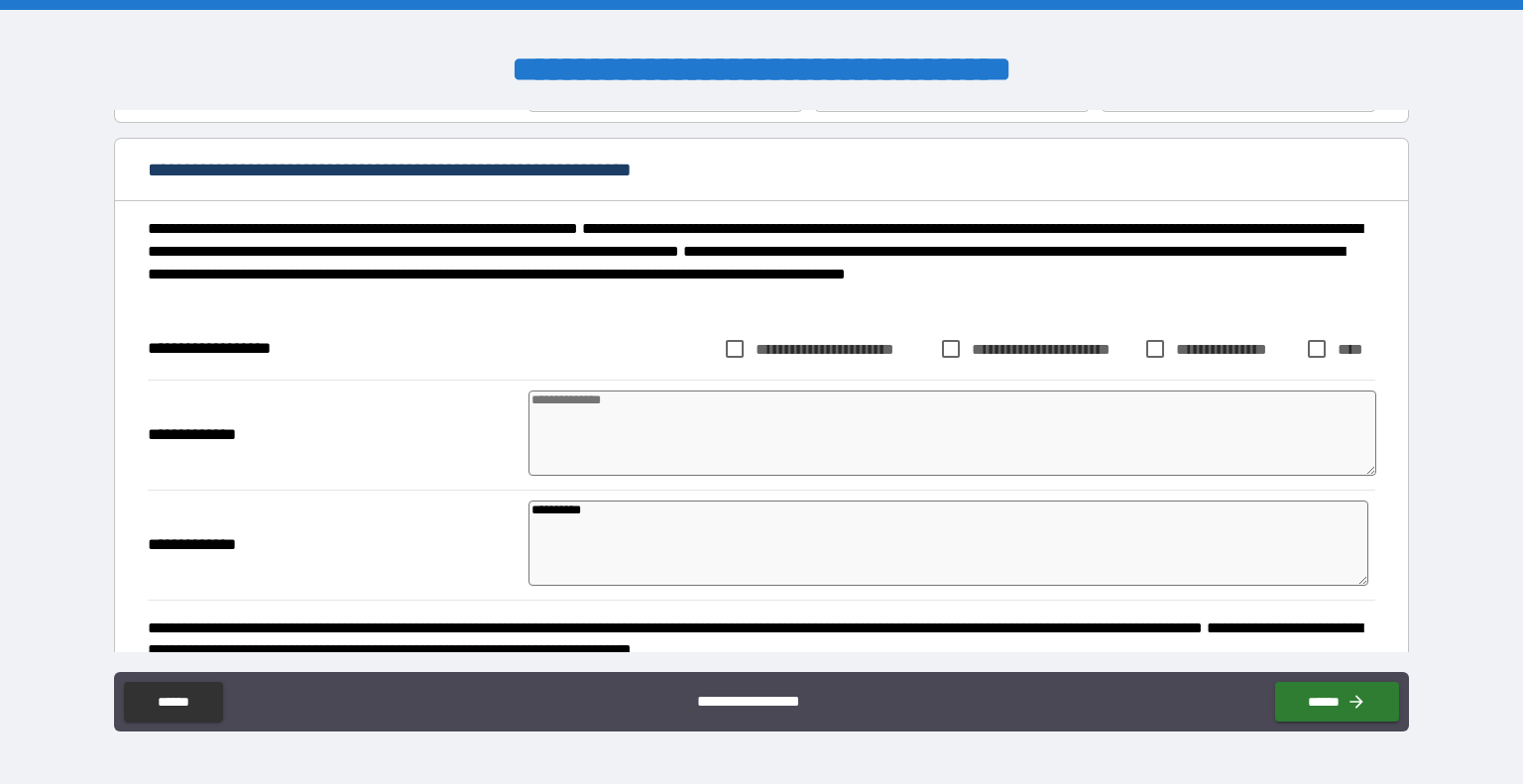 scroll, scrollTop: 112, scrollLeft: 0, axis: vertical 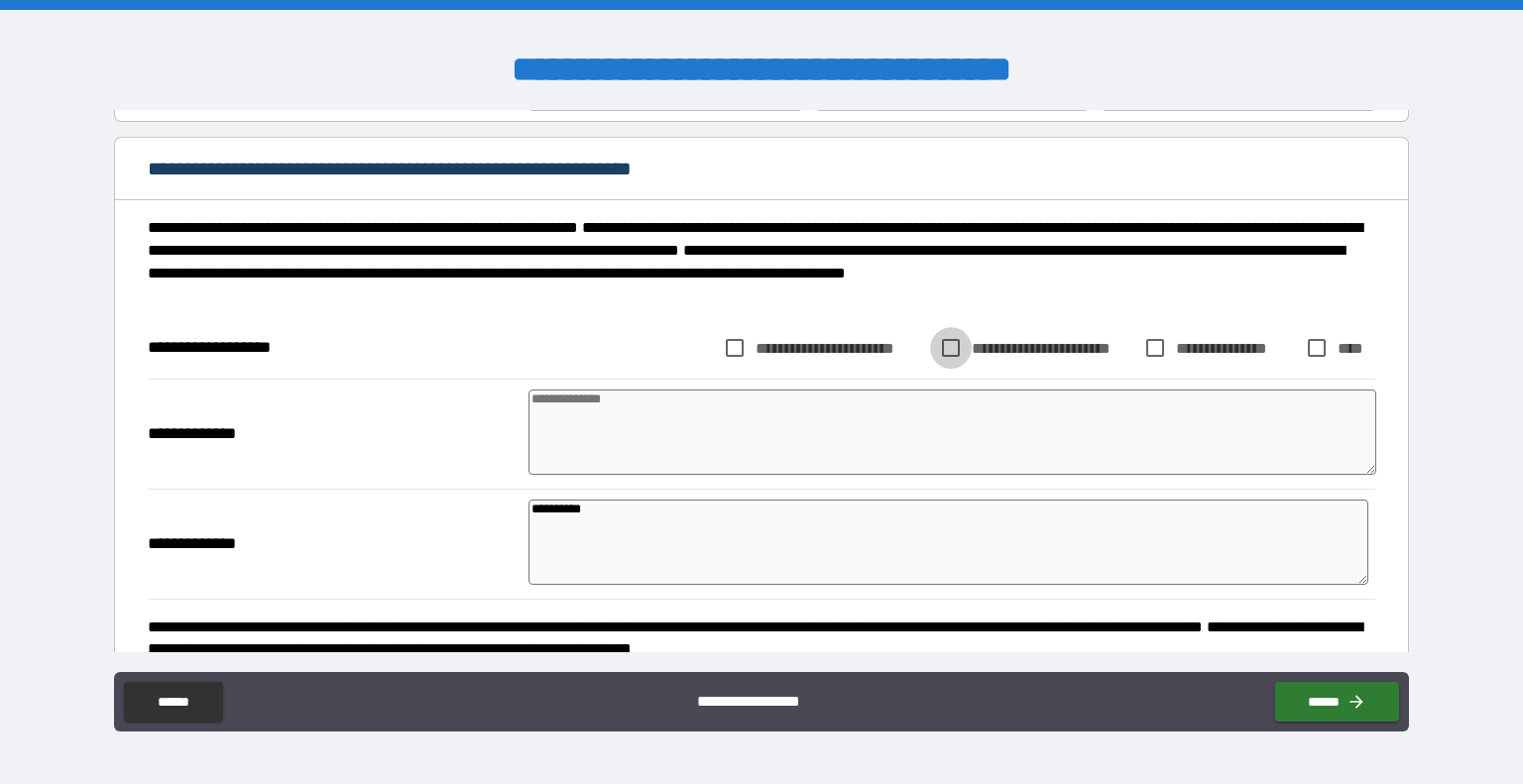 type on "*" 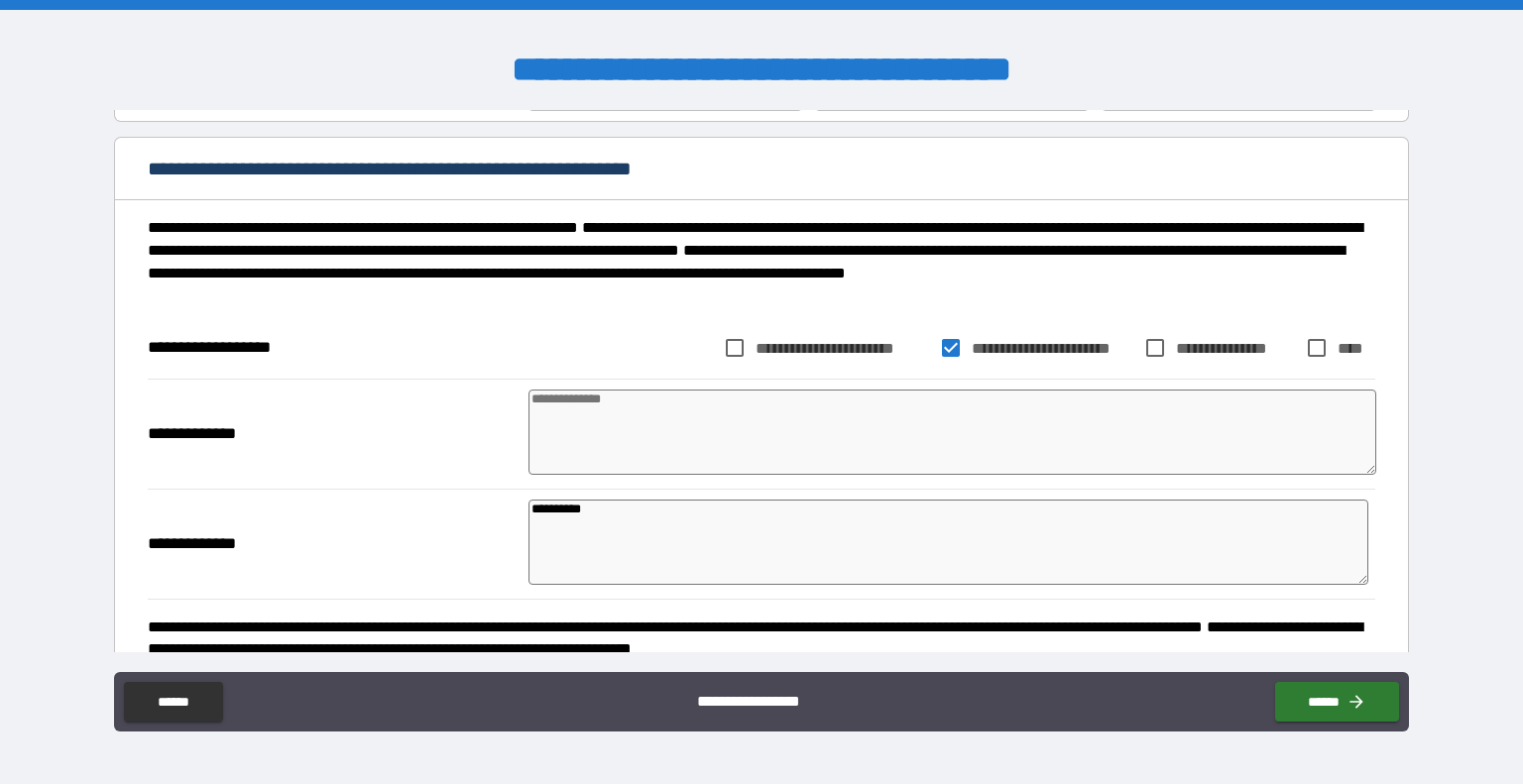 click at bounding box center (953, 432) 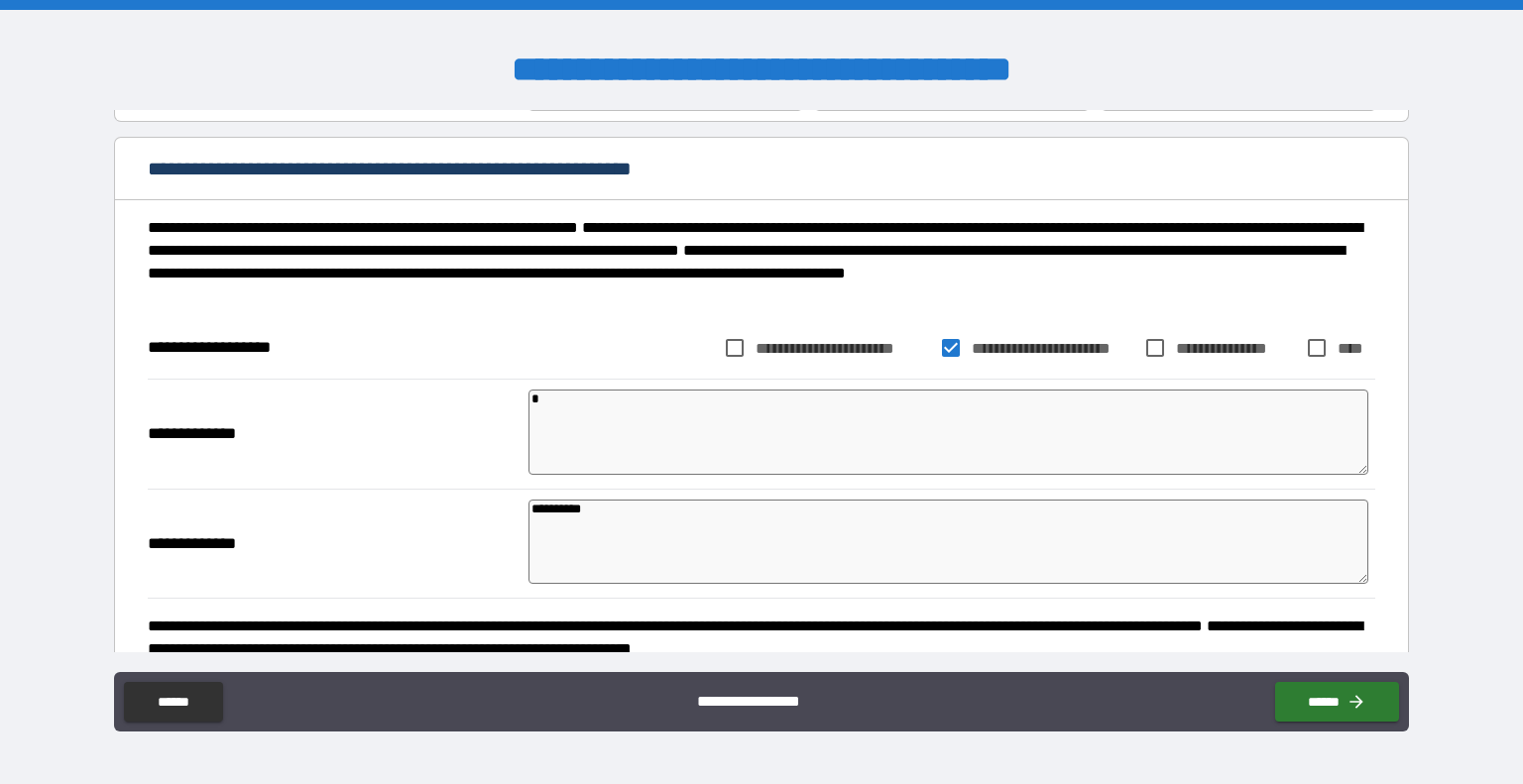 type on "*" 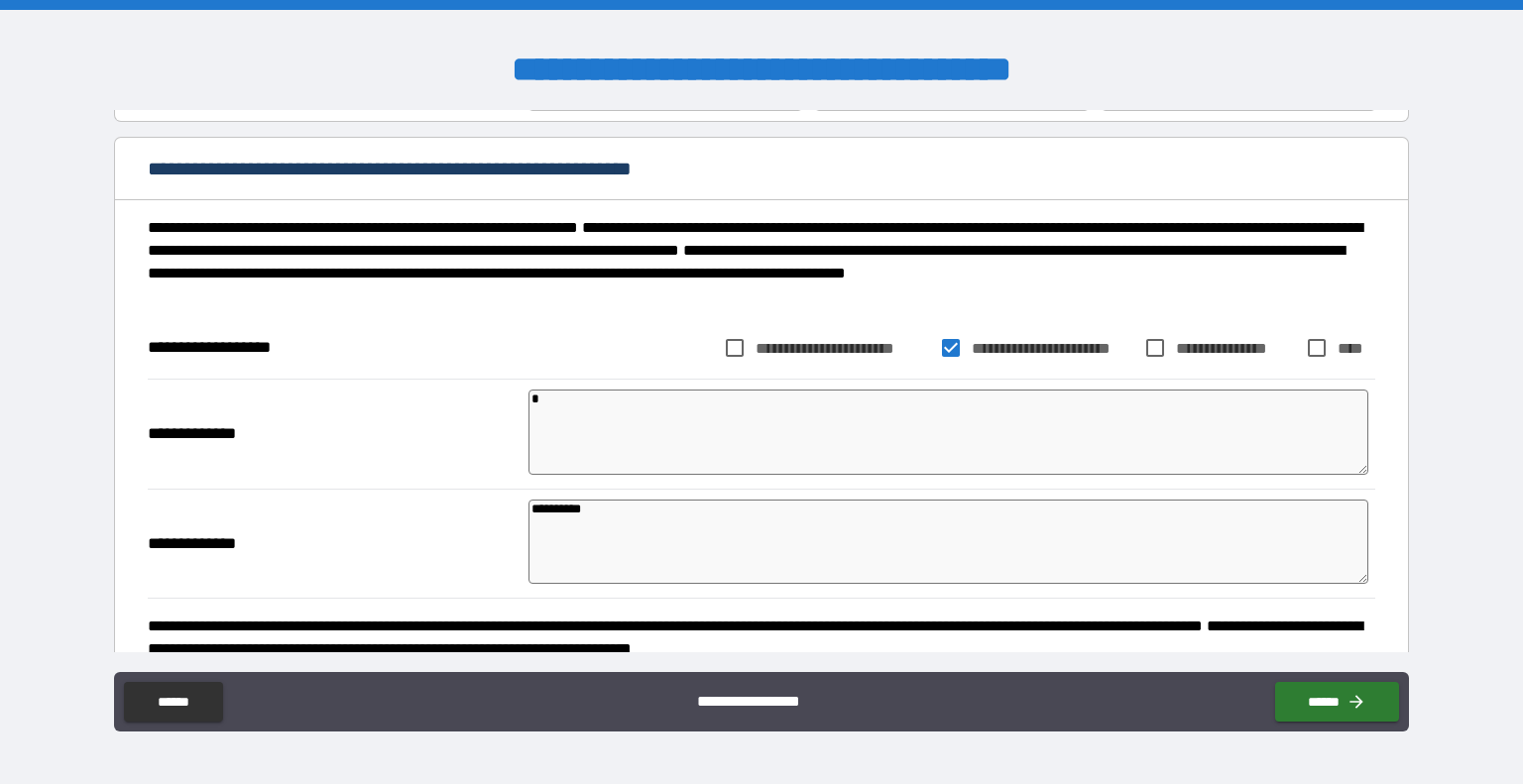 type on "*" 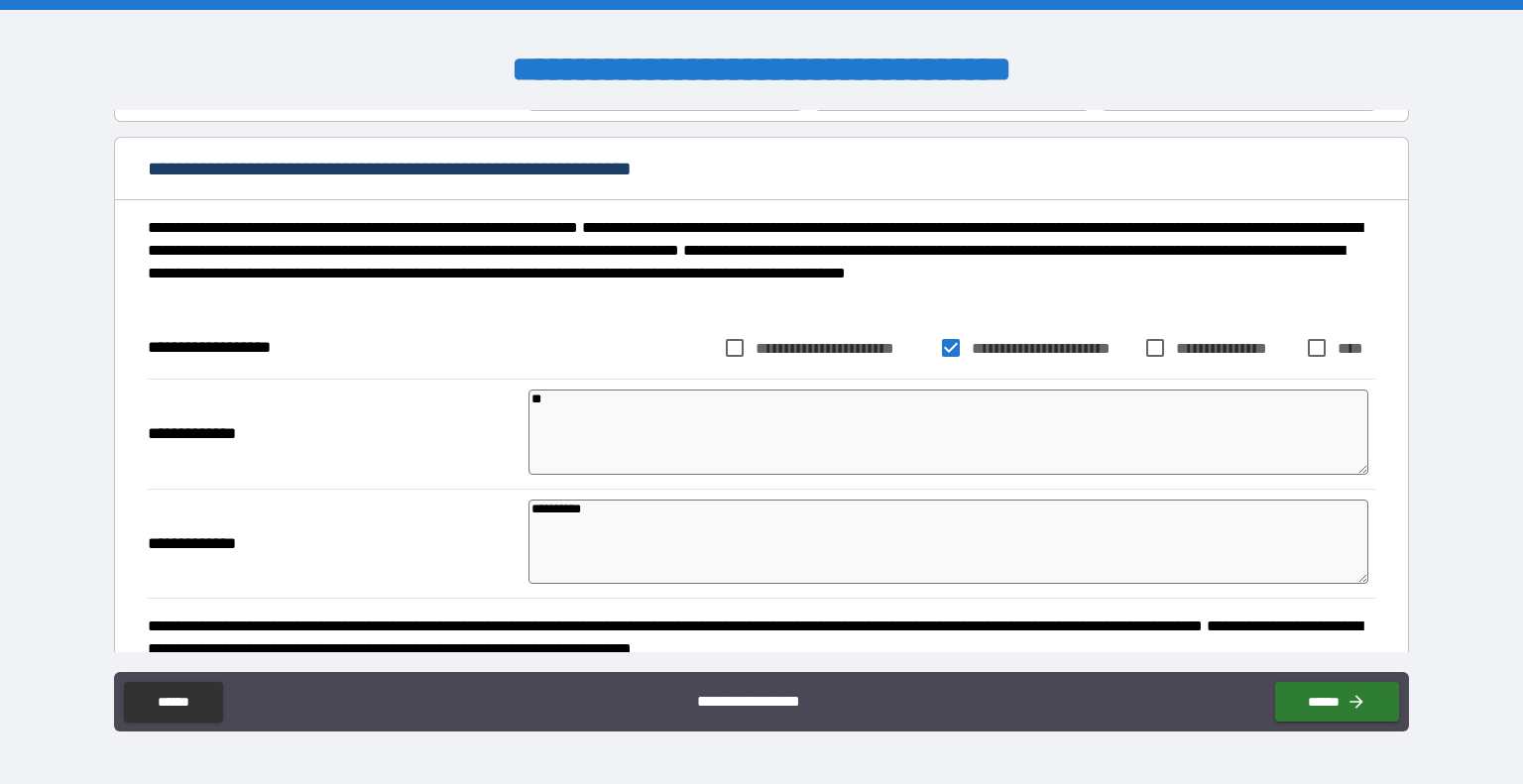 type on "***" 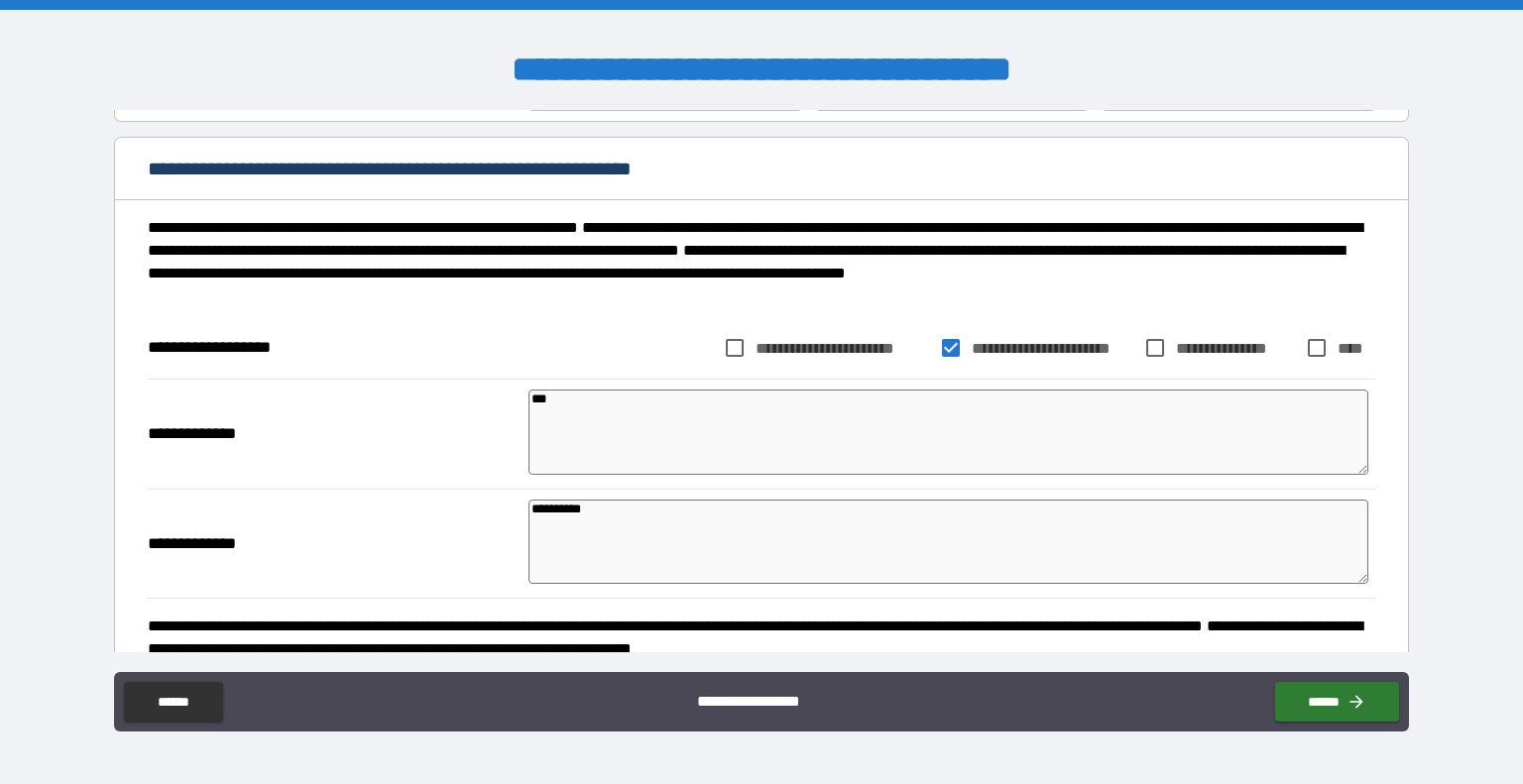 type on "****" 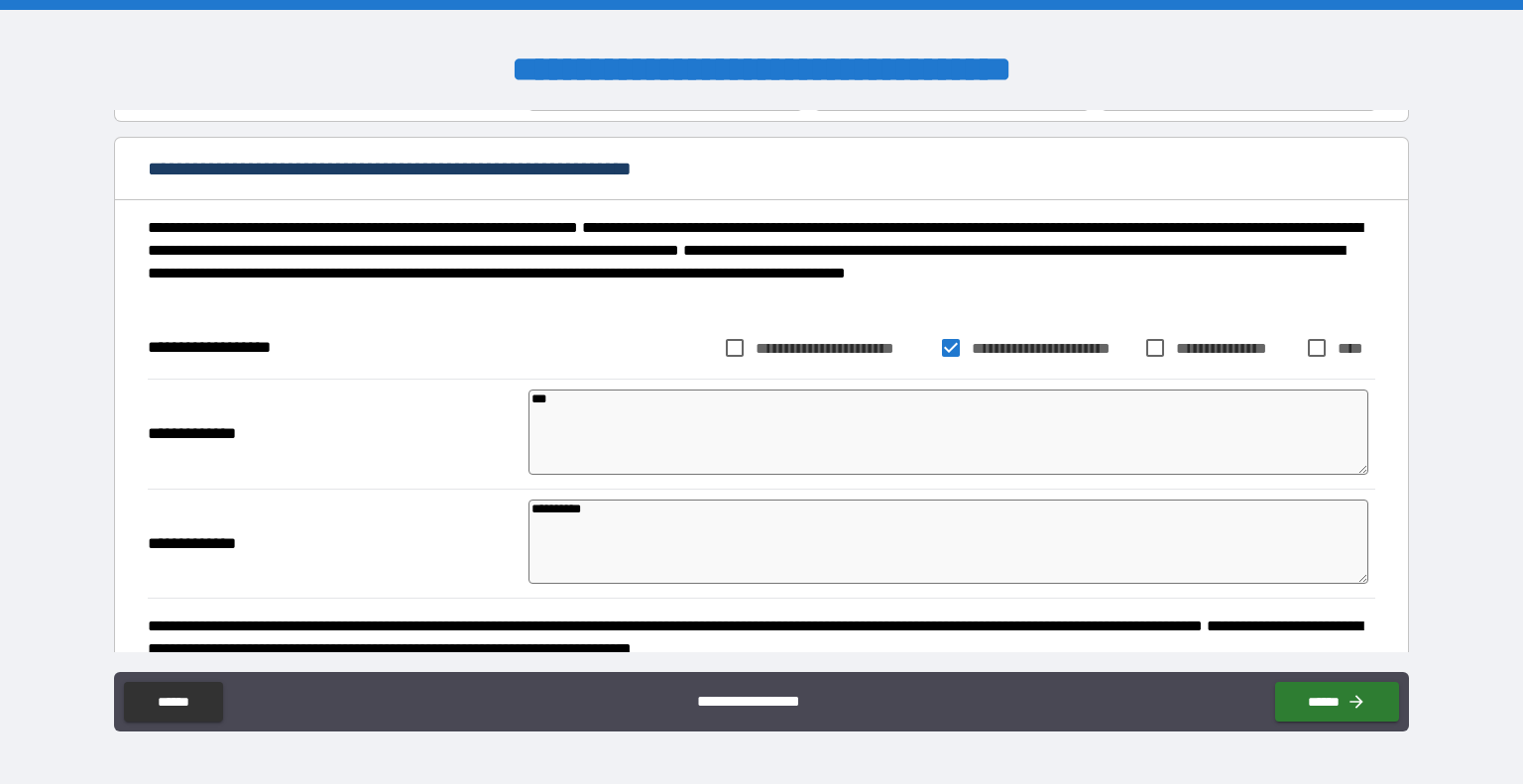 type on "*" 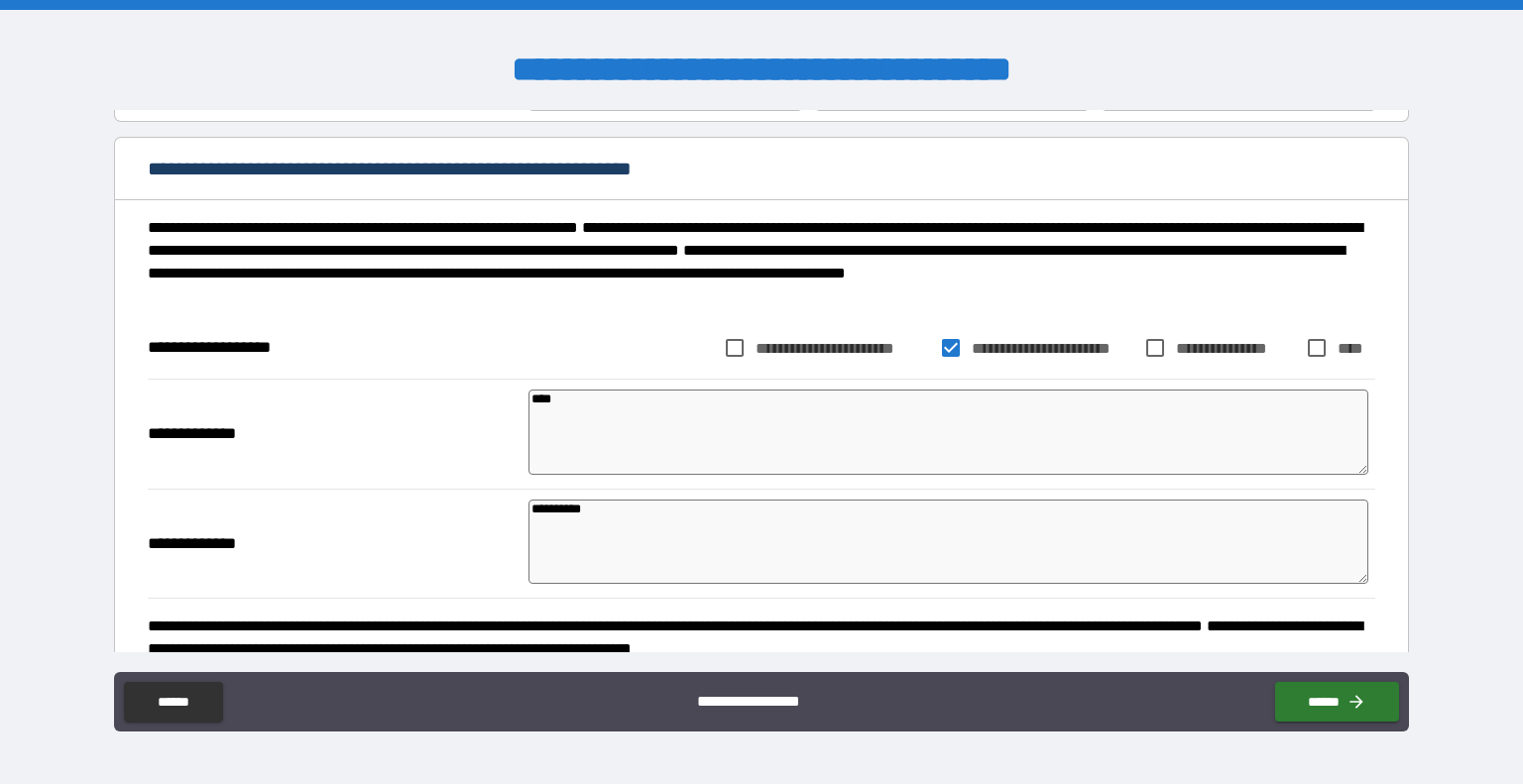 type on "****" 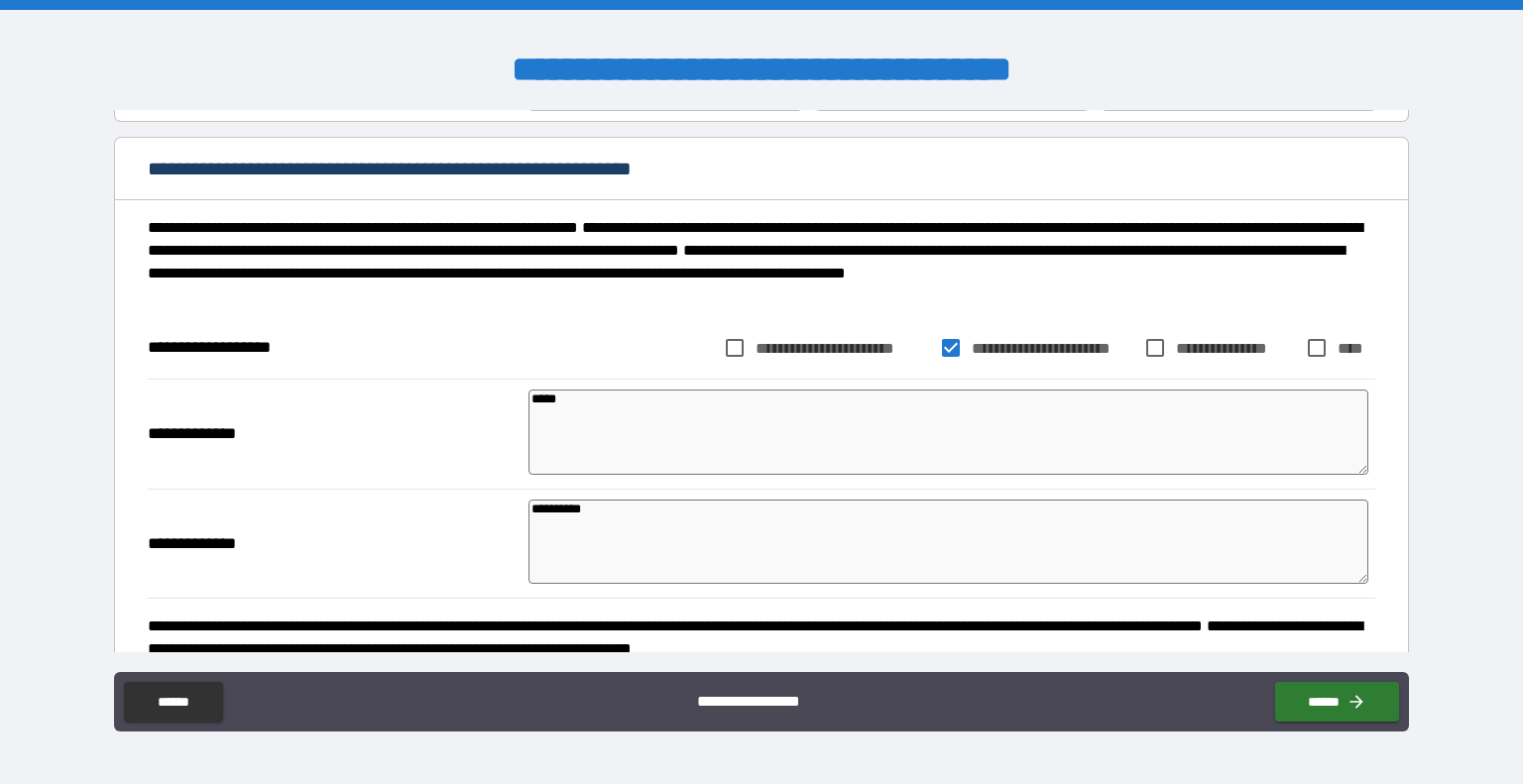 type on "*" 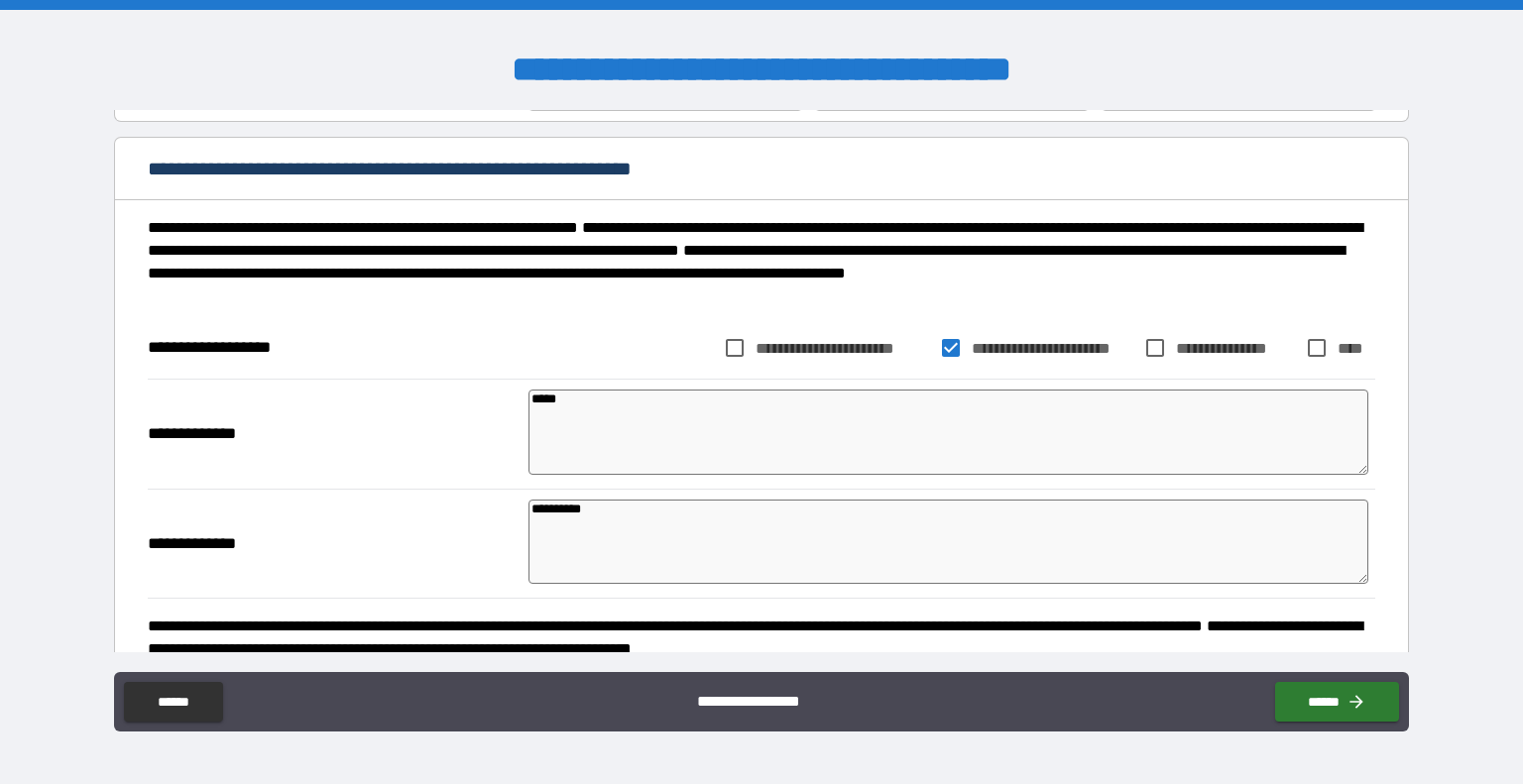 type on "*" 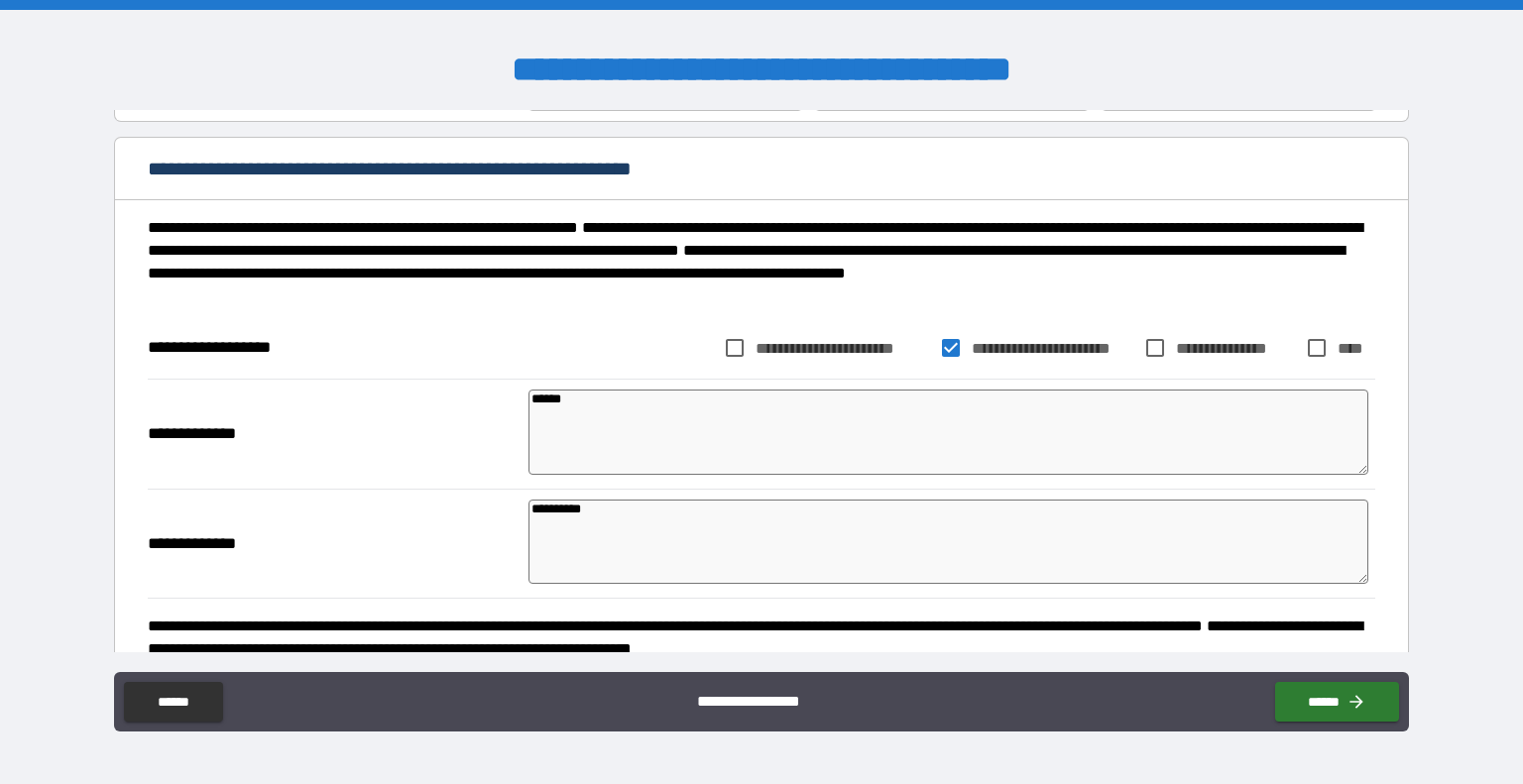 type on "*" 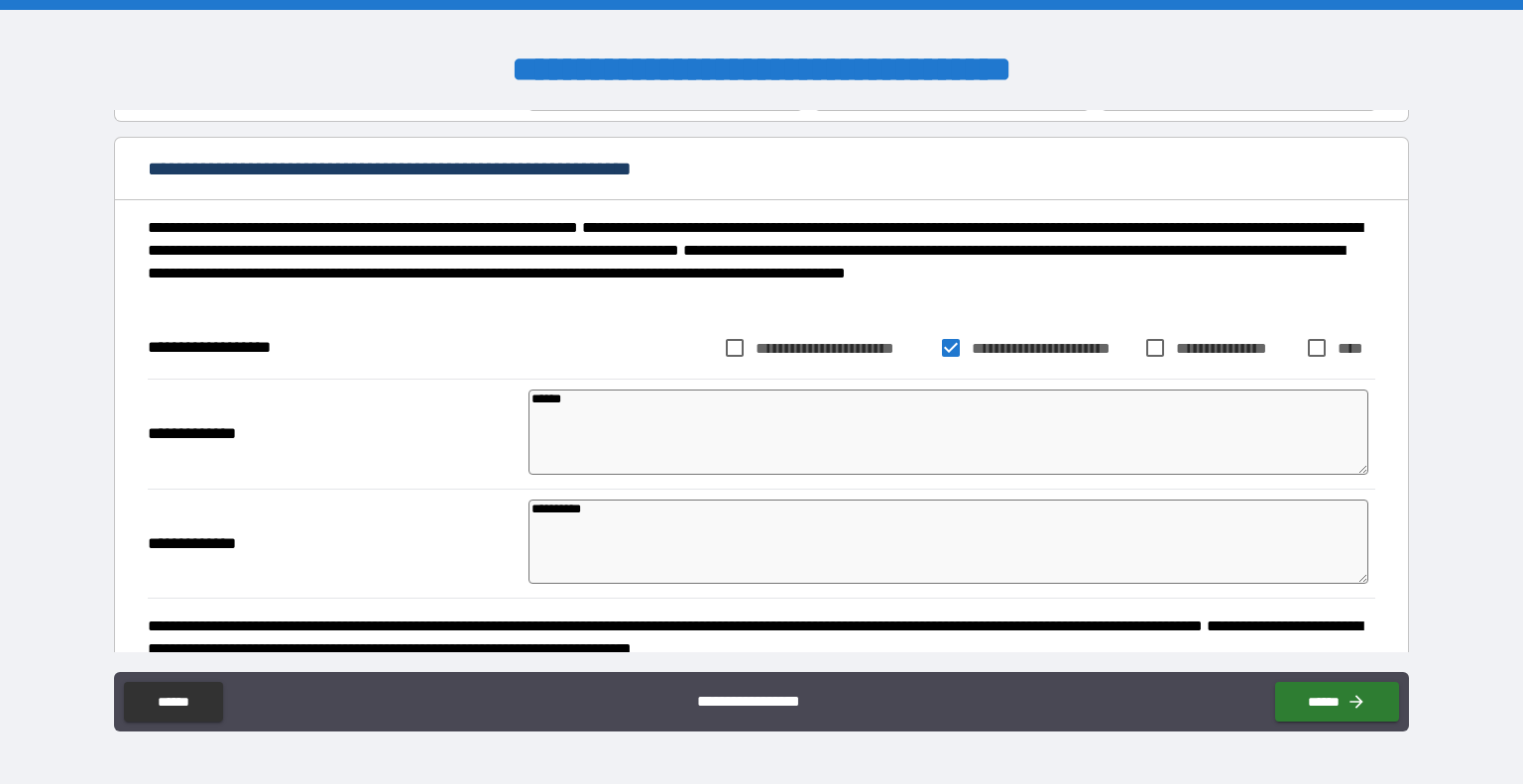 type on "*" 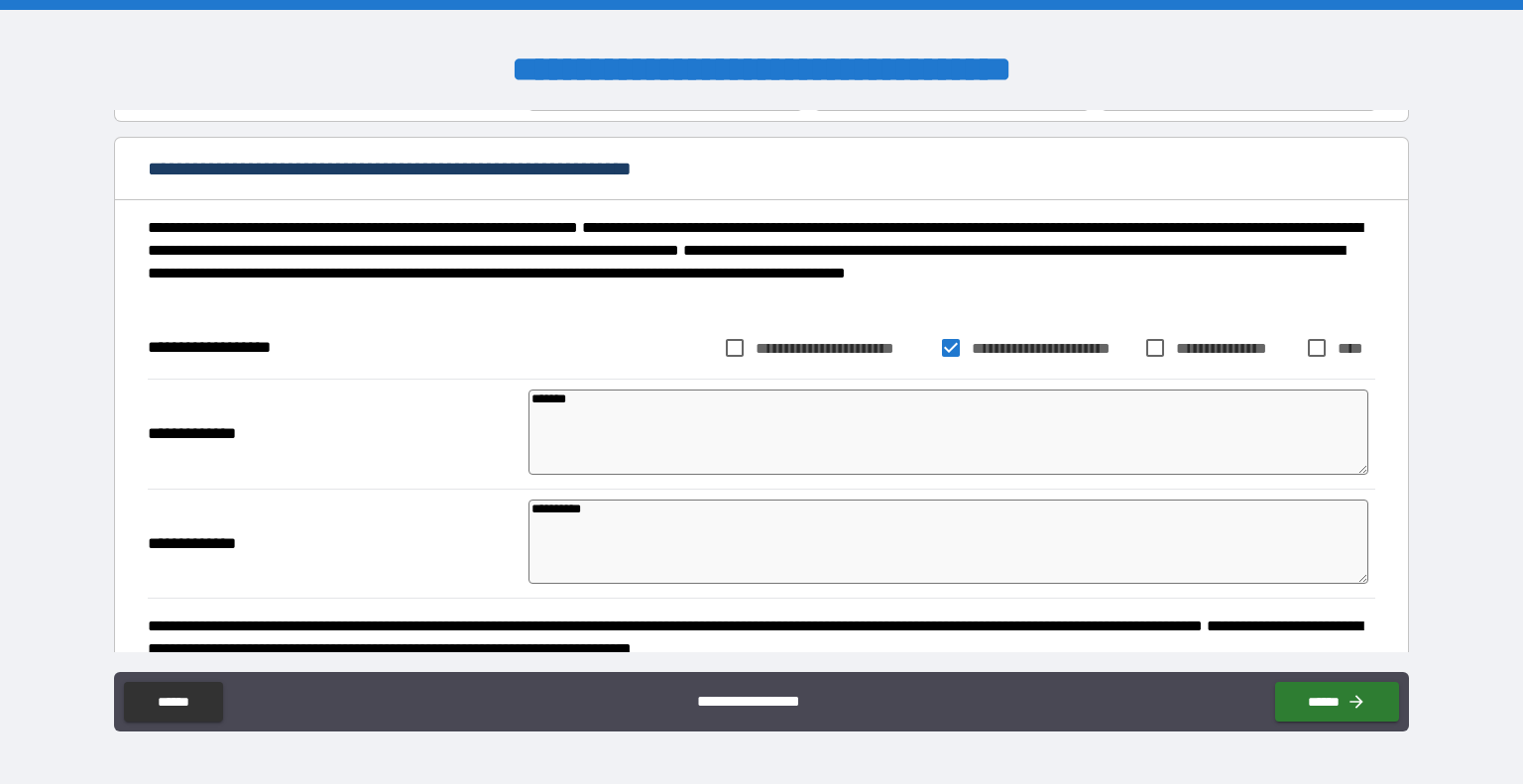 type on "*" 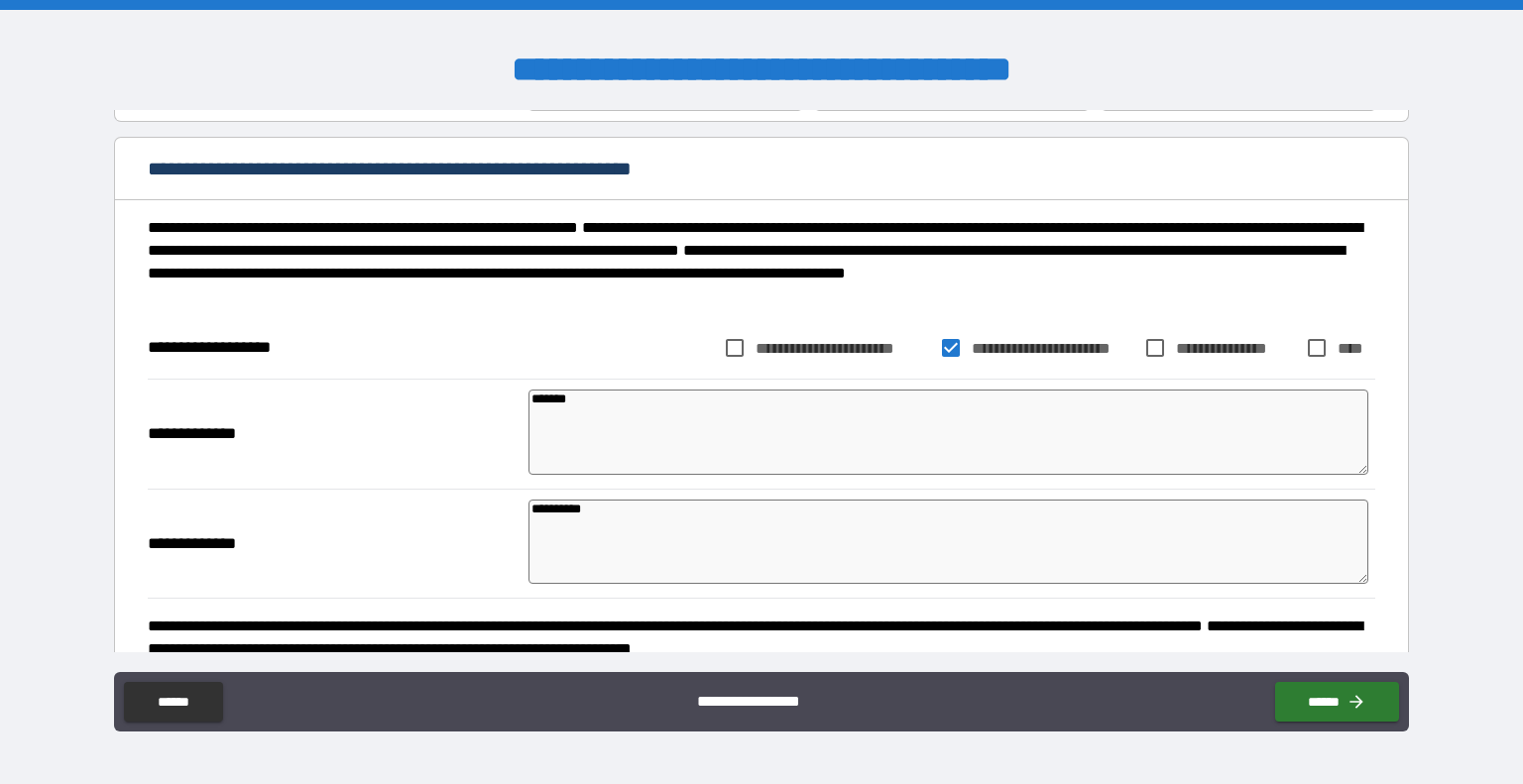type on "********" 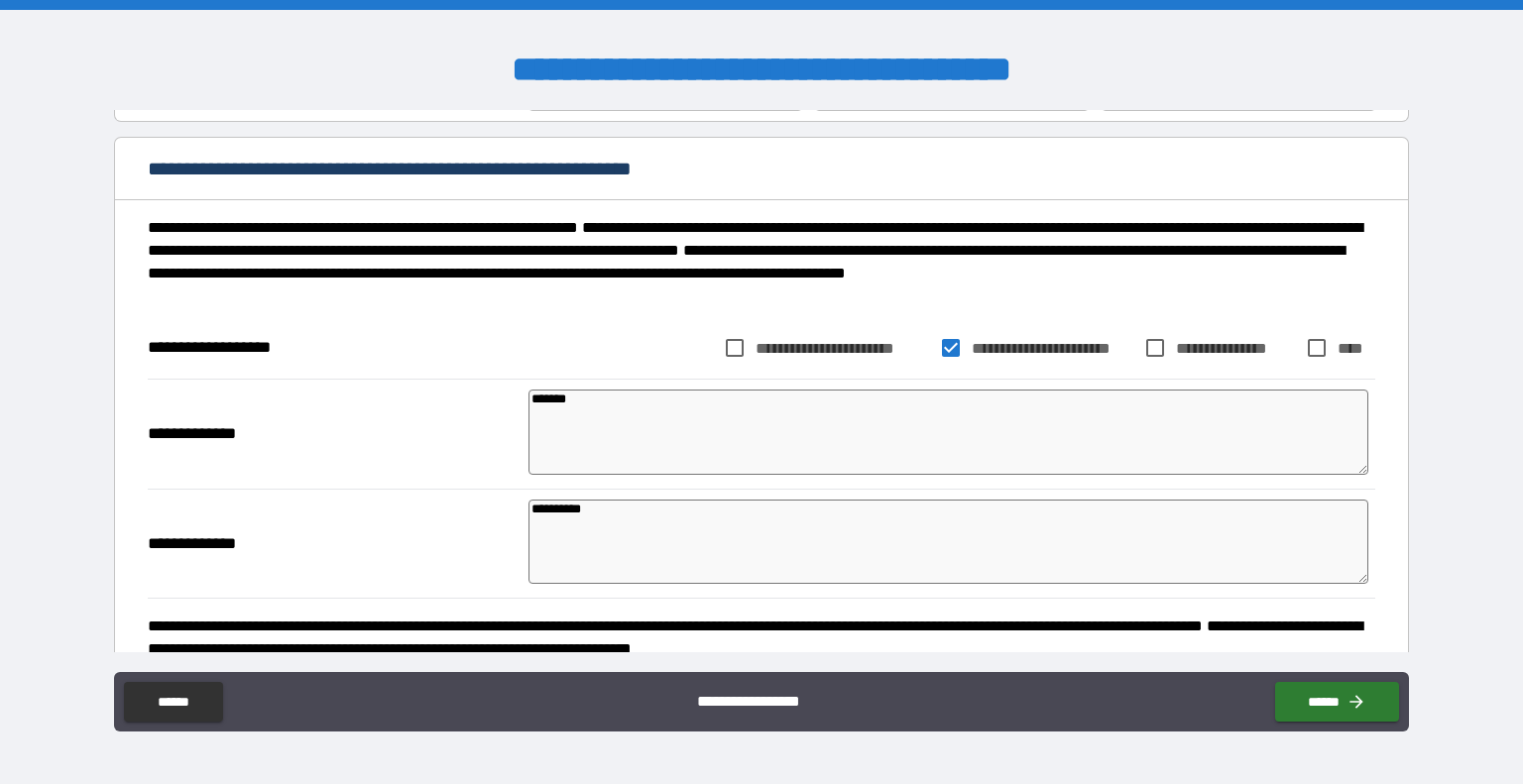 type on "*" 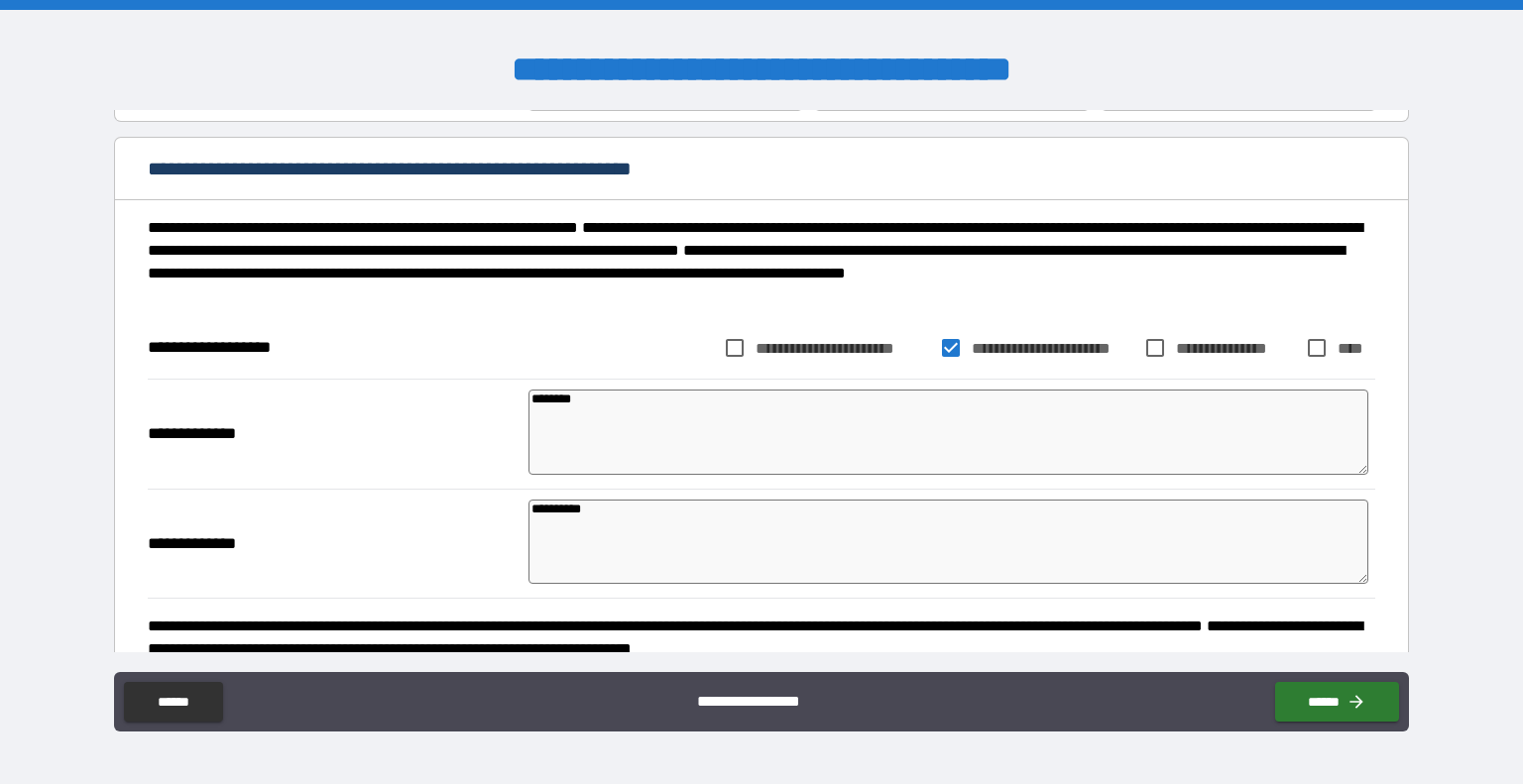 type on "*********" 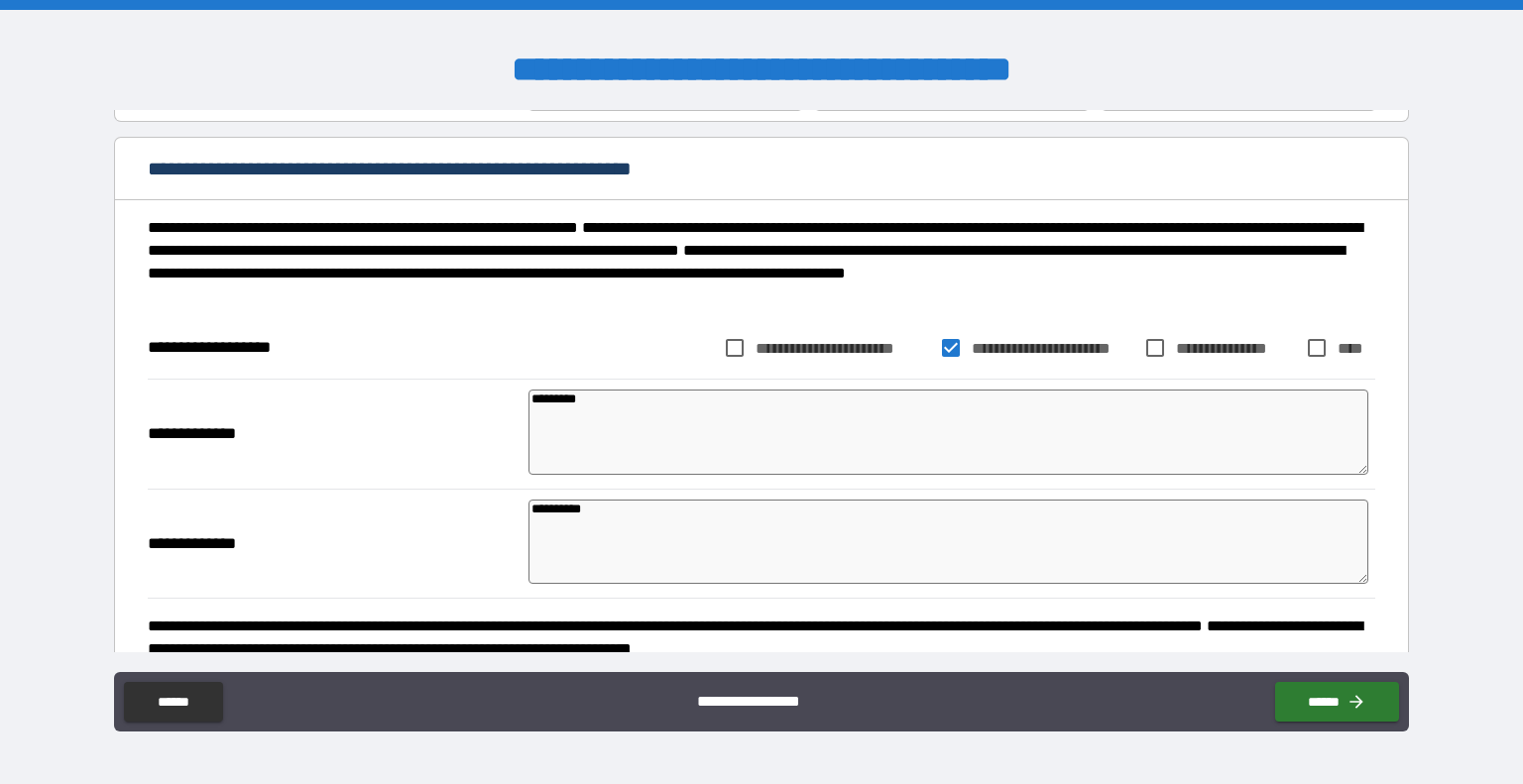 type on "**********" 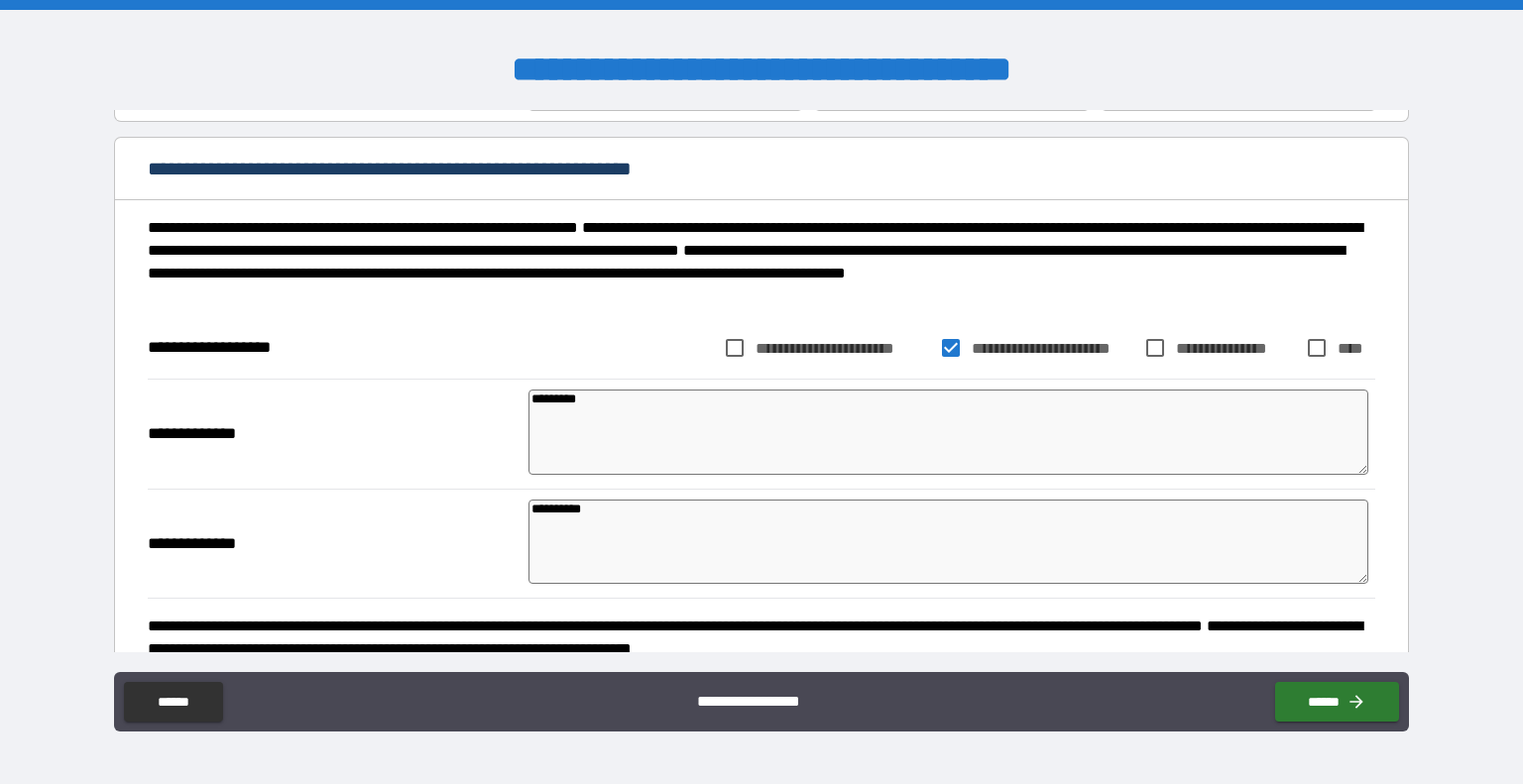 type on "*" 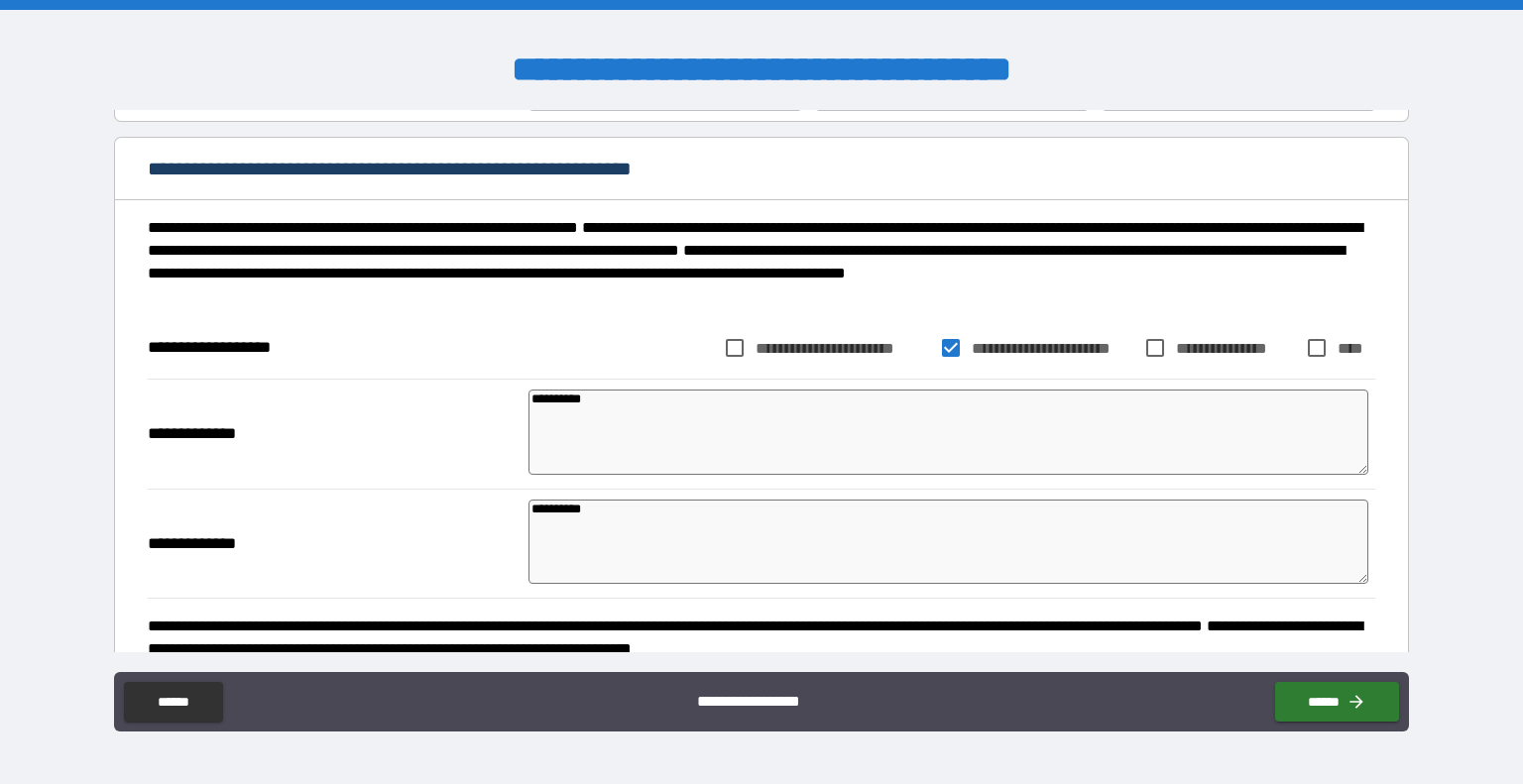 type on "**********" 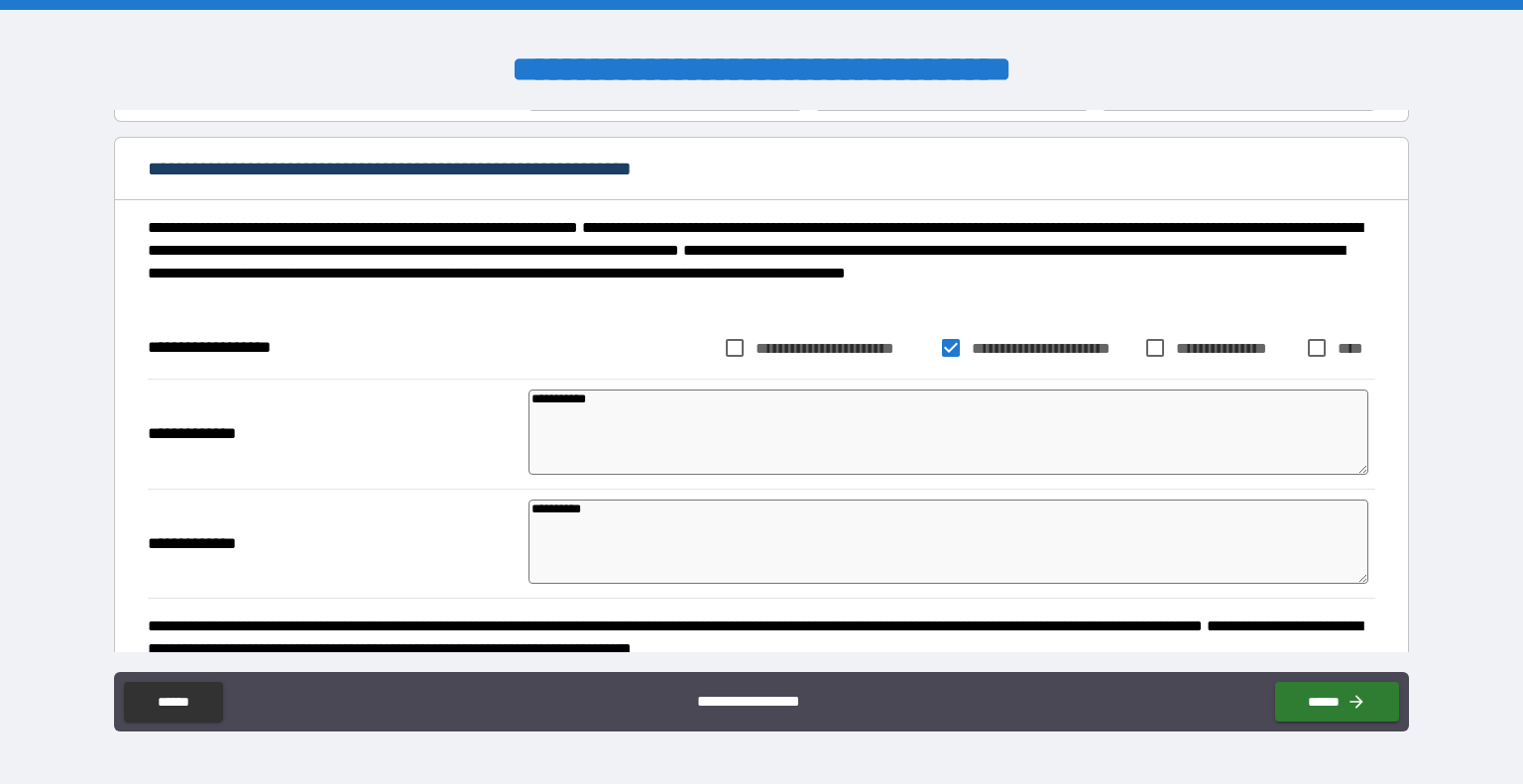 type on "**********" 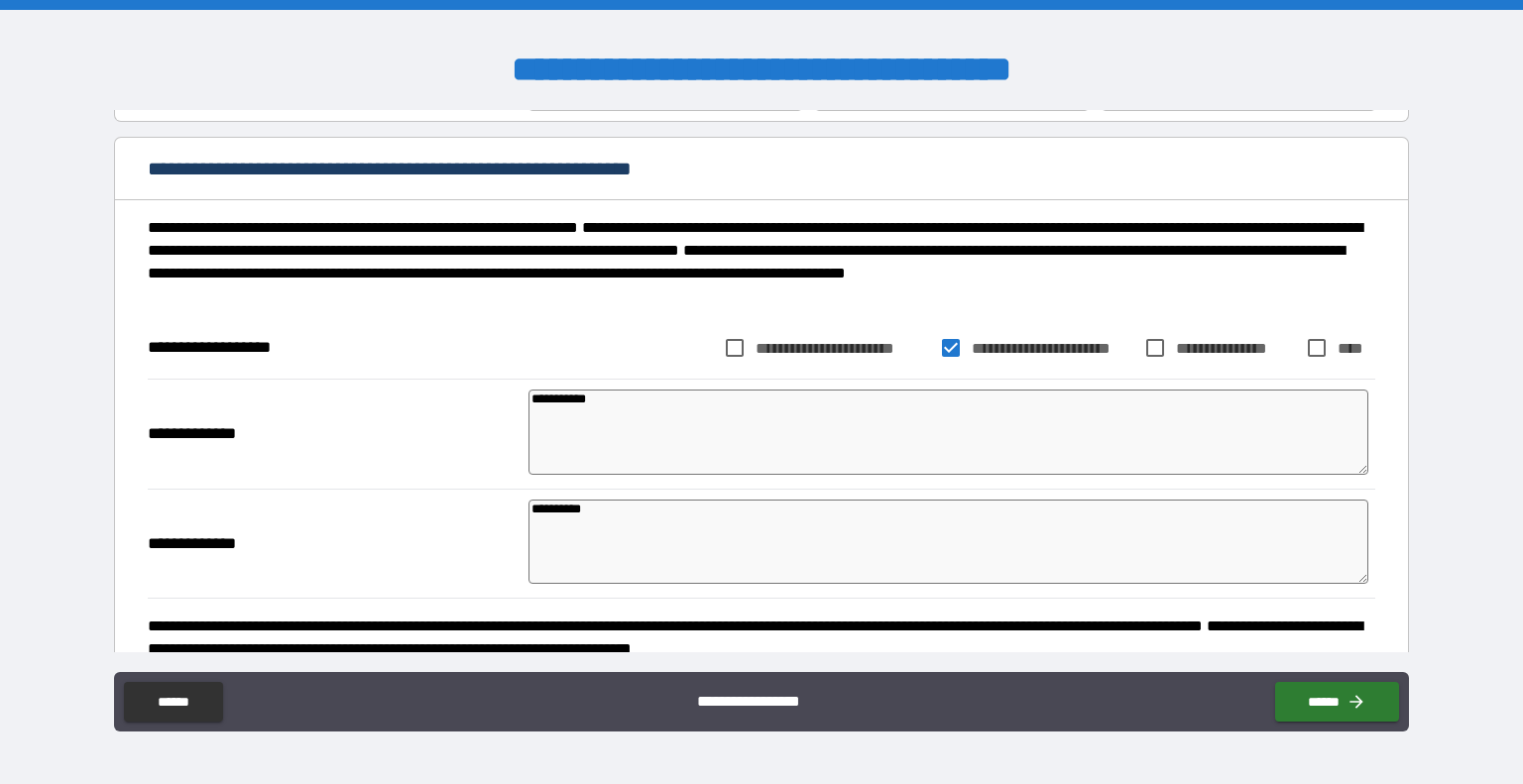 type on "*" 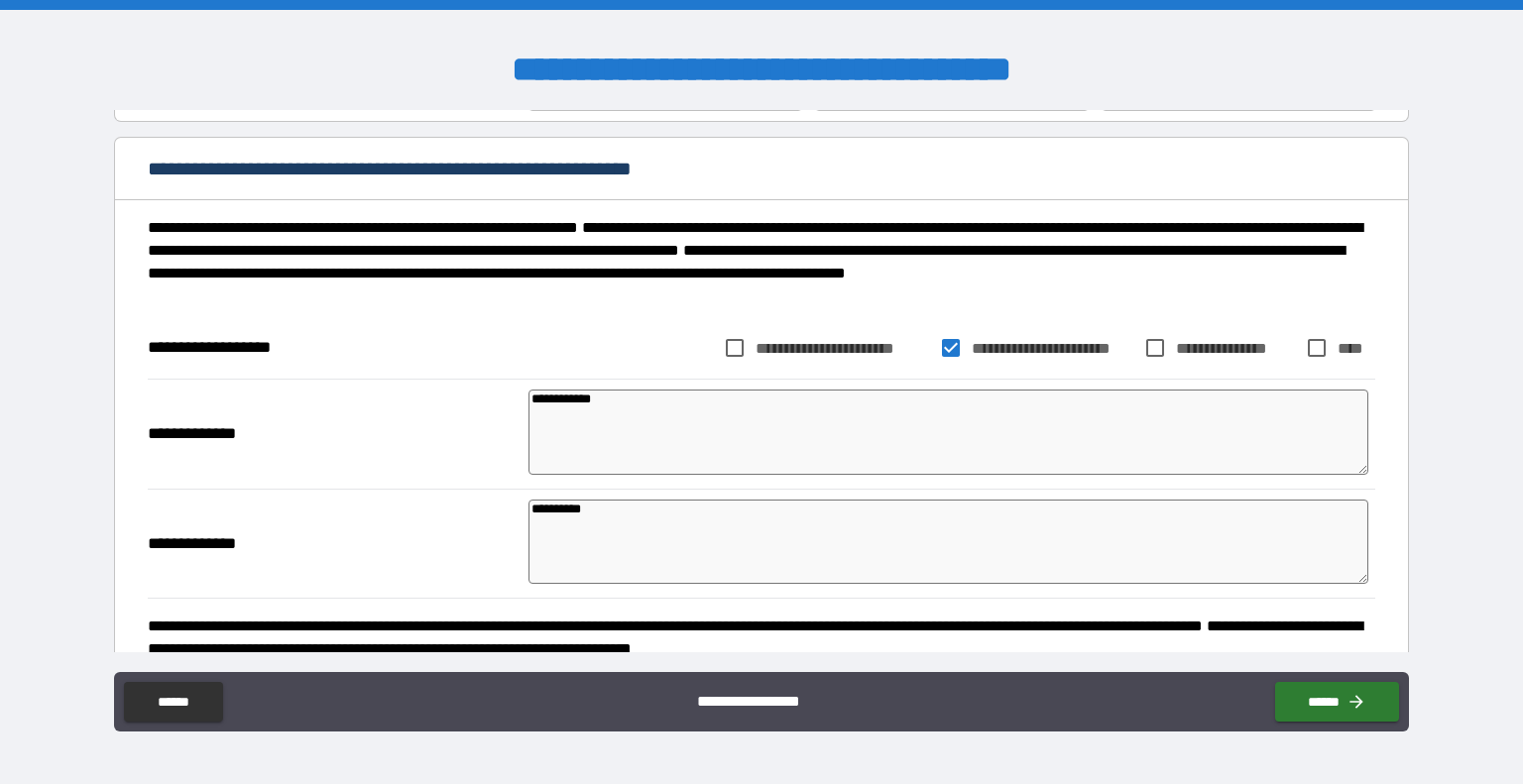 type on "**********" 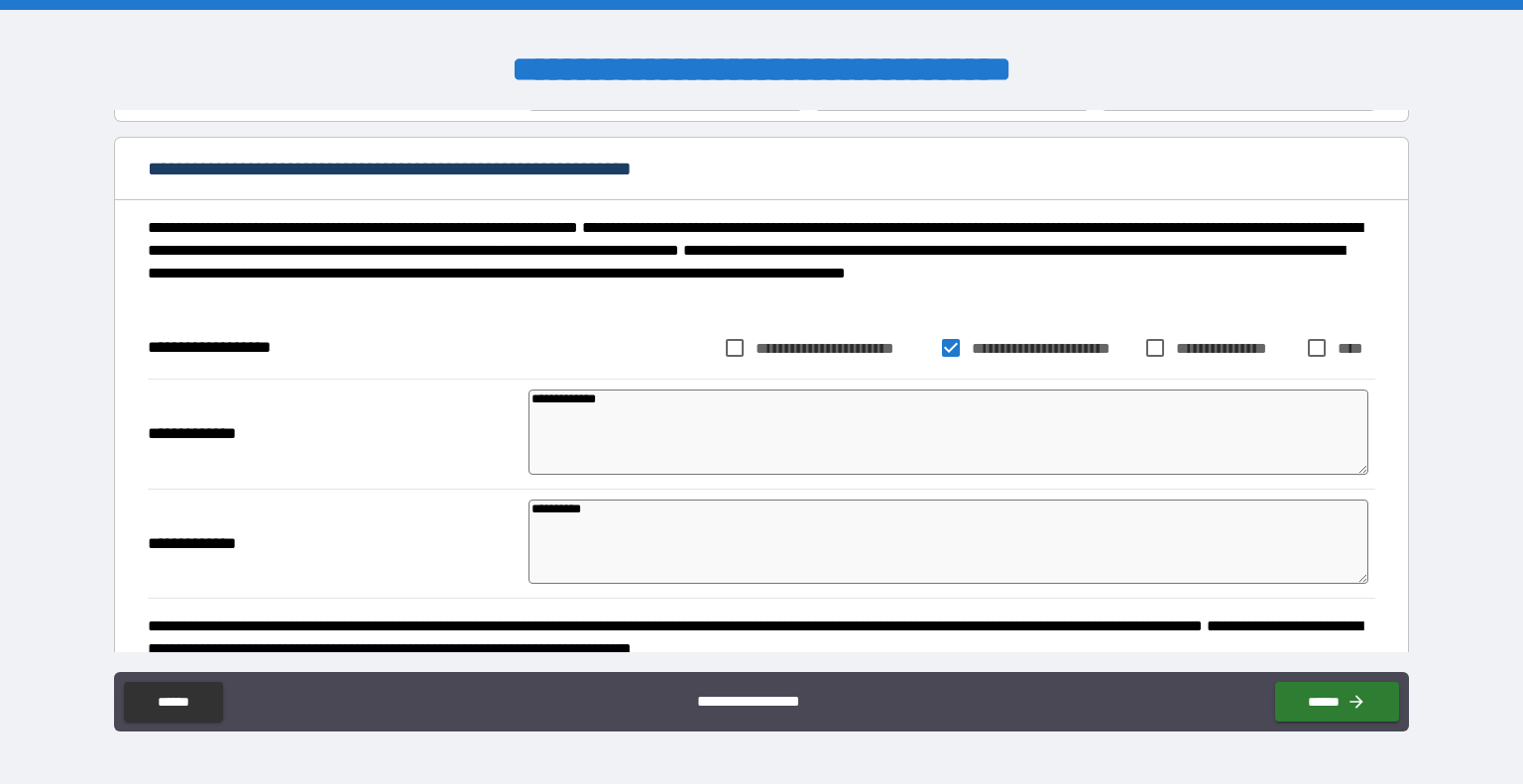 type on "*" 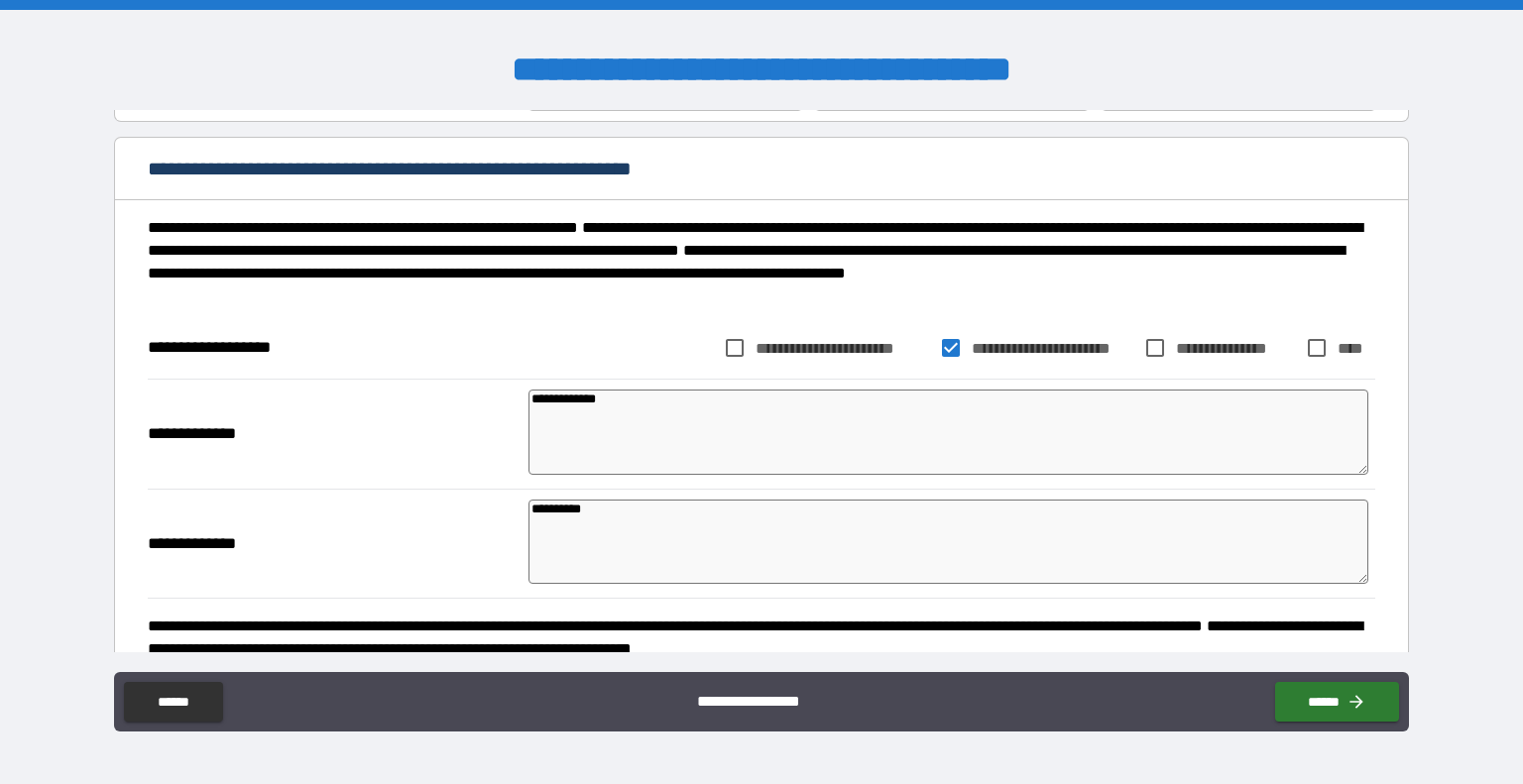 type on "*" 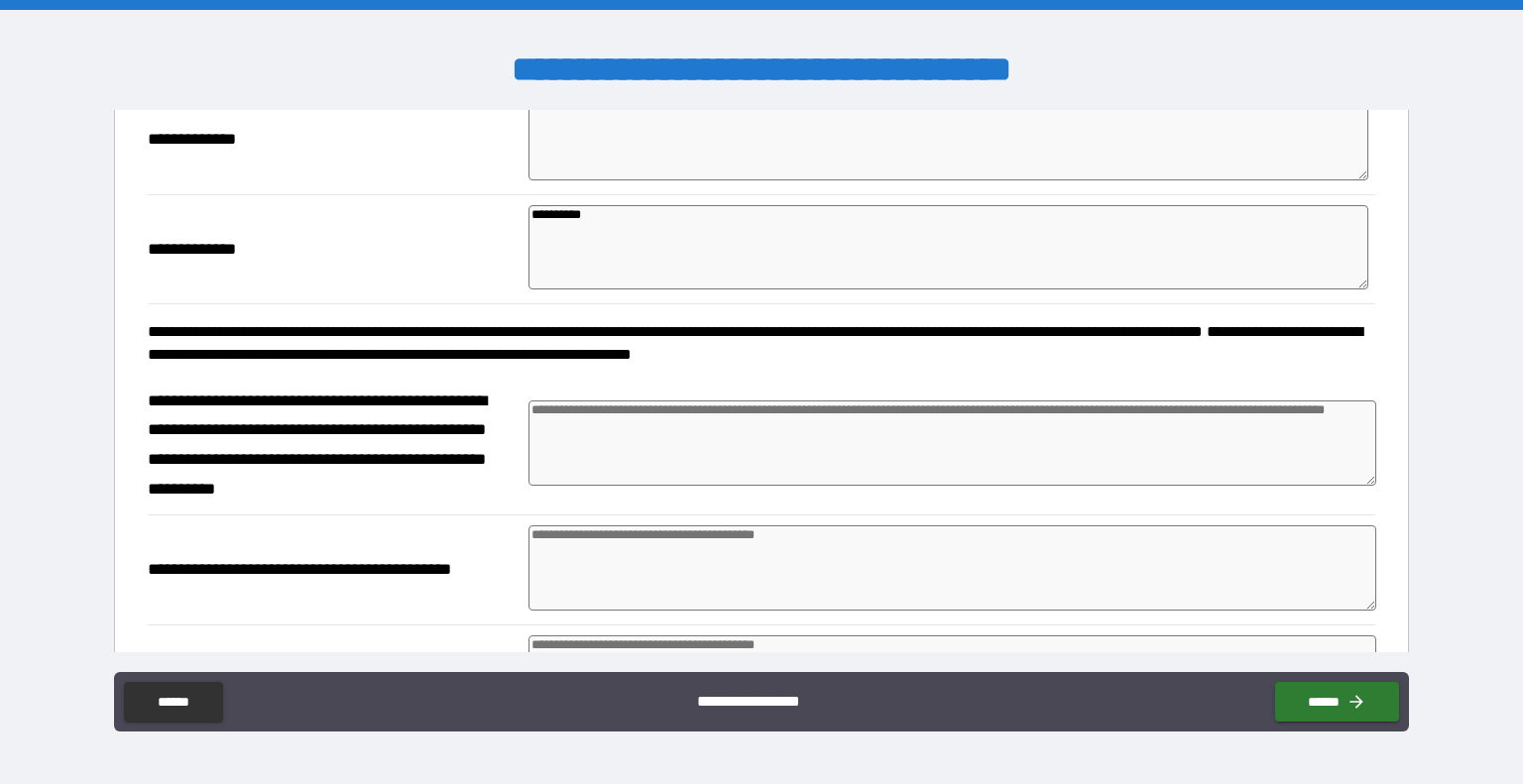 scroll, scrollTop: 407, scrollLeft: 0, axis: vertical 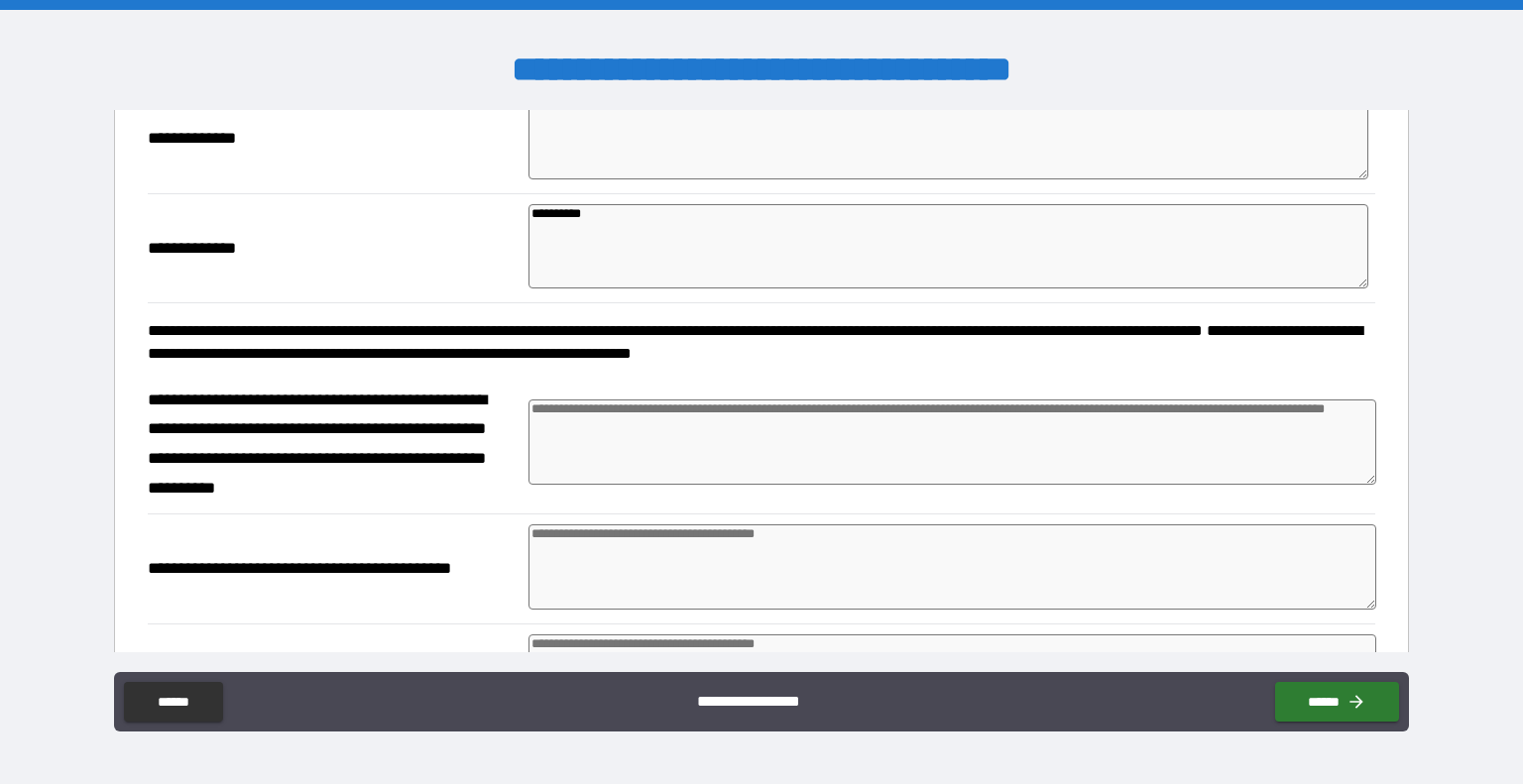 type on "**********" 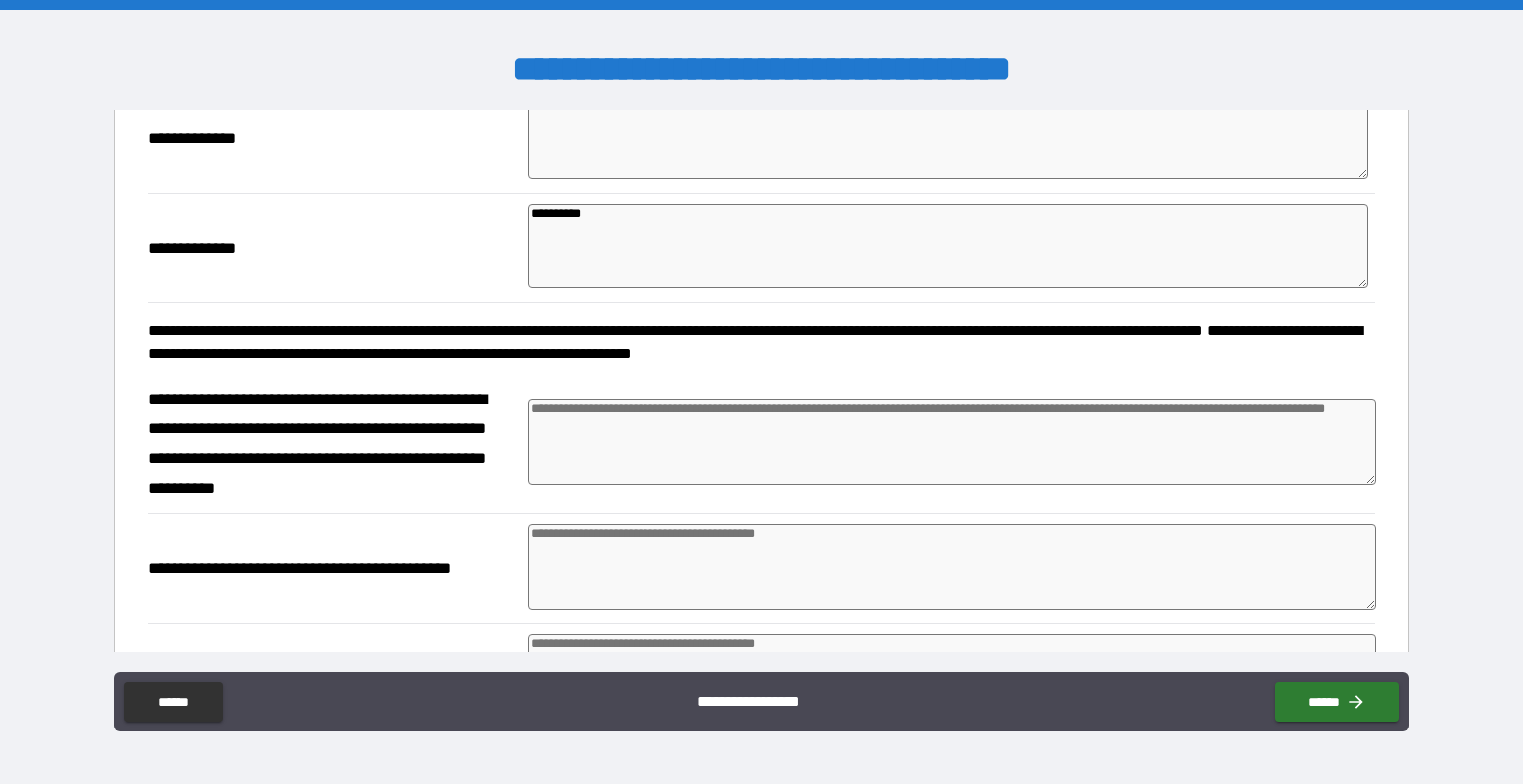 type on "*" 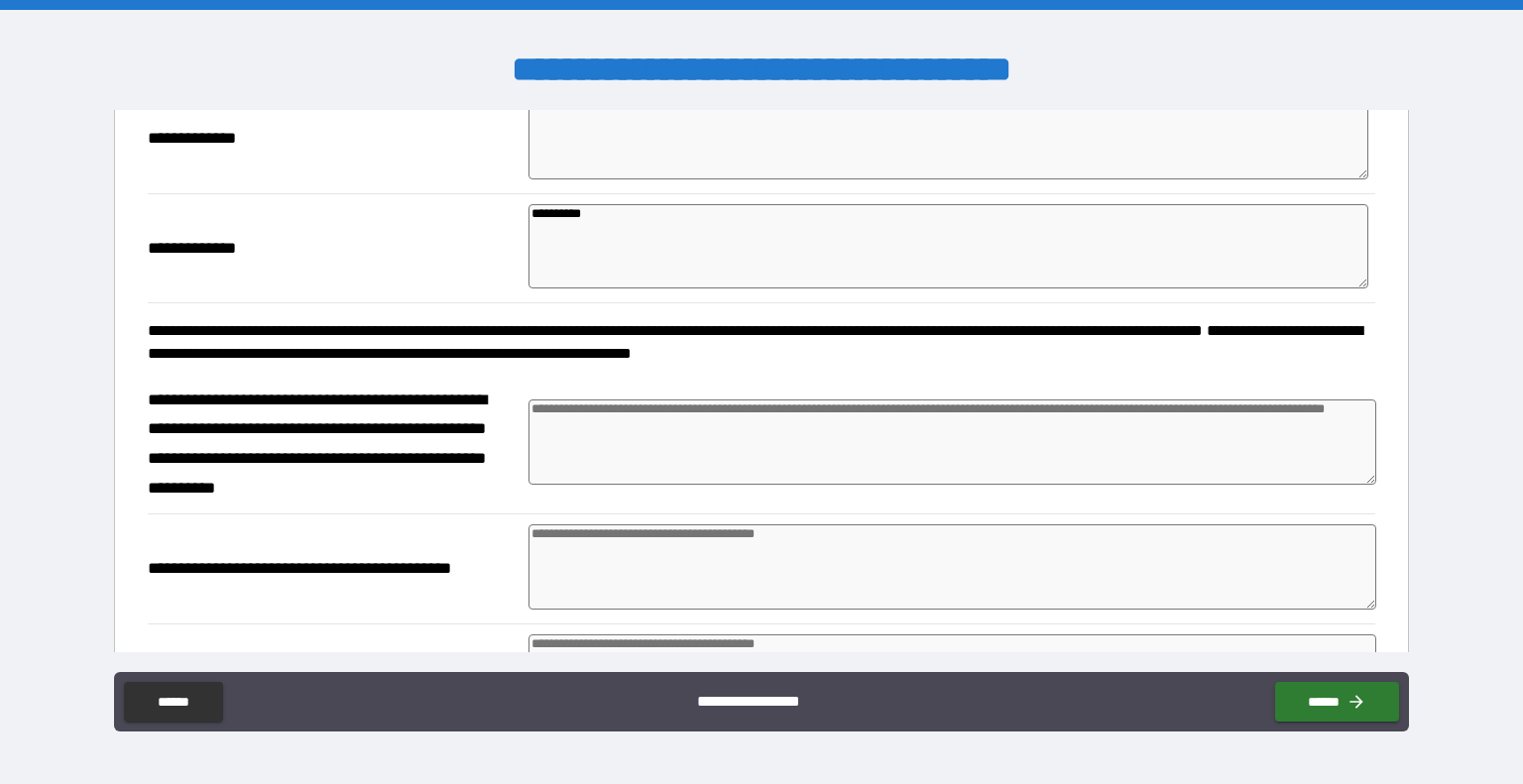 type on "*" 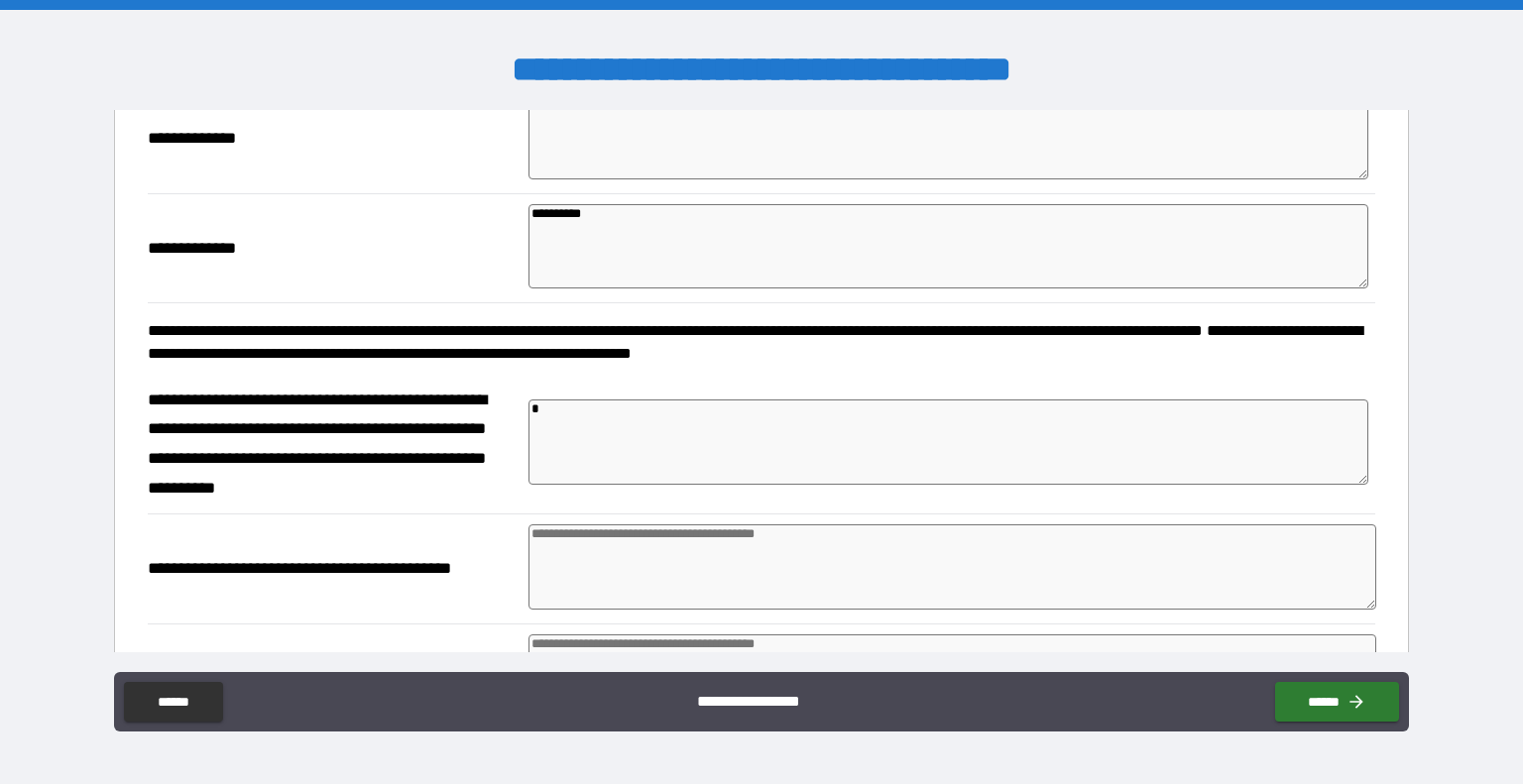 type on "*" 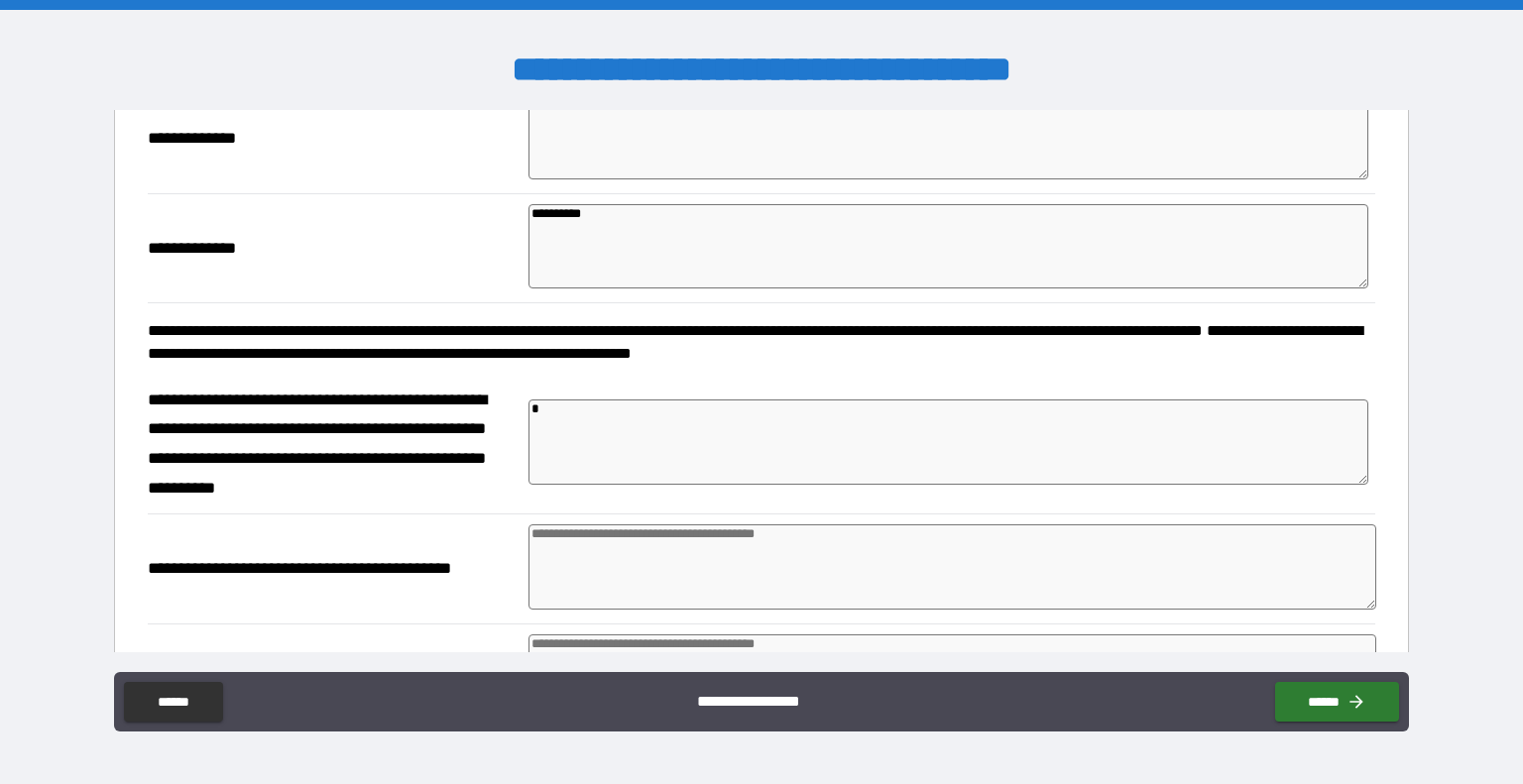 type on "*" 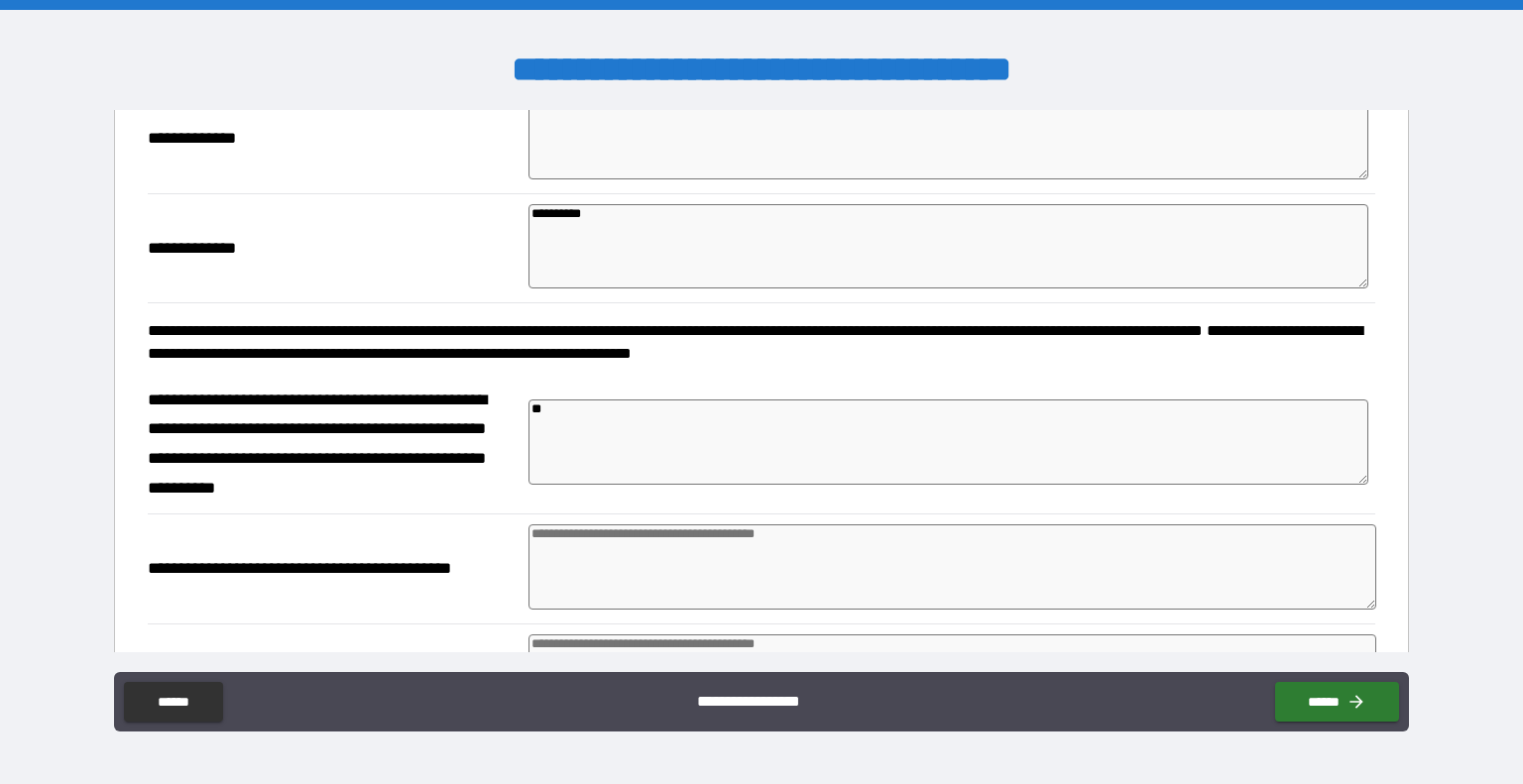 type on "*" 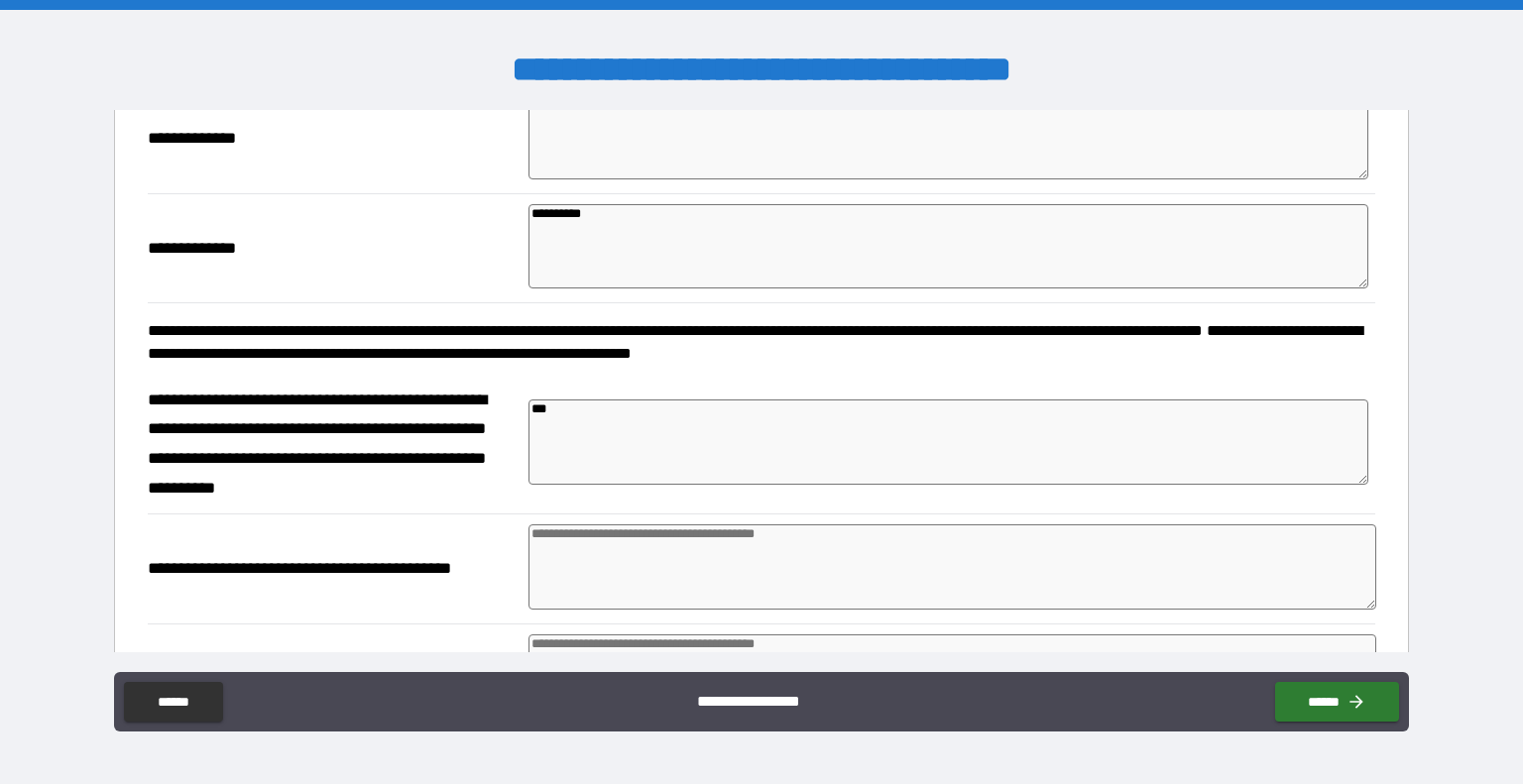 type on "*" 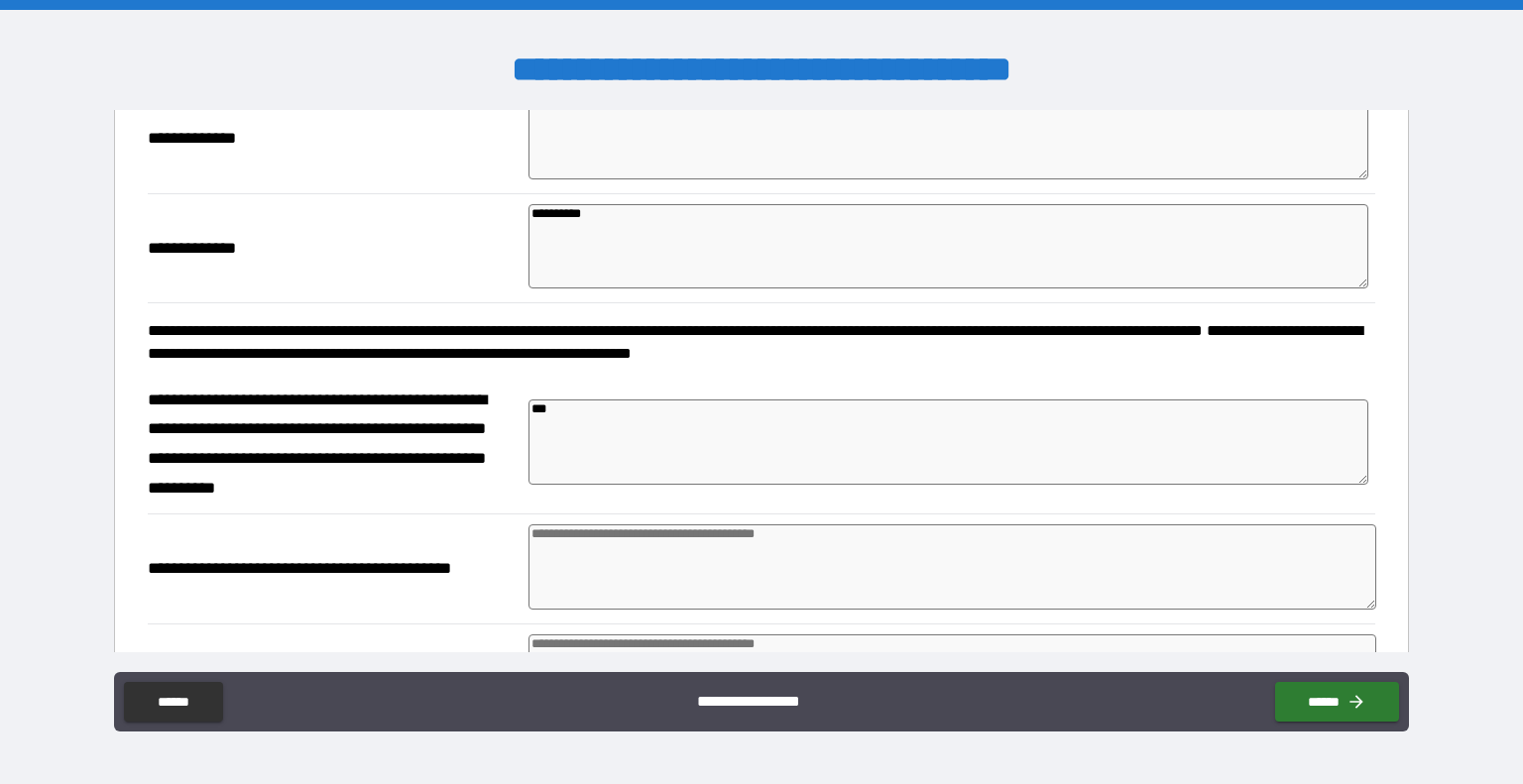 type on "*" 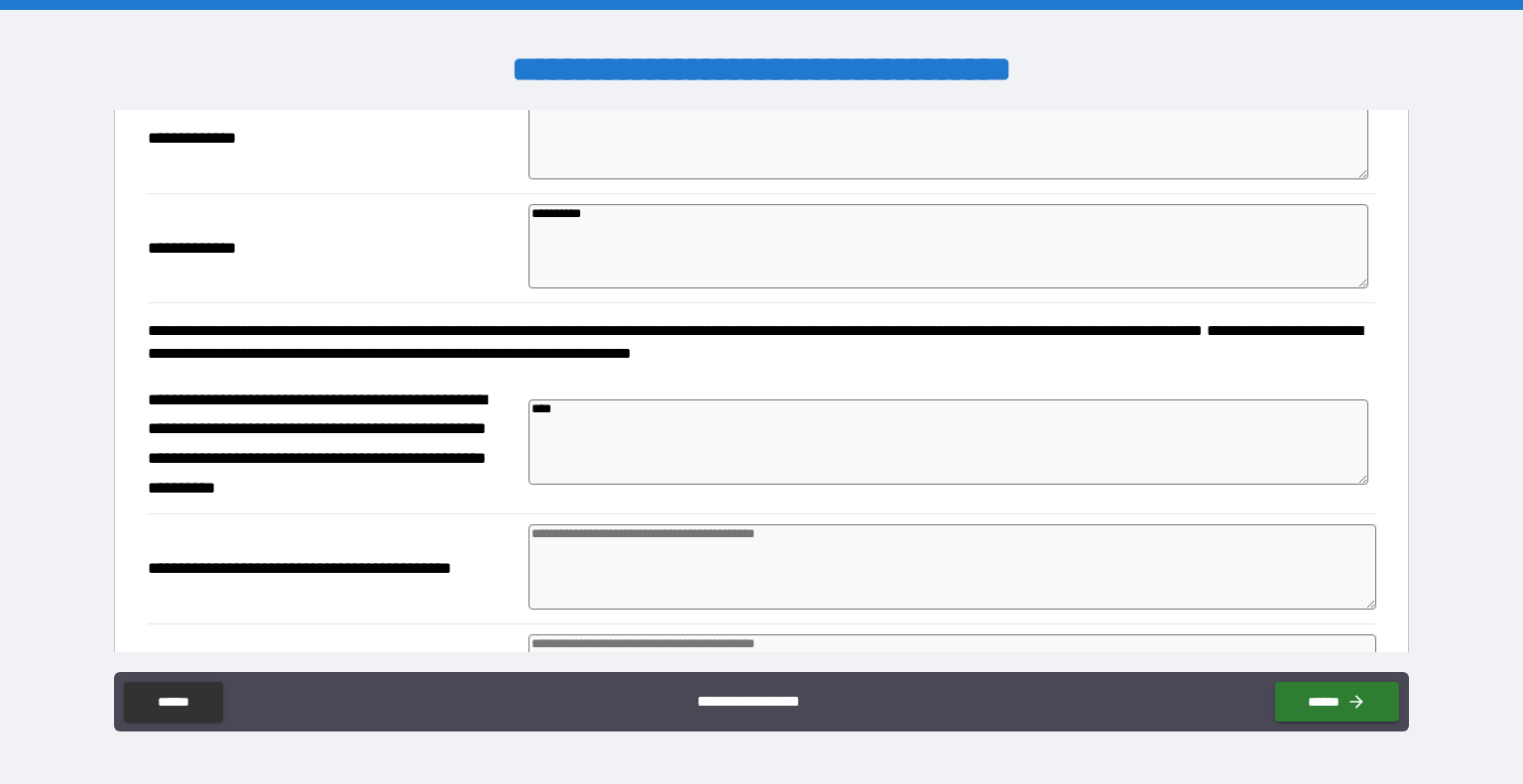 type on "*" 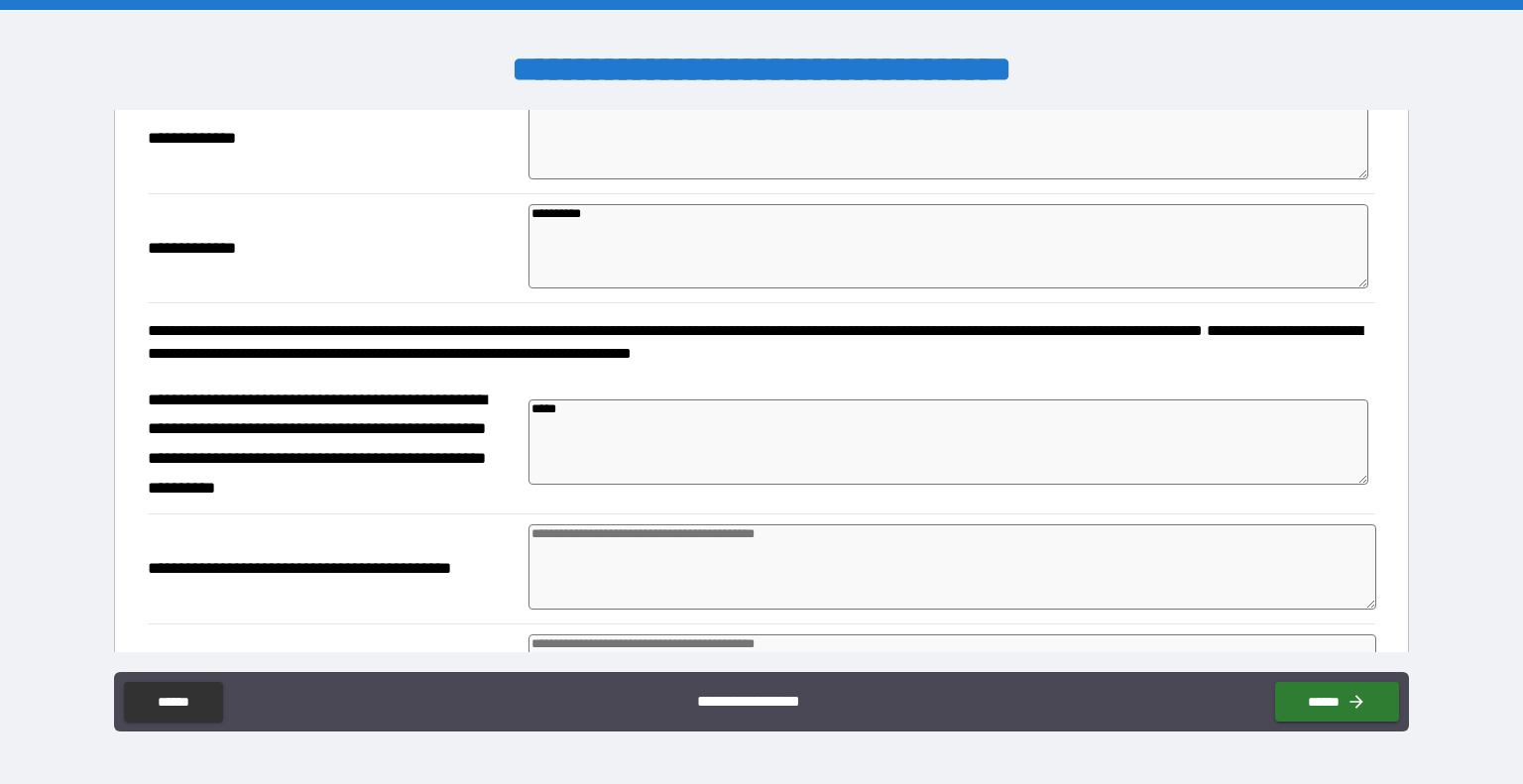 type on "*" 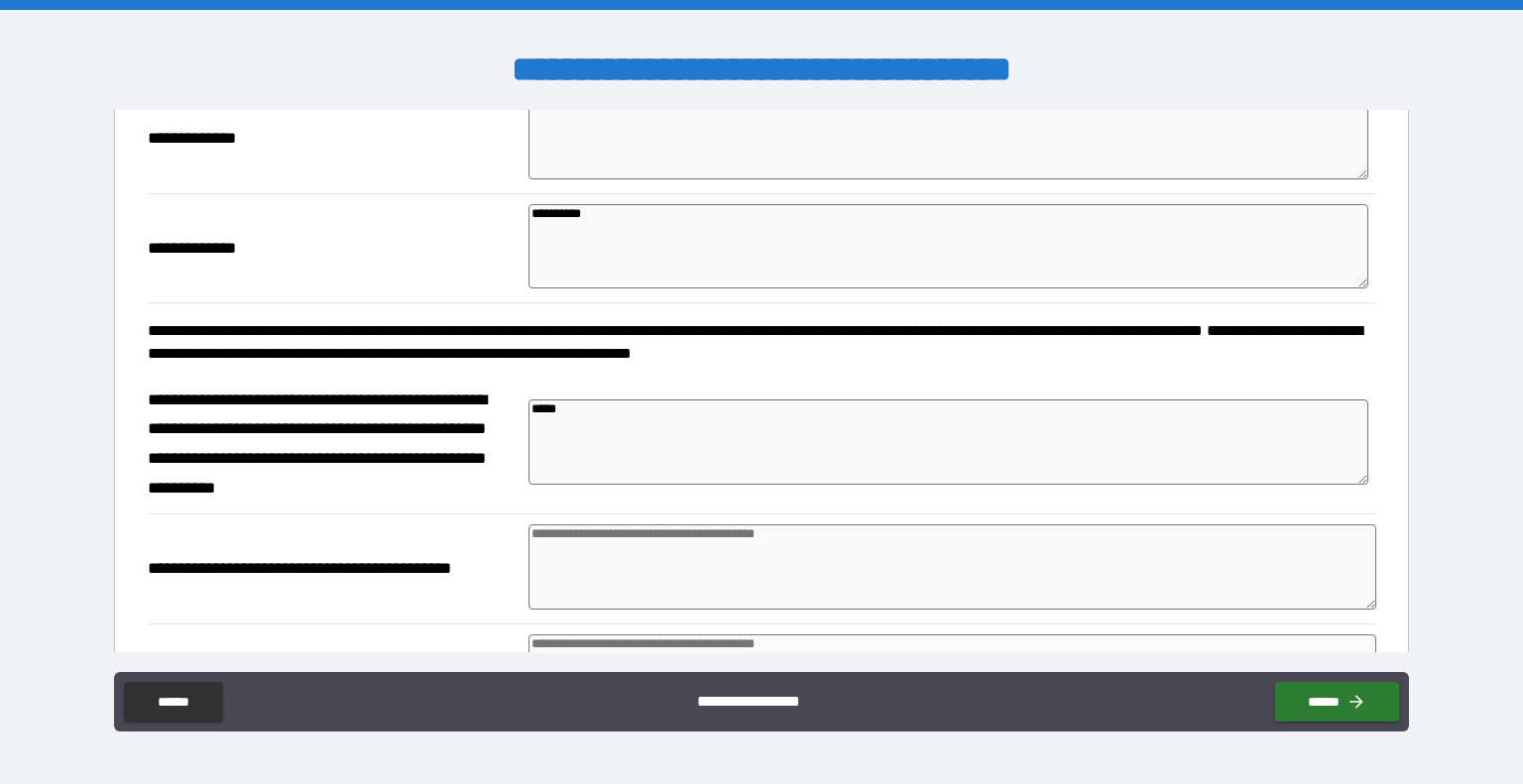 type on "*" 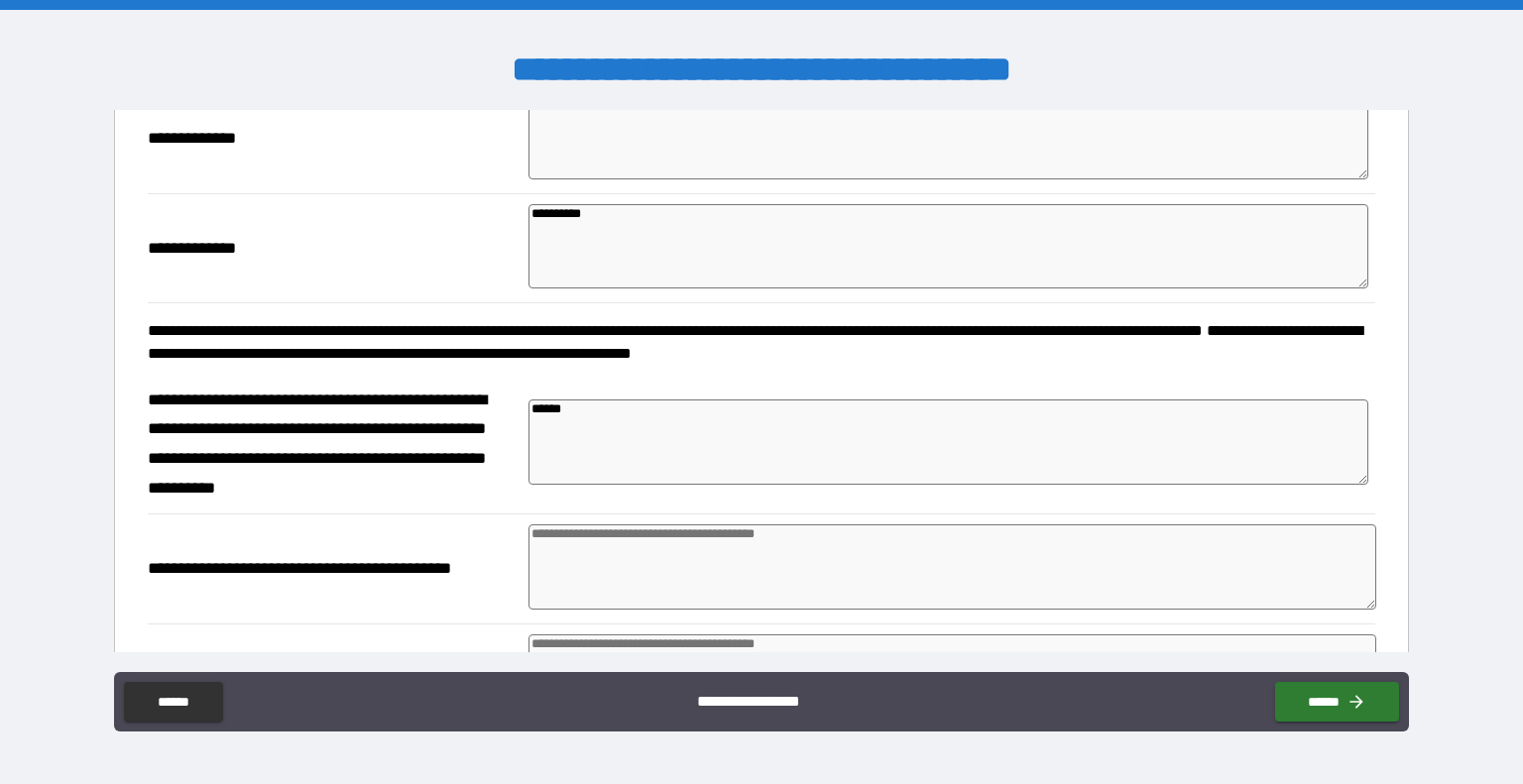 type on "*" 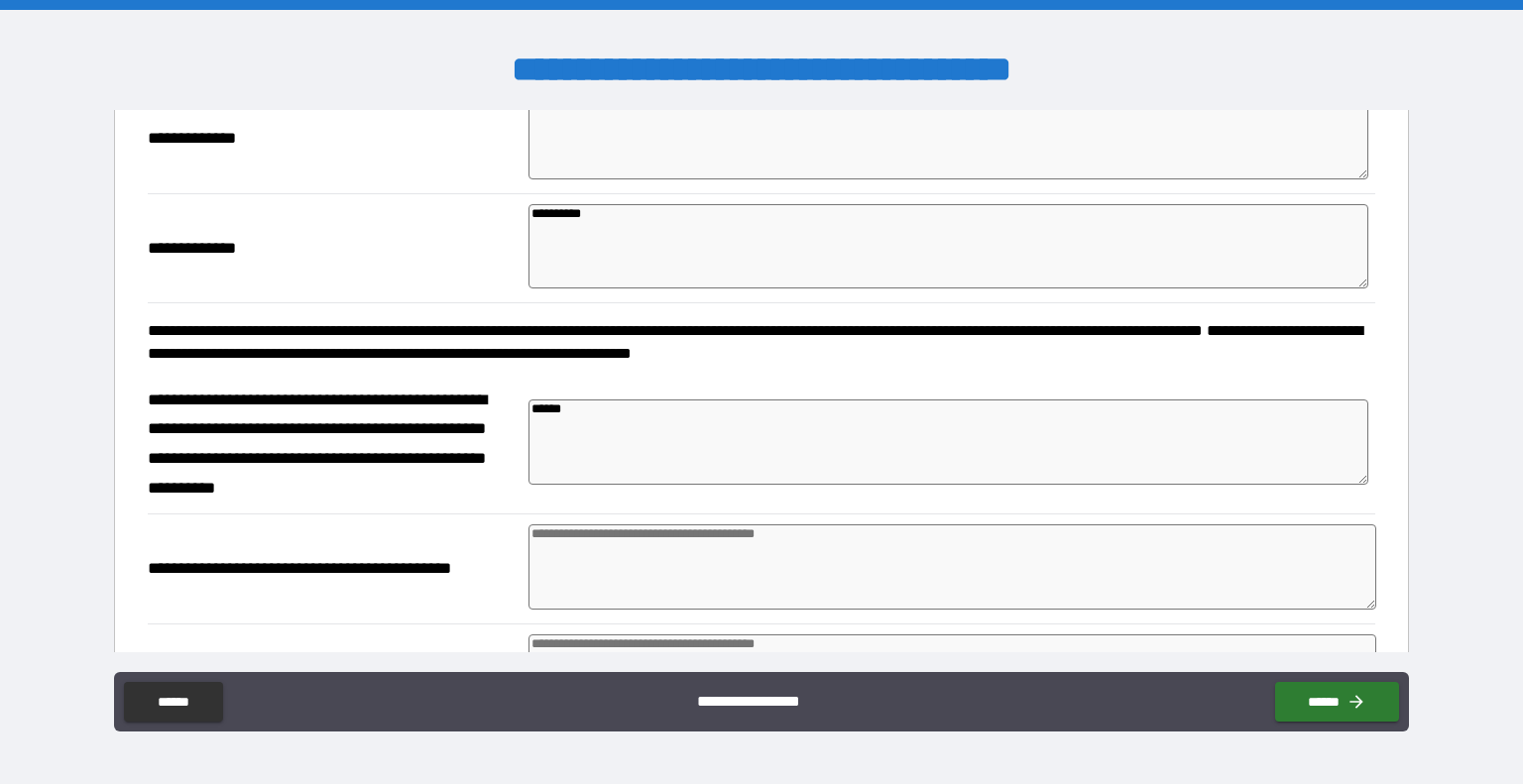 type on "*" 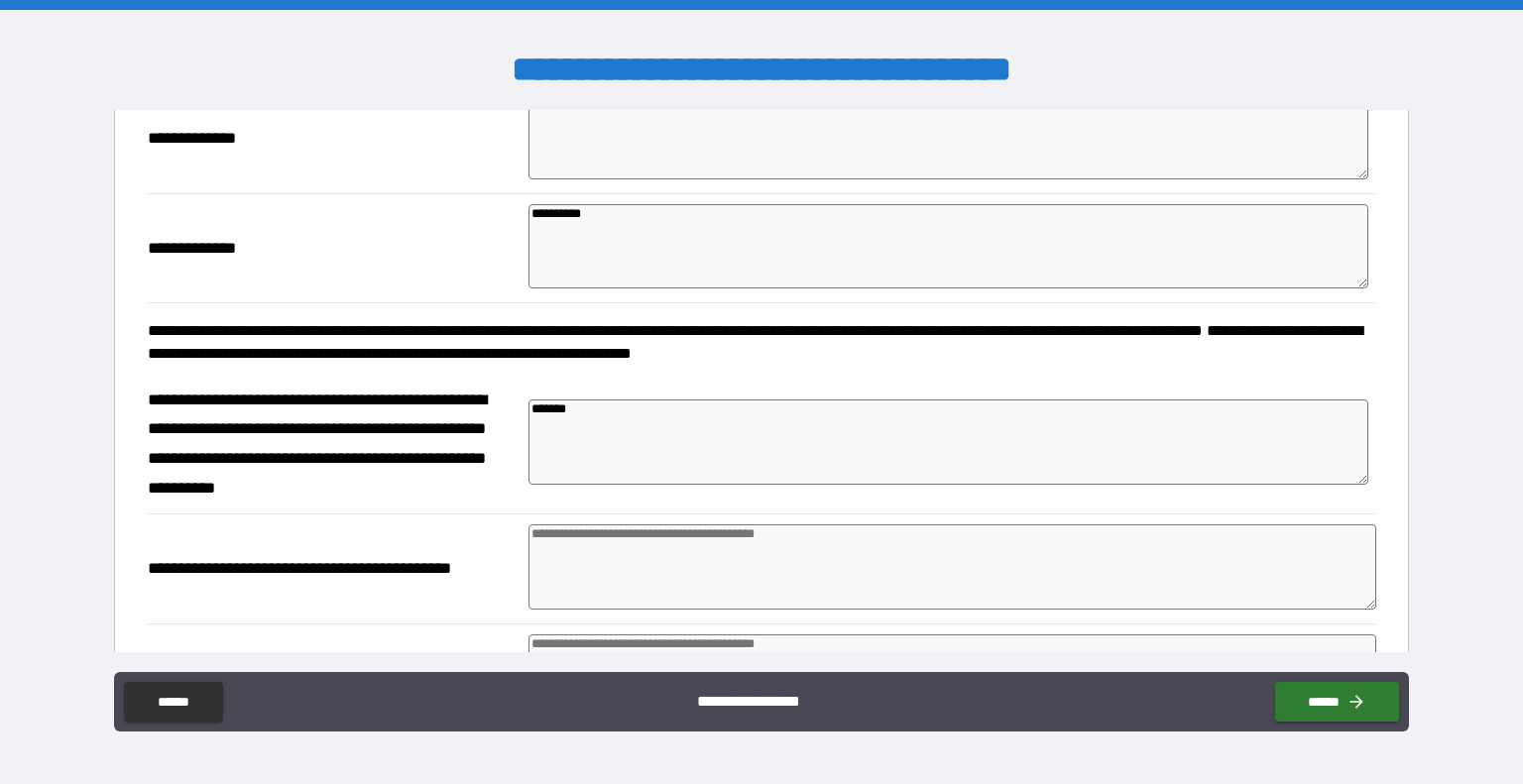 type on "*" 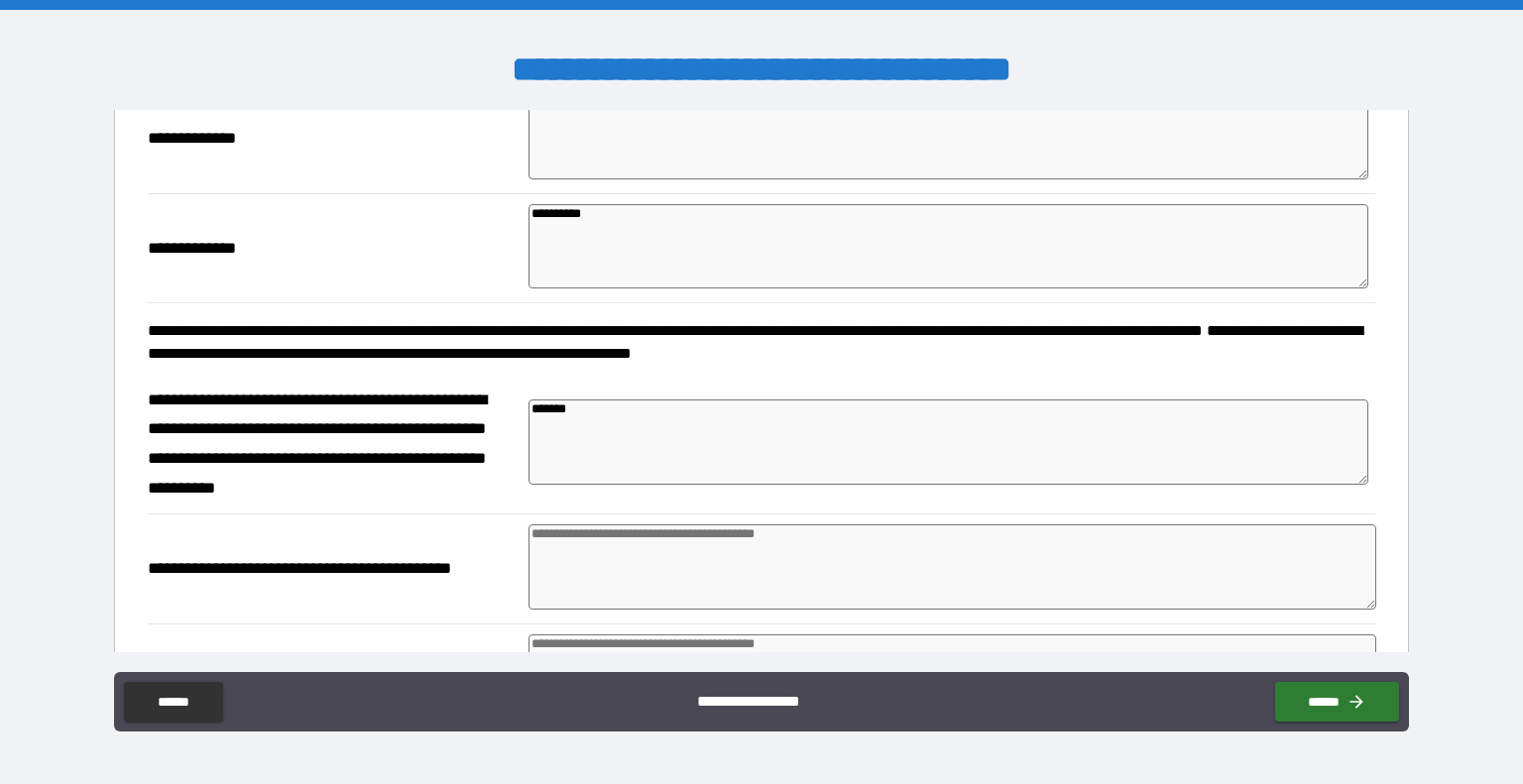 type on "*" 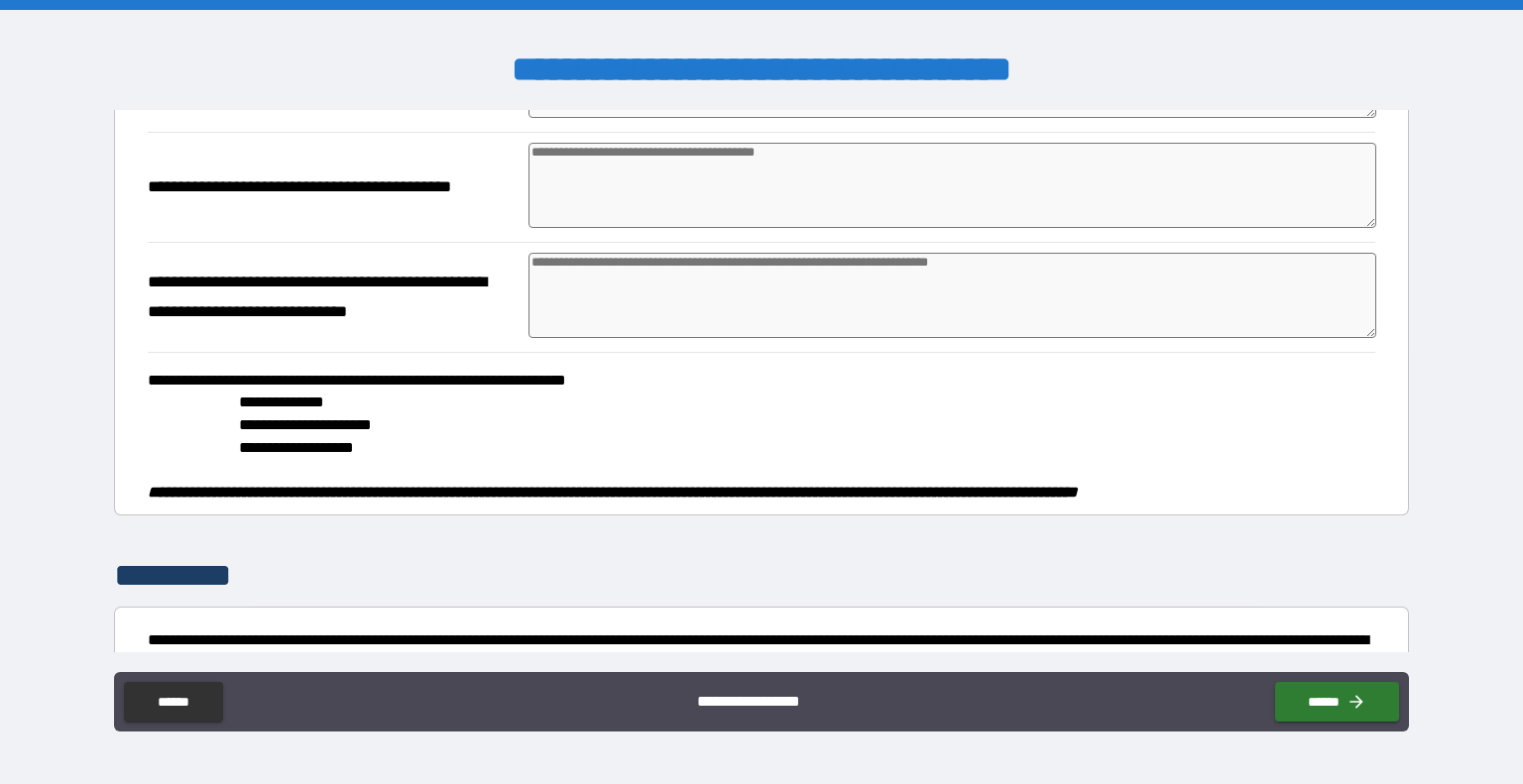 scroll, scrollTop: 1109, scrollLeft: 0, axis: vertical 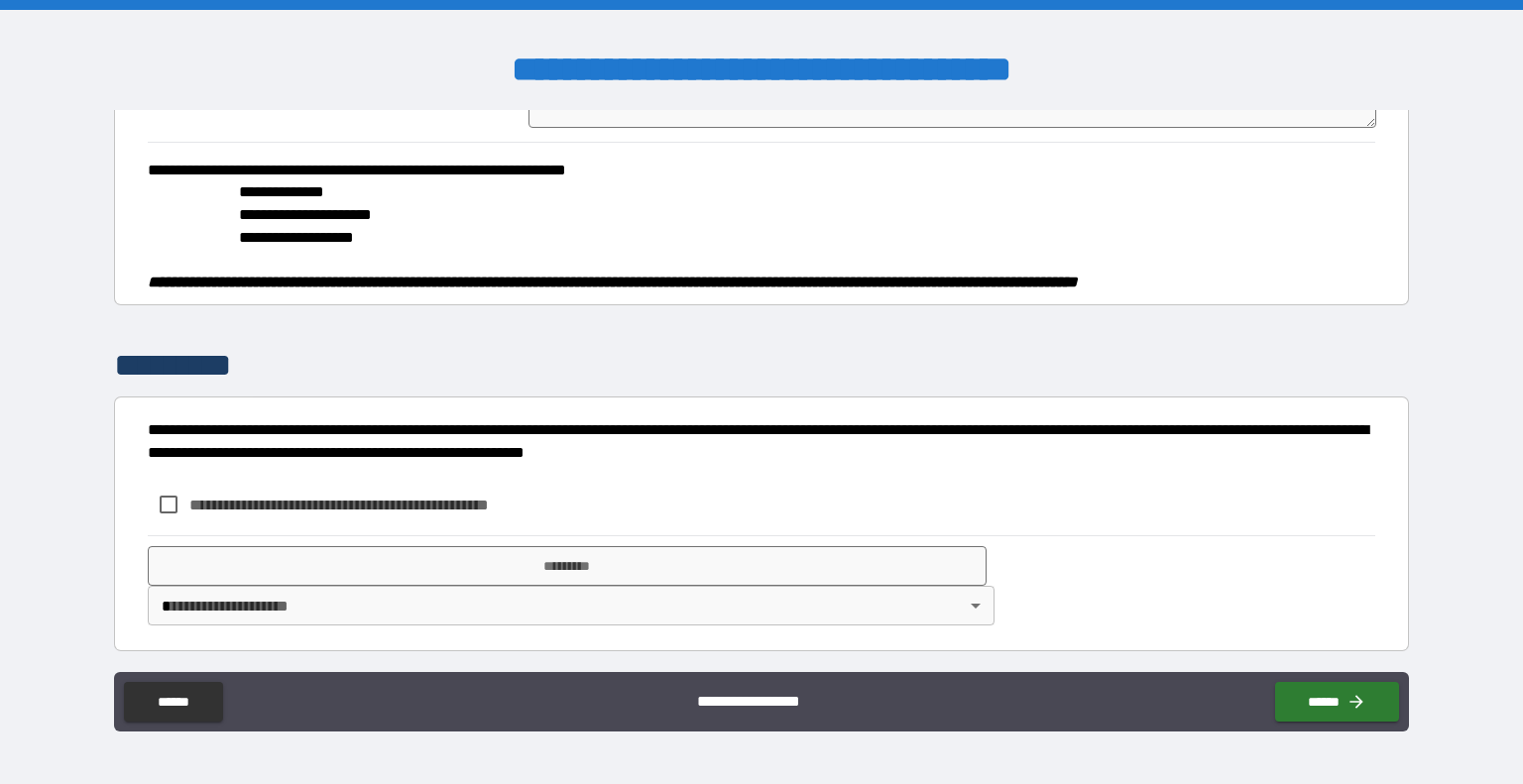 click on "**********" at bounding box center (372, 504) 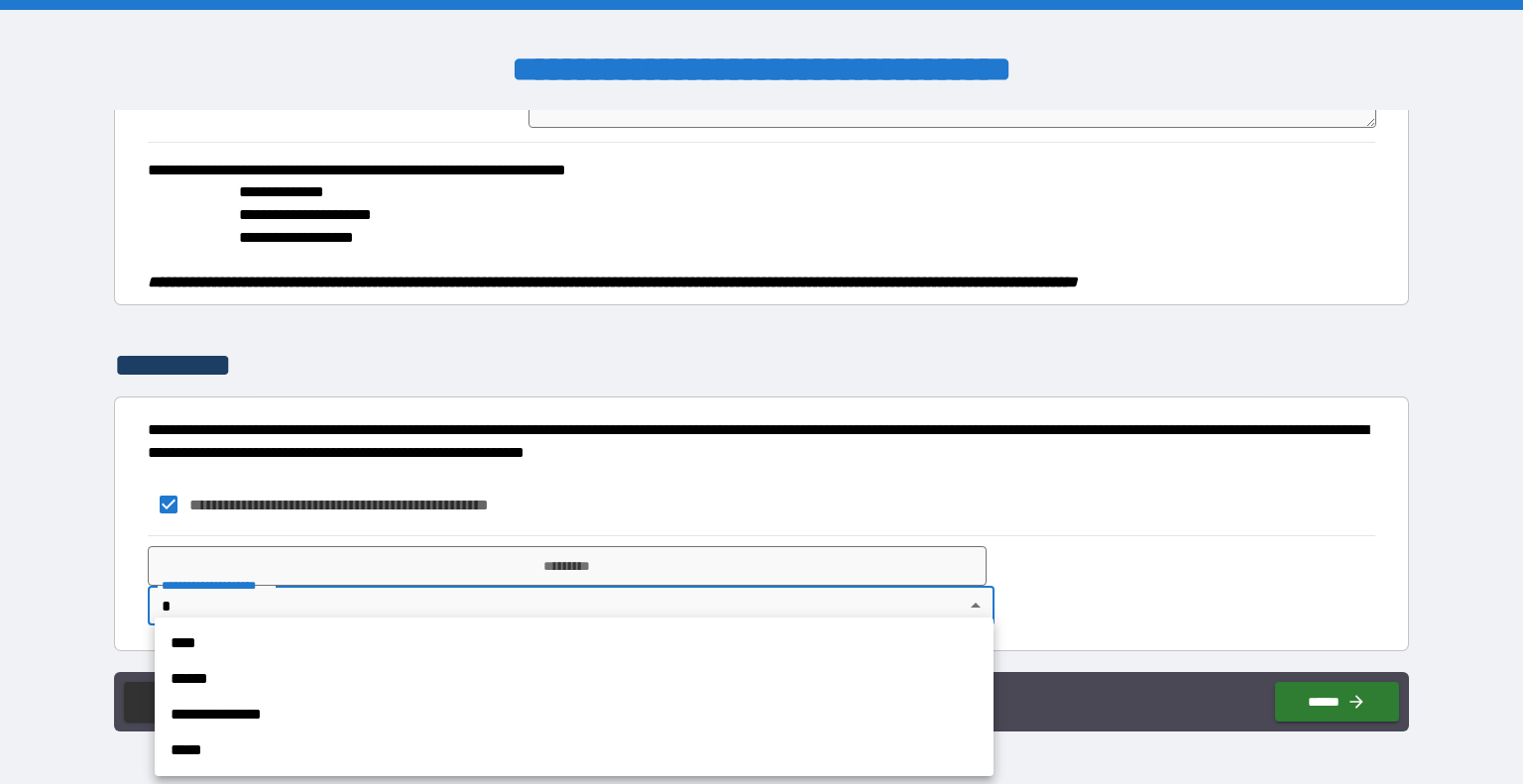 click on "**********" at bounding box center (762, 392) 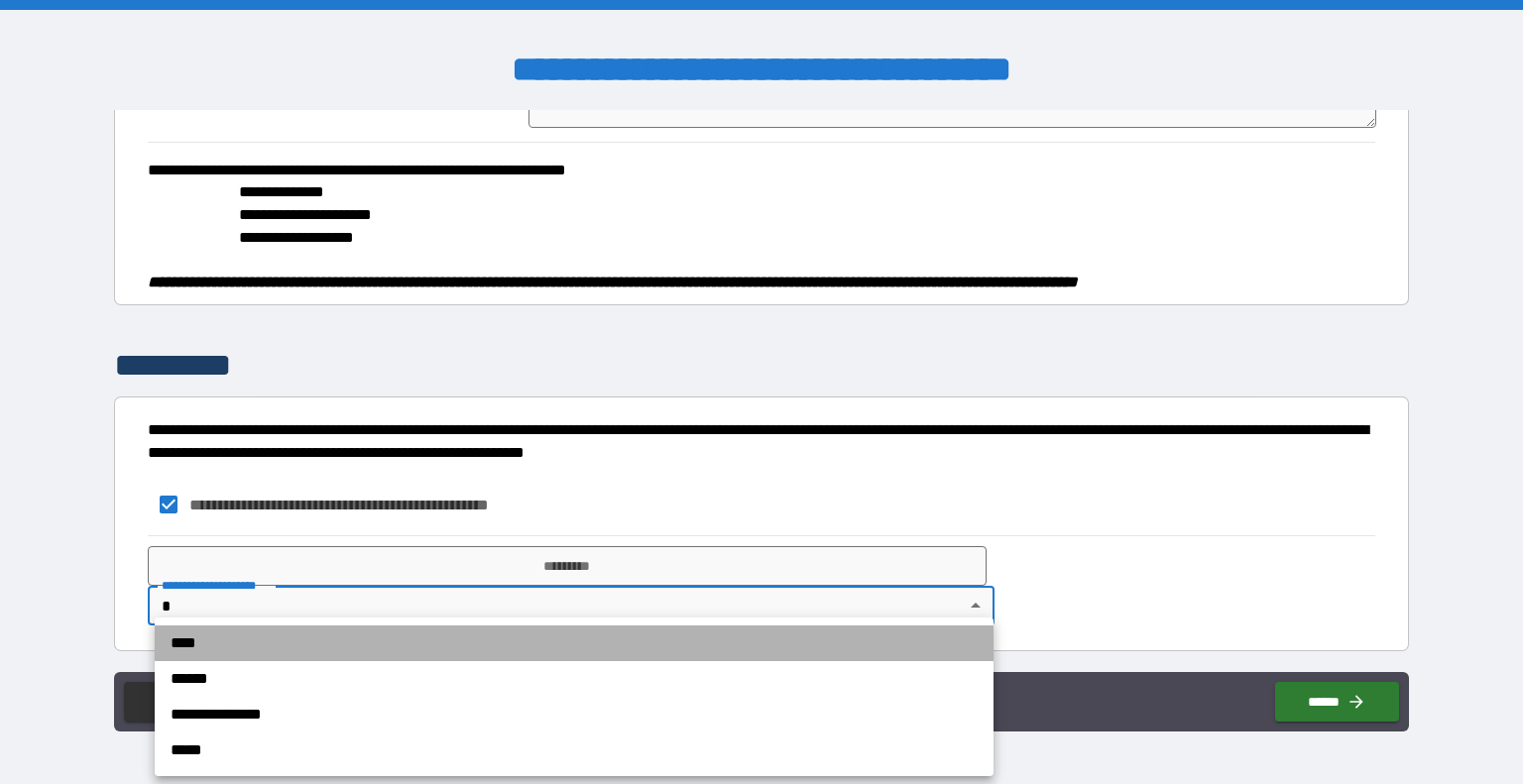 click on "****" at bounding box center (574, 643) 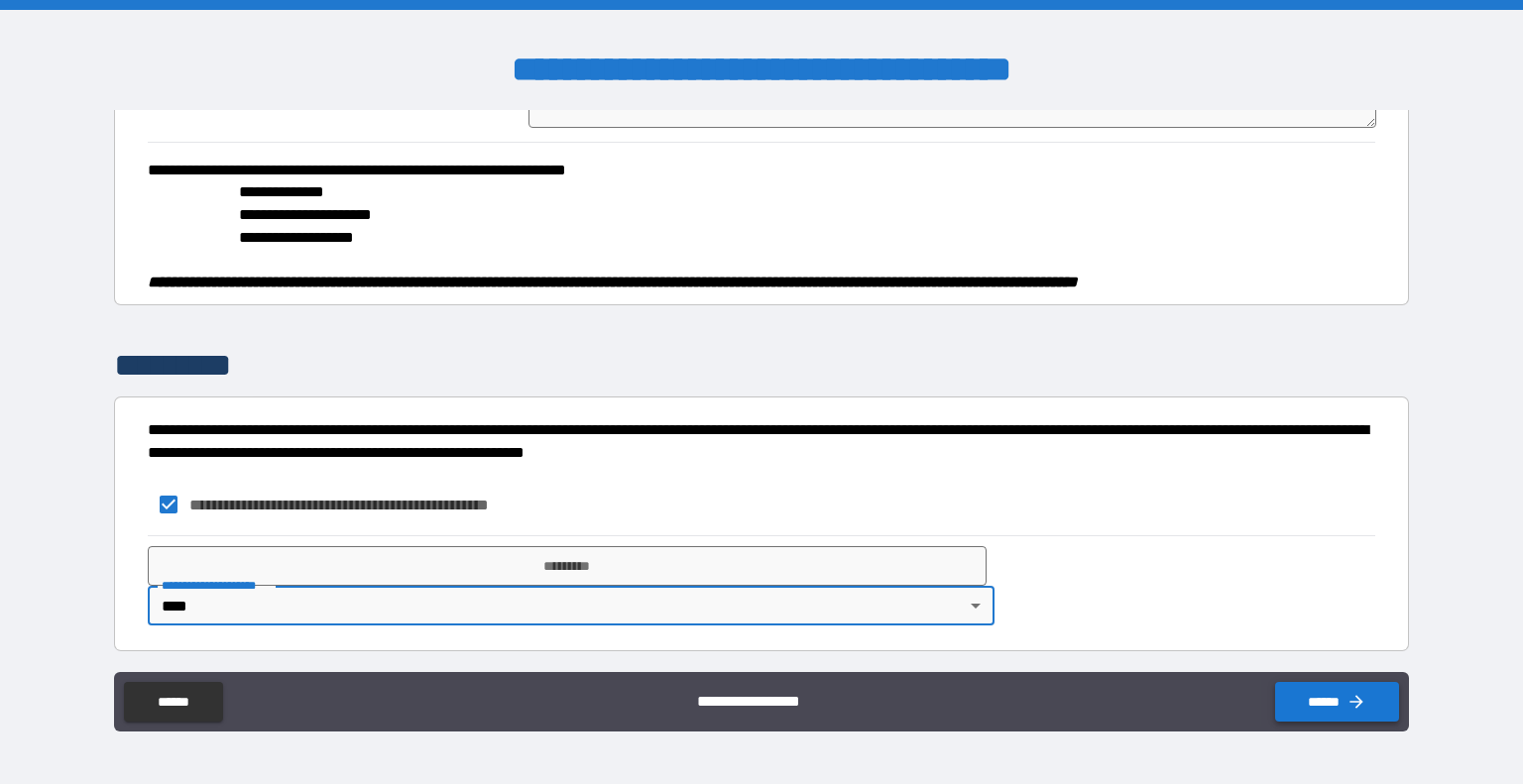 click on "******" at bounding box center (1337, 702) 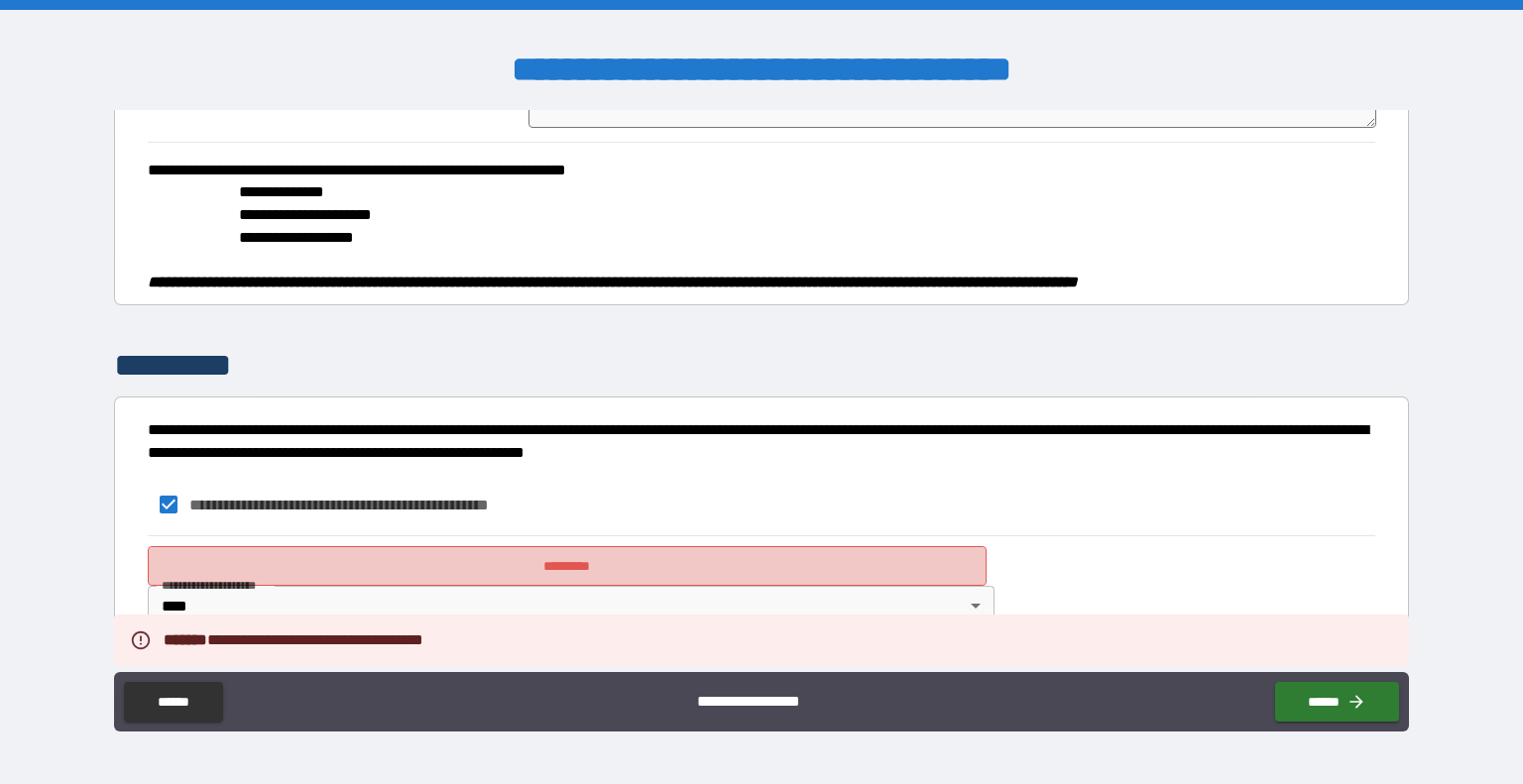 click on "*********" at bounding box center (567, 566) 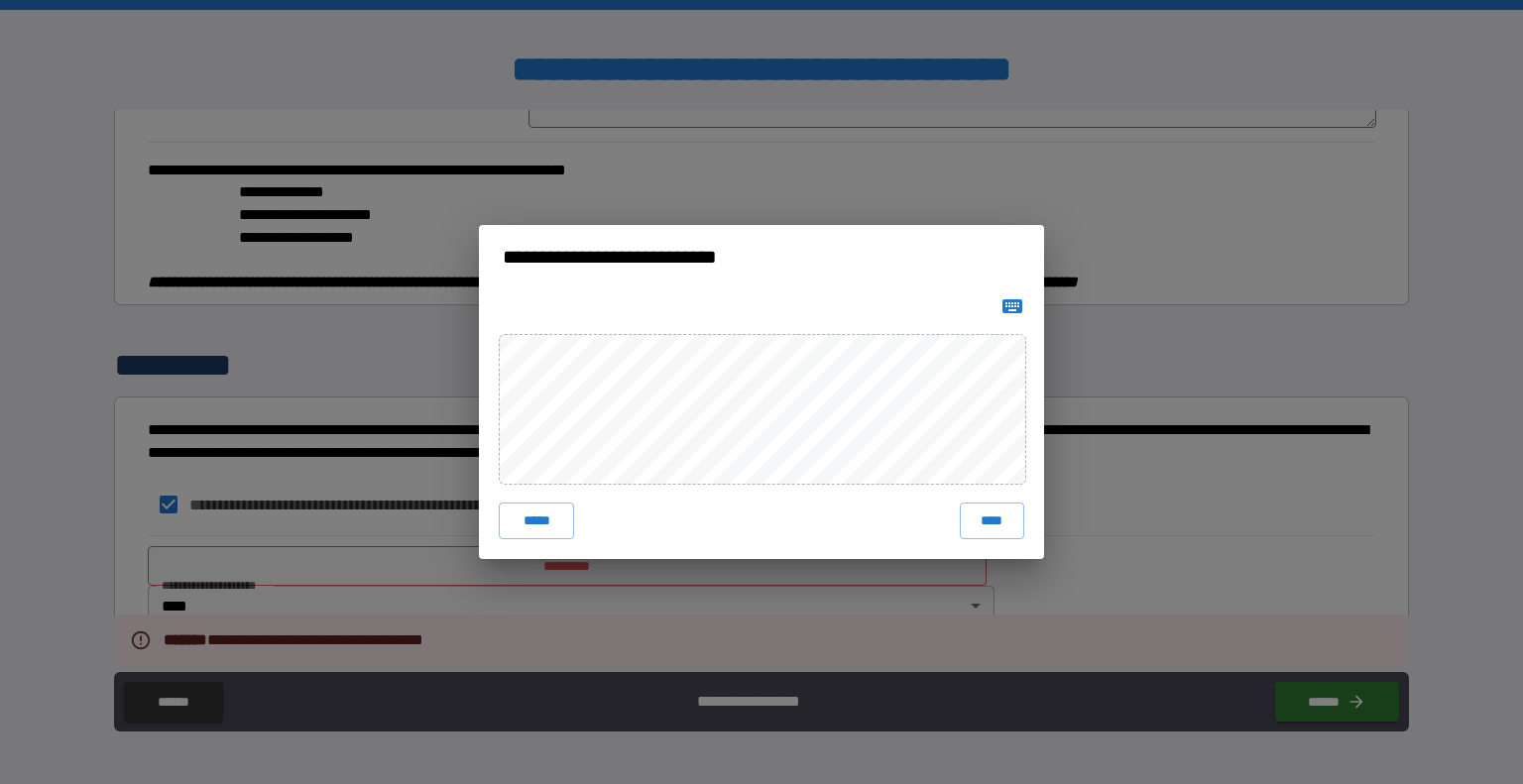 click 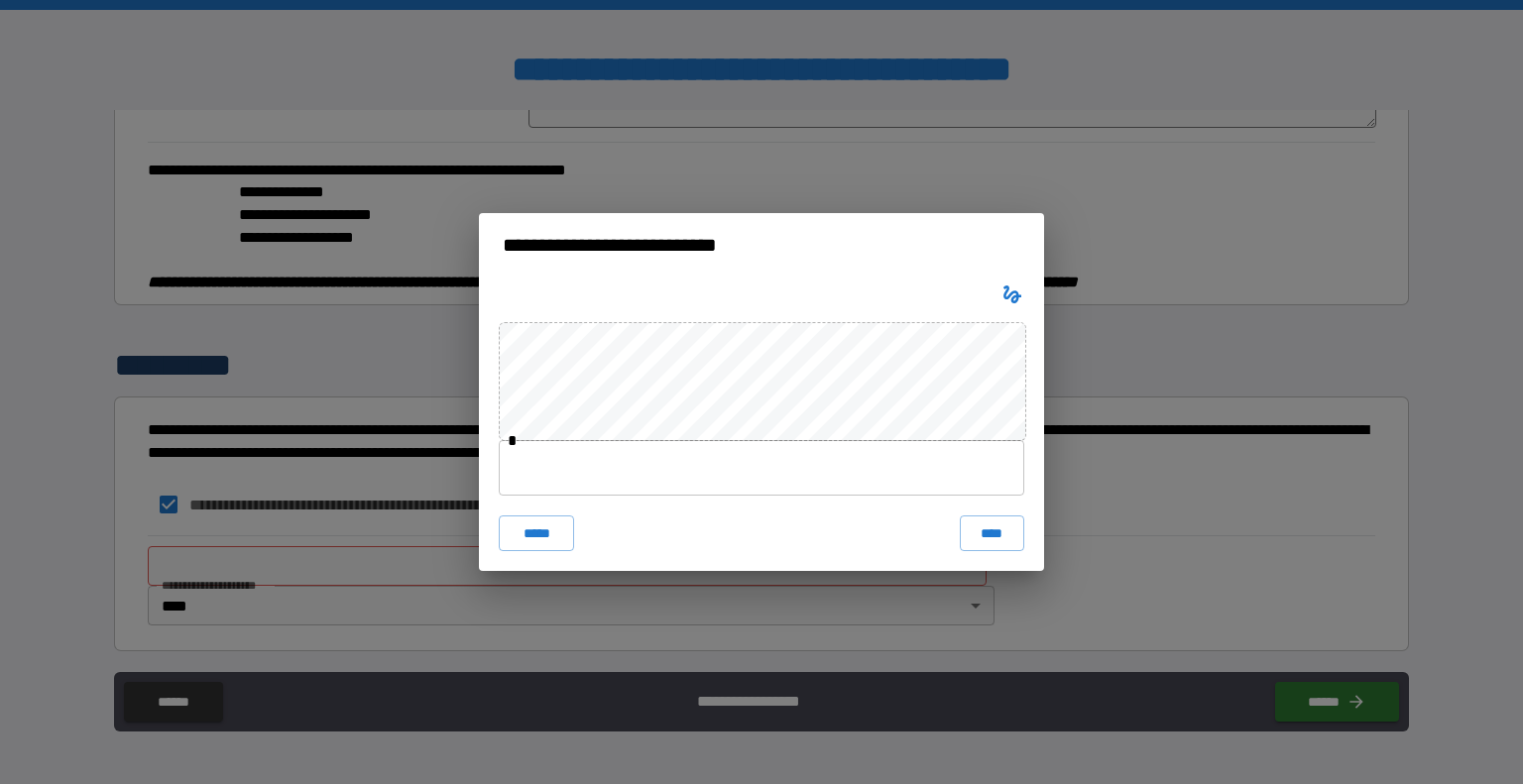 click at bounding box center (762, 468) 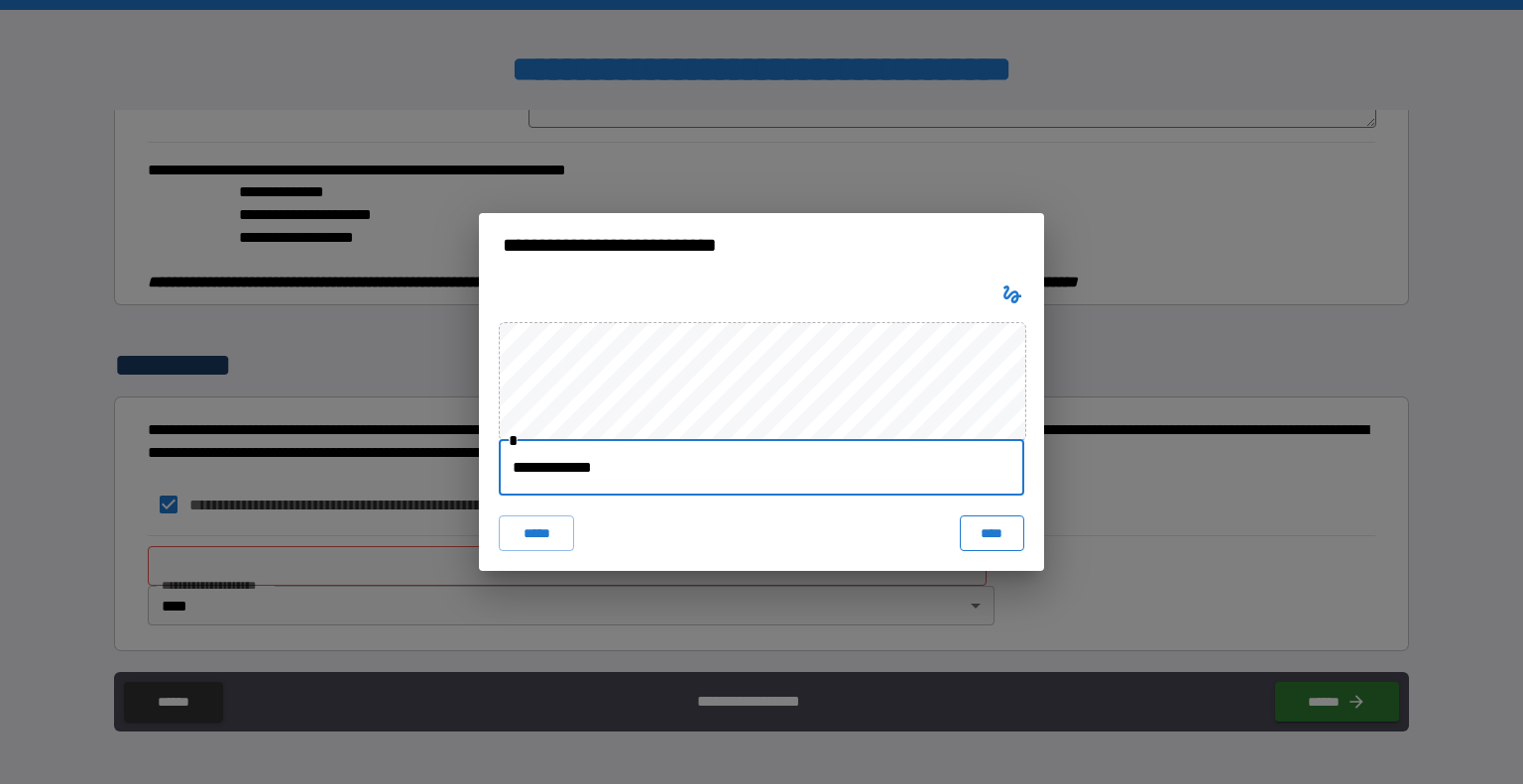 click on "****" at bounding box center [992, 533] 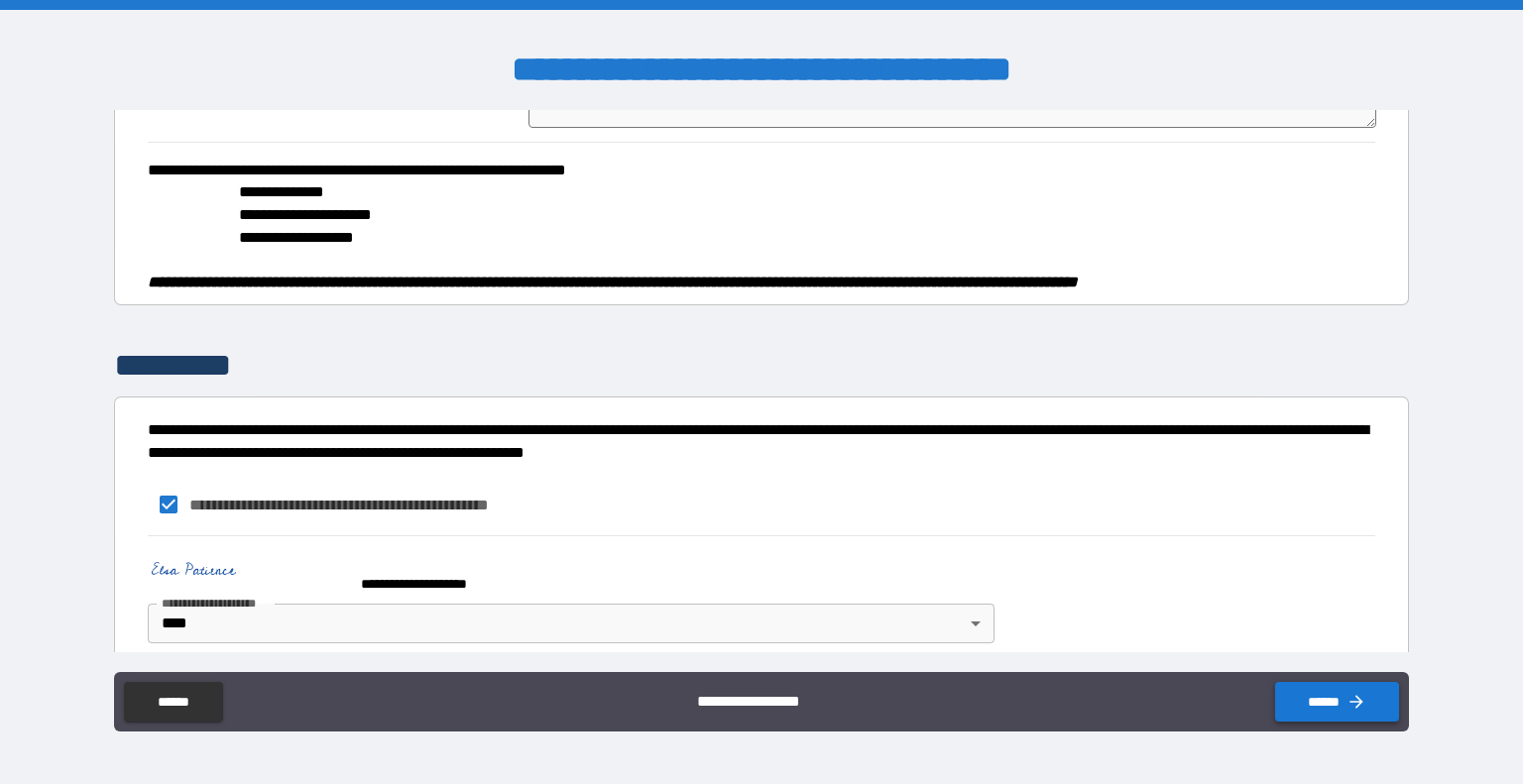 click on "******" at bounding box center (1337, 702) 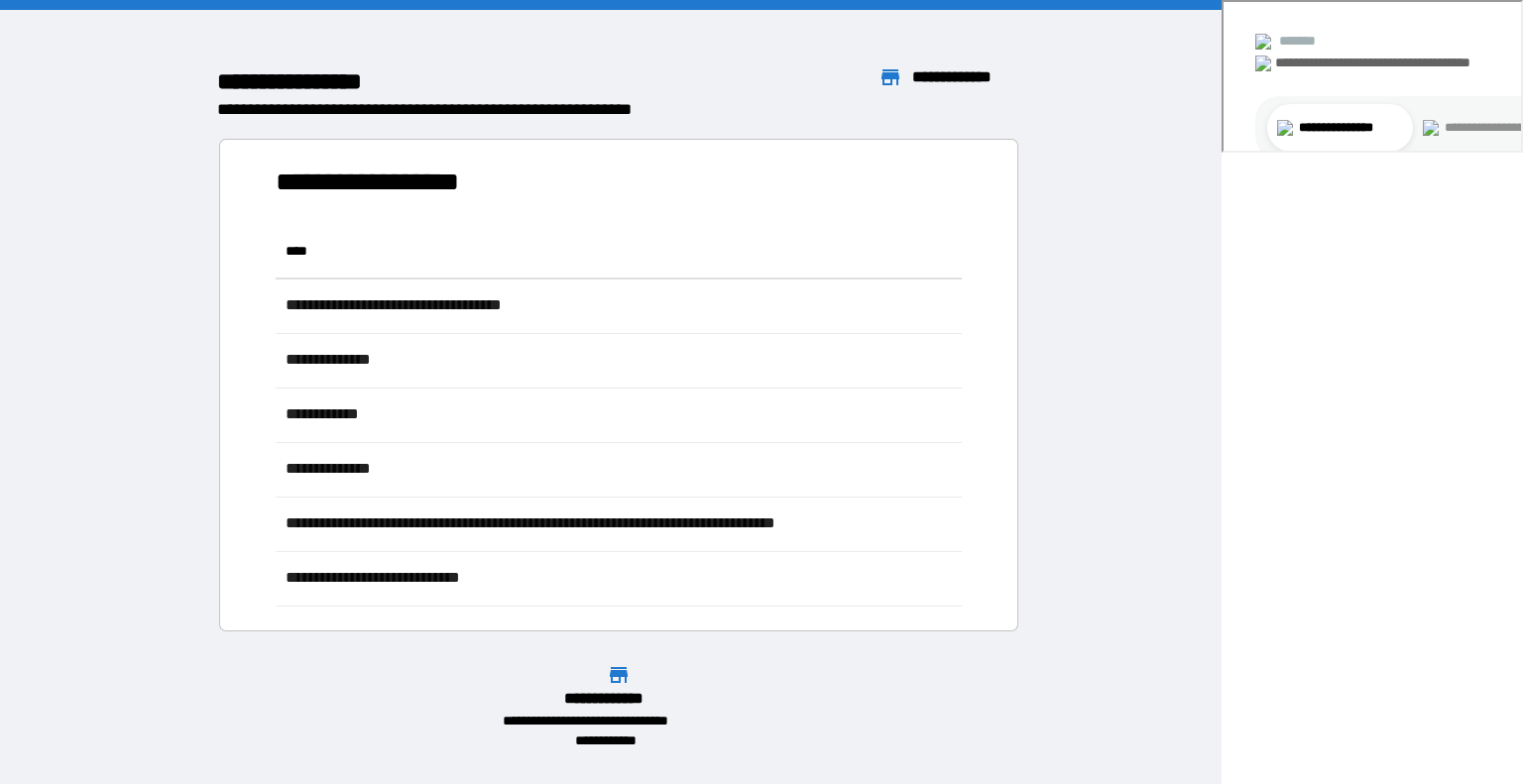 scroll, scrollTop: 16, scrollLeft: 16, axis: both 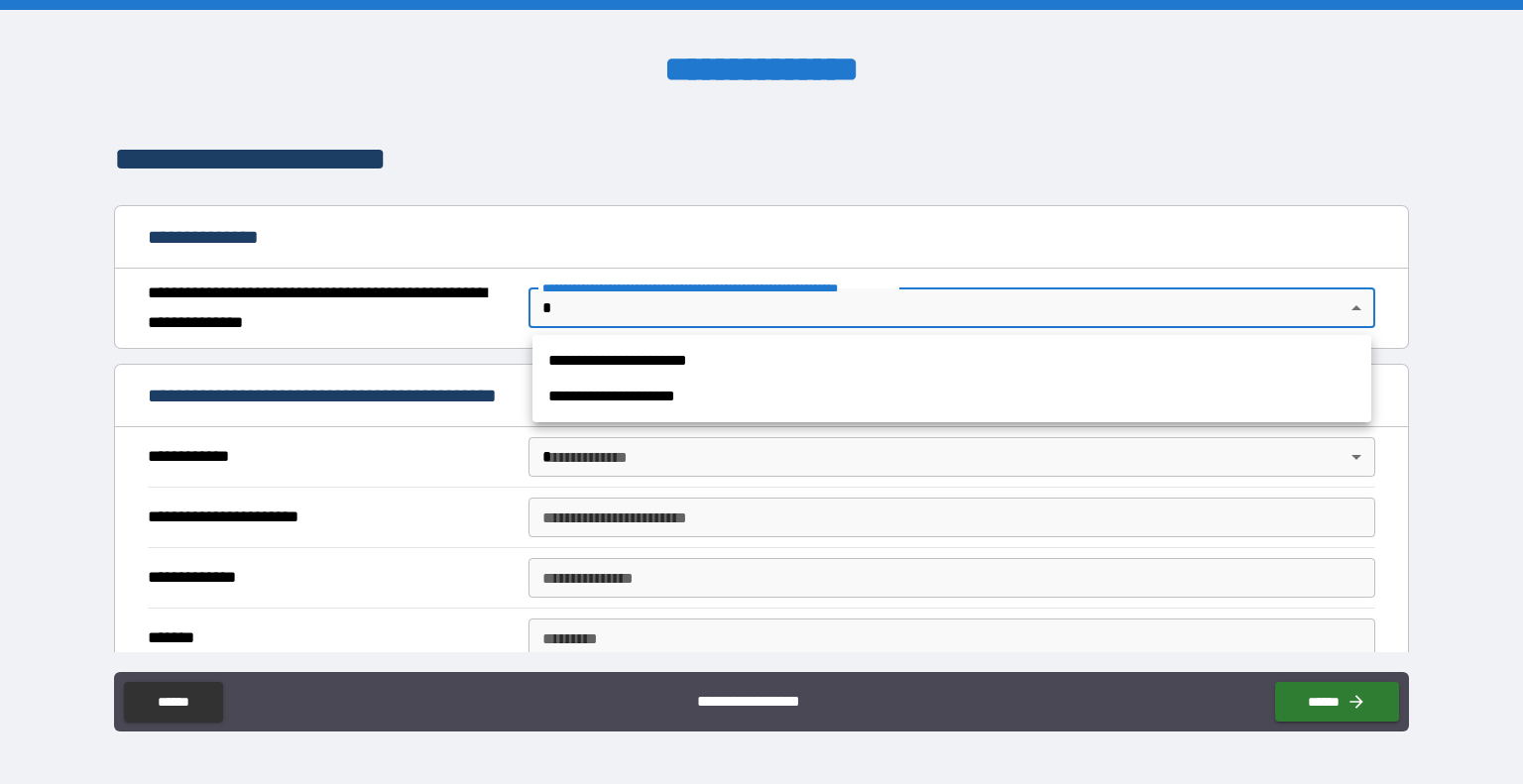 click on "**********" at bounding box center [762, 392] 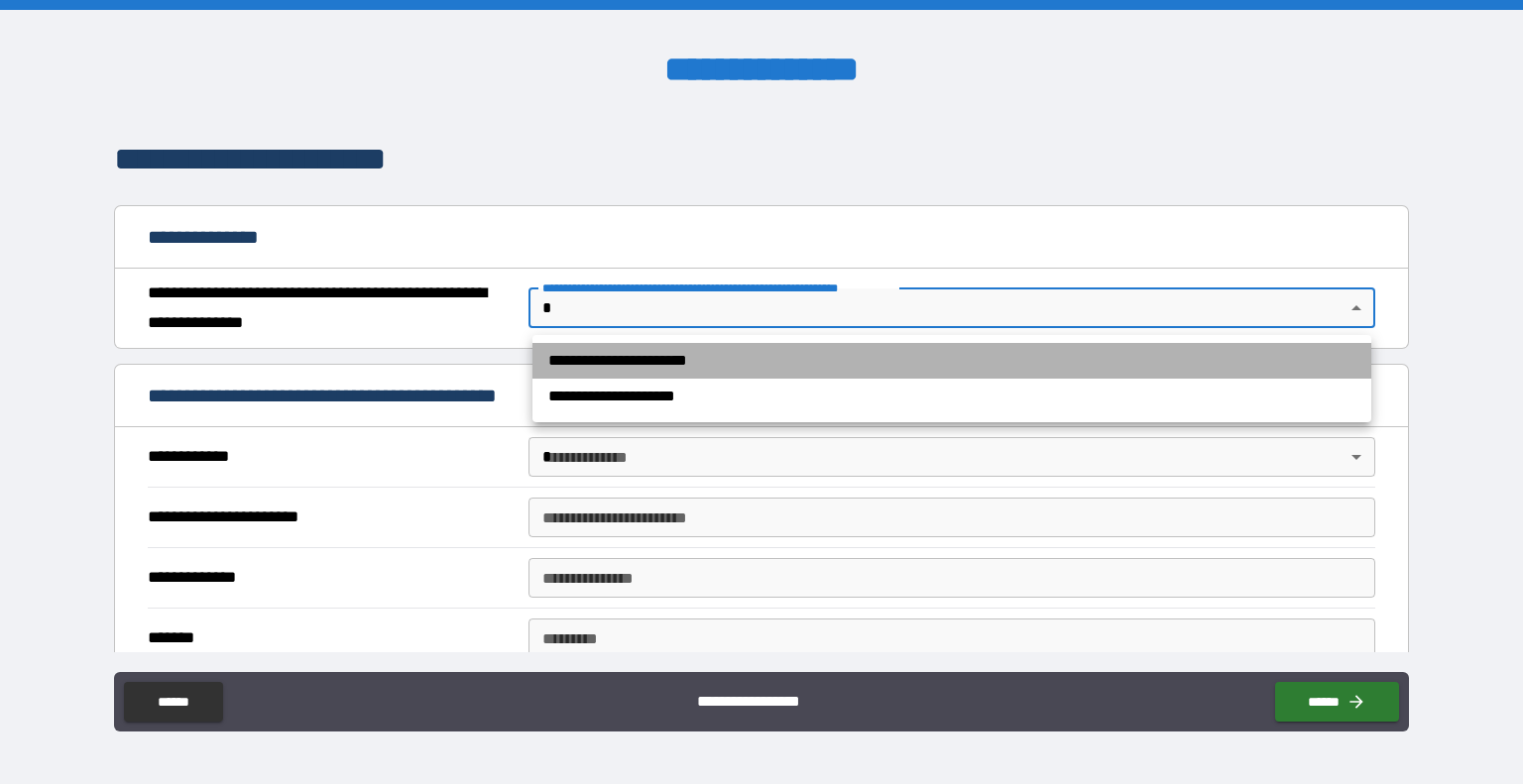 click on "**********" at bounding box center (952, 361) 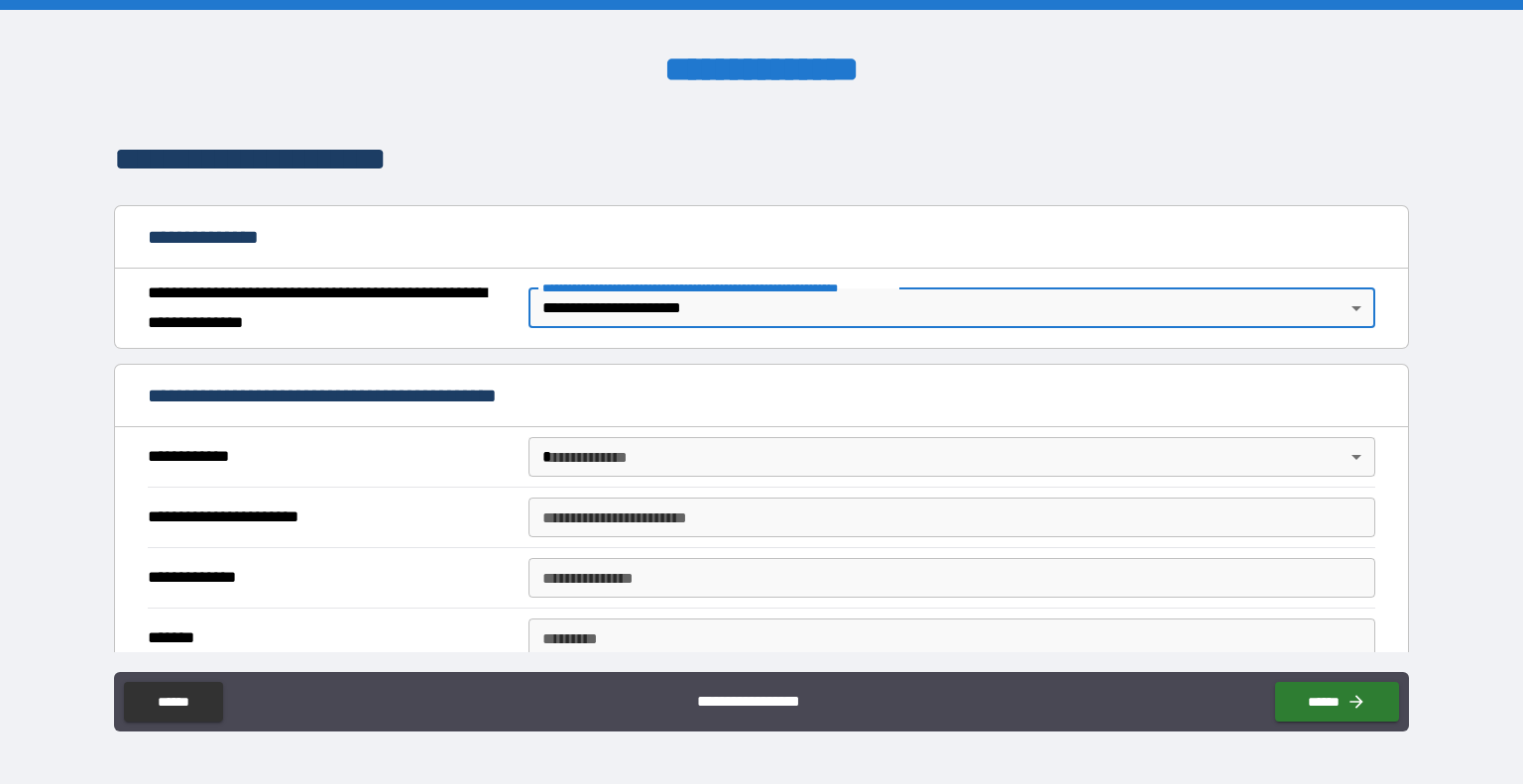 click on "**********" at bounding box center (762, 392) 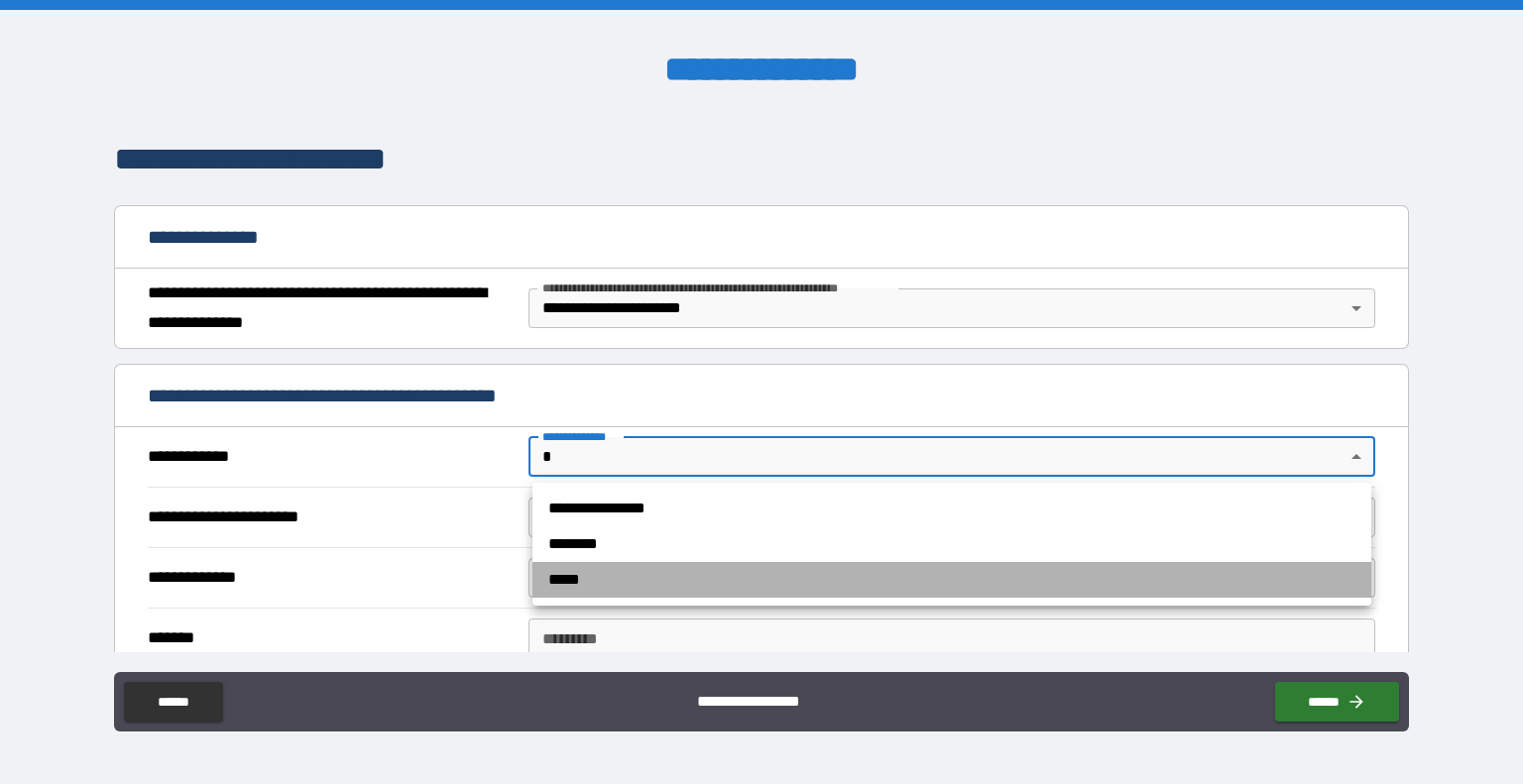 click on "*****" at bounding box center (952, 580) 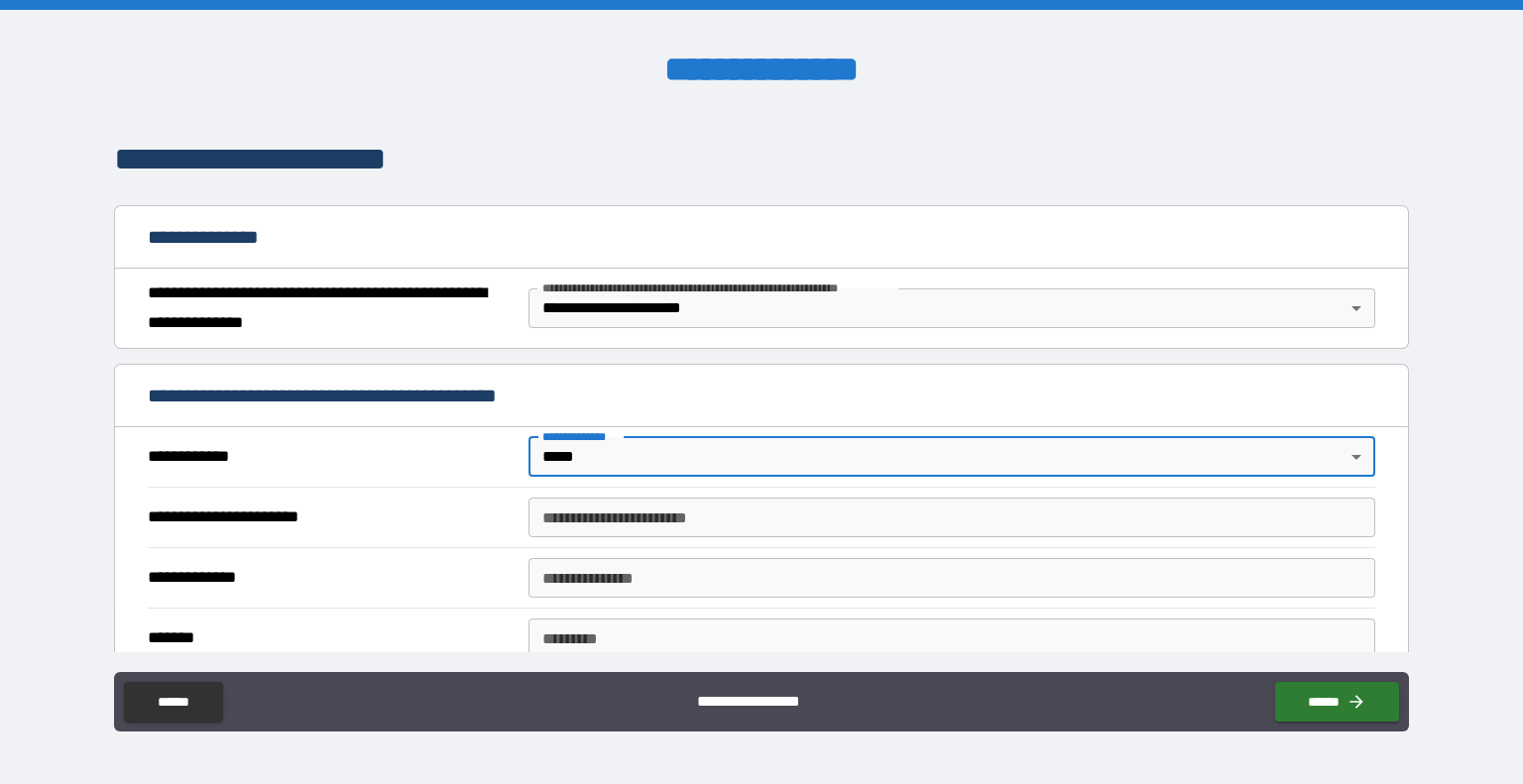 click on "**********" at bounding box center (952, 517) 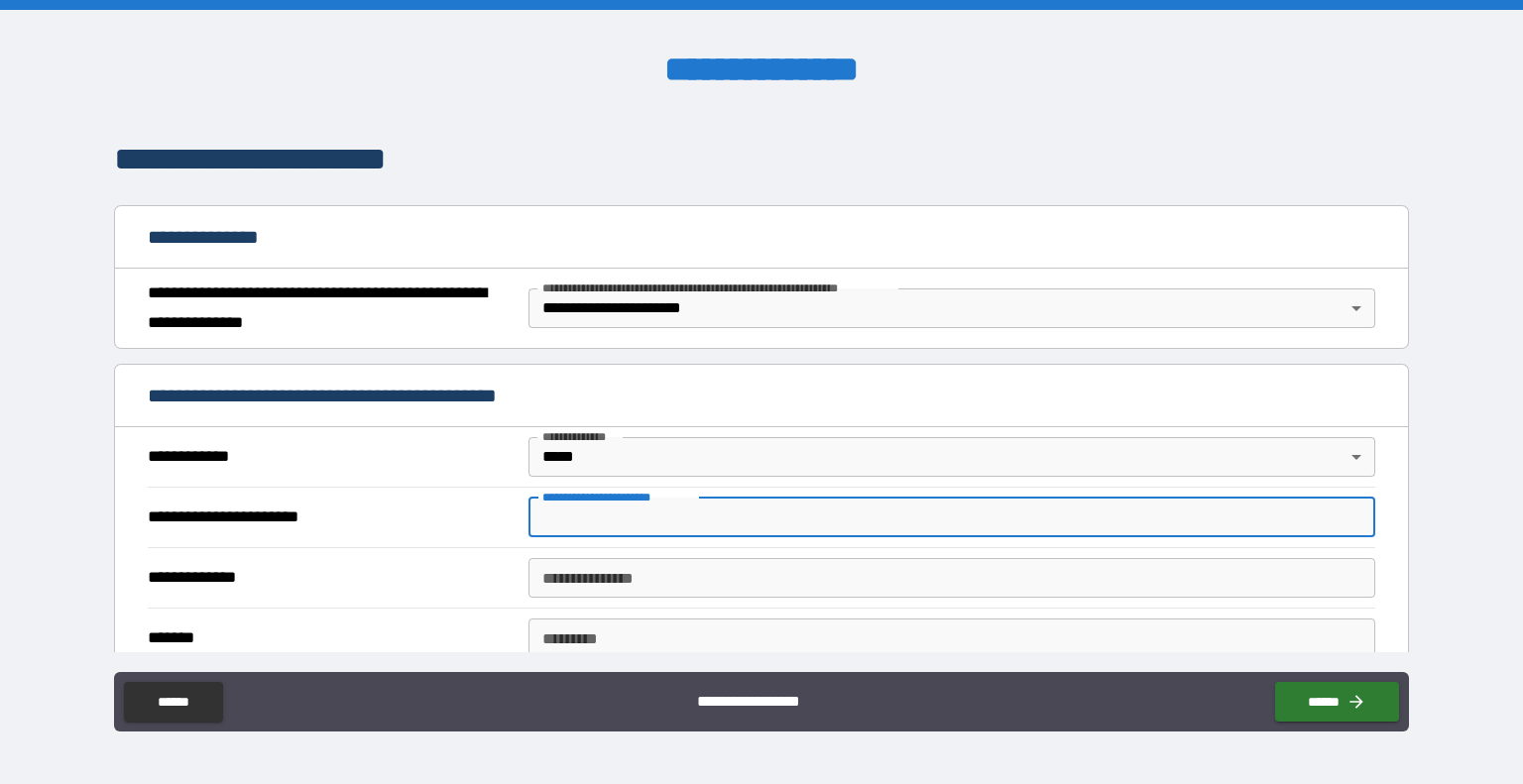scroll, scrollTop: 232, scrollLeft: 0, axis: vertical 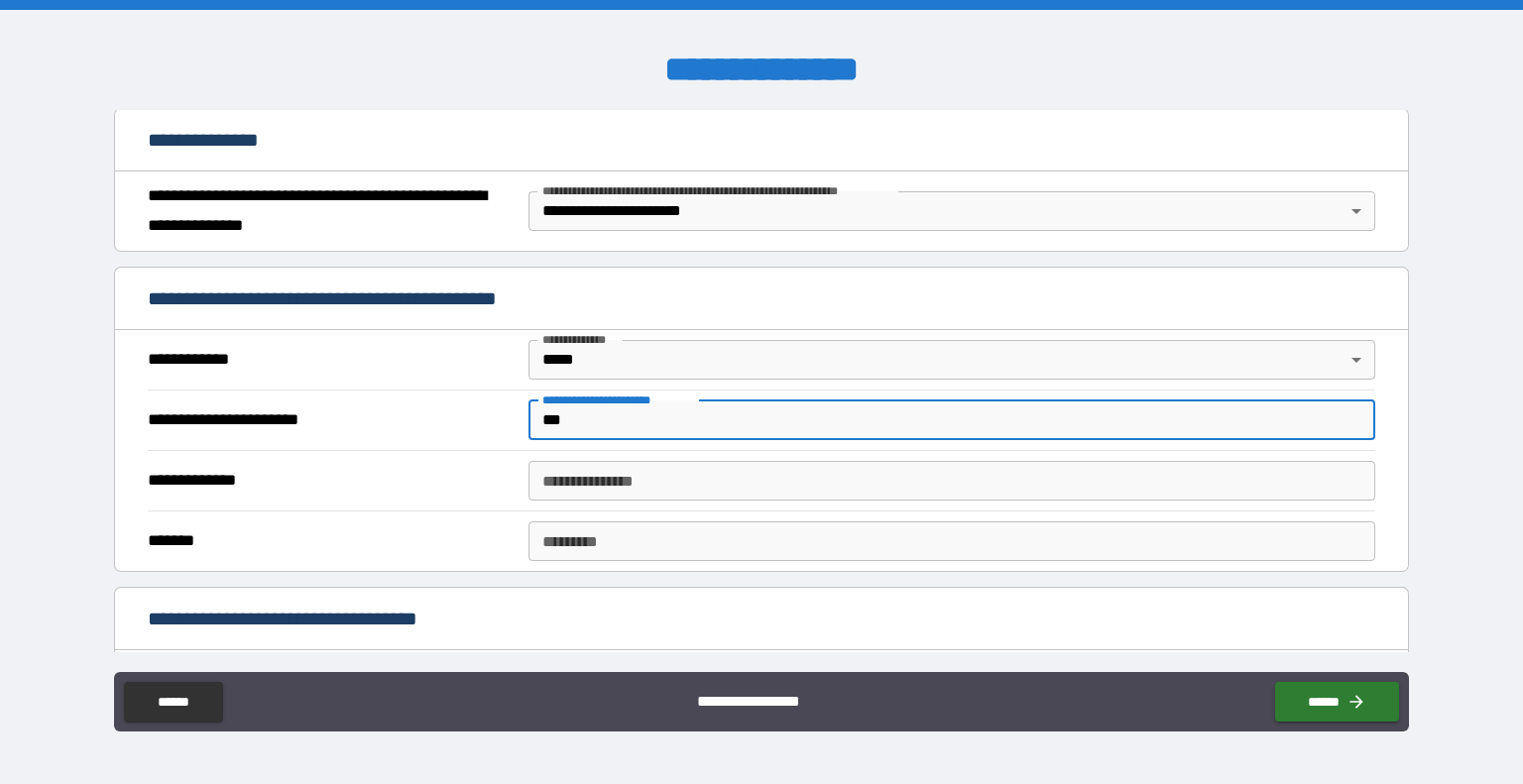 click on "**********" at bounding box center [952, 481] 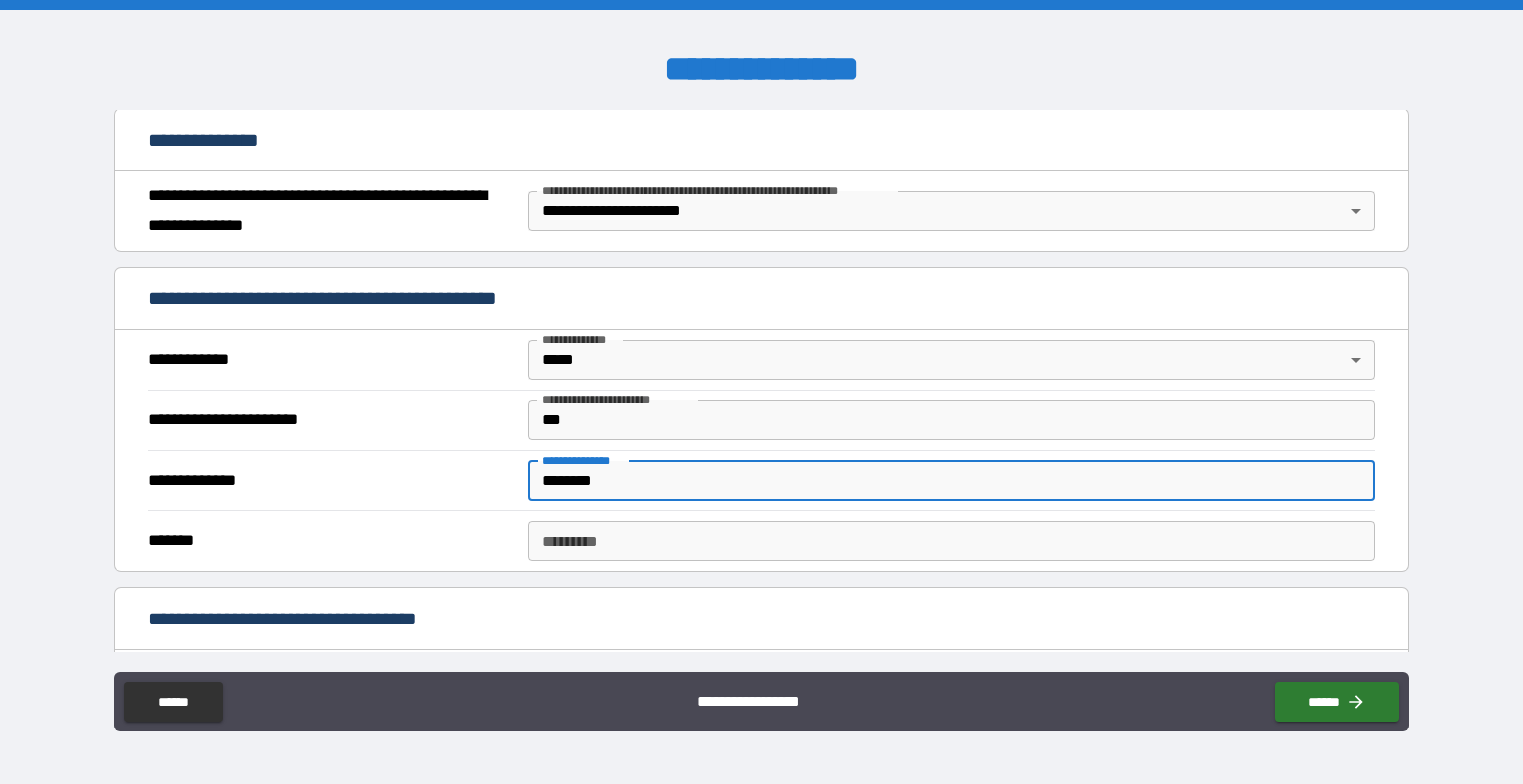 click on "*******   *" at bounding box center (952, 541) 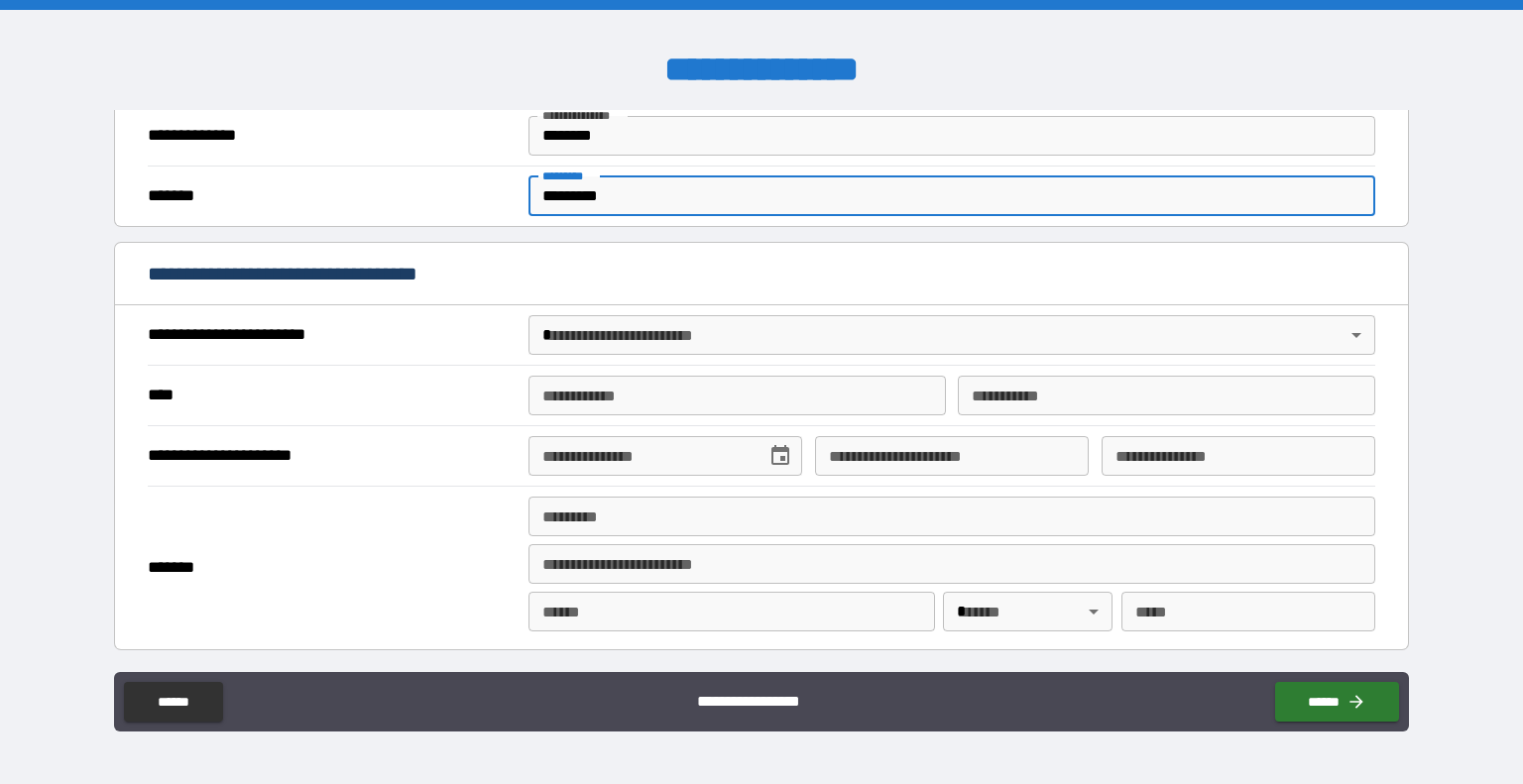 scroll, scrollTop: 580, scrollLeft: 0, axis: vertical 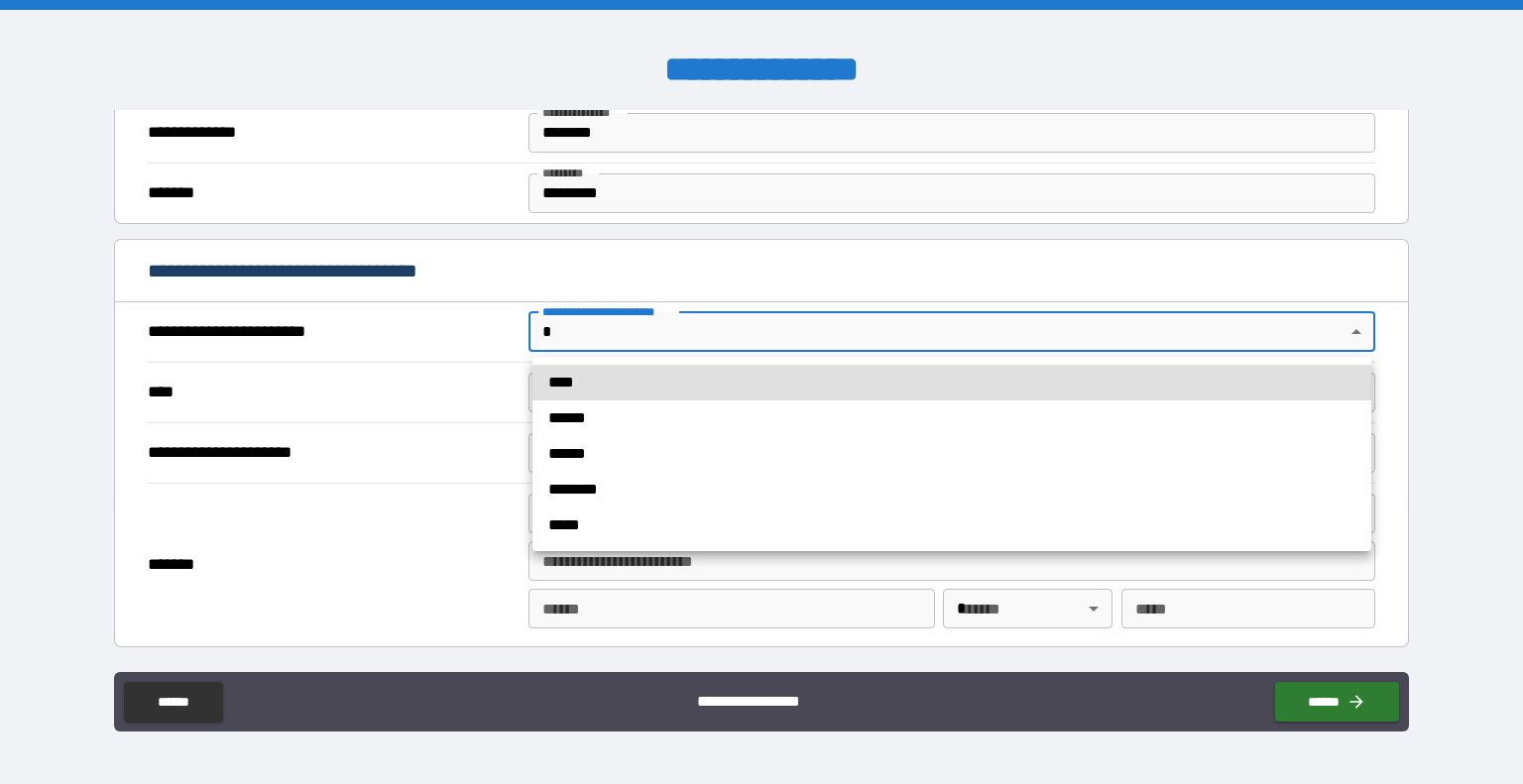 click on "**********" at bounding box center [762, 392] 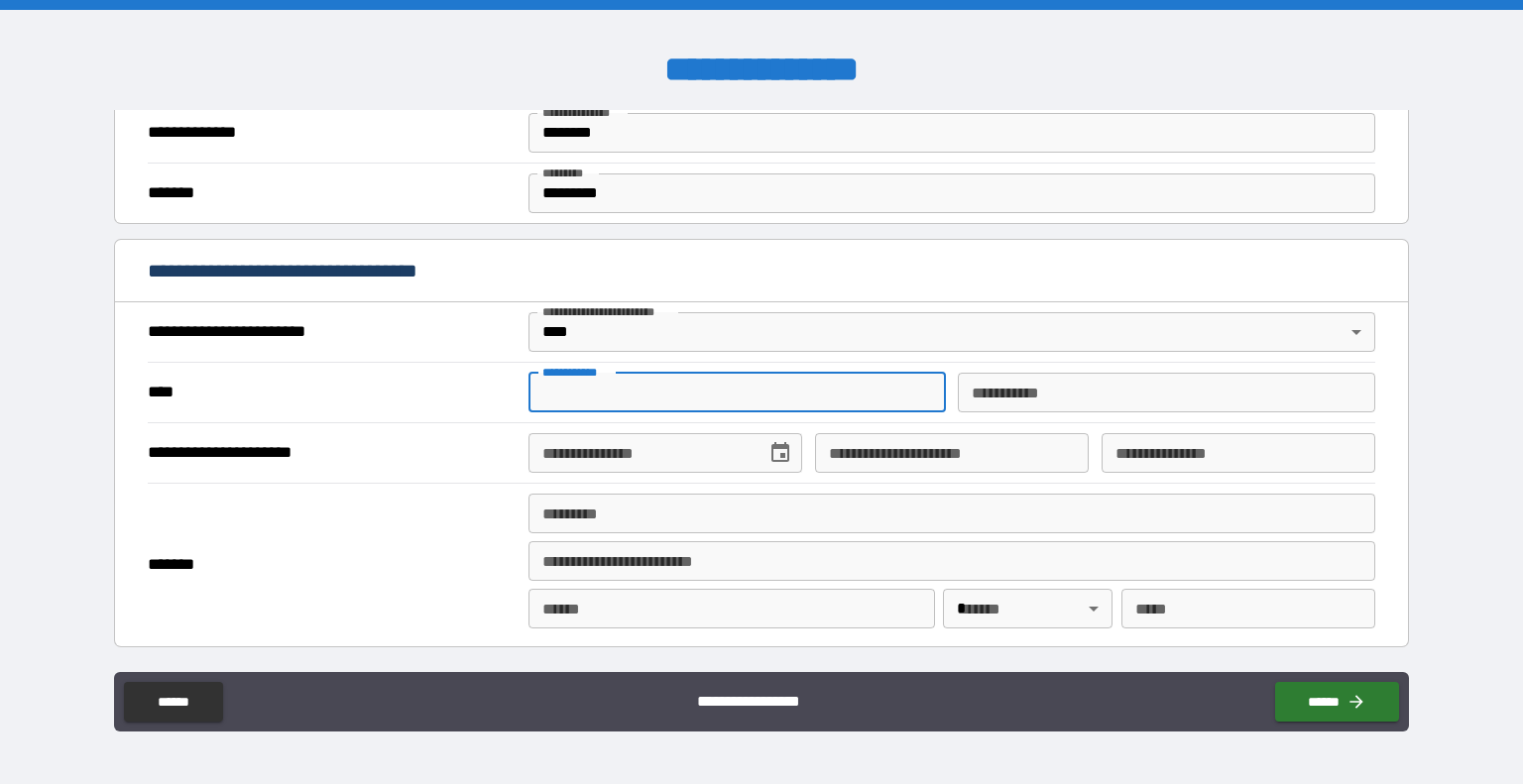 click on "**********" at bounding box center [737, 392] 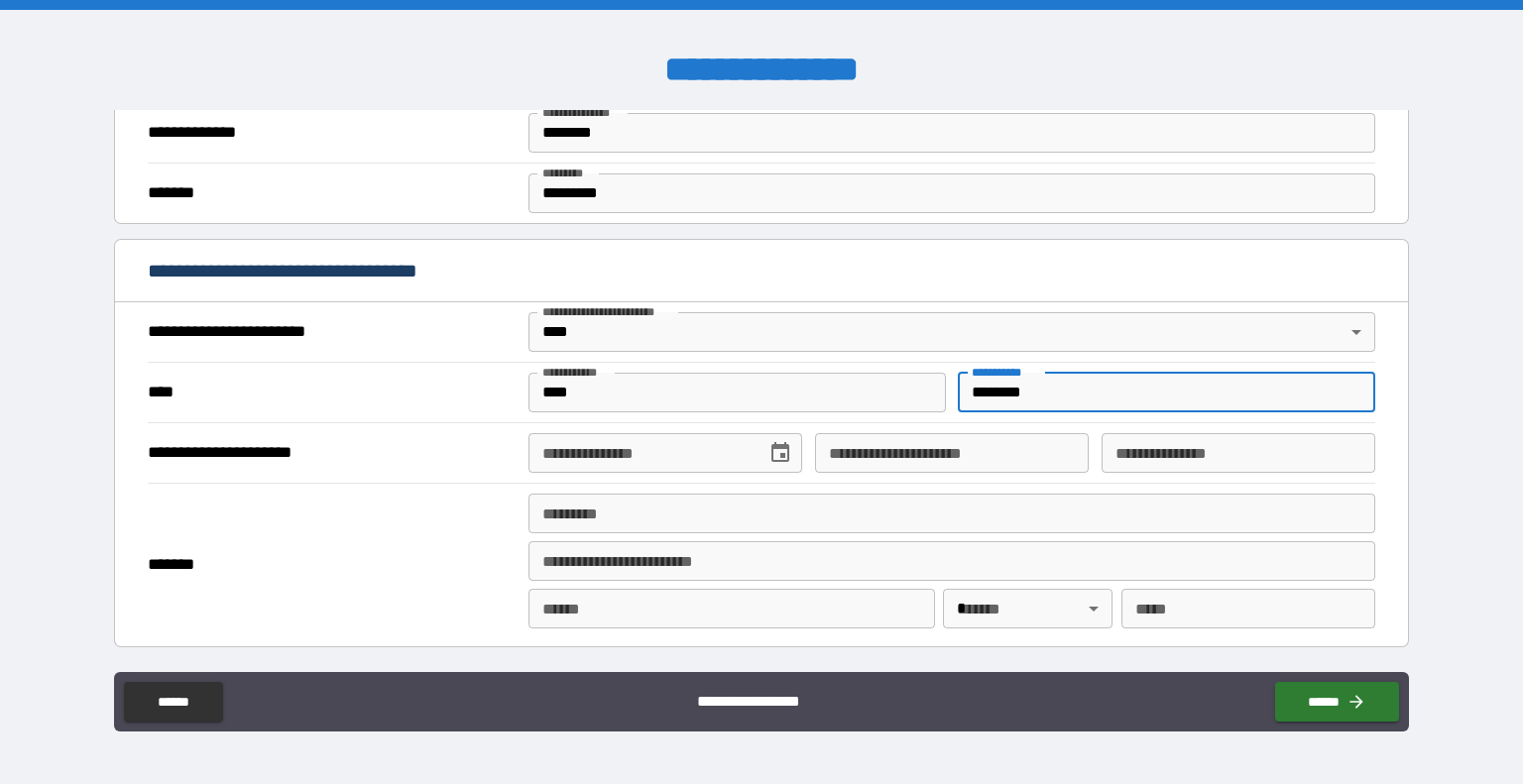 click on "**********" at bounding box center [641, 453] 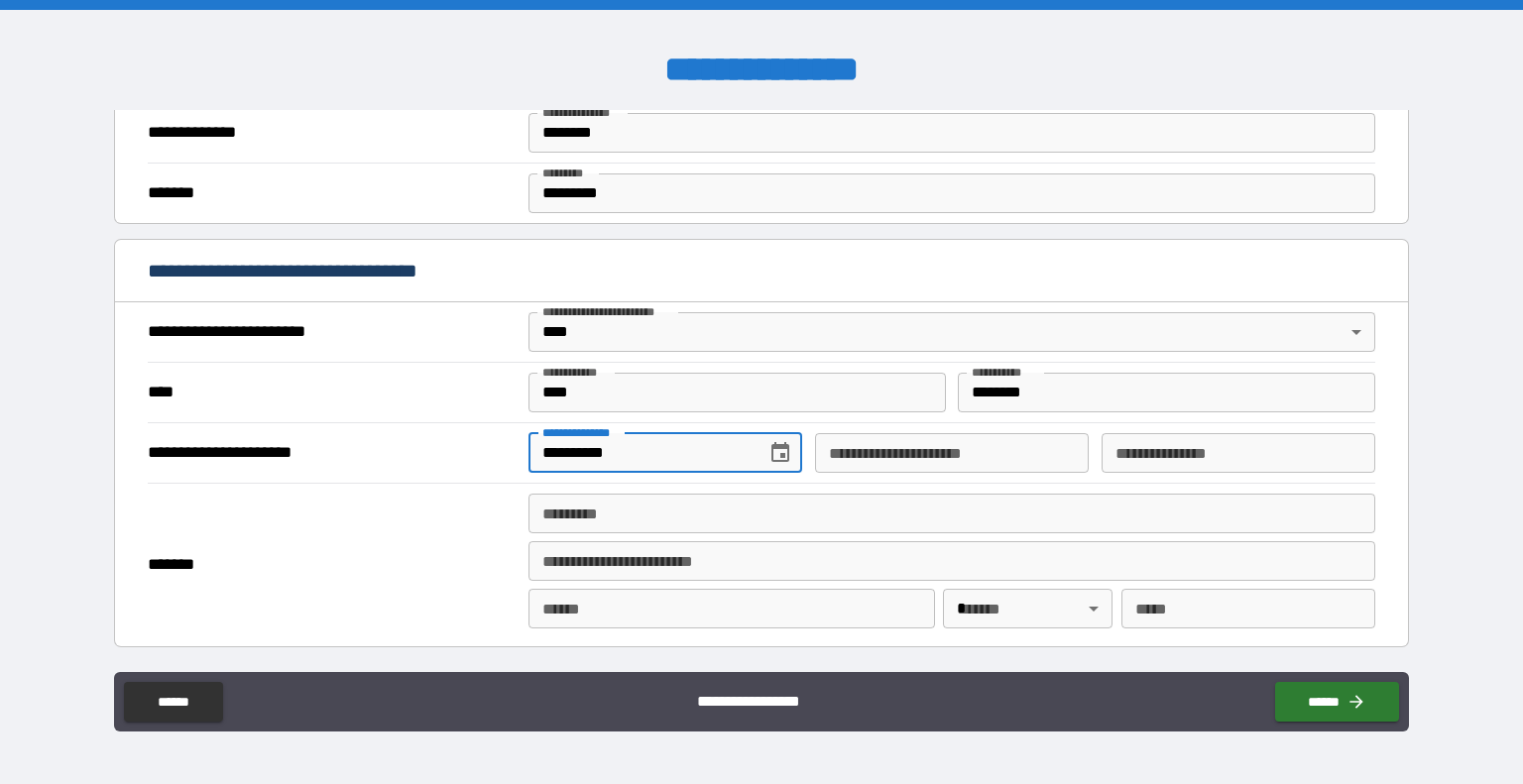 click on "*******   *" at bounding box center (952, 513) 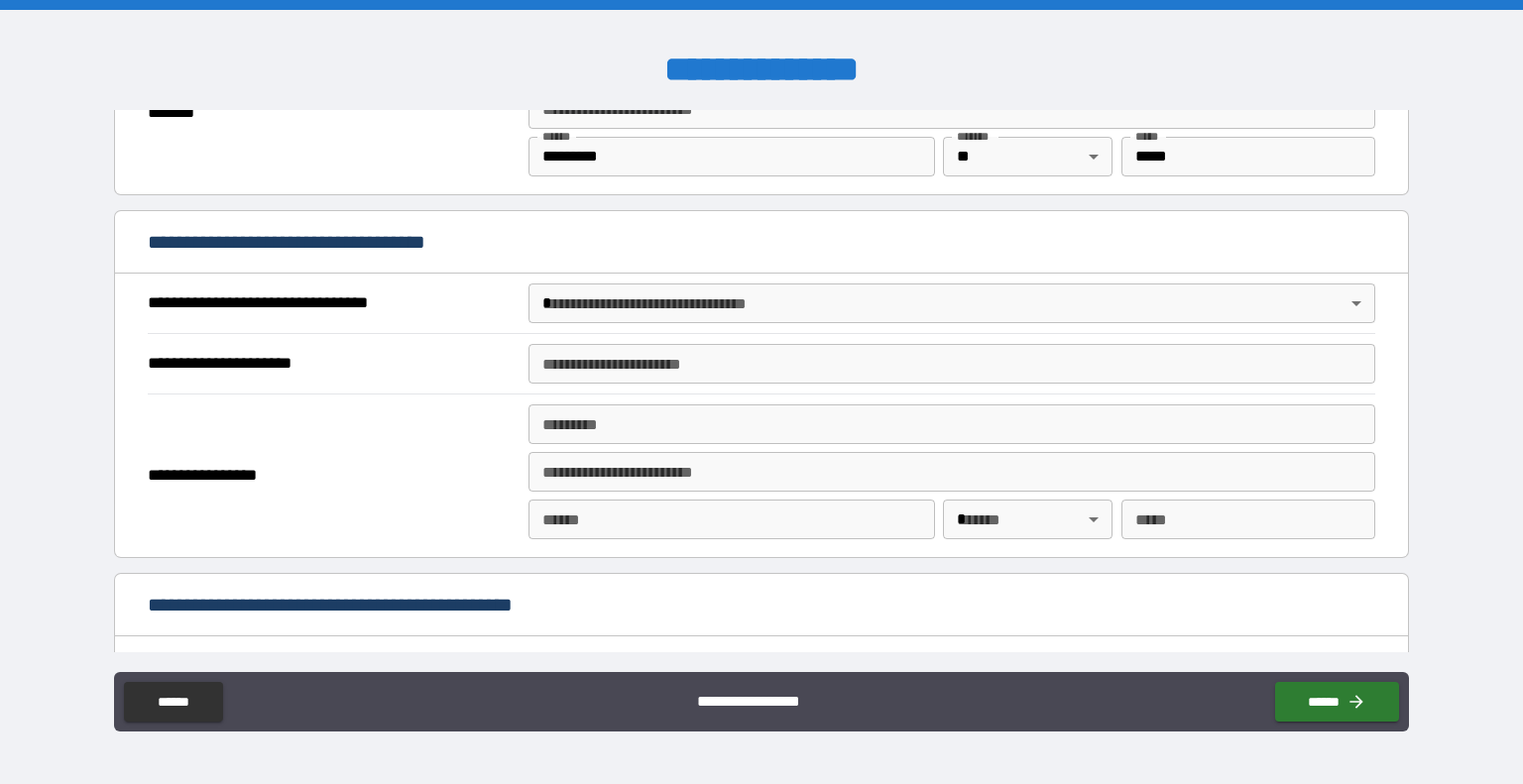 scroll, scrollTop: 1039, scrollLeft: 0, axis: vertical 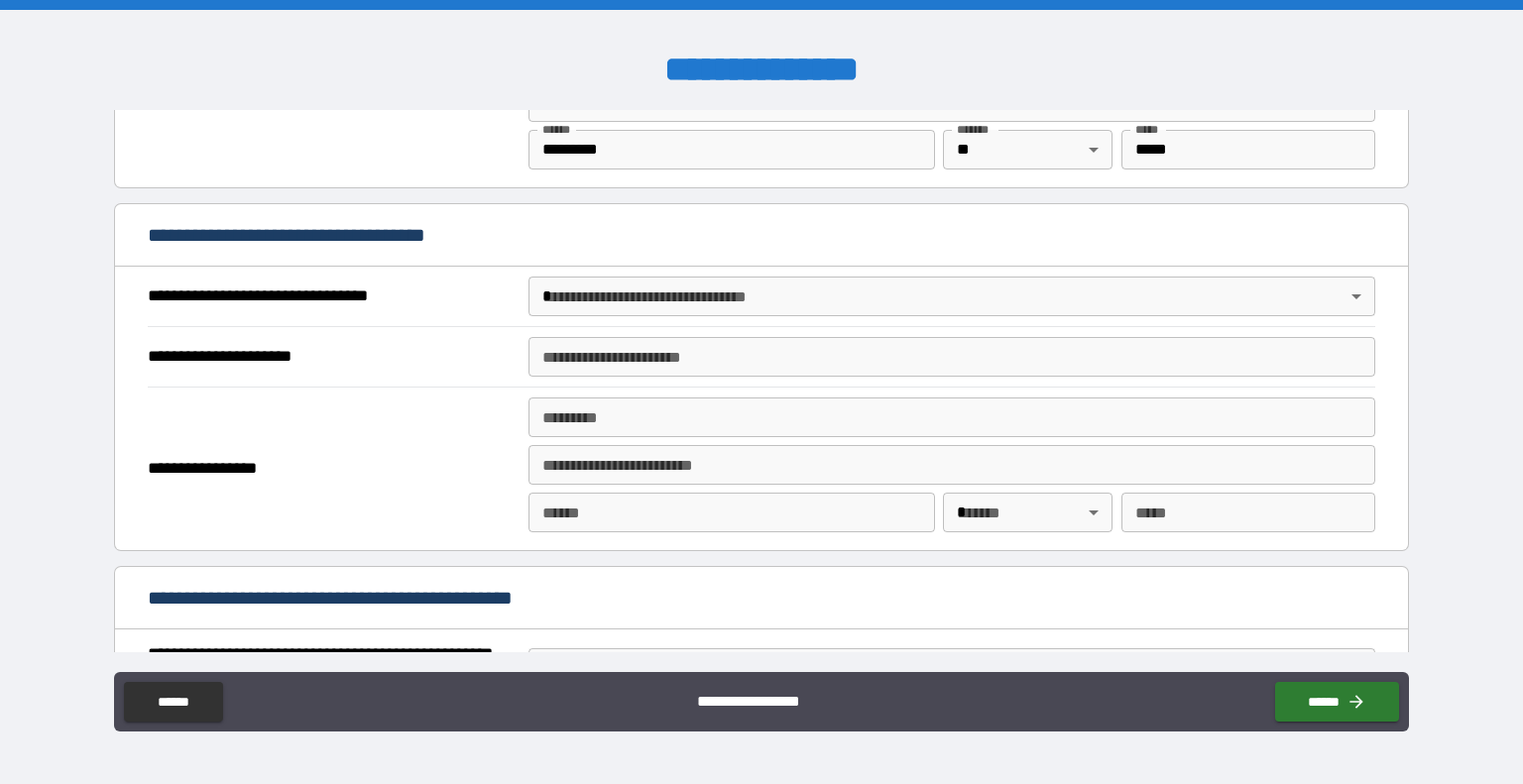 click on "**********" at bounding box center (762, 392) 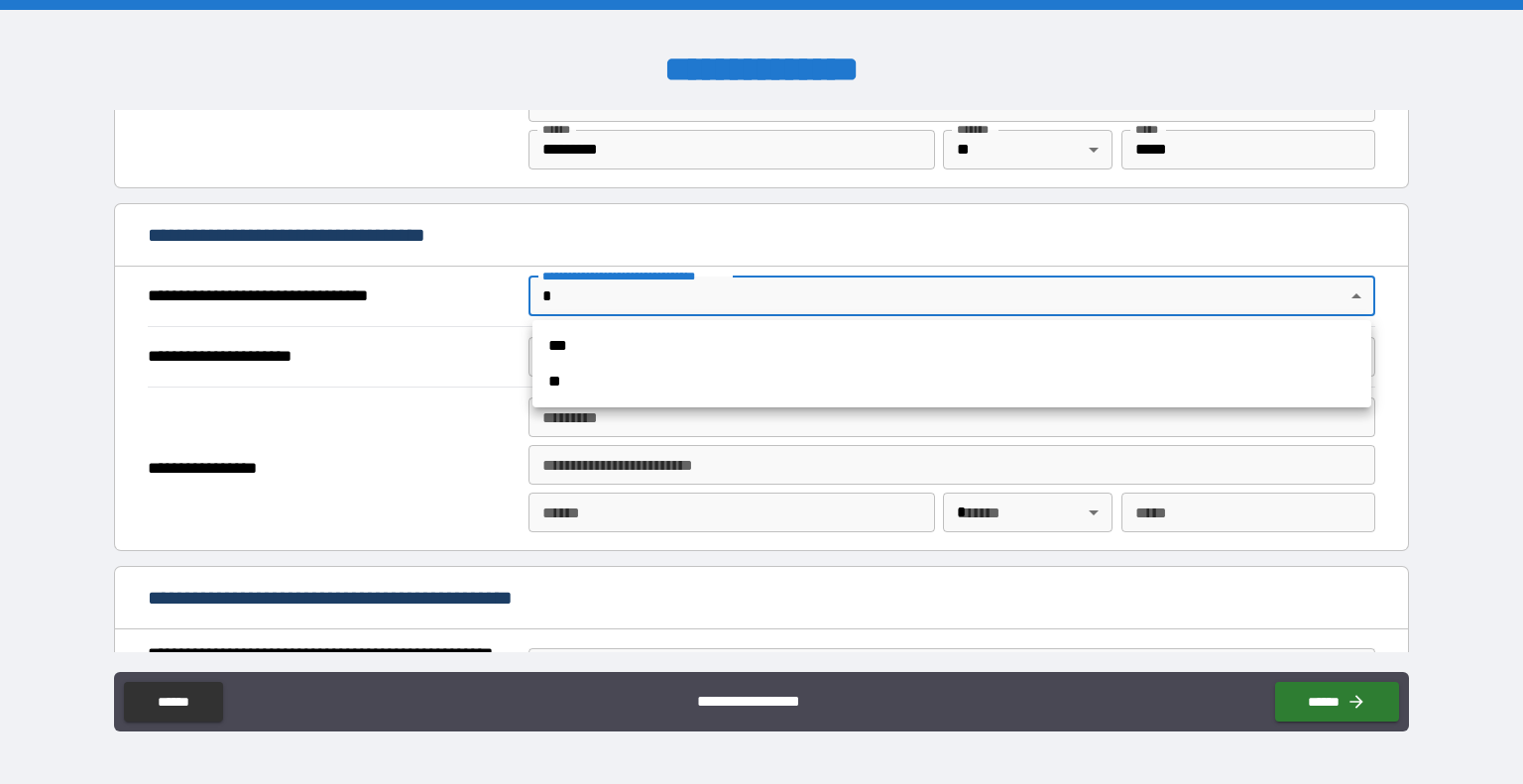 click on "***" at bounding box center (952, 346) 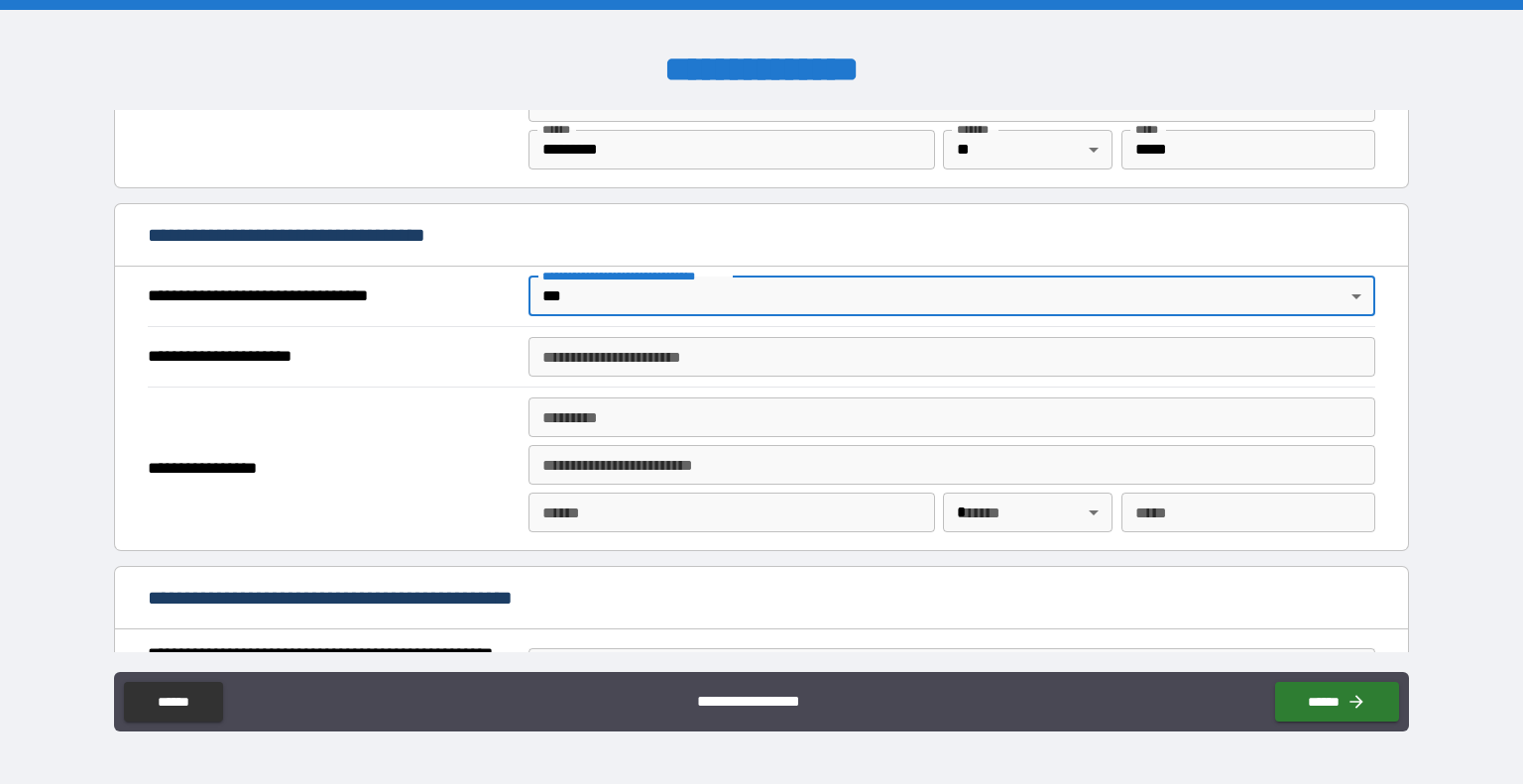 click on "**********" at bounding box center (952, 357) 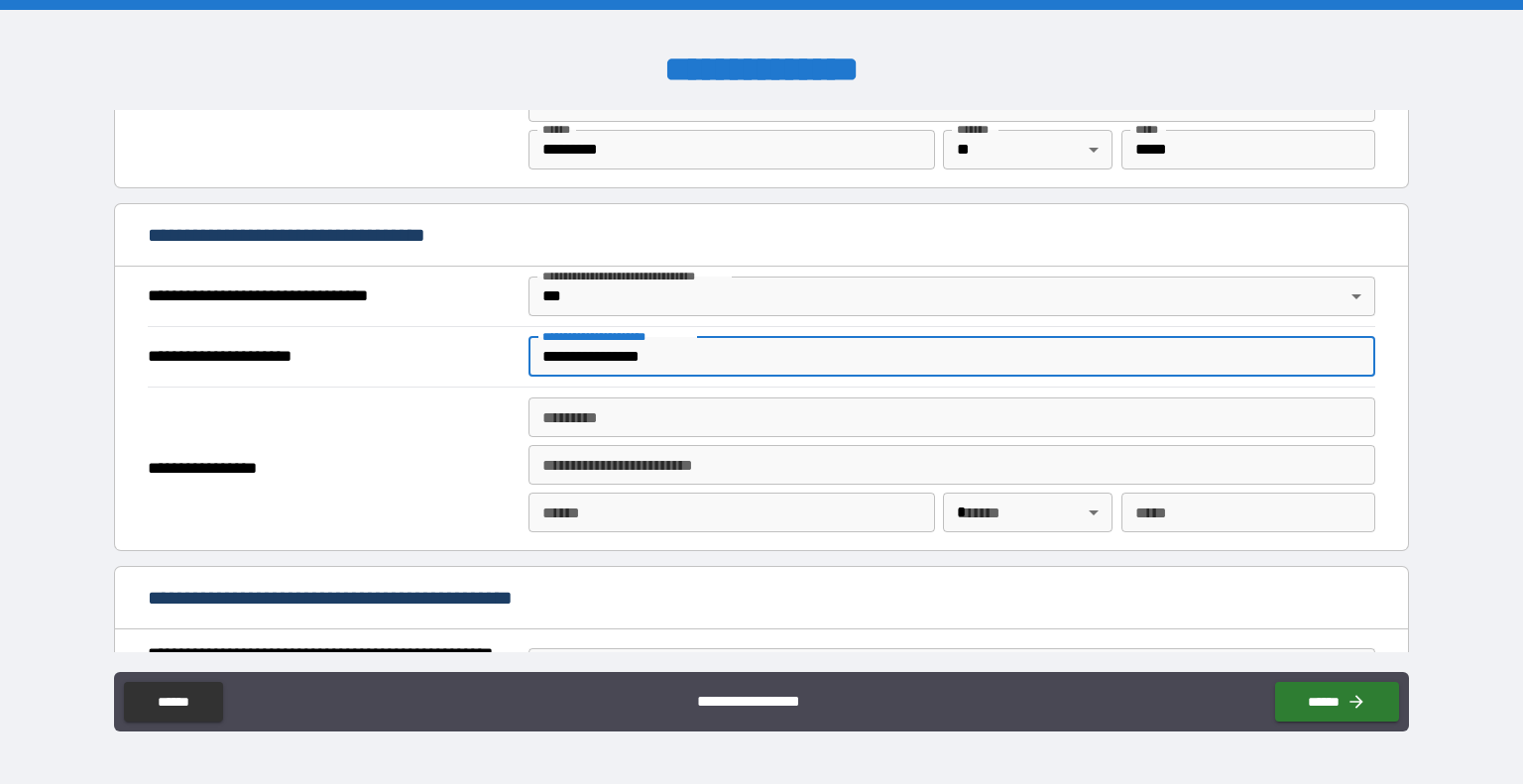 click on "*******   *" at bounding box center (952, 417) 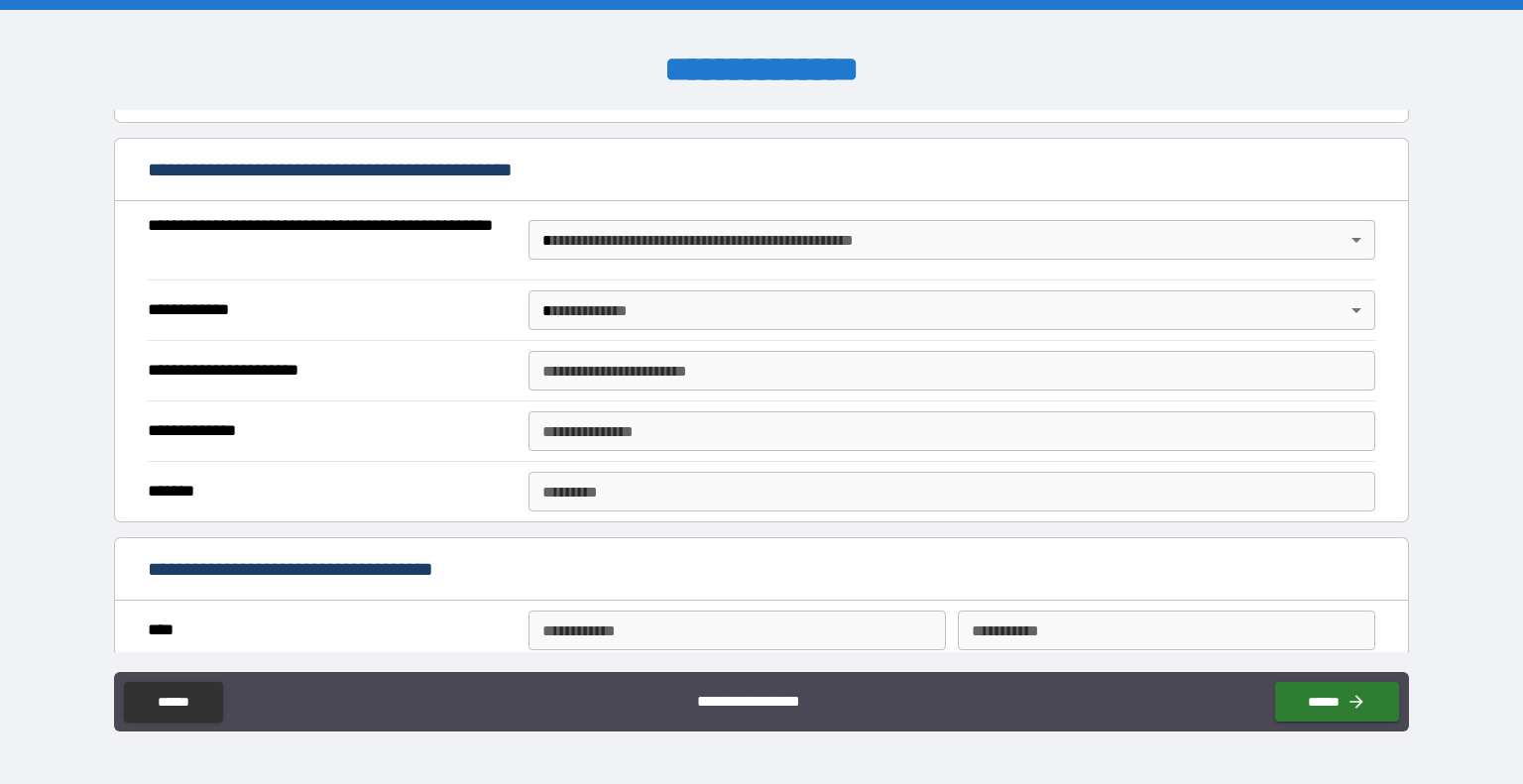 scroll, scrollTop: 1462, scrollLeft: 0, axis: vertical 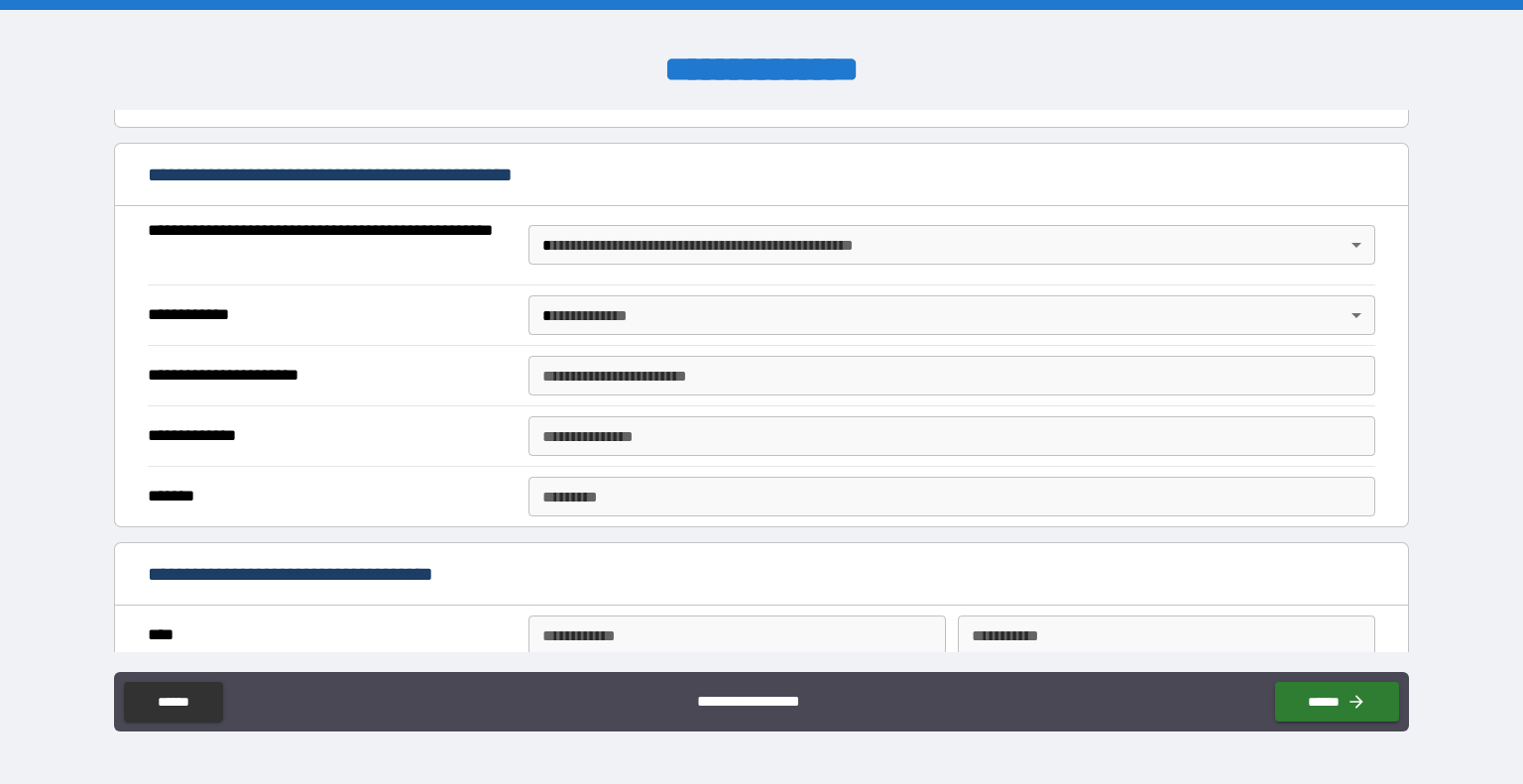 click on "**********" at bounding box center (762, 392) 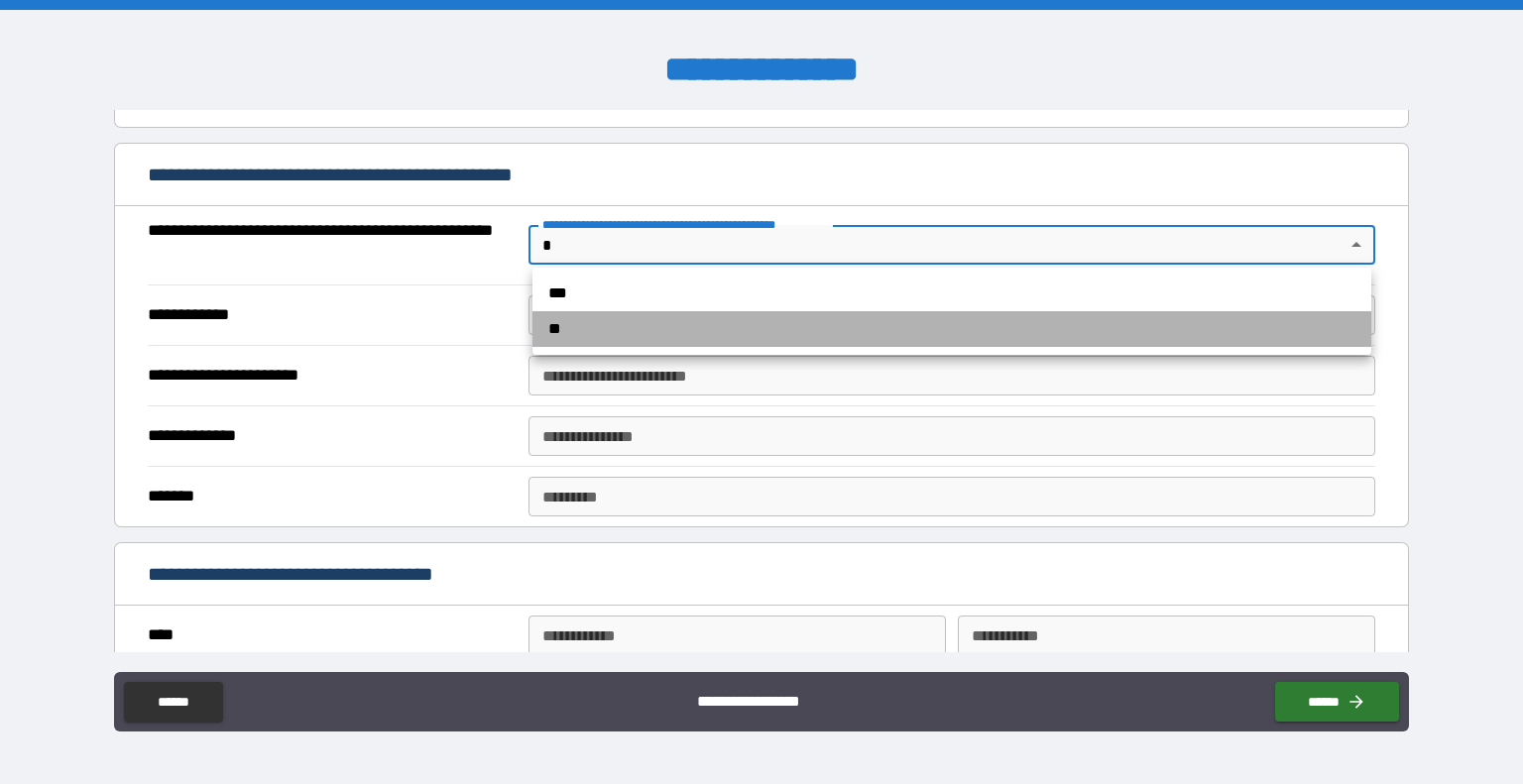 click on "**" at bounding box center [952, 329] 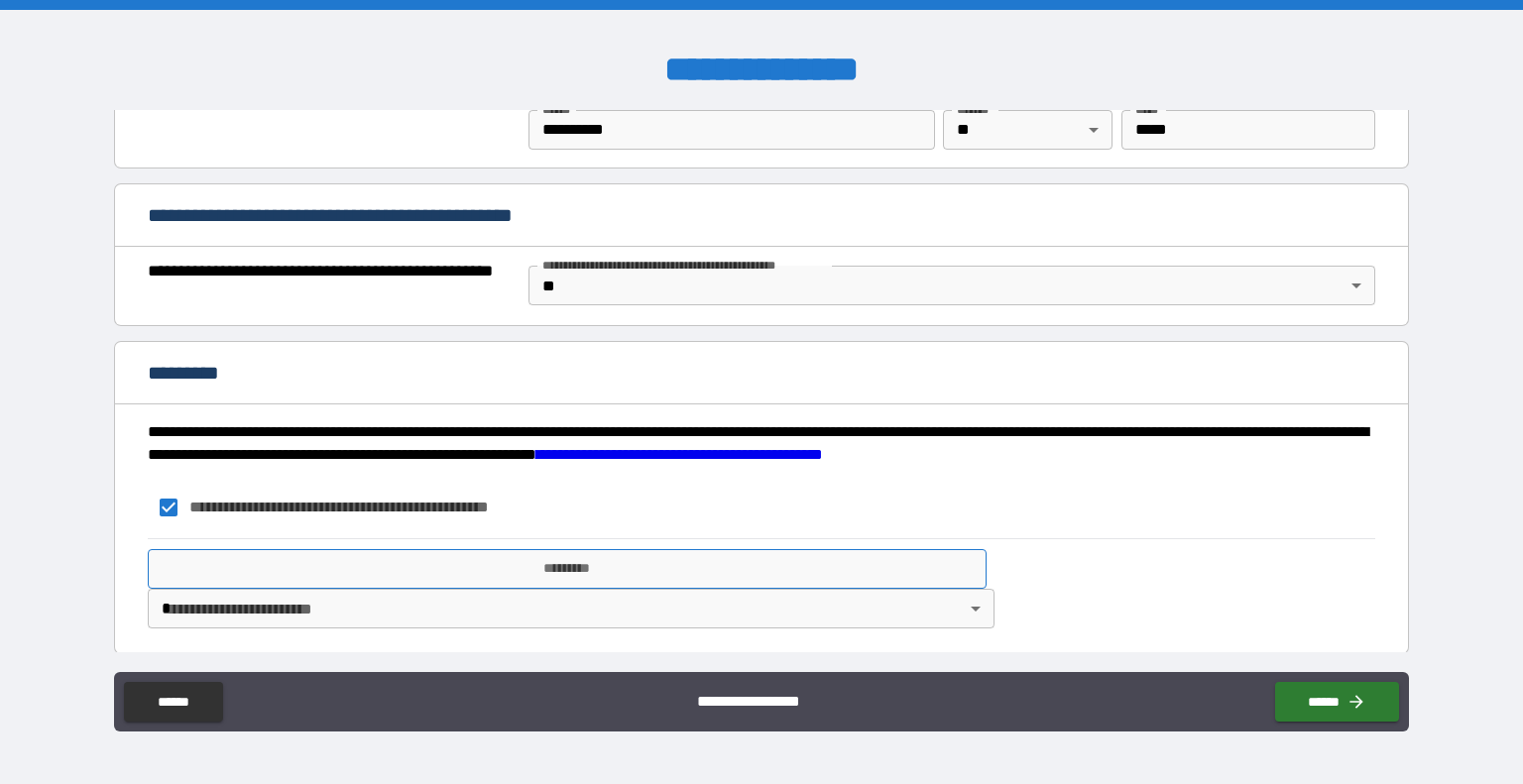 click on "*********" at bounding box center [567, 569] 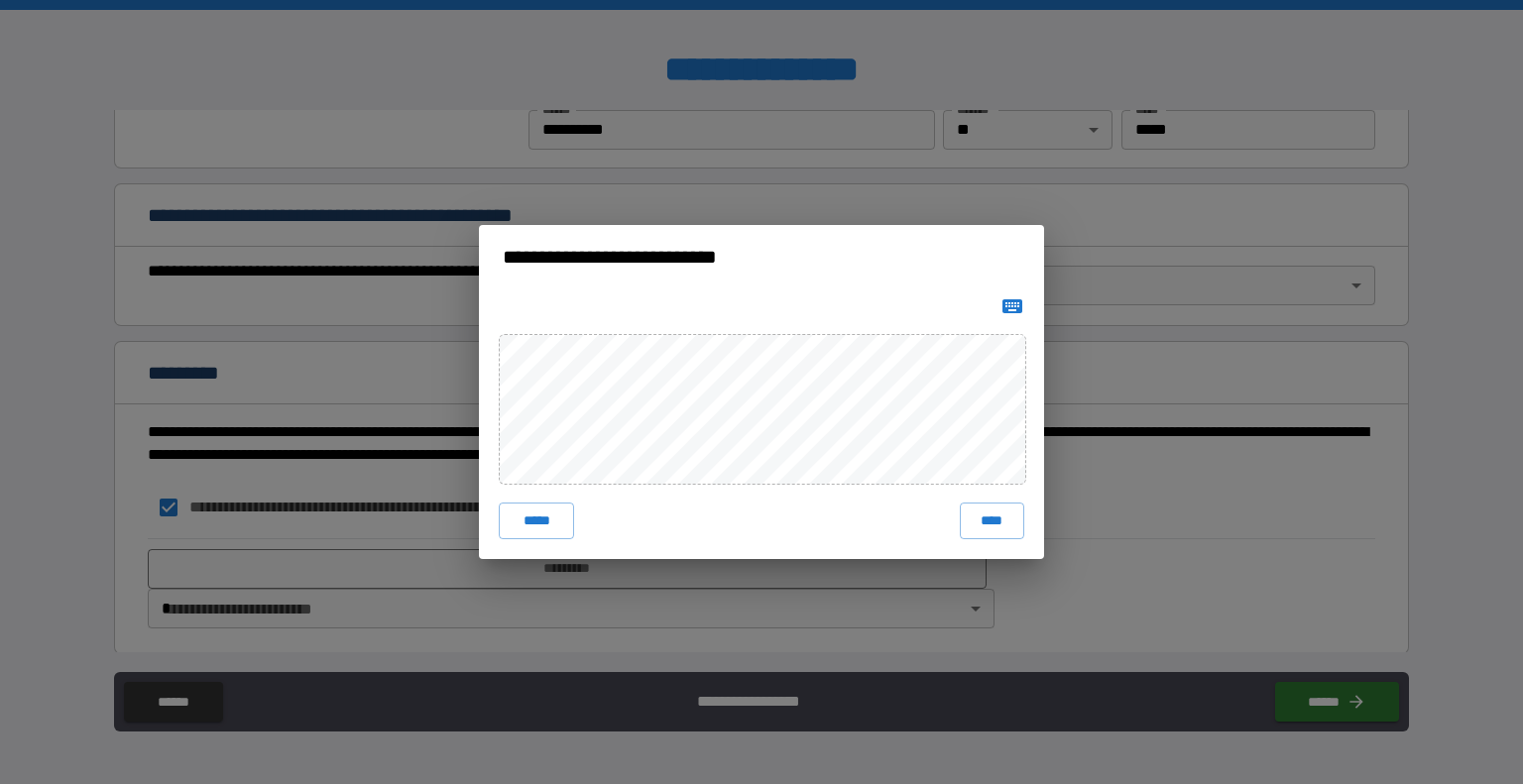 click 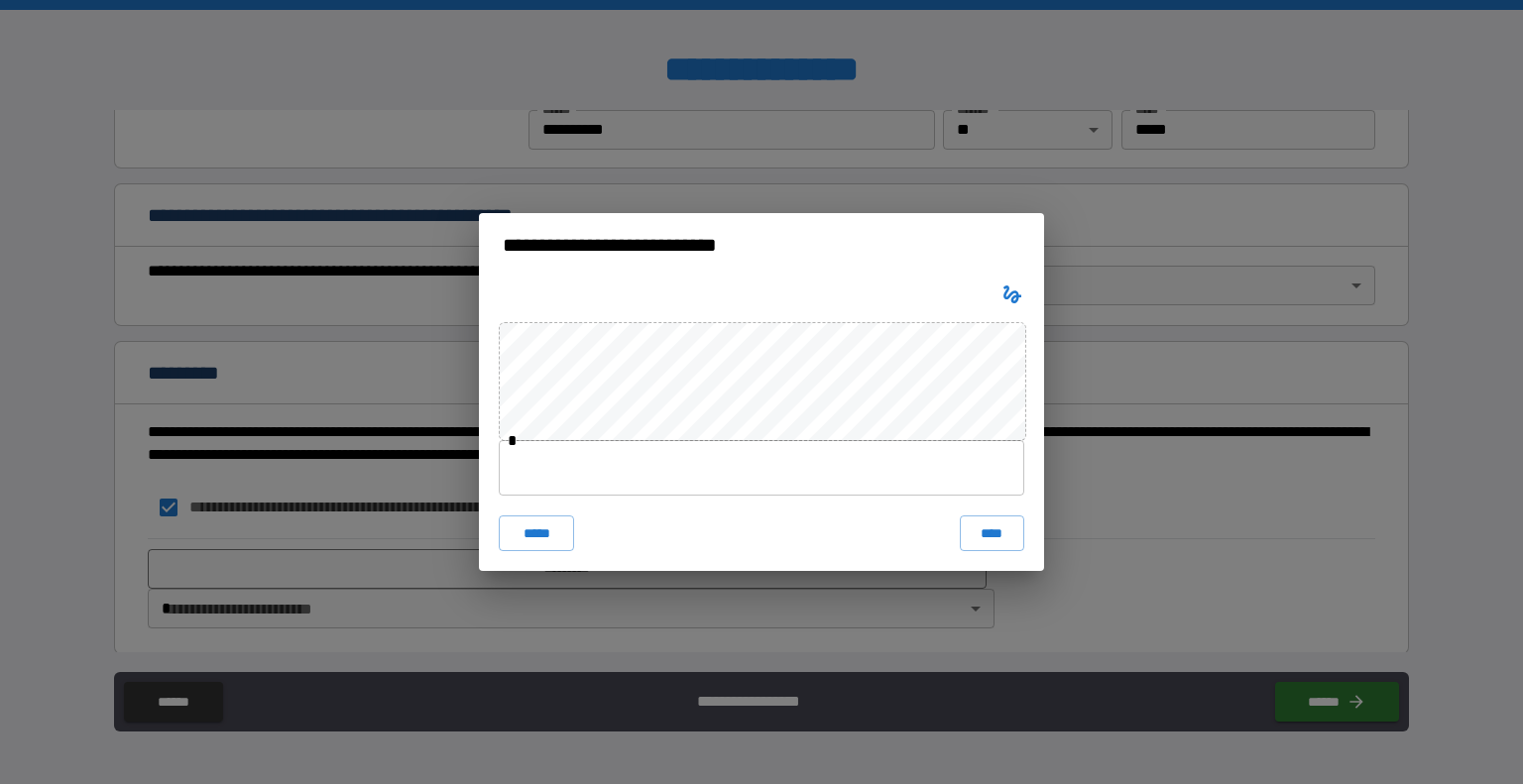 click at bounding box center (762, 468) 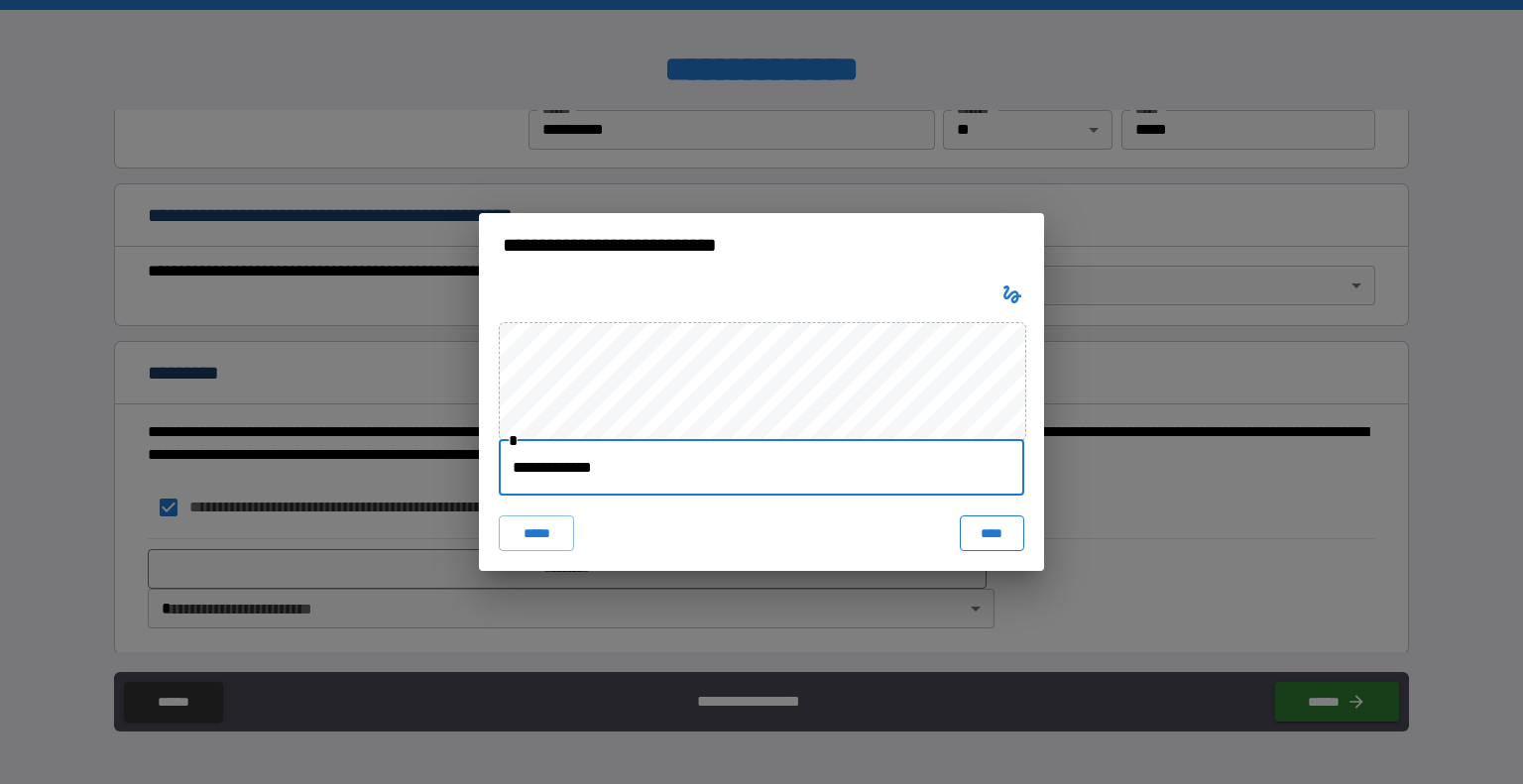 click on "****" at bounding box center (992, 533) 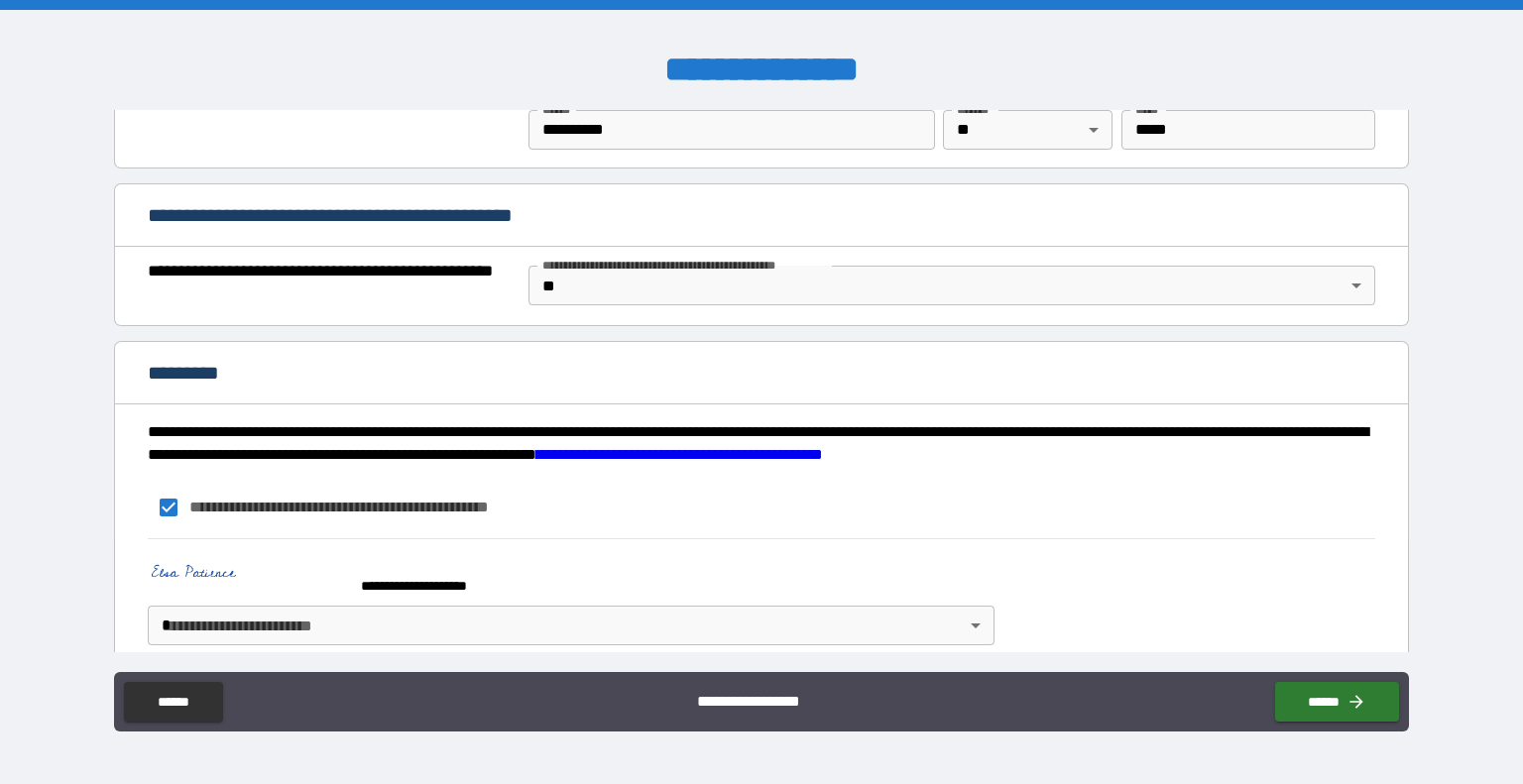 click on "**********" at bounding box center (762, 392) 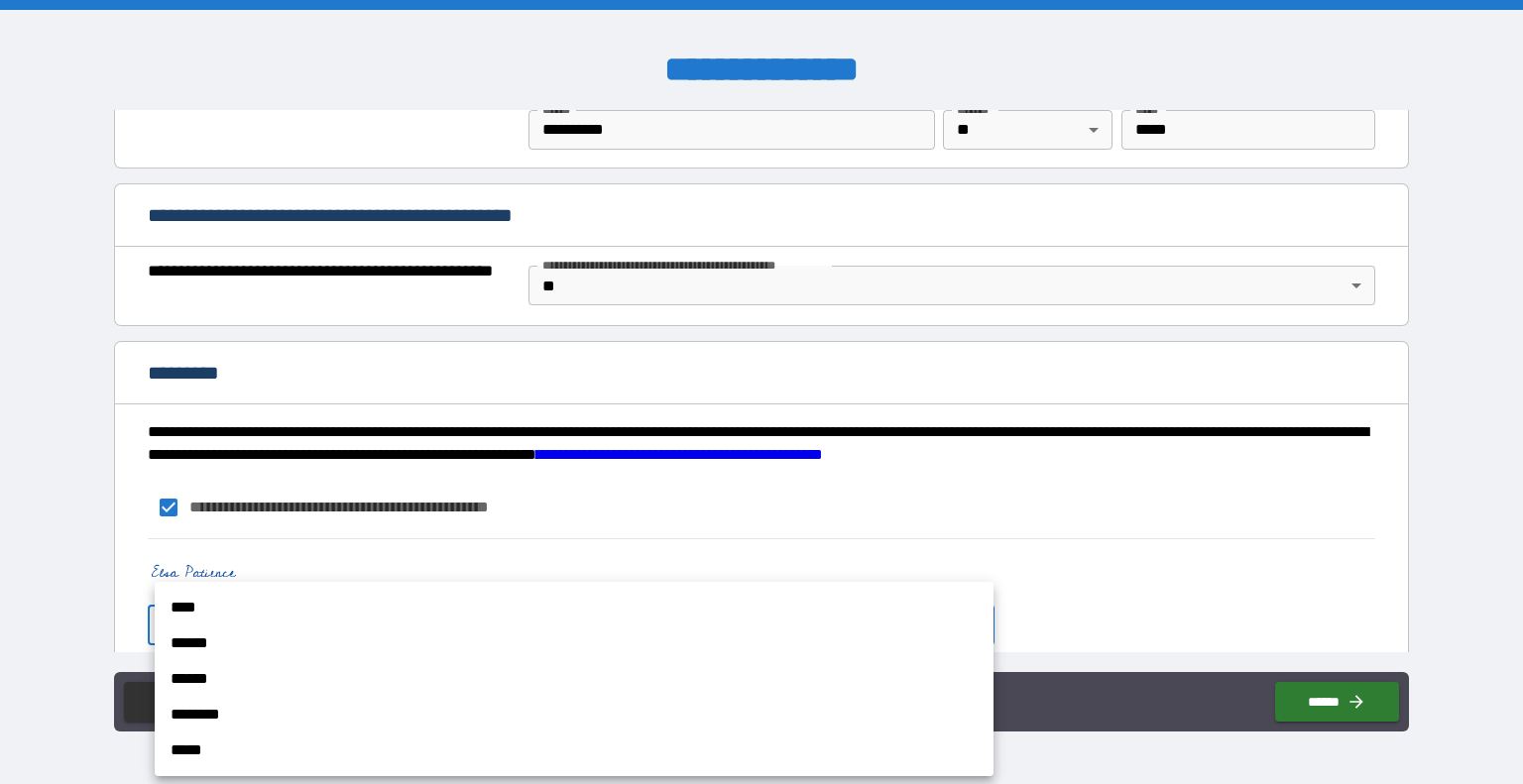 click on "****" at bounding box center [574, 608] 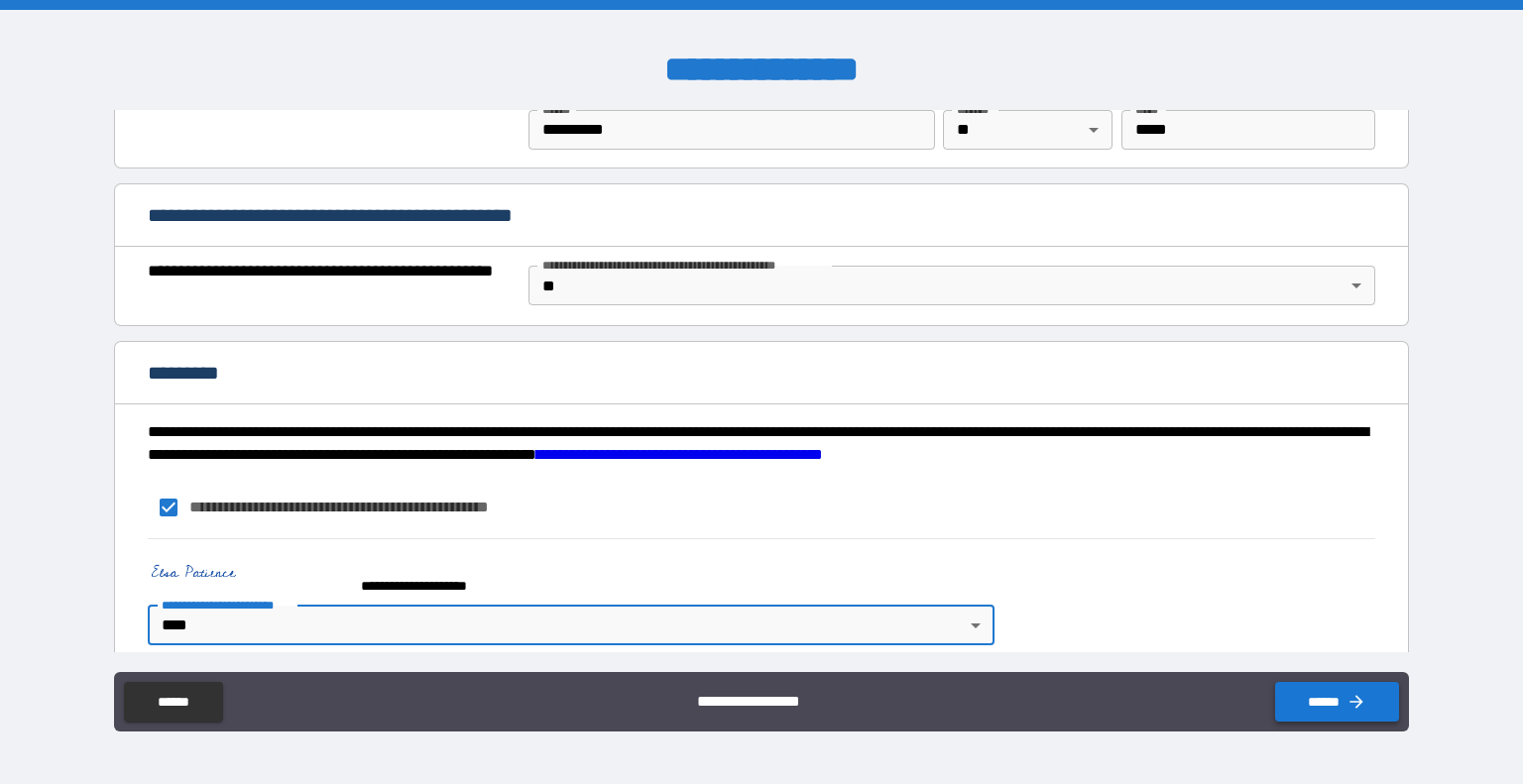 click on "******" at bounding box center [1337, 702] 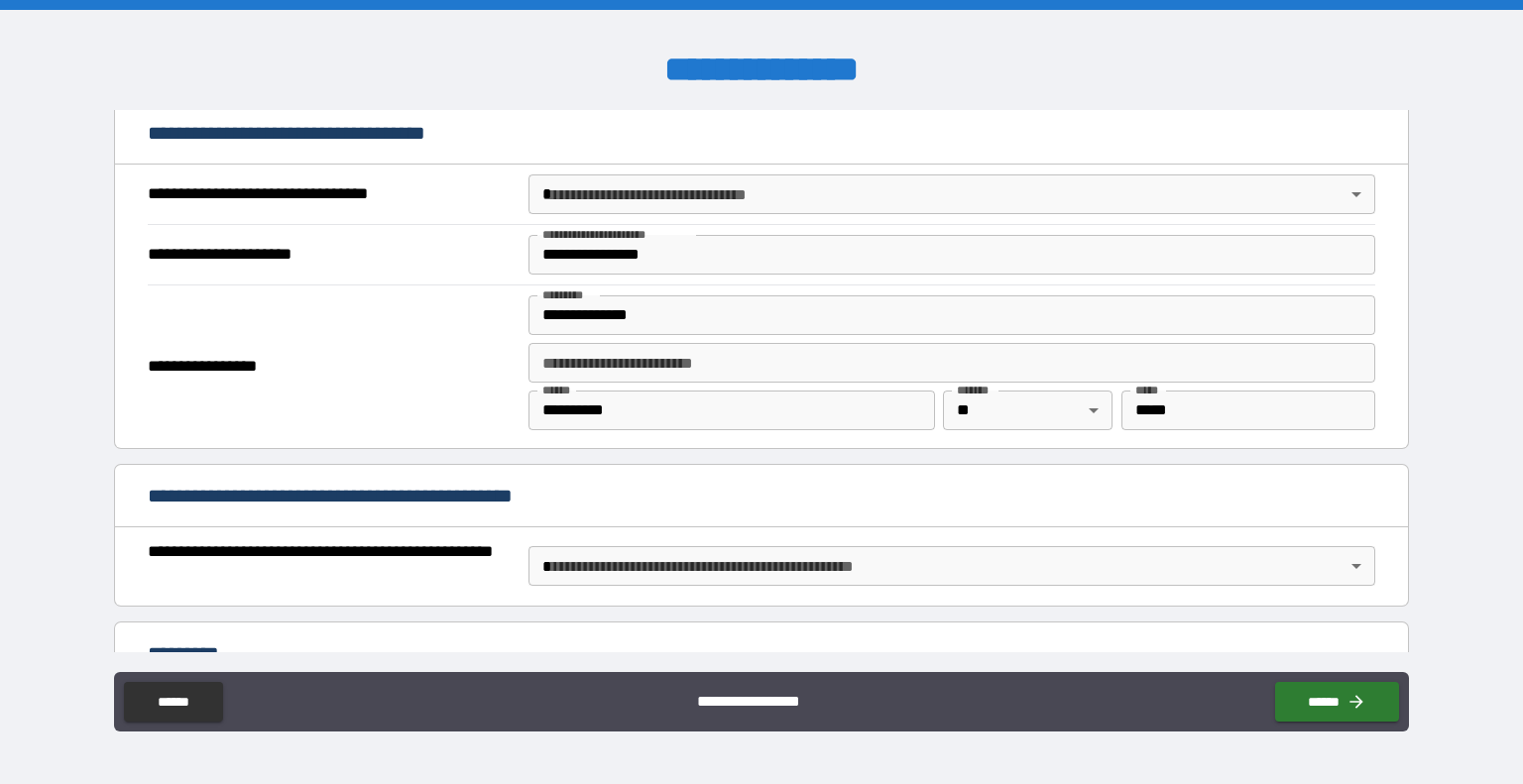 scroll, scrollTop: 1421, scrollLeft: 0, axis: vertical 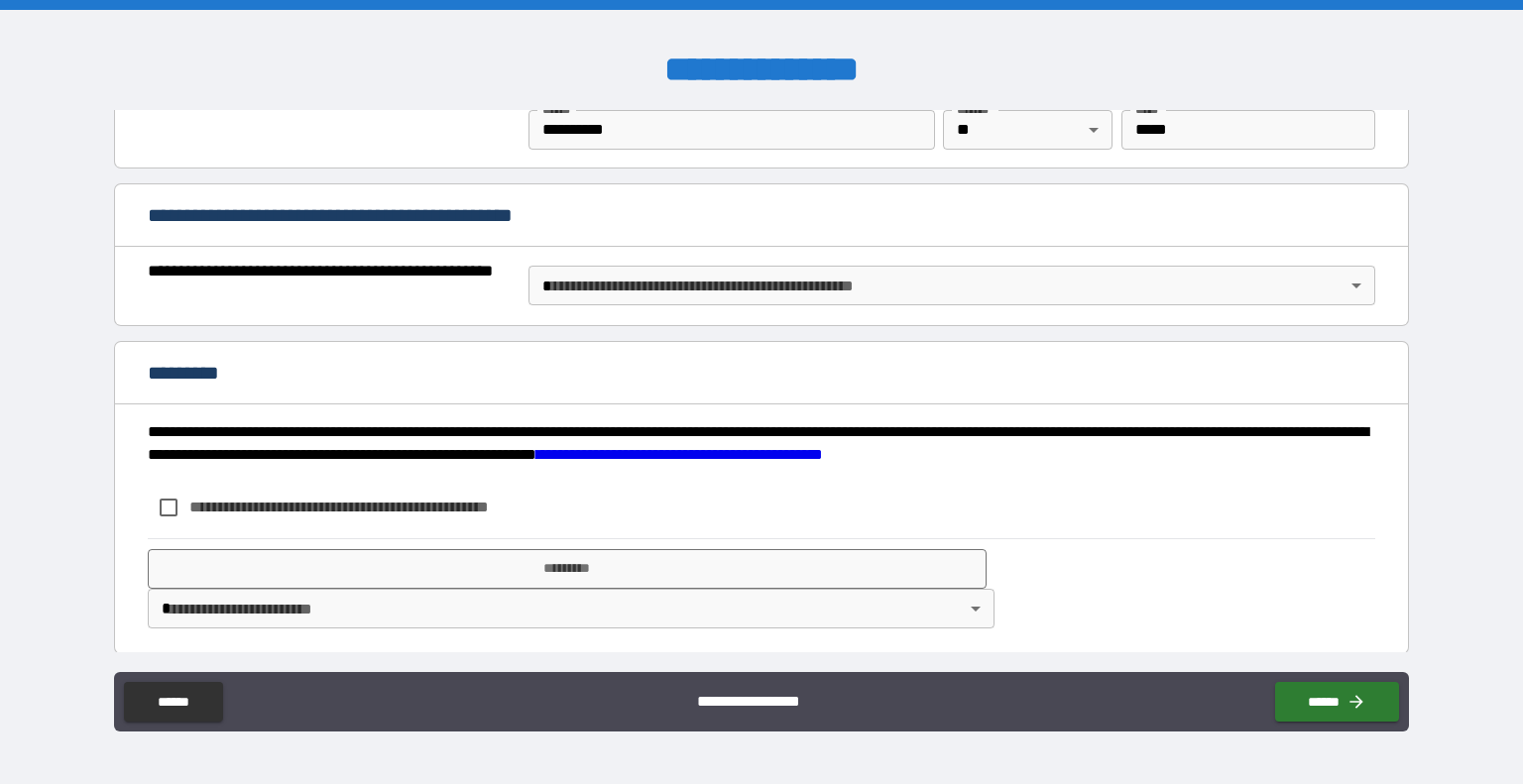 click on "**********" at bounding box center (372, 506) 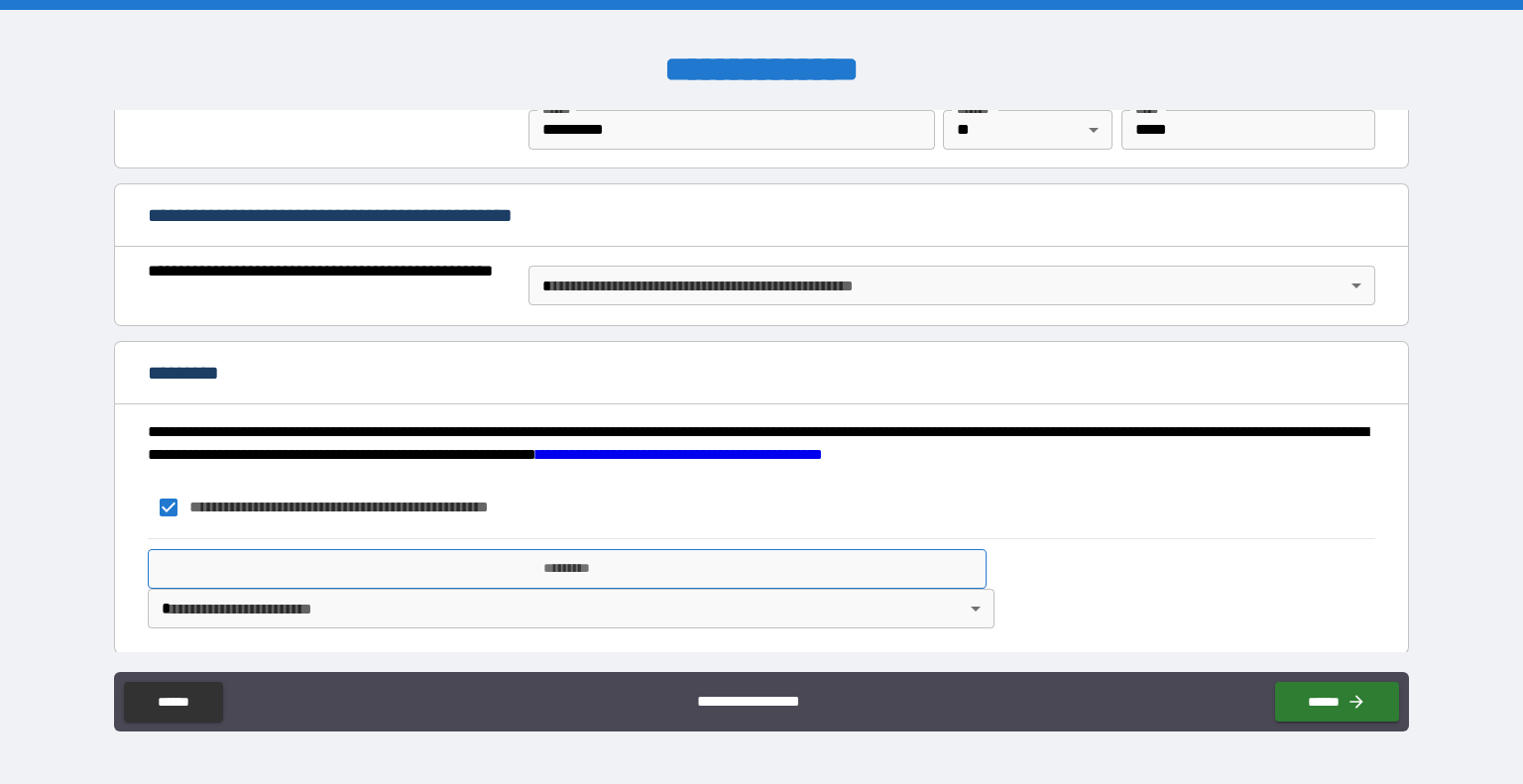 click on "*********" at bounding box center [567, 569] 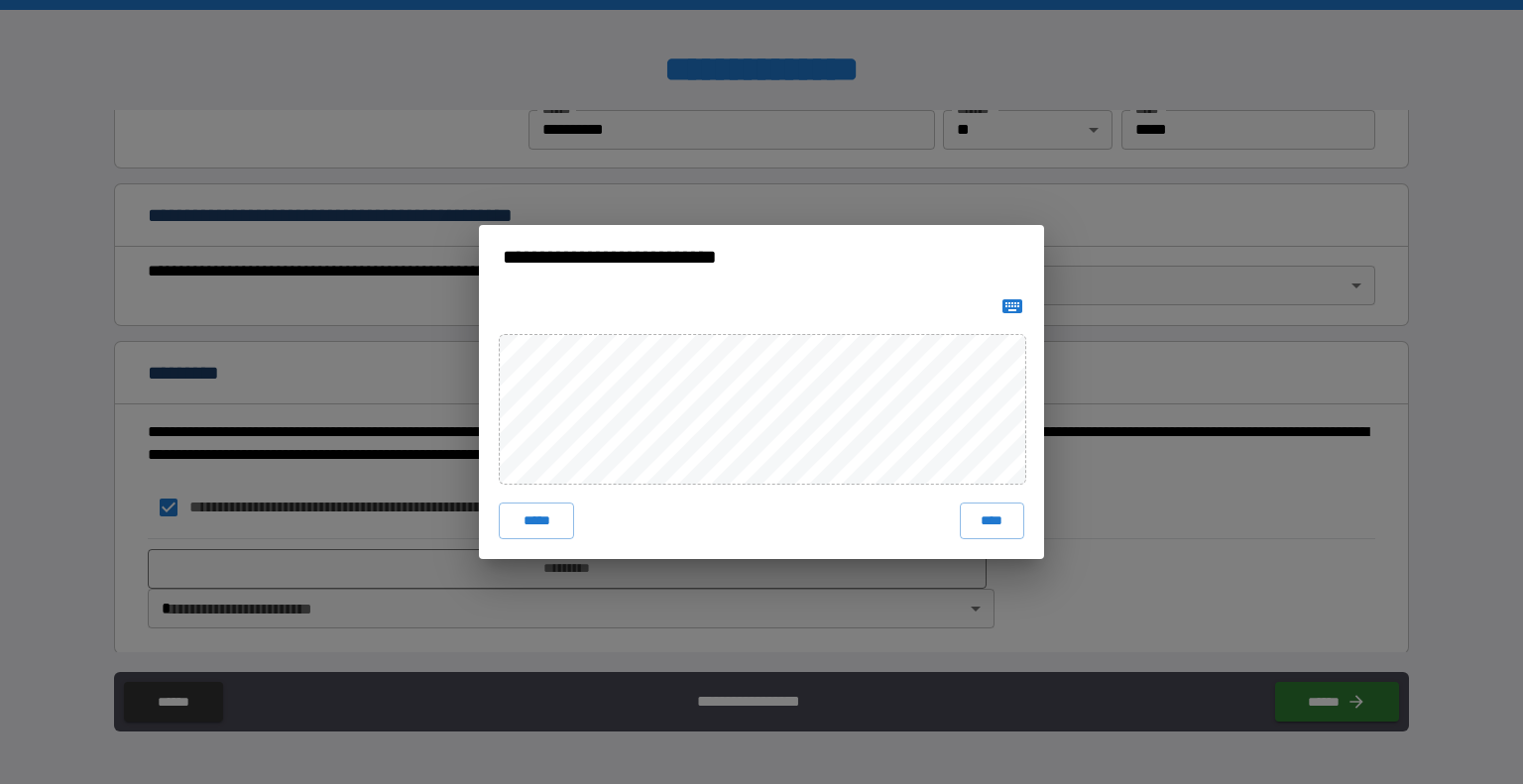 click 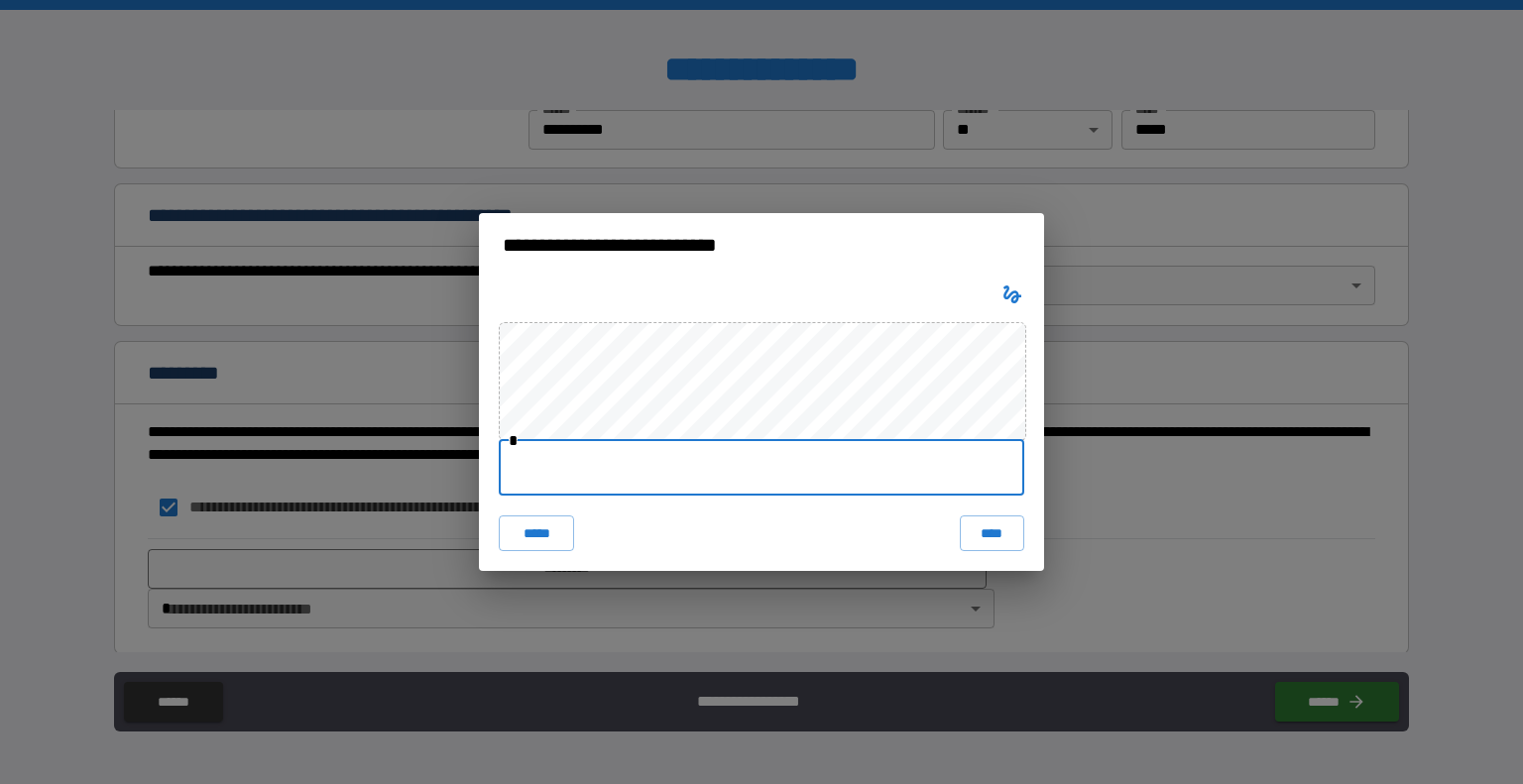 click at bounding box center (762, 468) 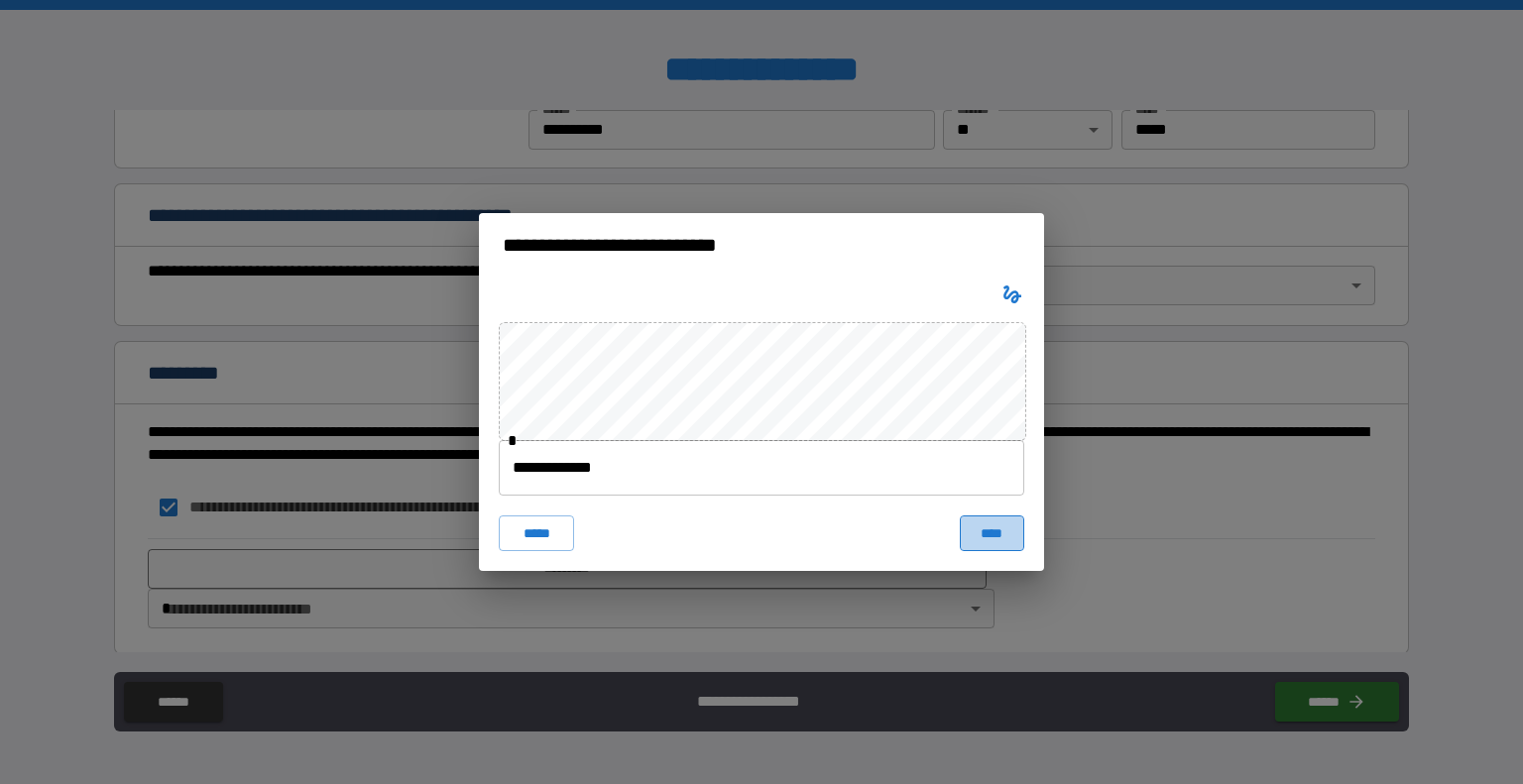 click on "****" at bounding box center (992, 533) 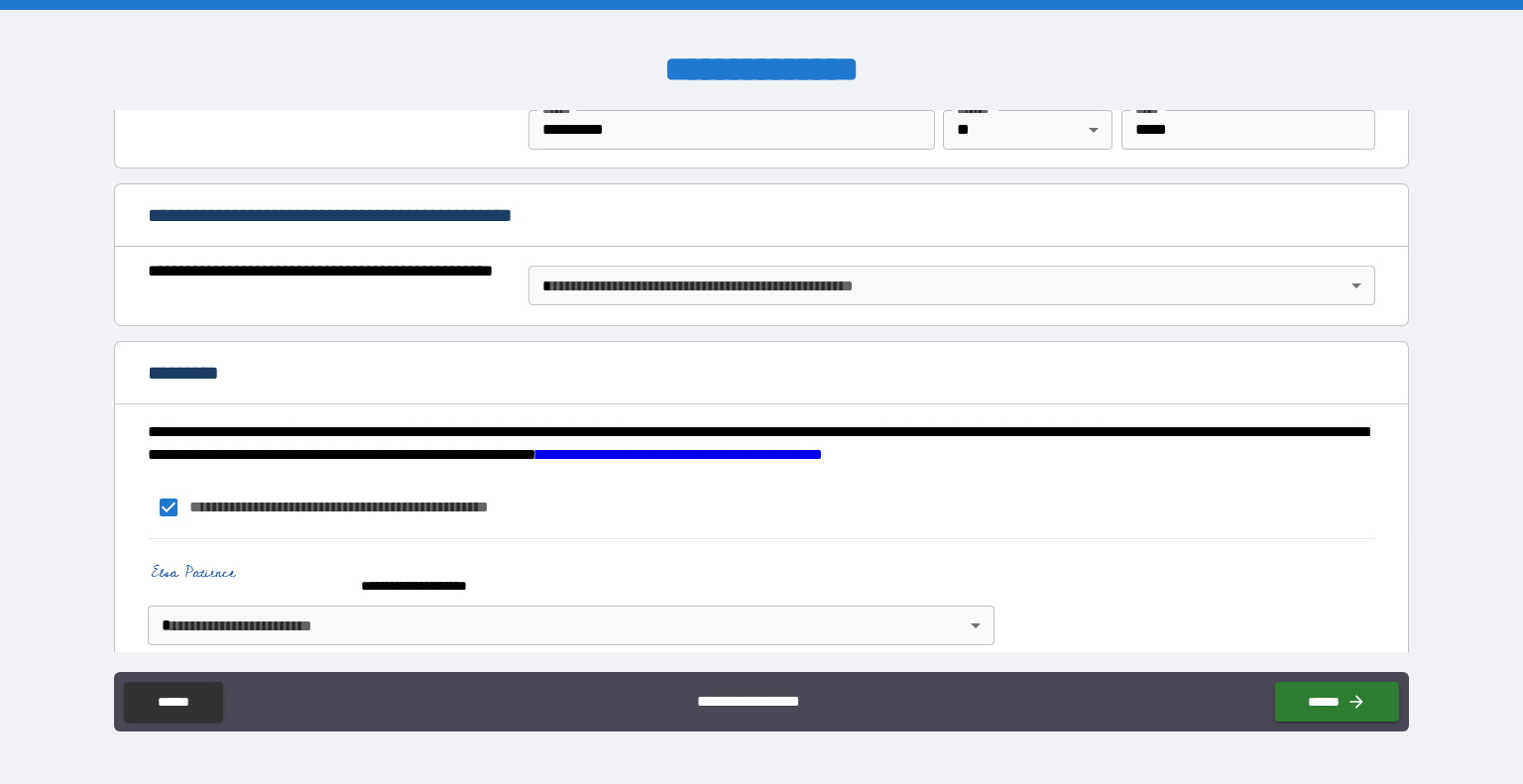 click on "**********" at bounding box center (762, 392) 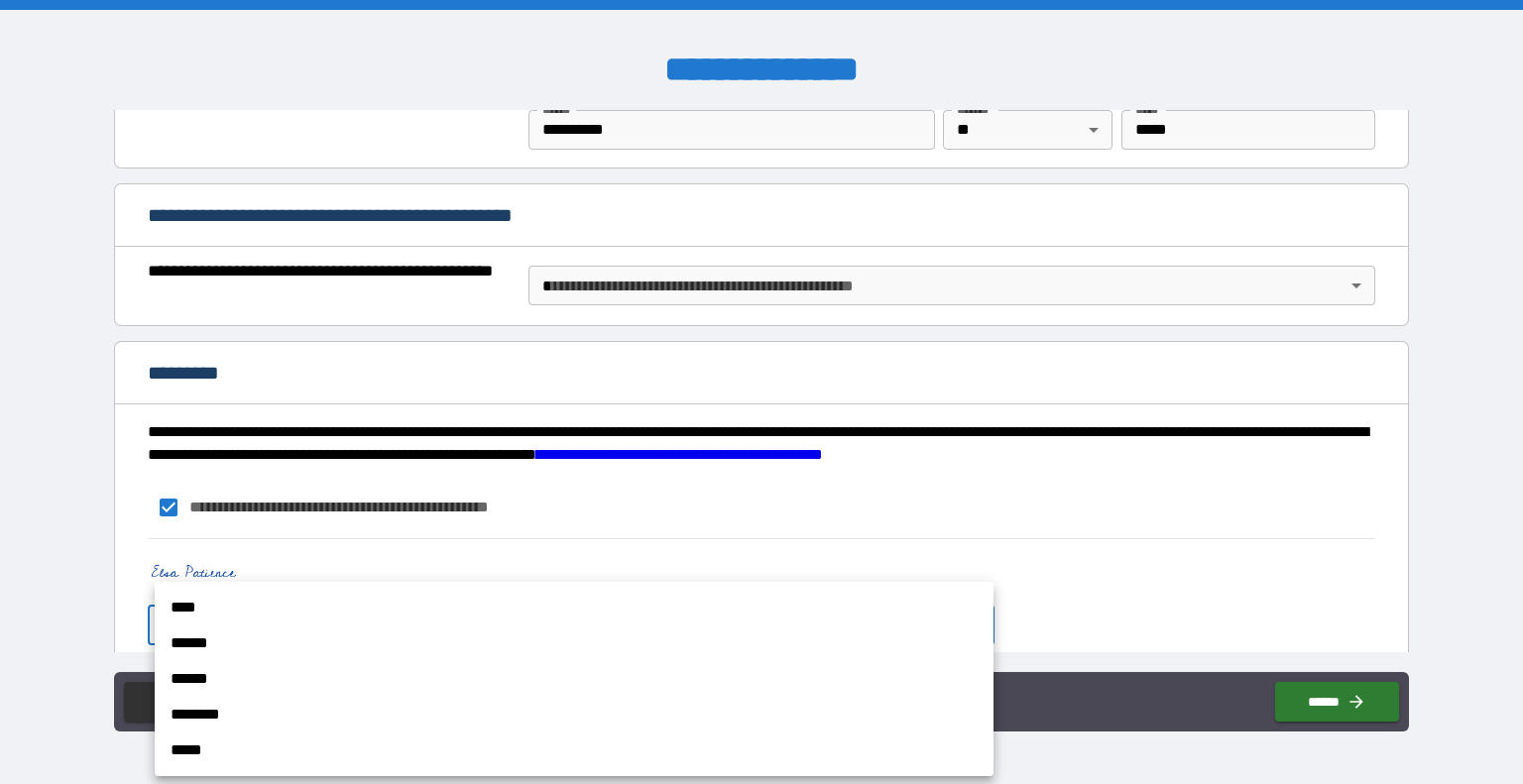 click on "****" at bounding box center (574, 608) 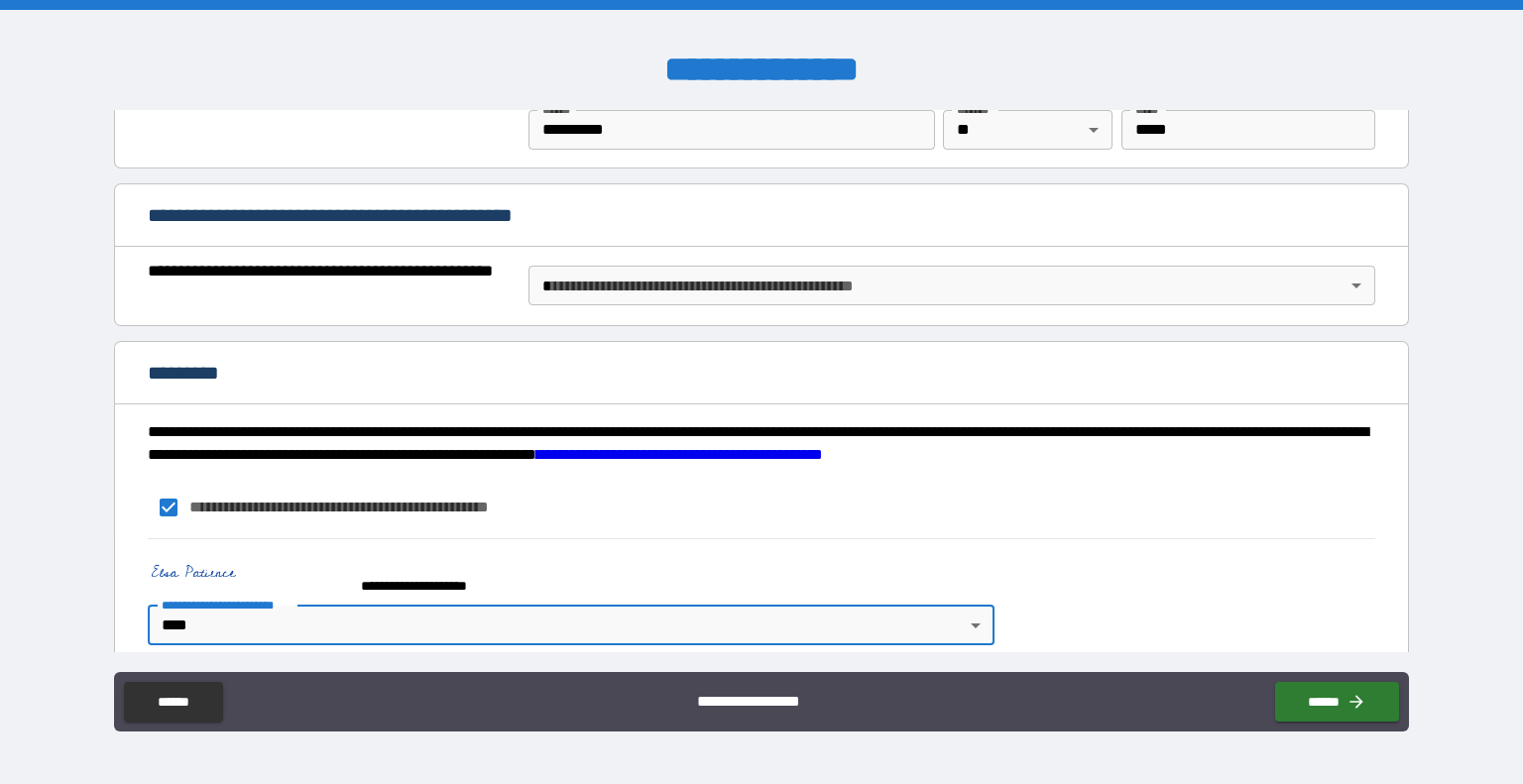 click on "**********" at bounding box center (762, 392) 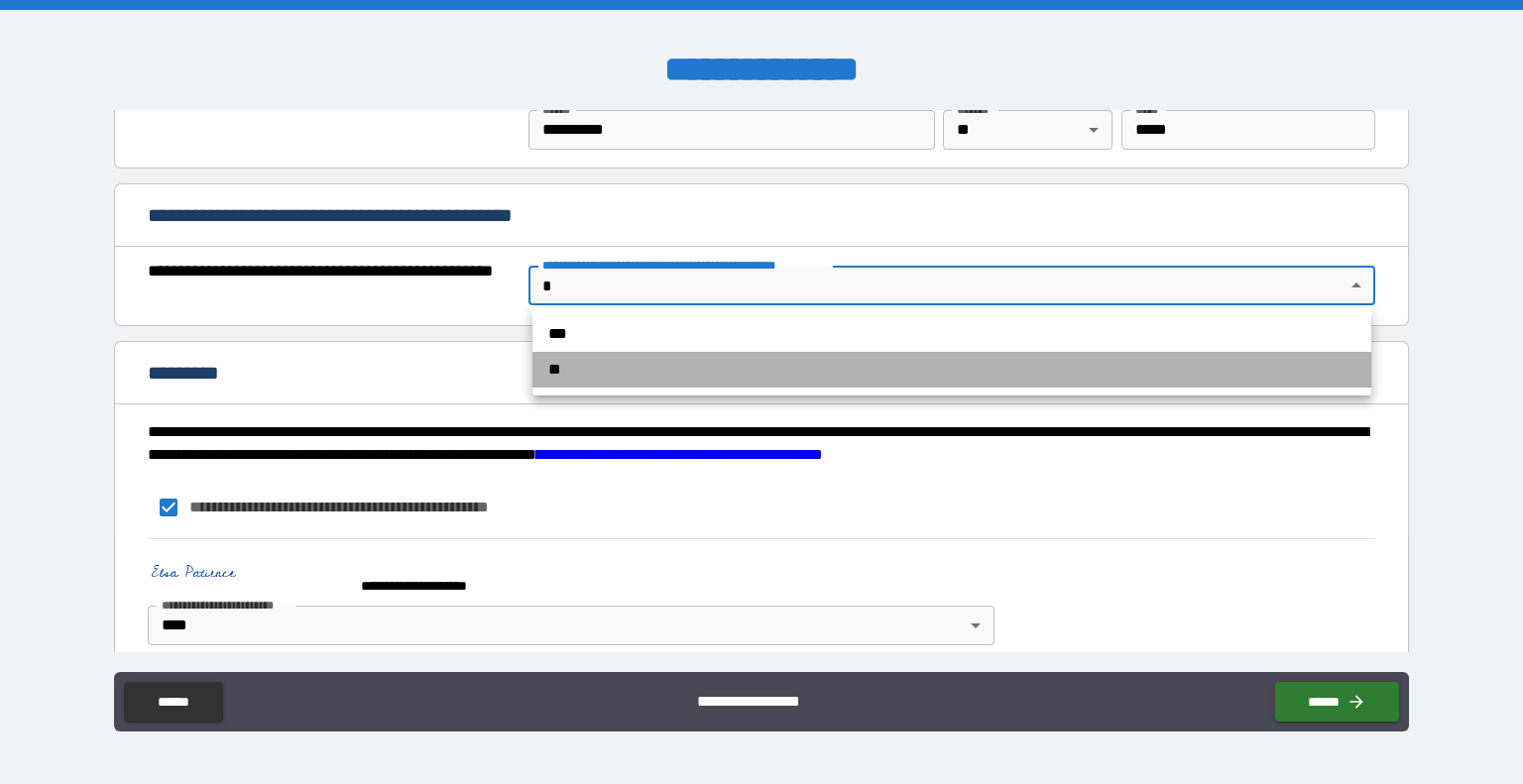 click on "**" at bounding box center (952, 370) 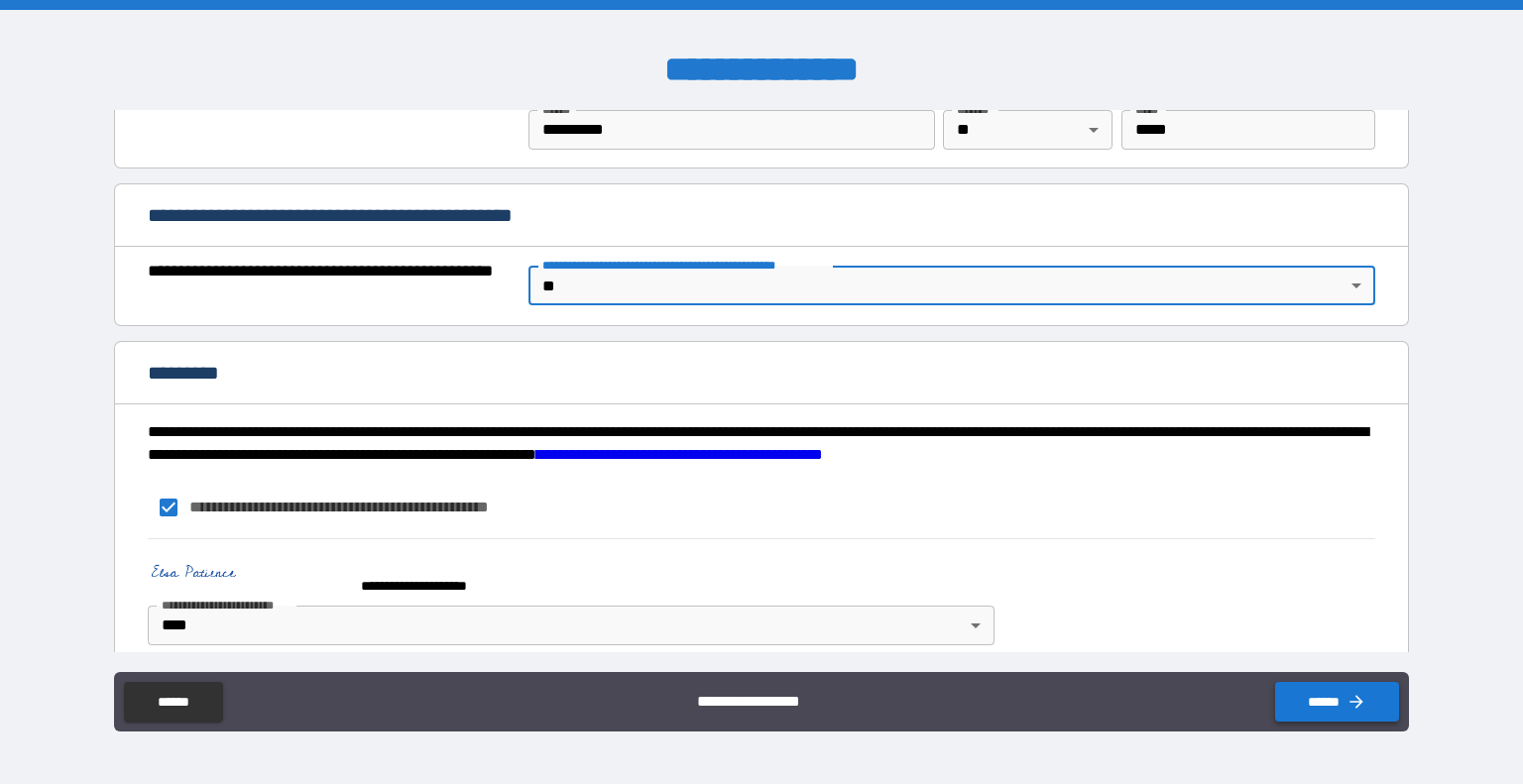 click on "******" at bounding box center [1337, 702] 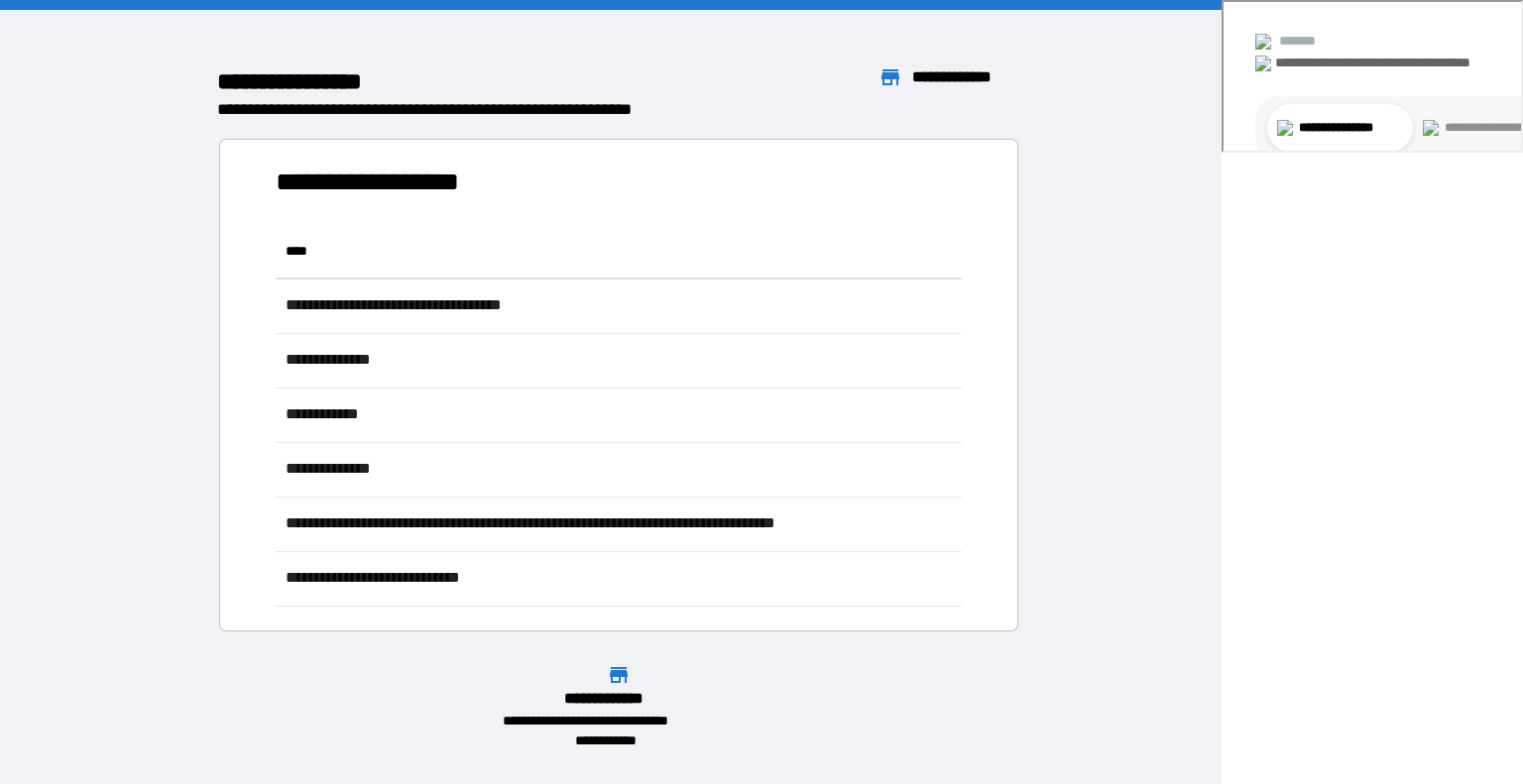scroll, scrollTop: 16, scrollLeft: 16, axis: both 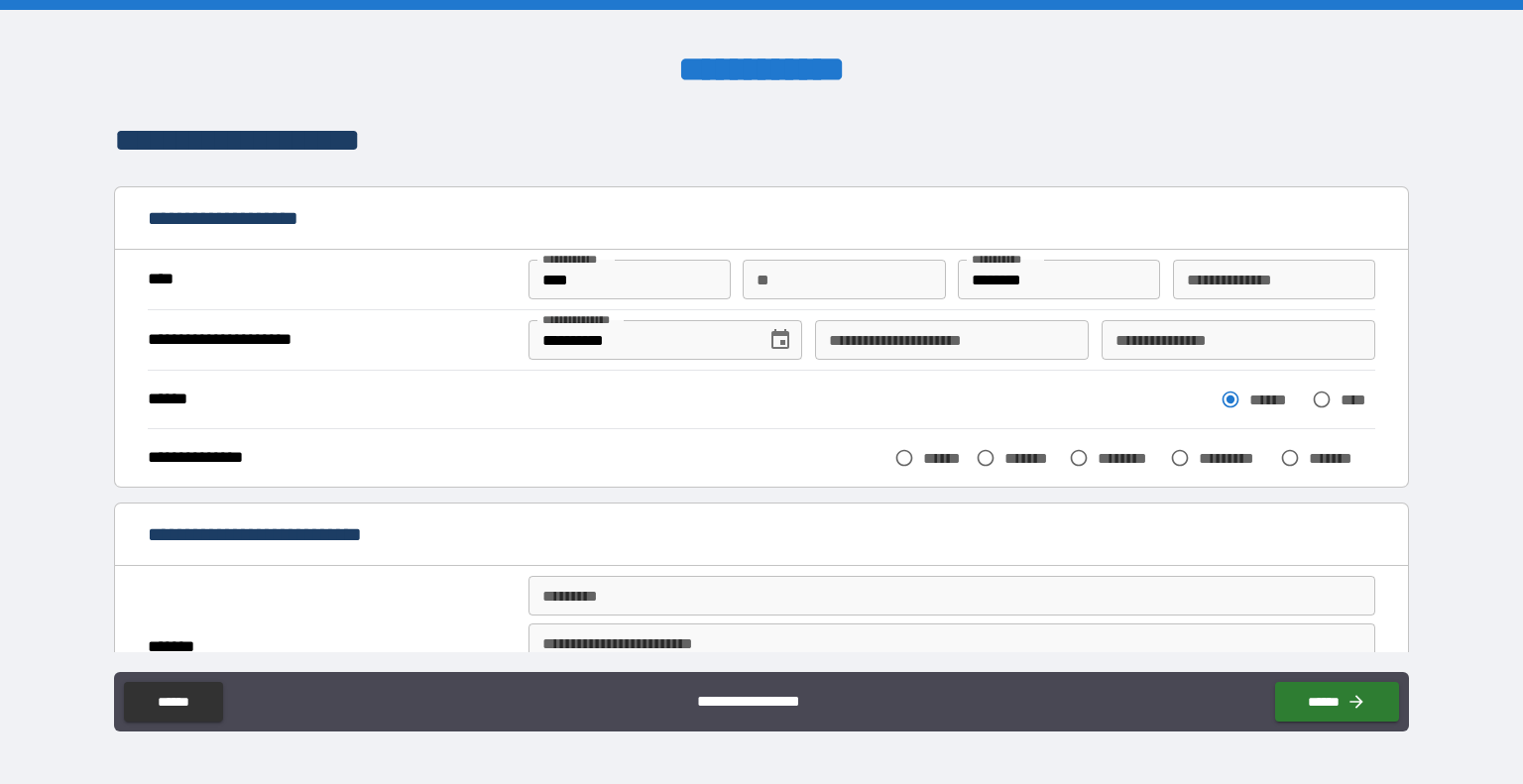 click on "*******" at bounding box center (1032, 458) 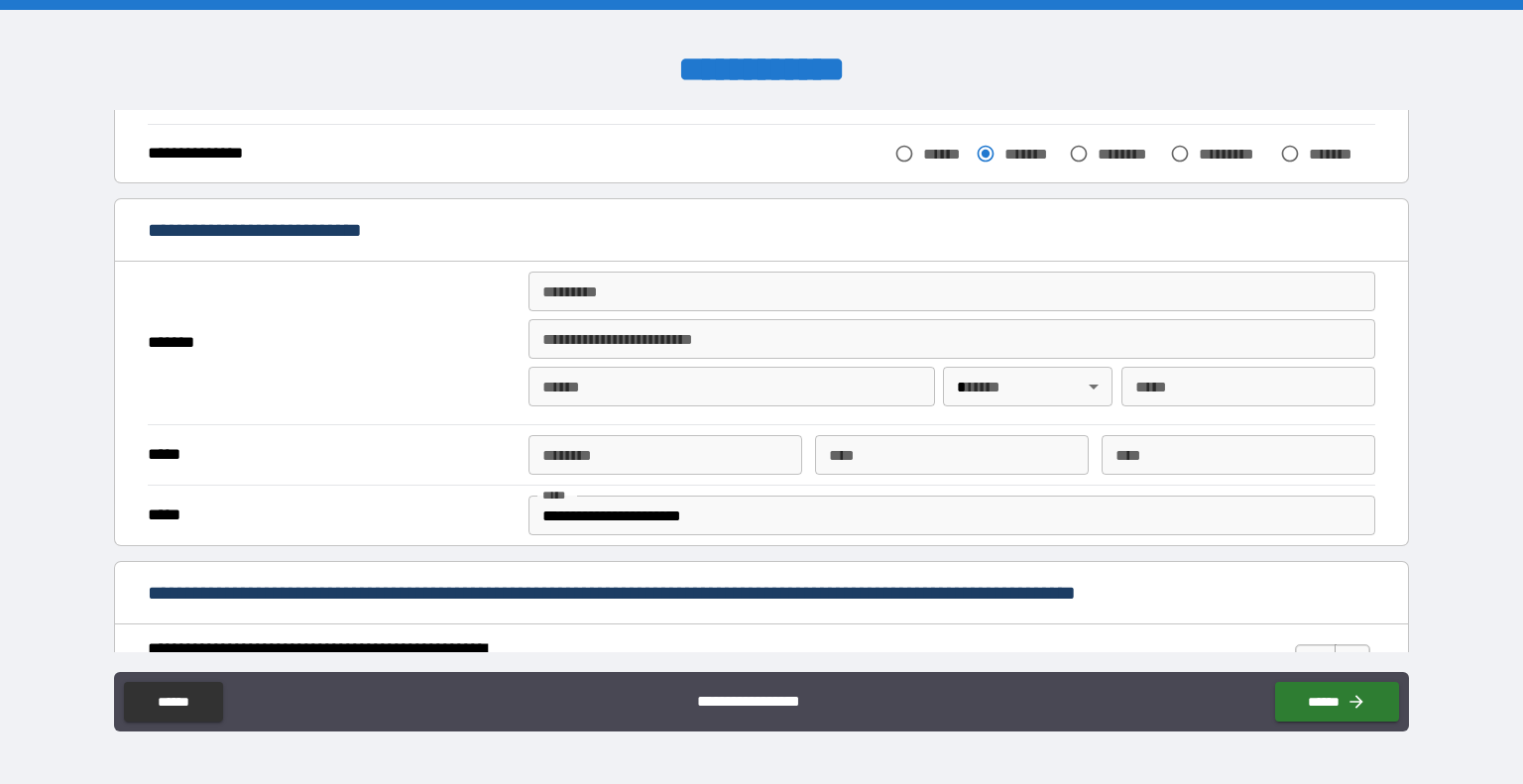 scroll, scrollTop: 313, scrollLeft: 0, axis: vertical 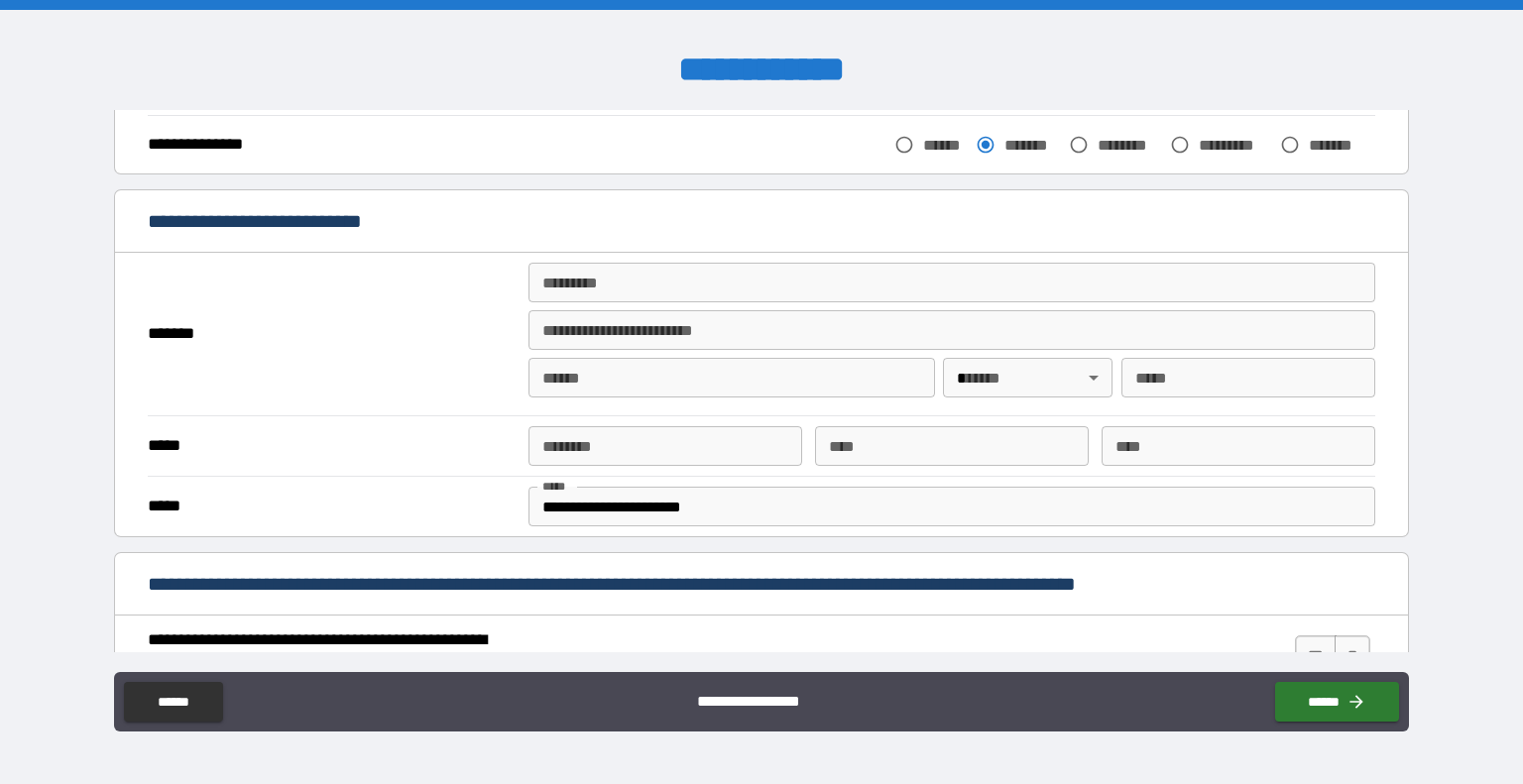 click on "*******   *" at bounding box center (952, 282) 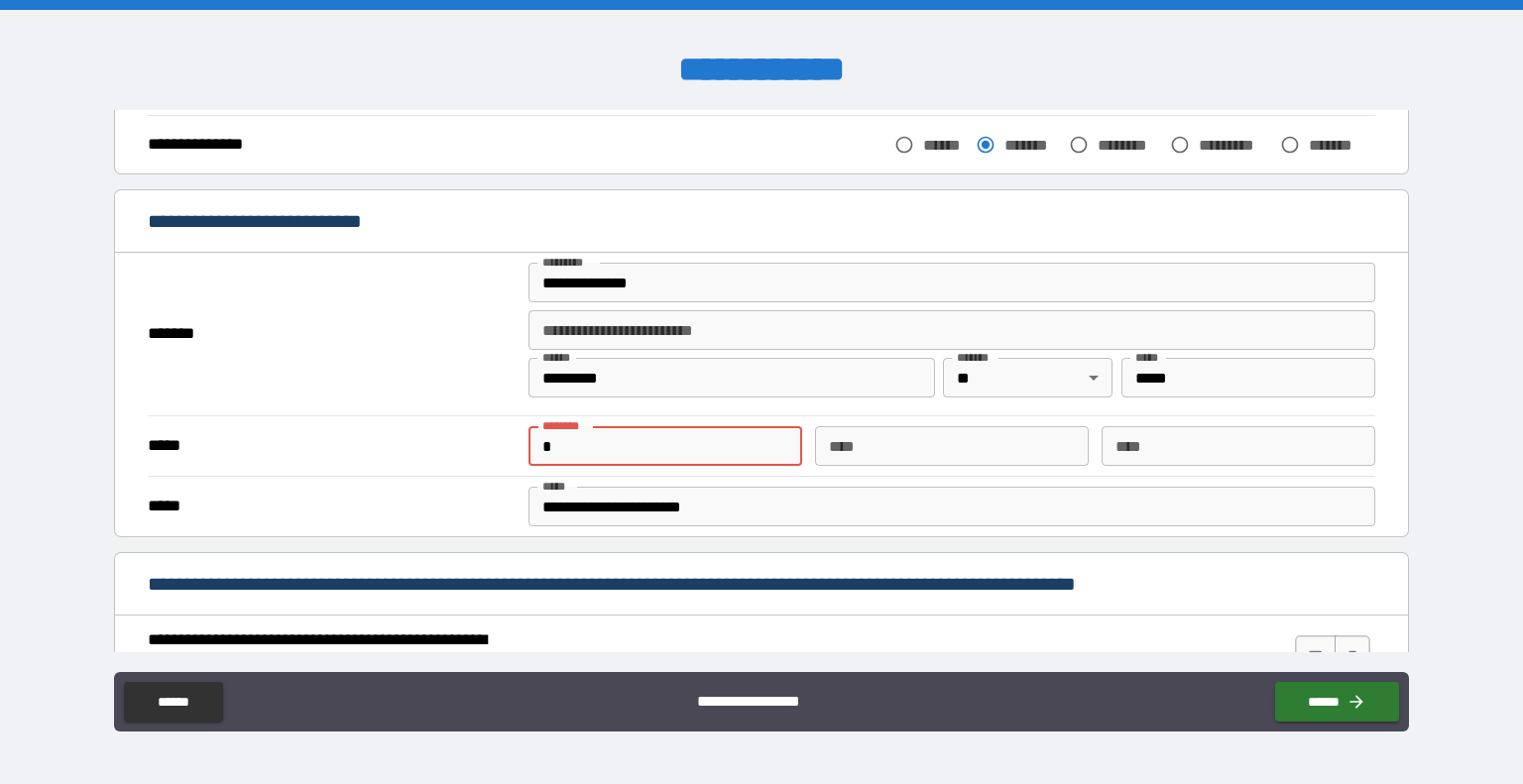 click on "*" at bounding box center (665, 446) 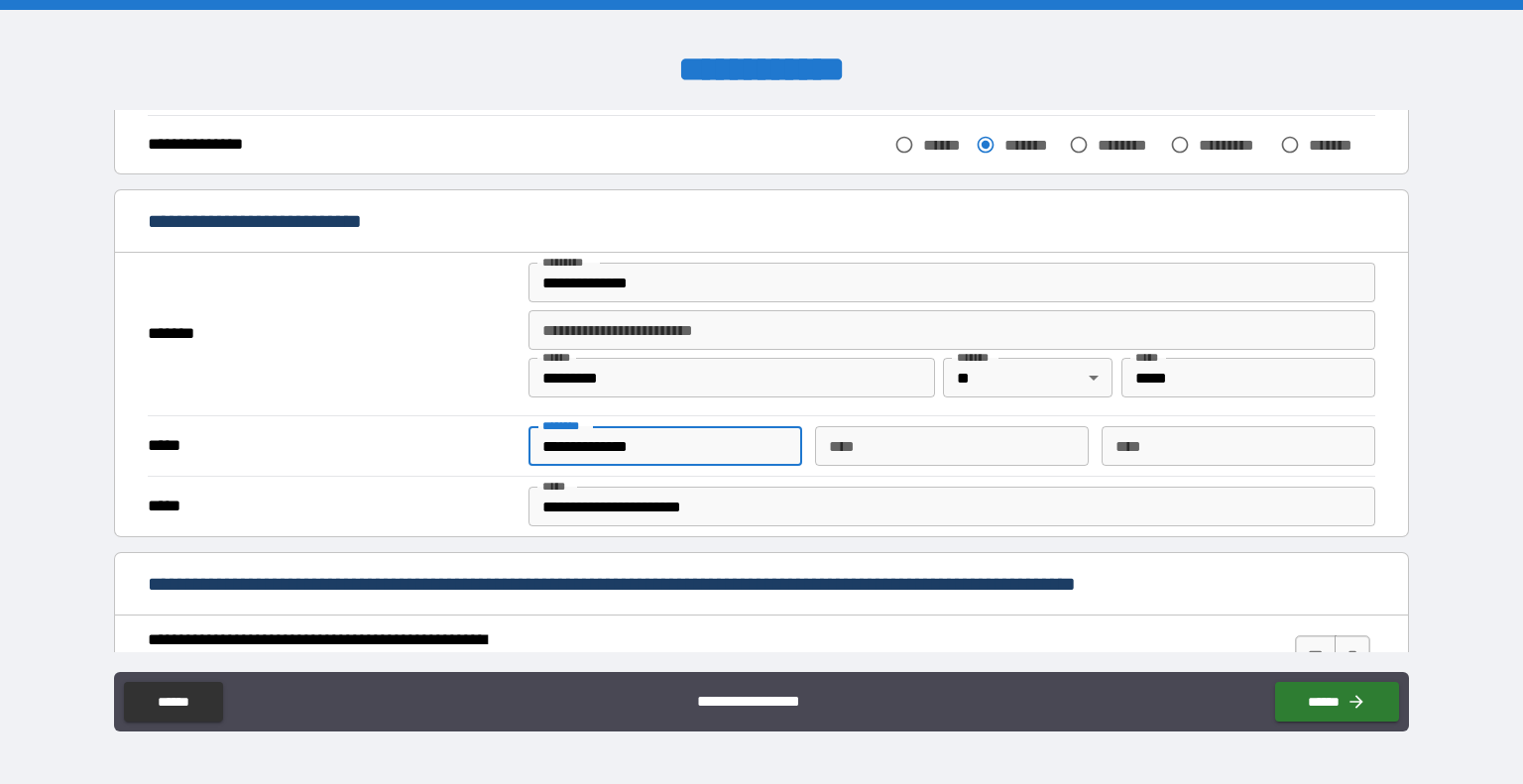 click on "**********" at bounding box center (762, 445) 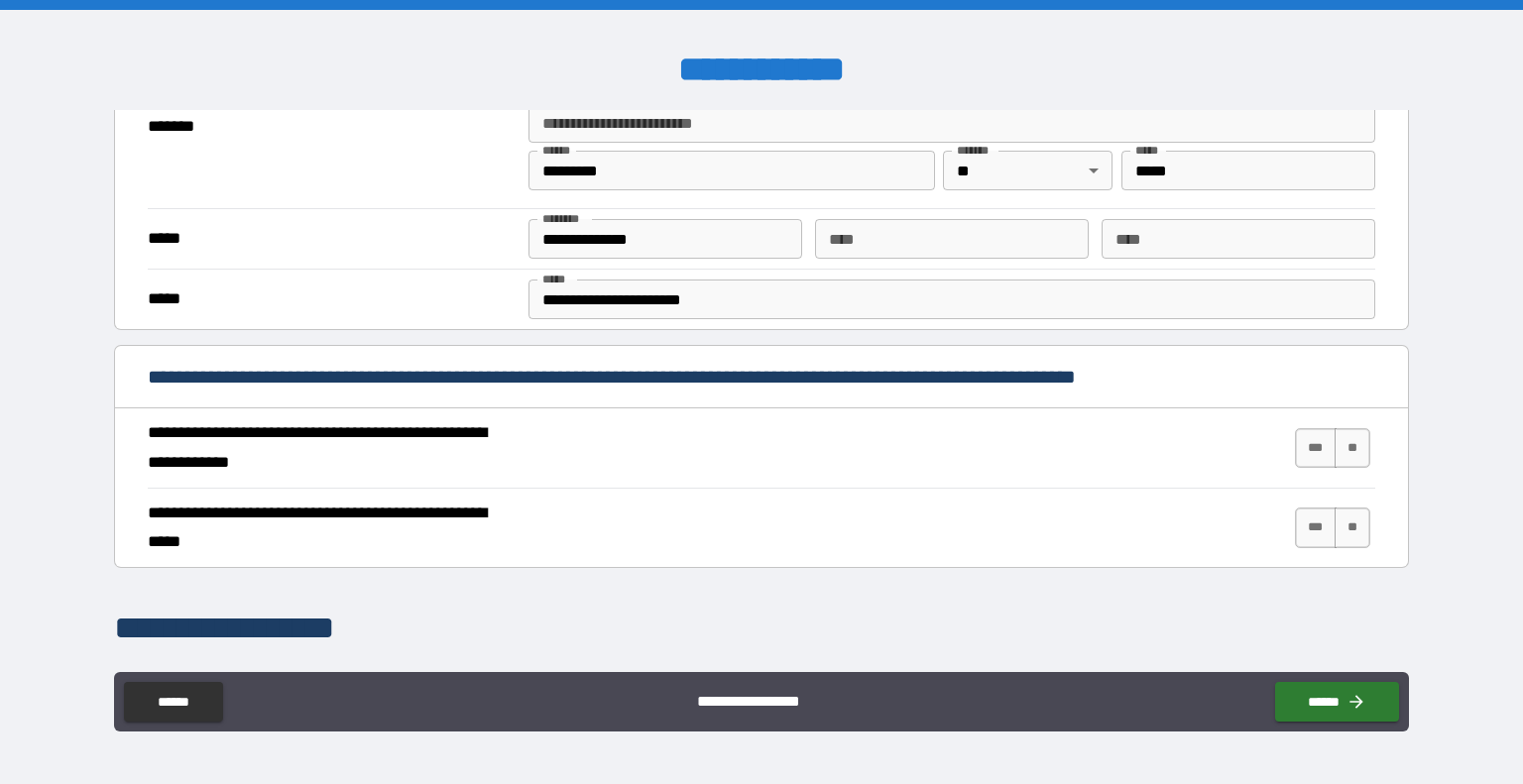 scroll, scrollTop: 521, scrollLeft: 0, axis: vertical 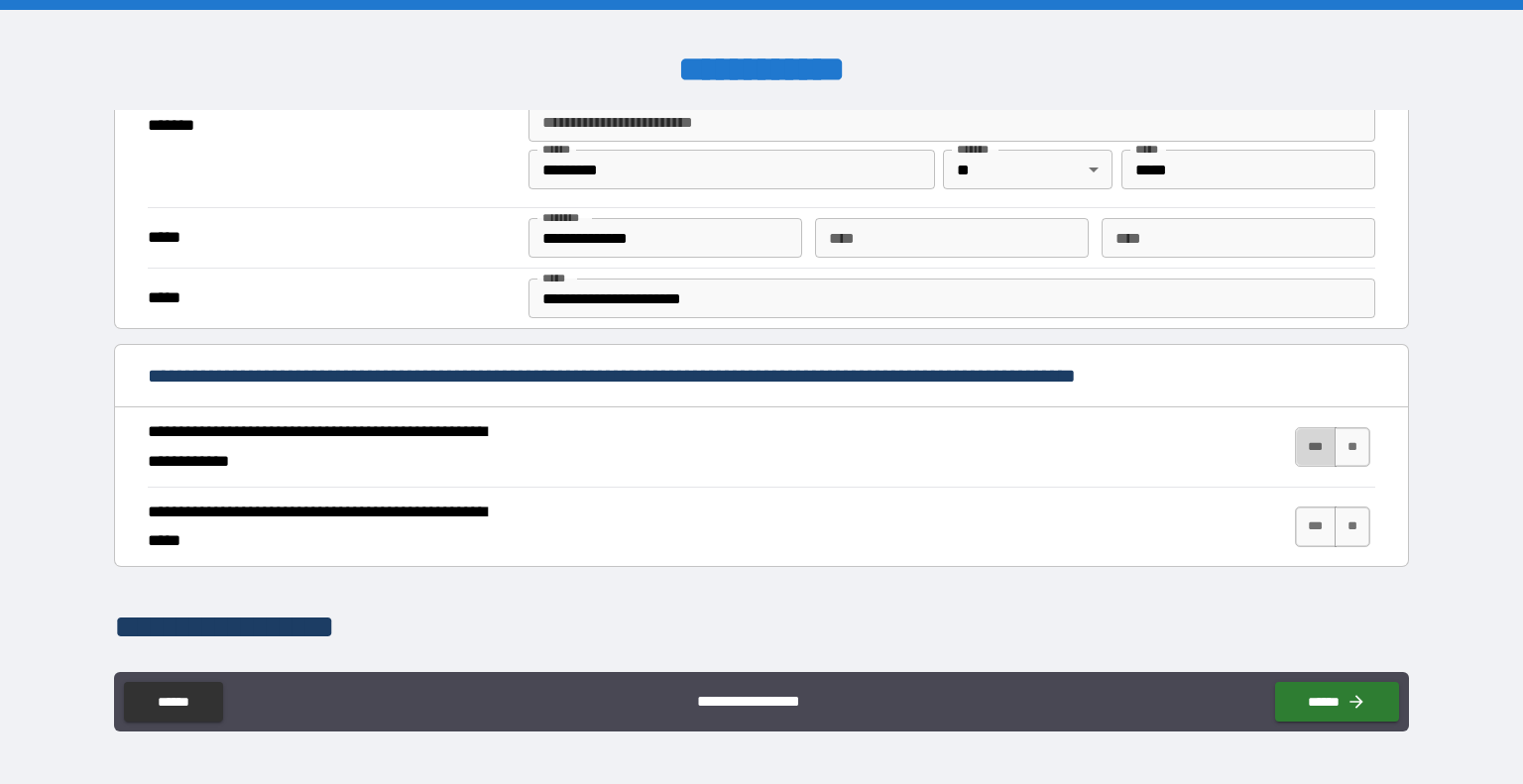 click on "***" at bounding box center [1316, 447] 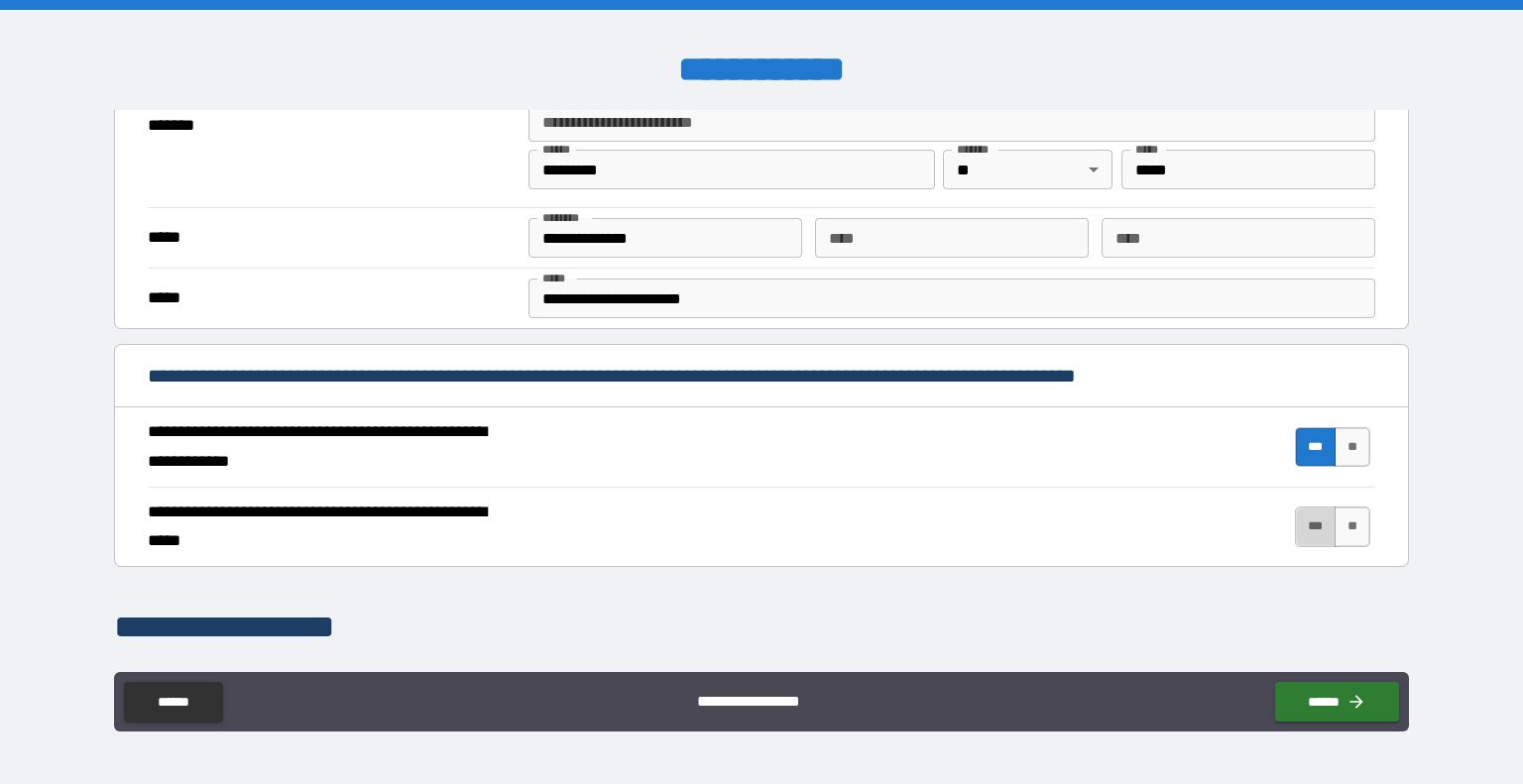 click on "***" at bounding box center (1316, 526) 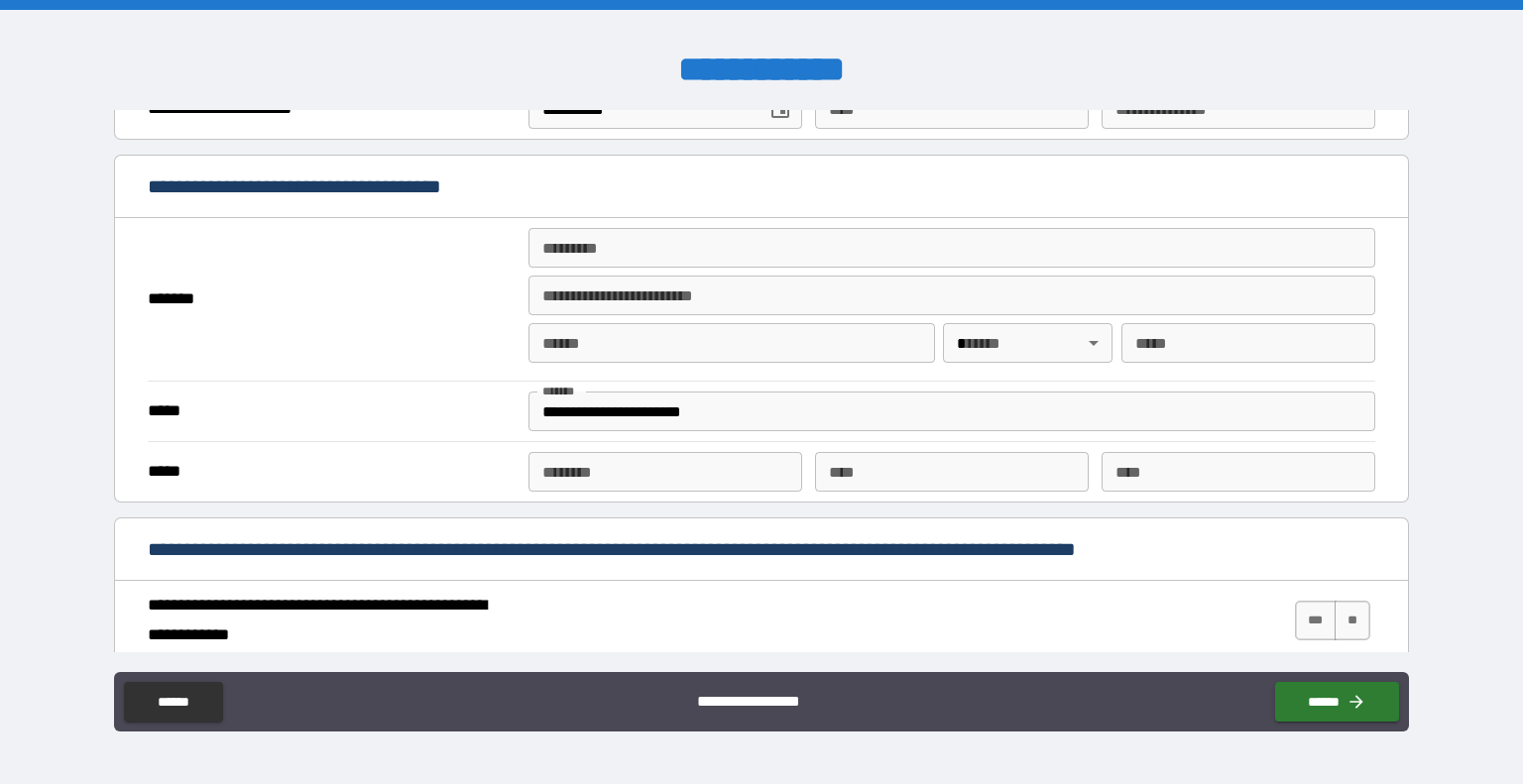 scroll, scrollTop: 1377, scrollLeft: 0, axis: vertical 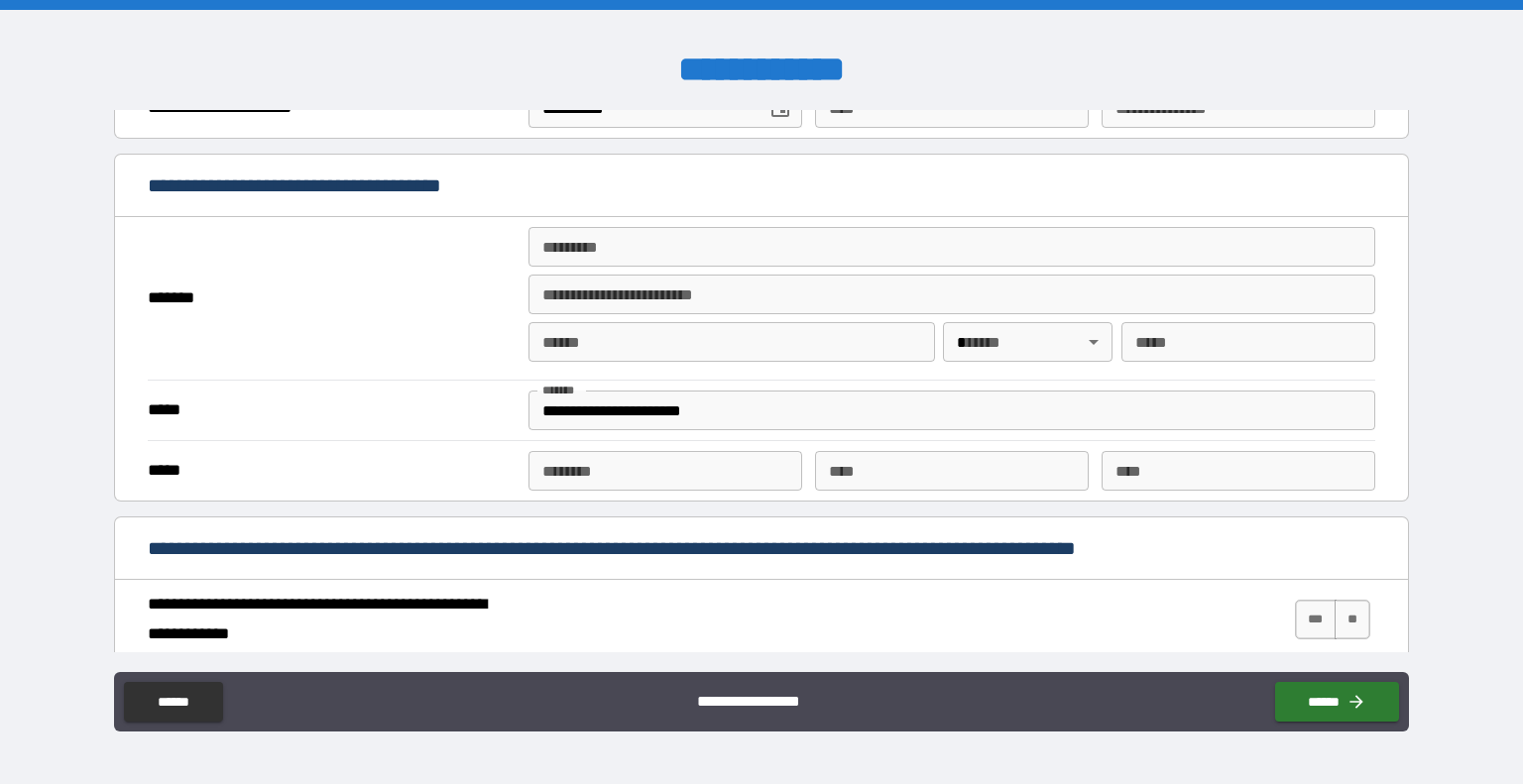 click on "*******   *" at bounding box center (952, 247) 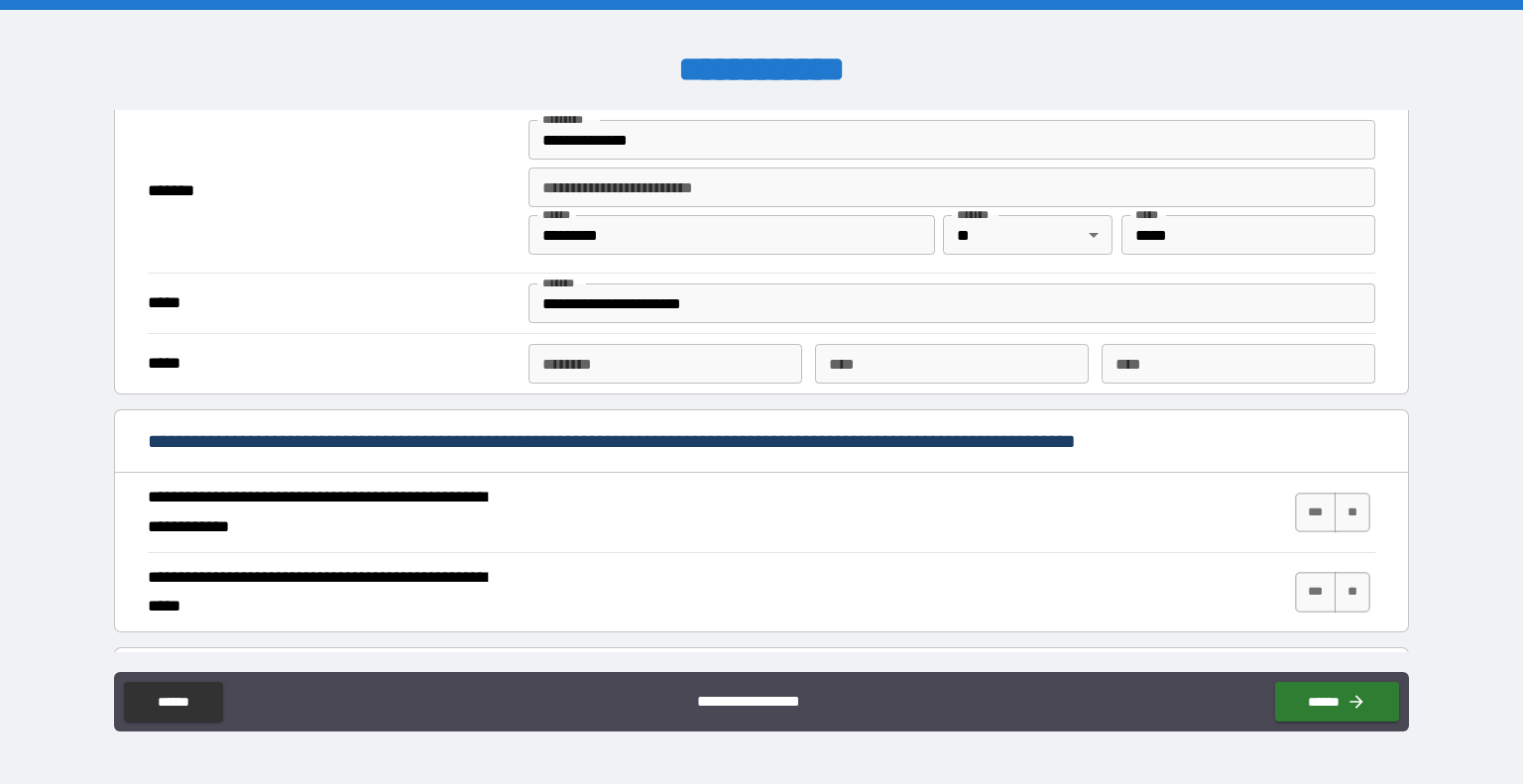 scroll, scrollTop: 1403, scrollLeft: 0, axis: vertical 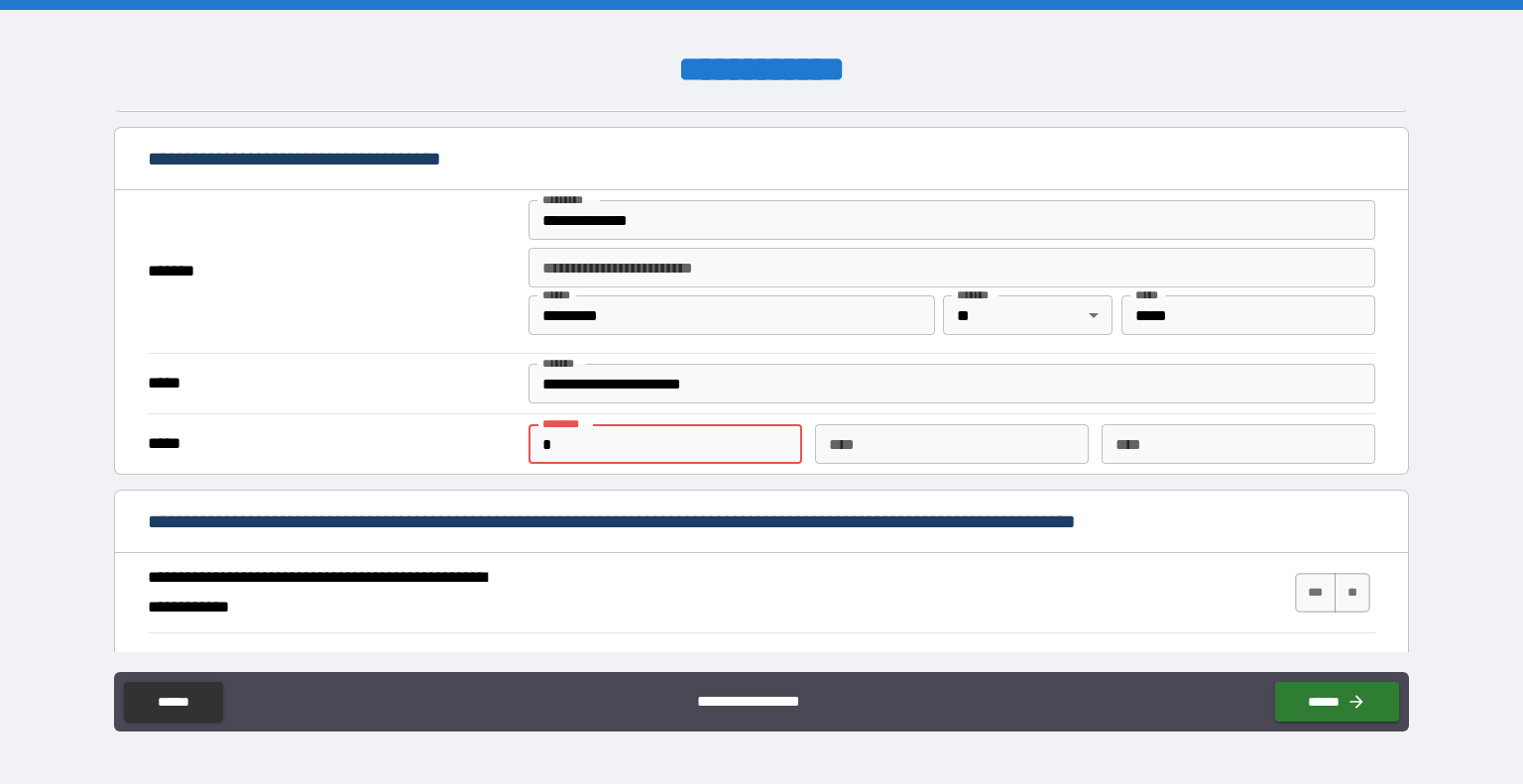click on "*" at bounding box center [665, 444] 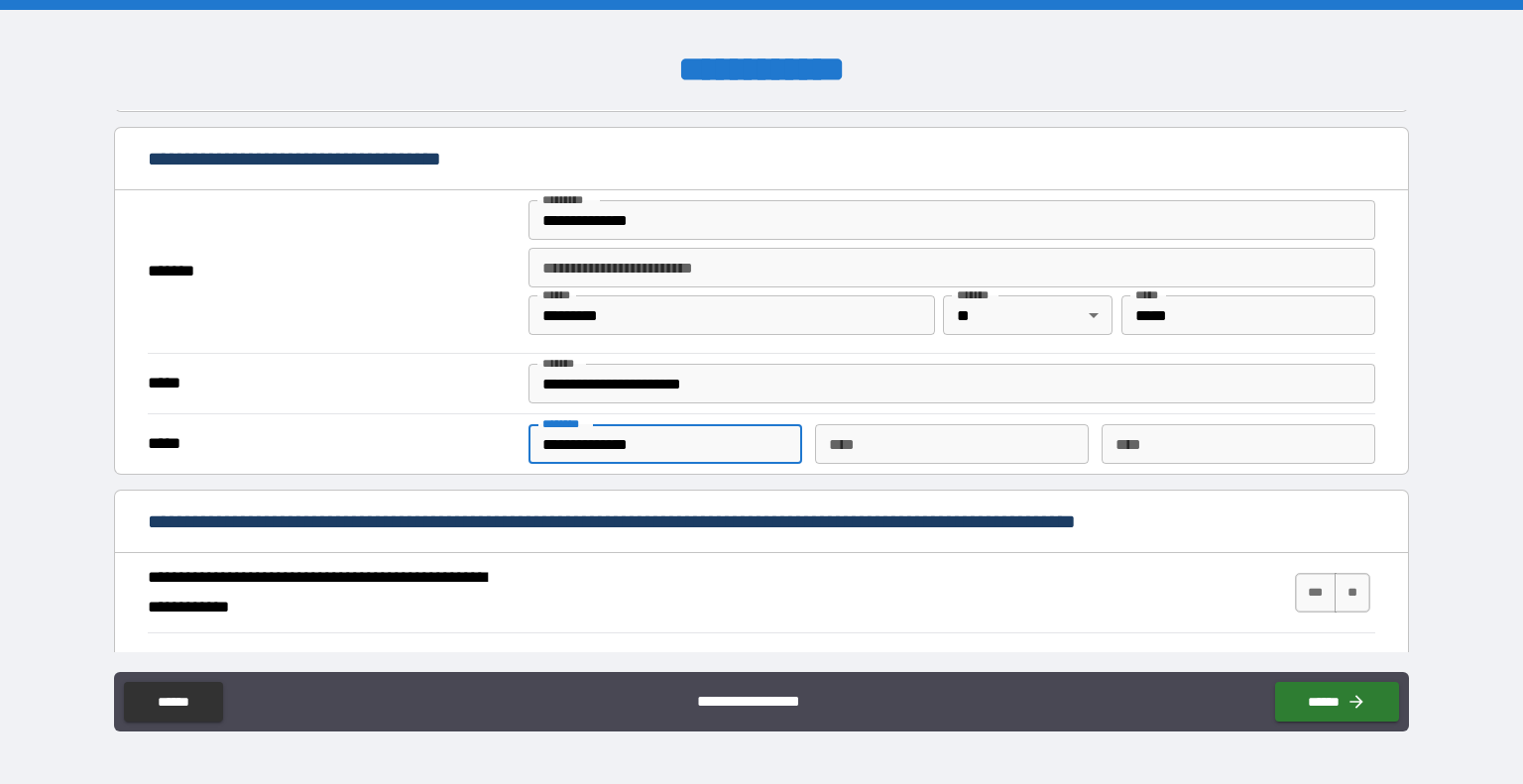 click on "*****" at bounding box center [330, 444] 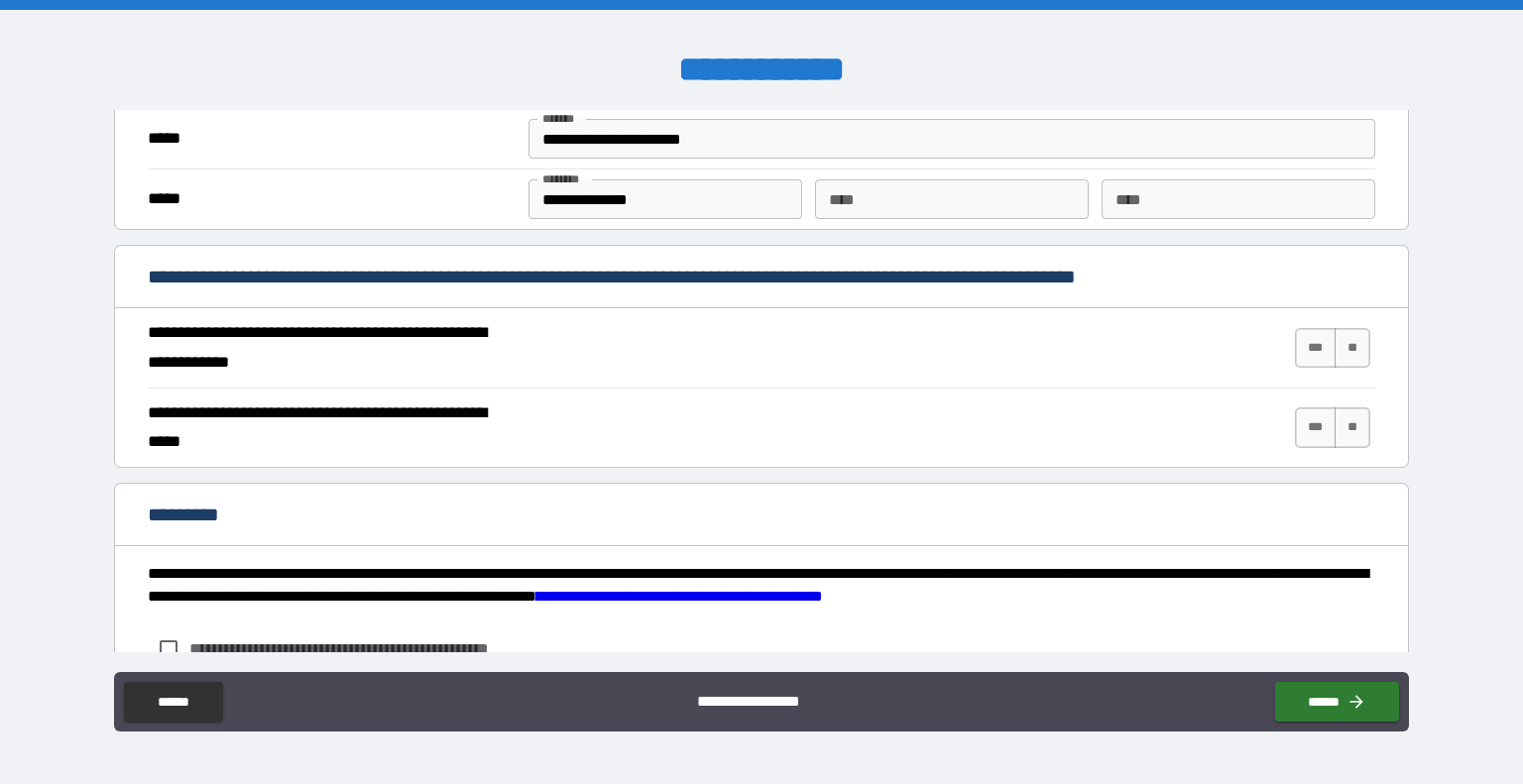 scroll, scrollTop: 1665, scrollLeft: 0, axis: vertical 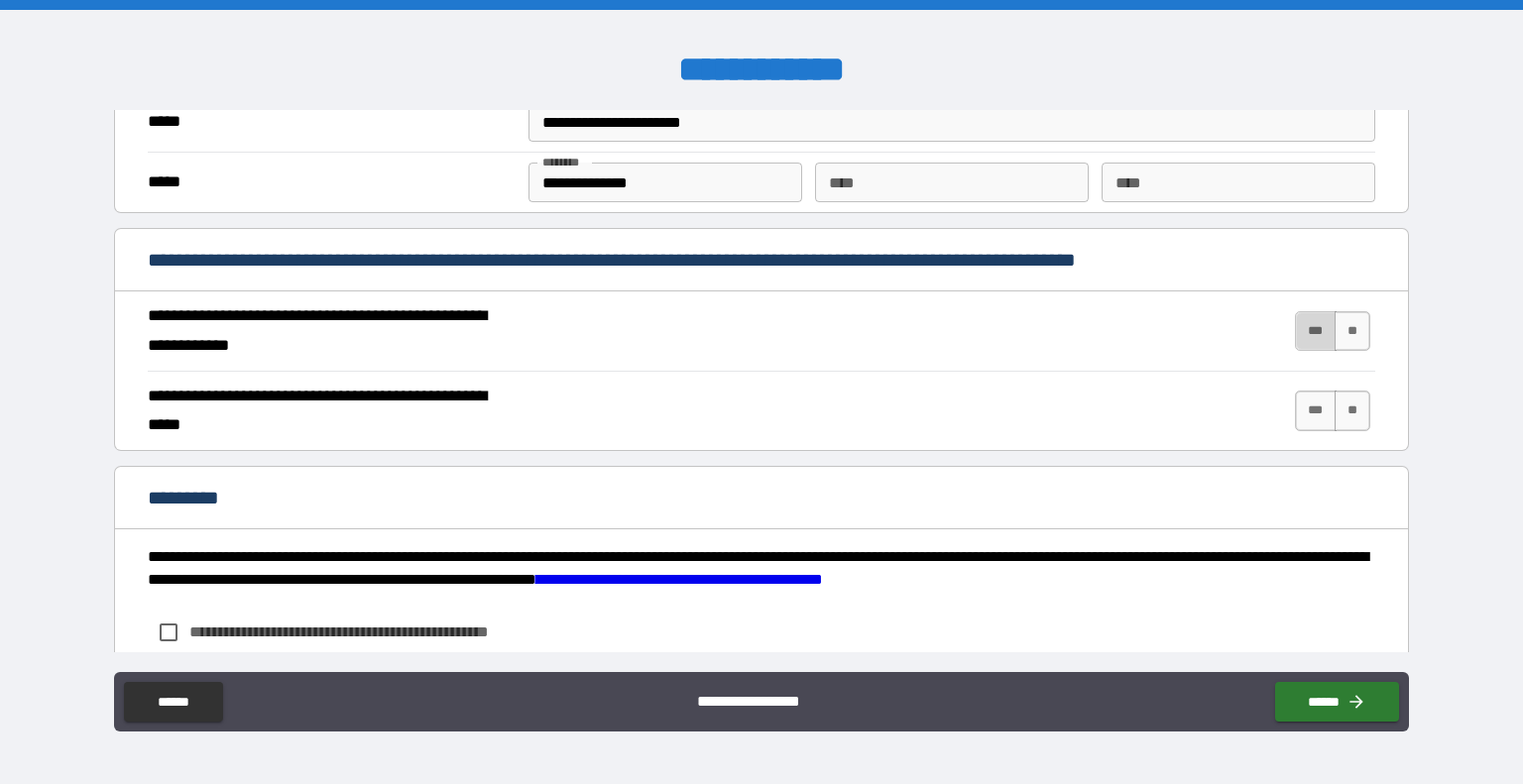 click on "***" at bounding box center [1316, 331] 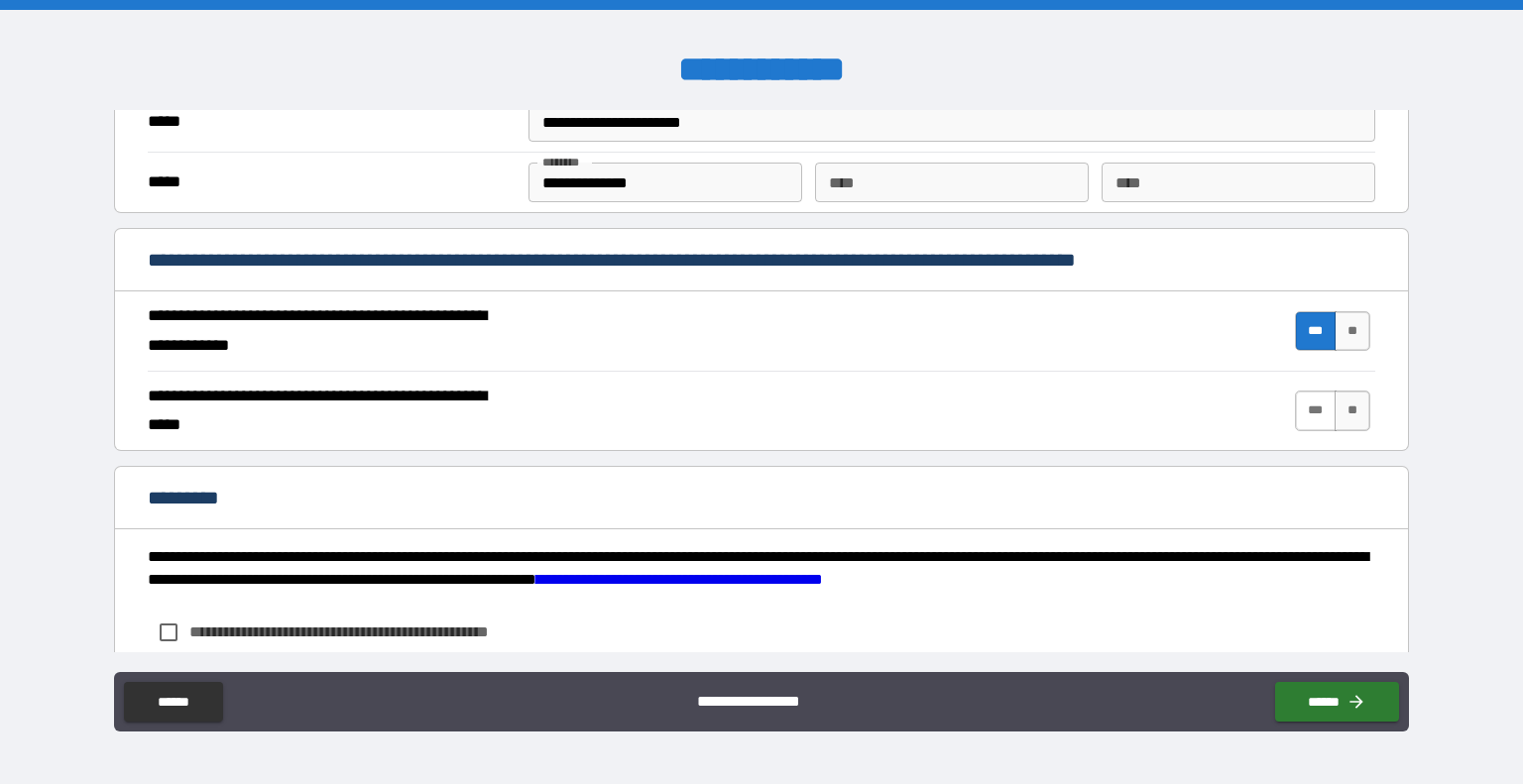 click on "***" at bounding box center (1316, 410) 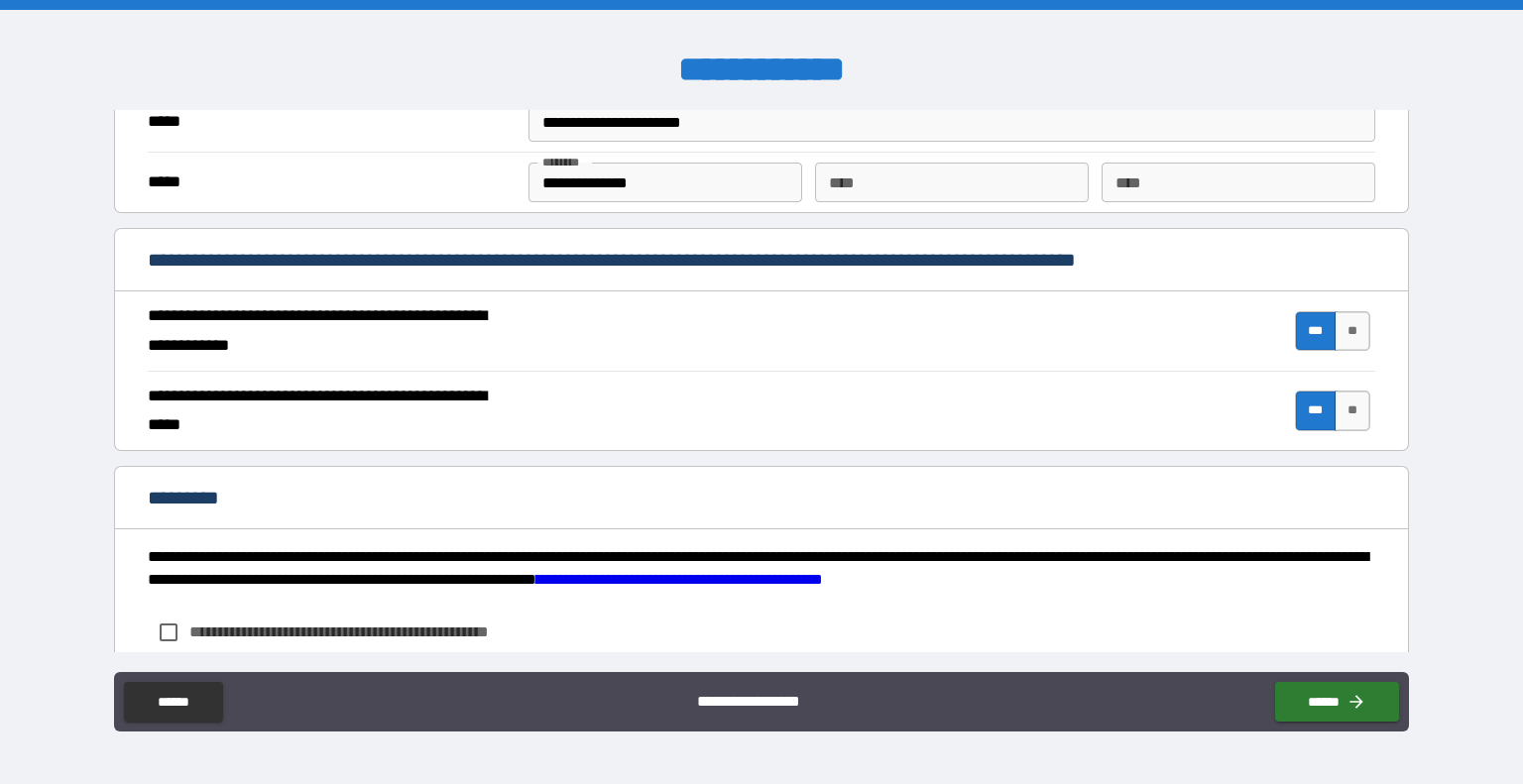 scroll, scrollTop: 1789, scrollLeft: 0, axis: vertical 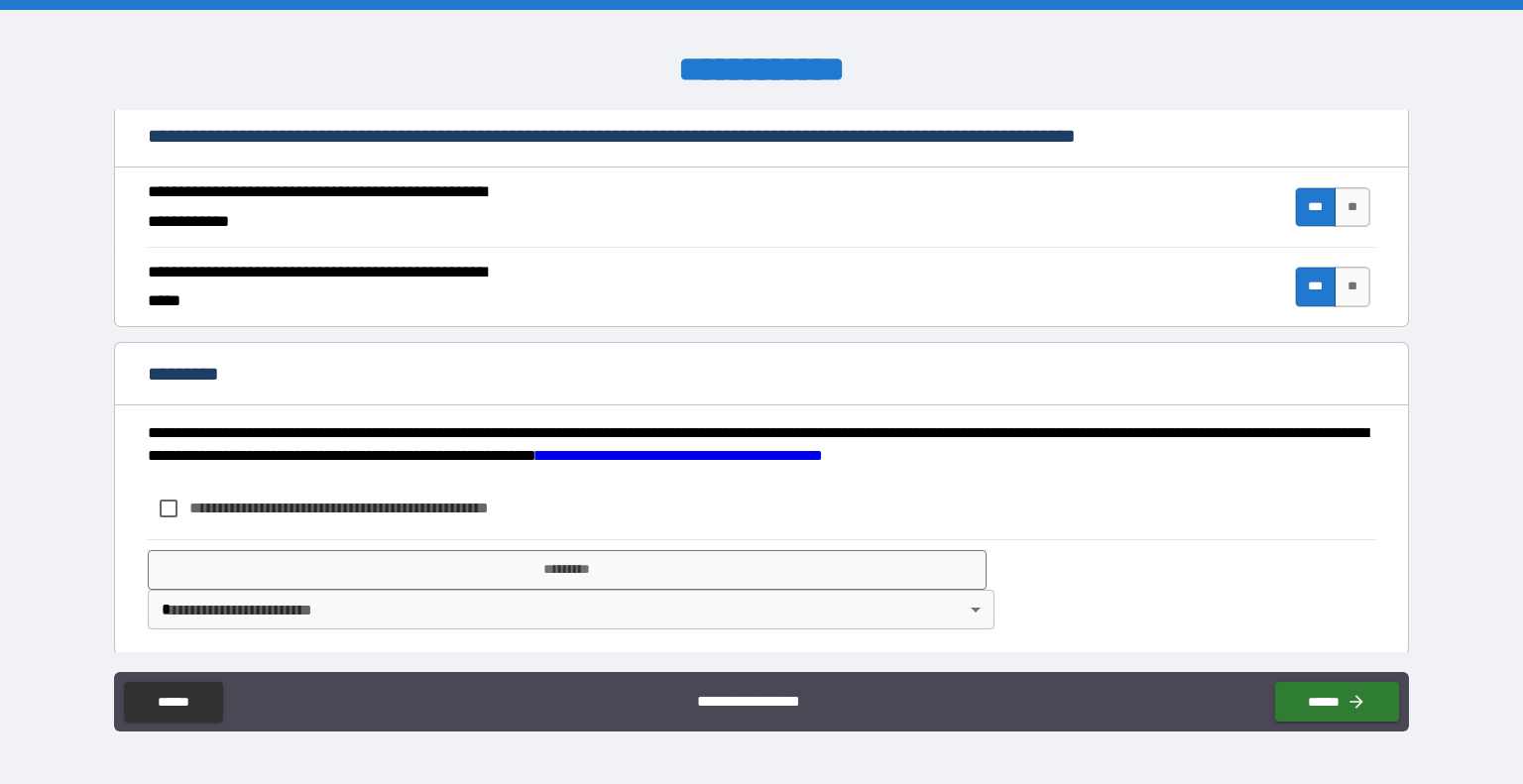 click on "**********" at bounding box center (372, 507) 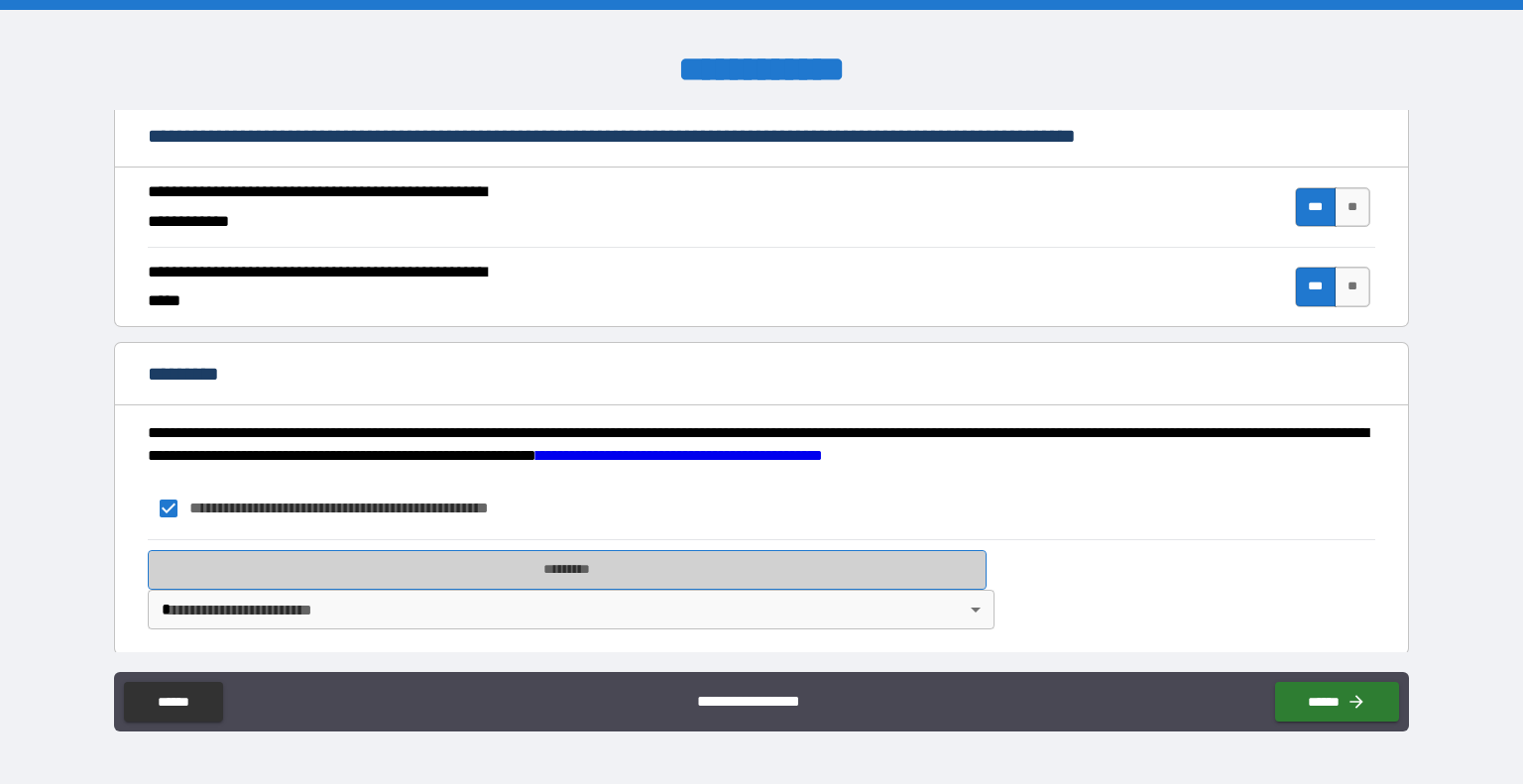 click on "*********" at bounding box center [567, 570] 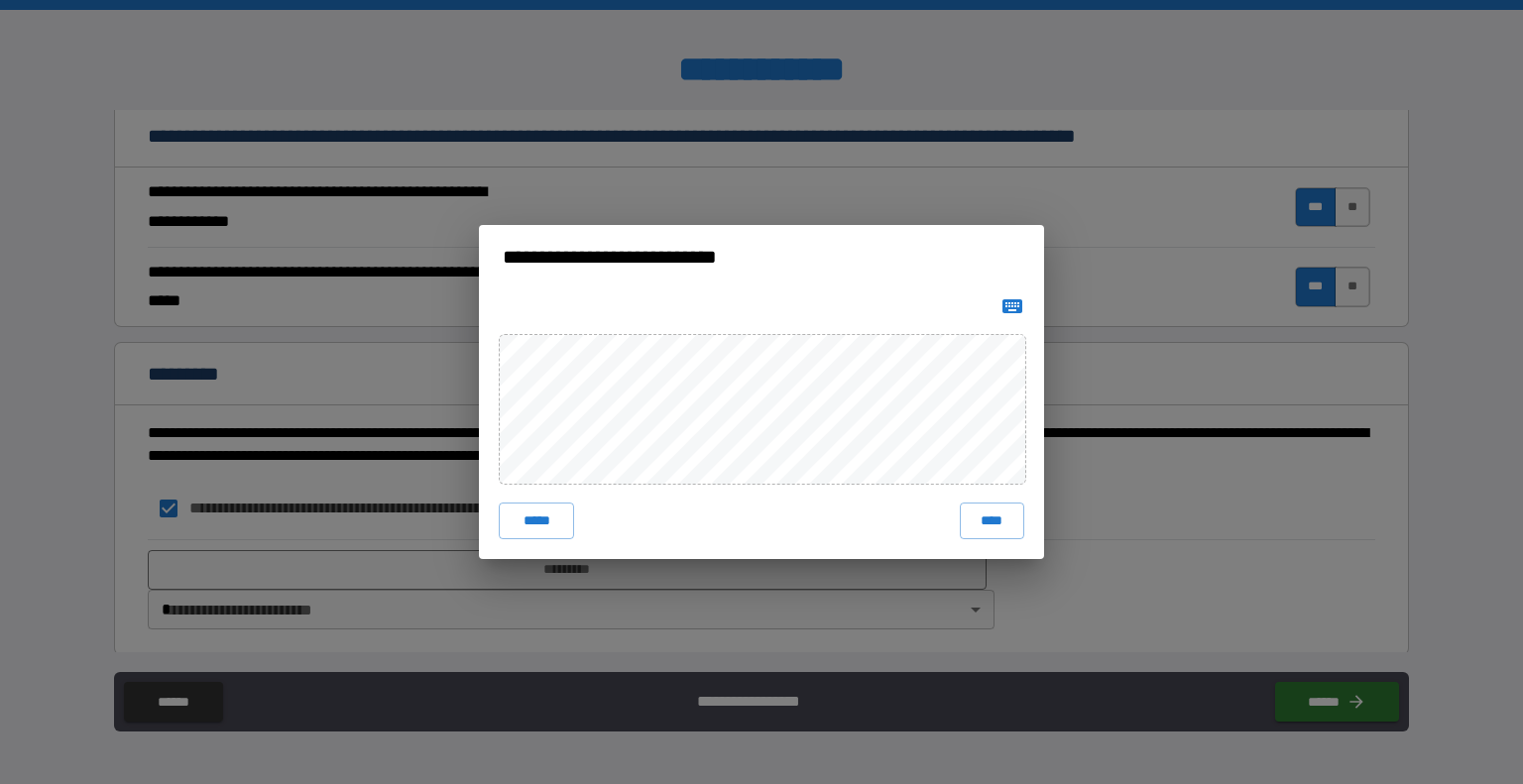 click 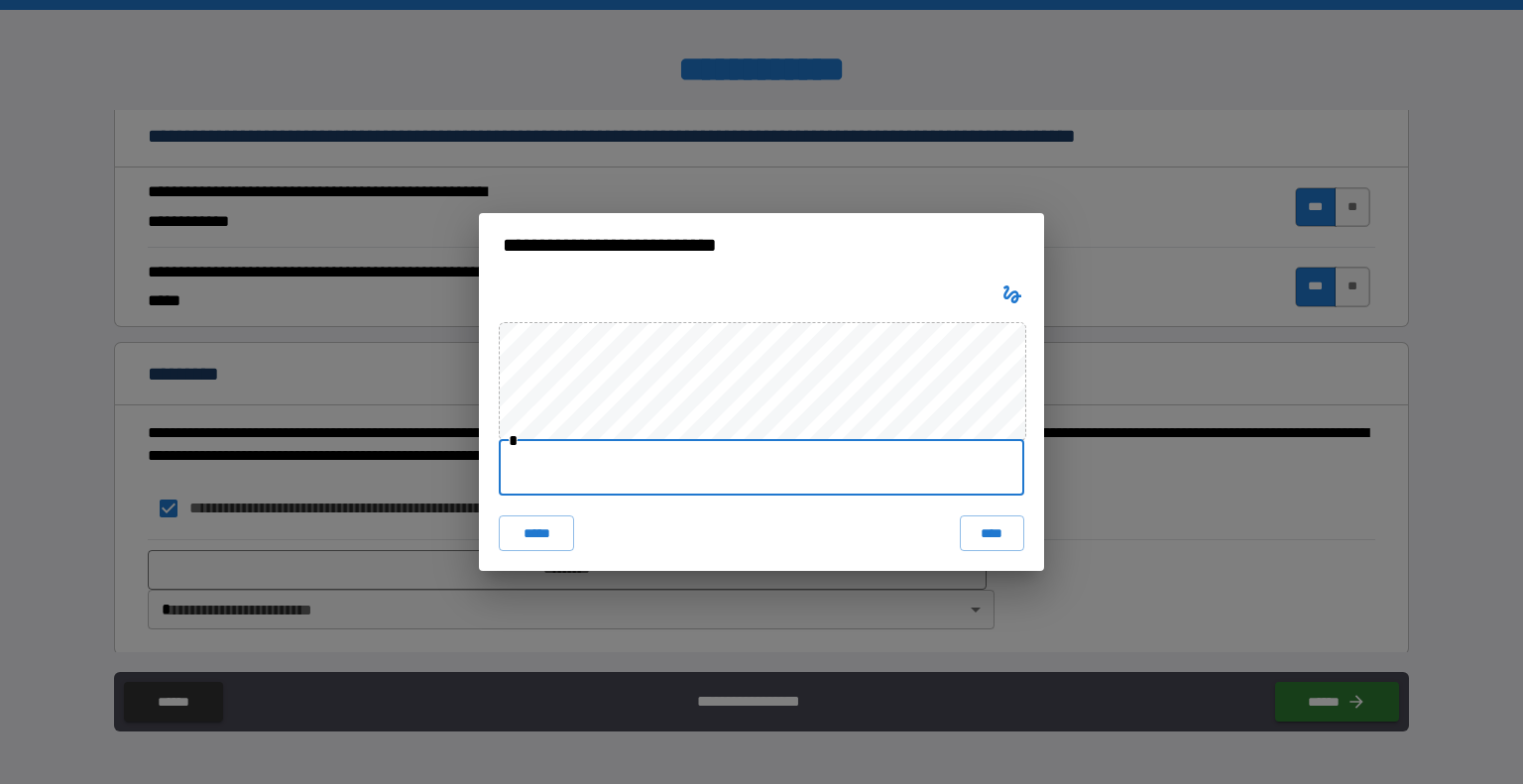 click at bounding box center [762, 468] 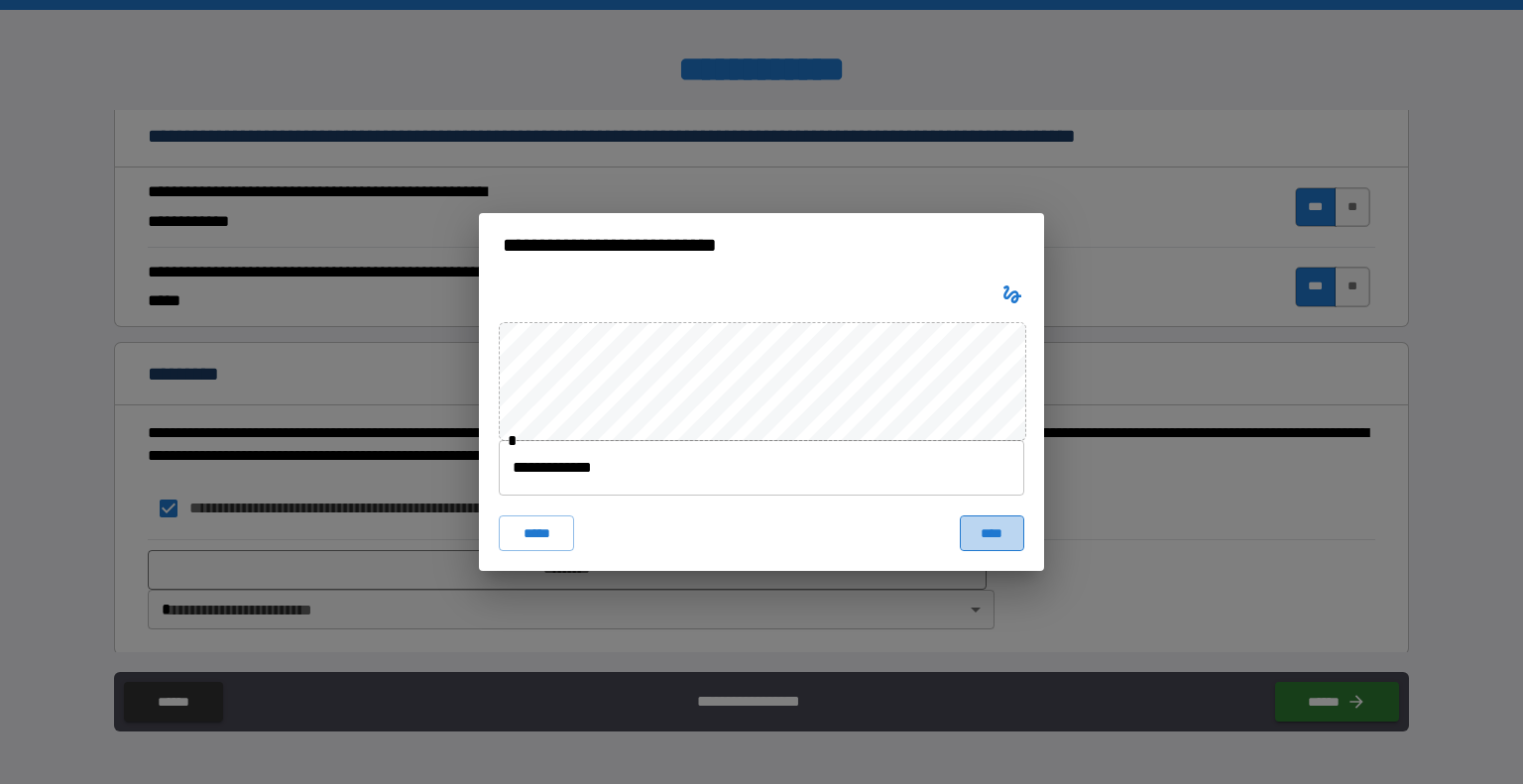 click on "****" at bounding box center (992, 533) 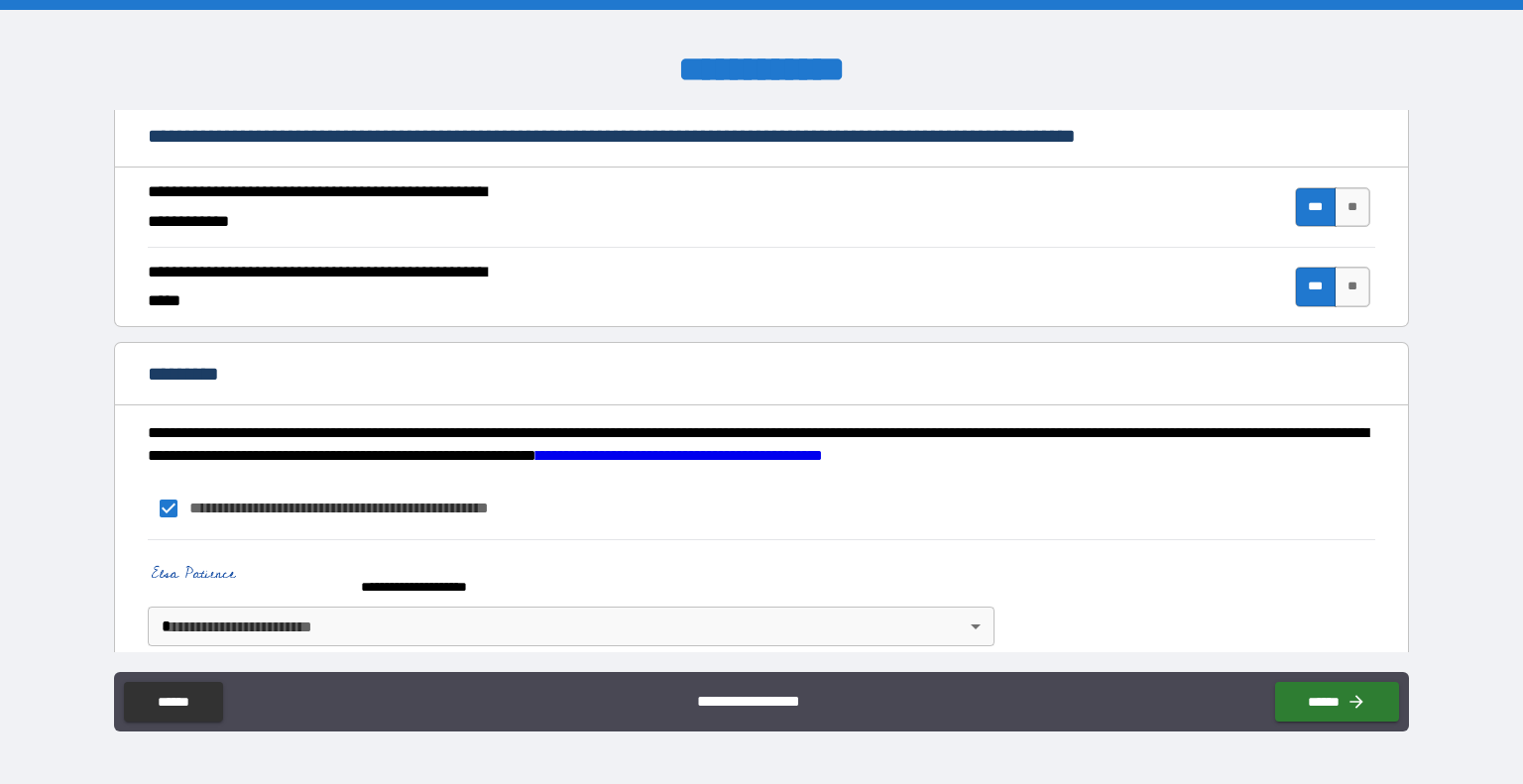 click on "**********" at bounding box center (762, 392) 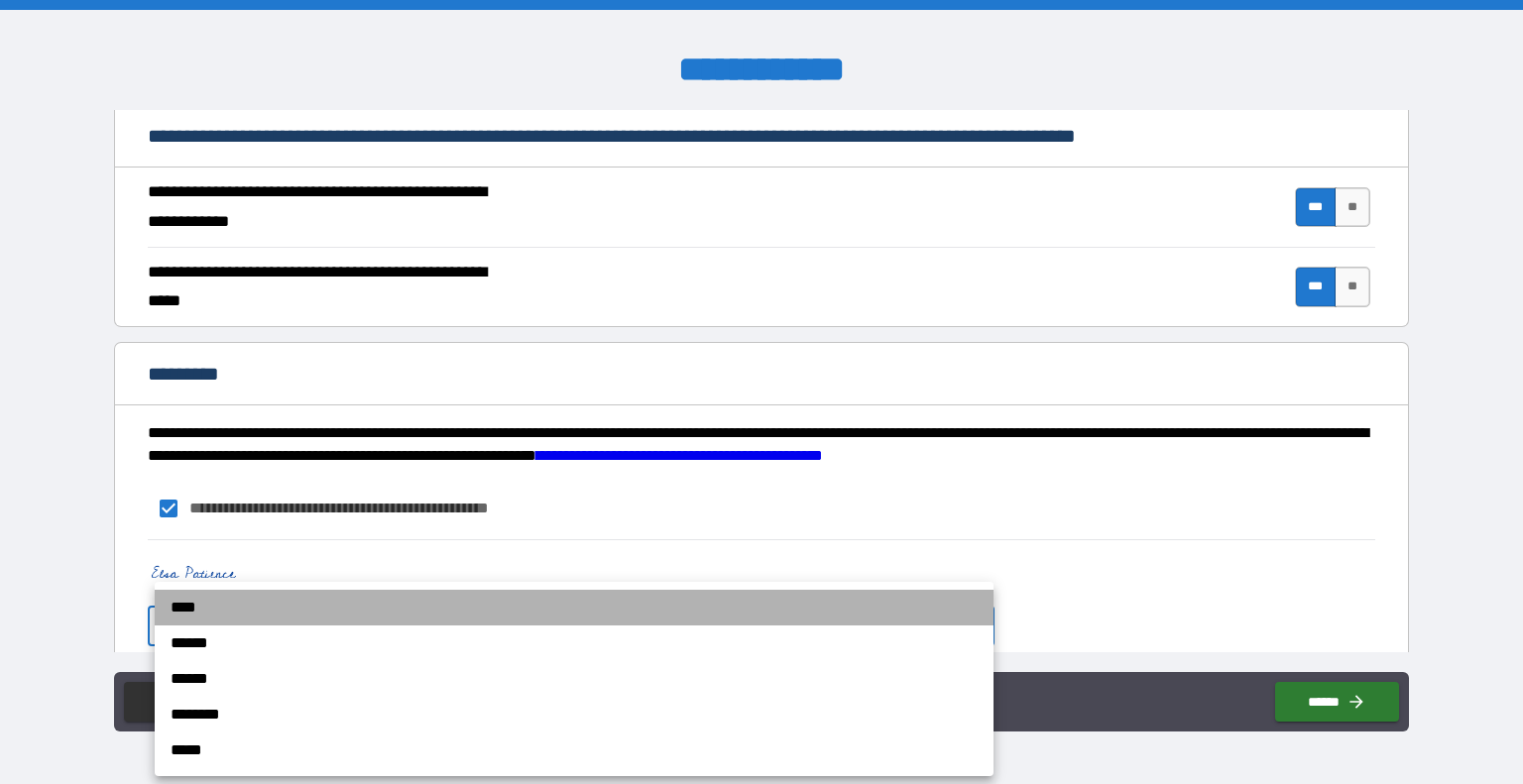 click on "****" at bounding box center (574, 608) 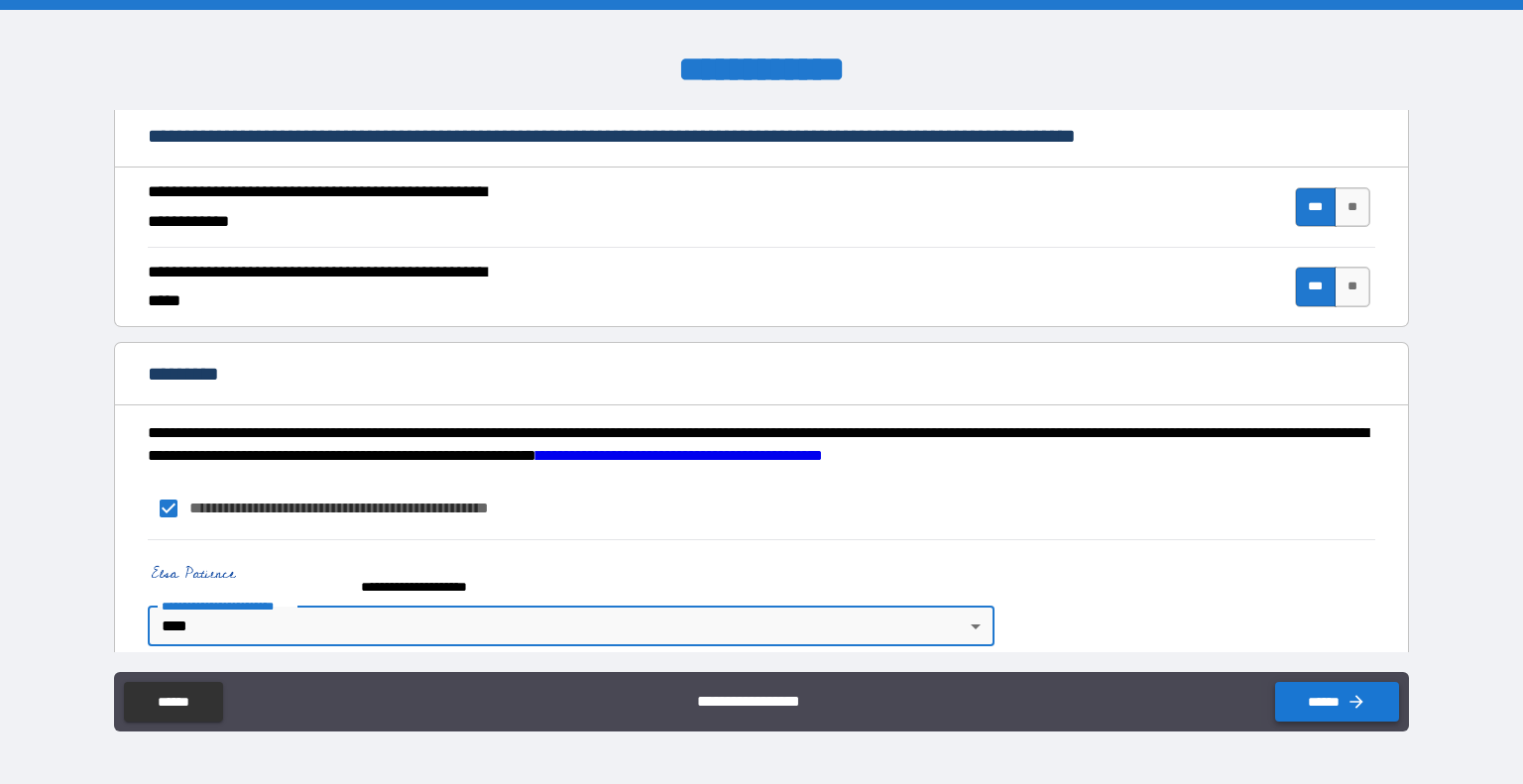 click 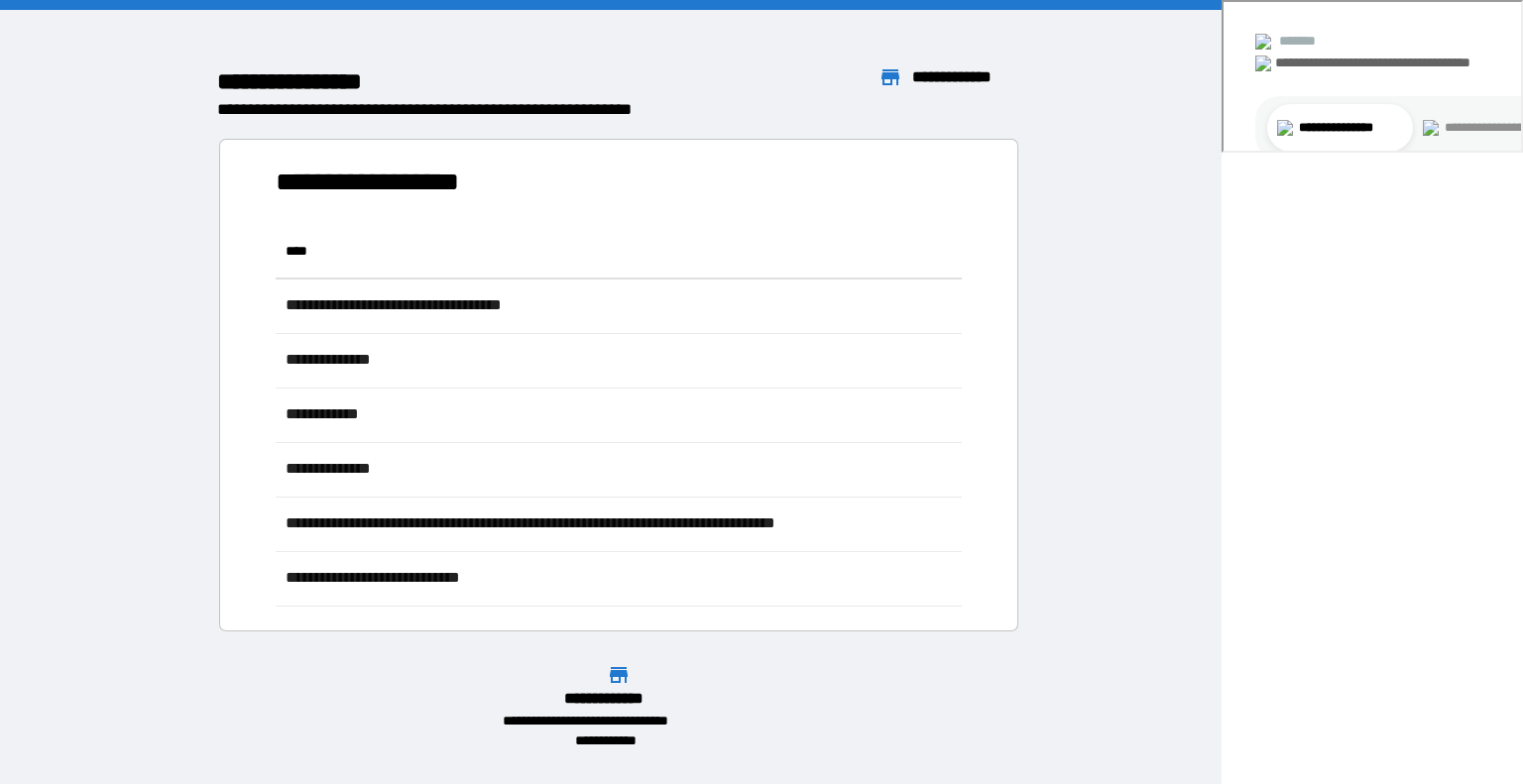 scroll, scrollTop: 16, scrollLeft: 16, axis: both 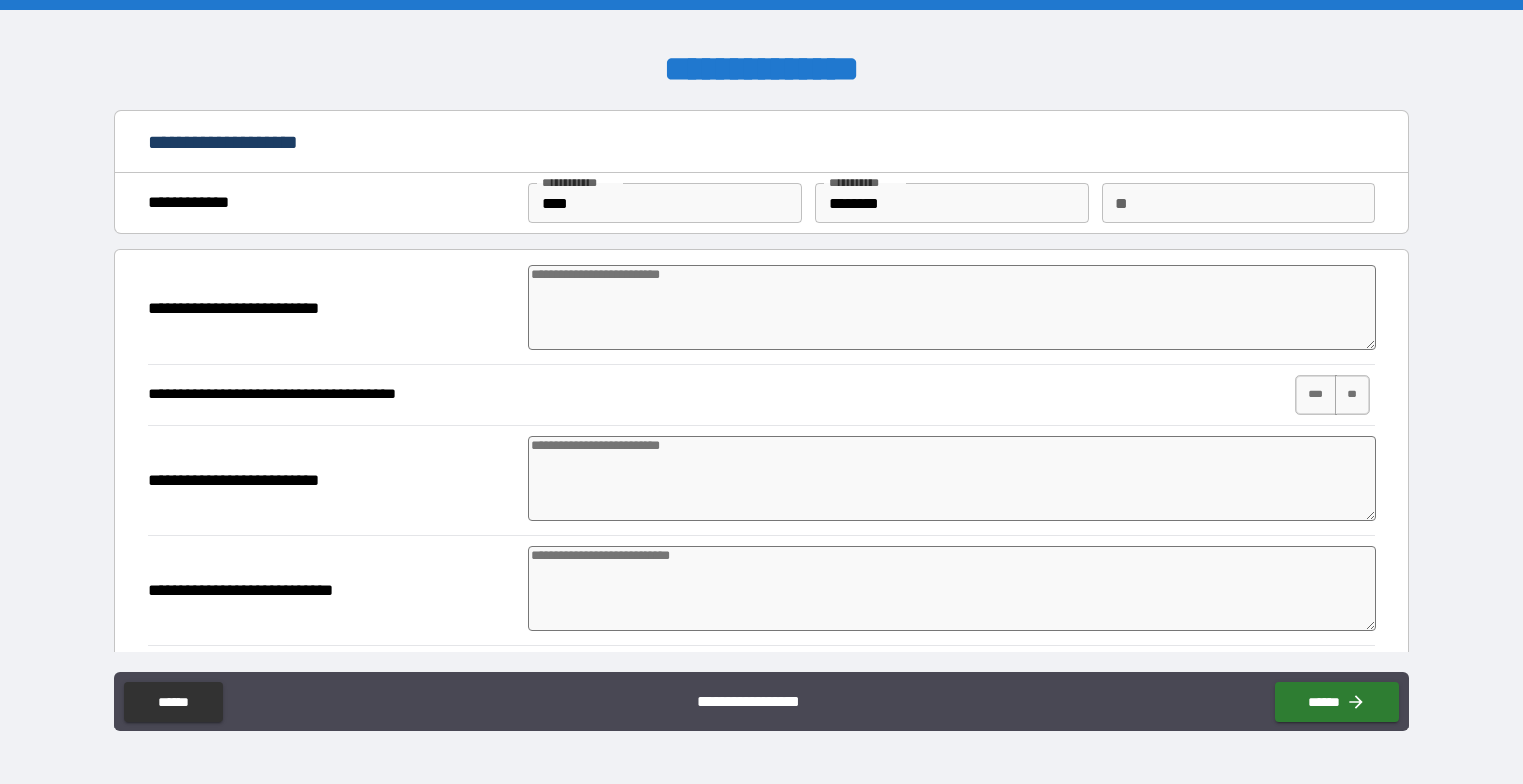 click at bounding box center [953, 307] 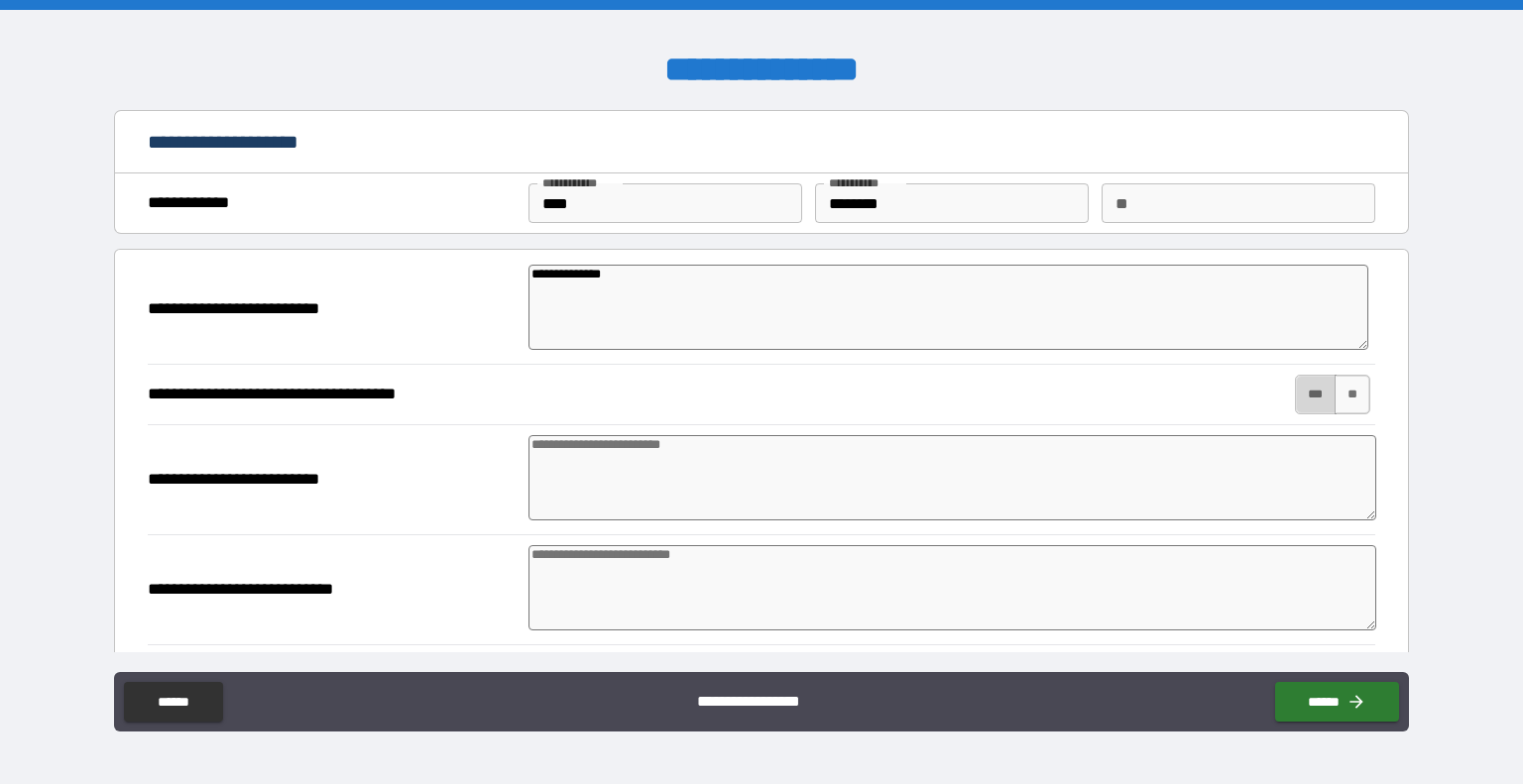 click on "***" at bounding box center [1316, 394] 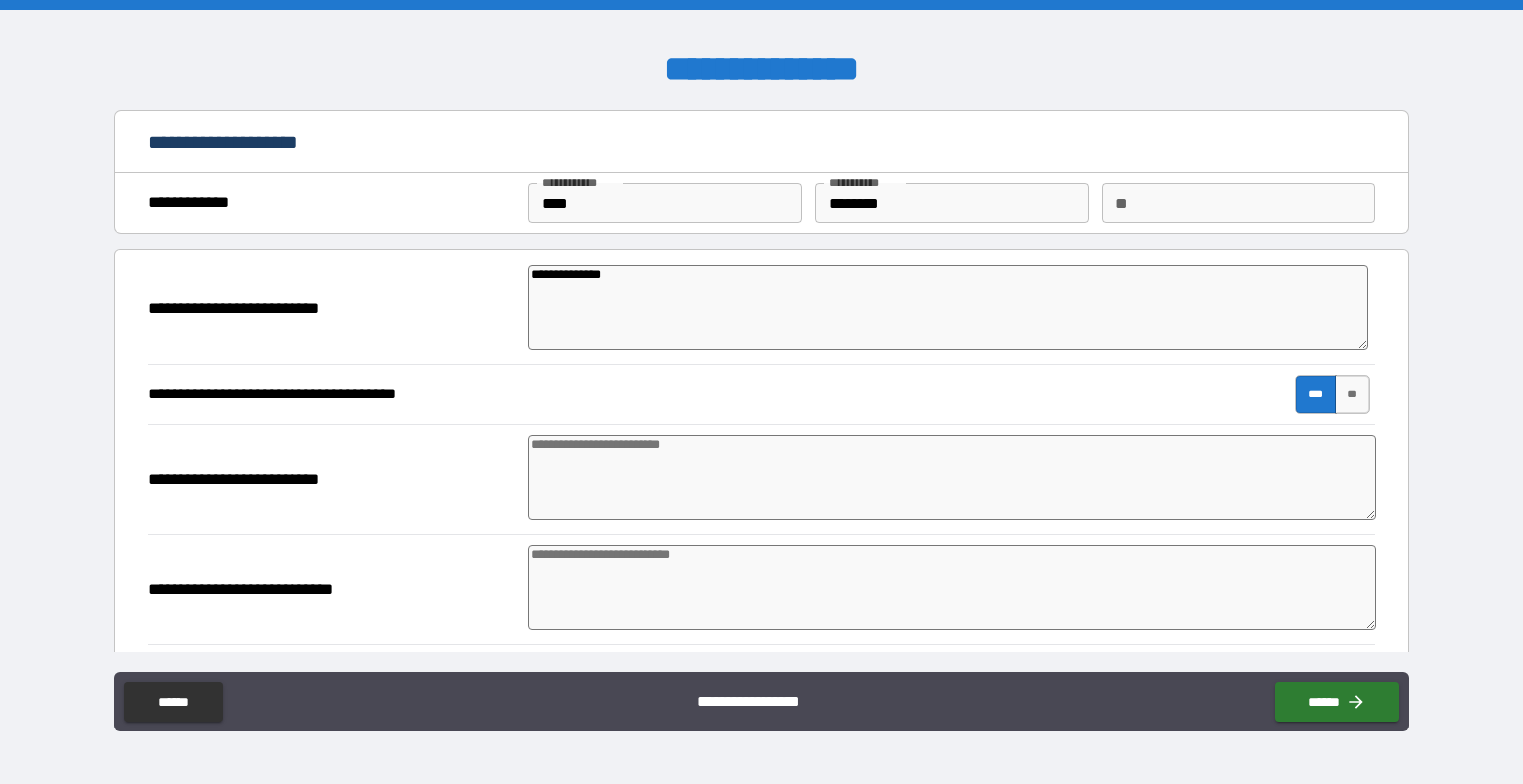 click at bounding box center [953, 478] 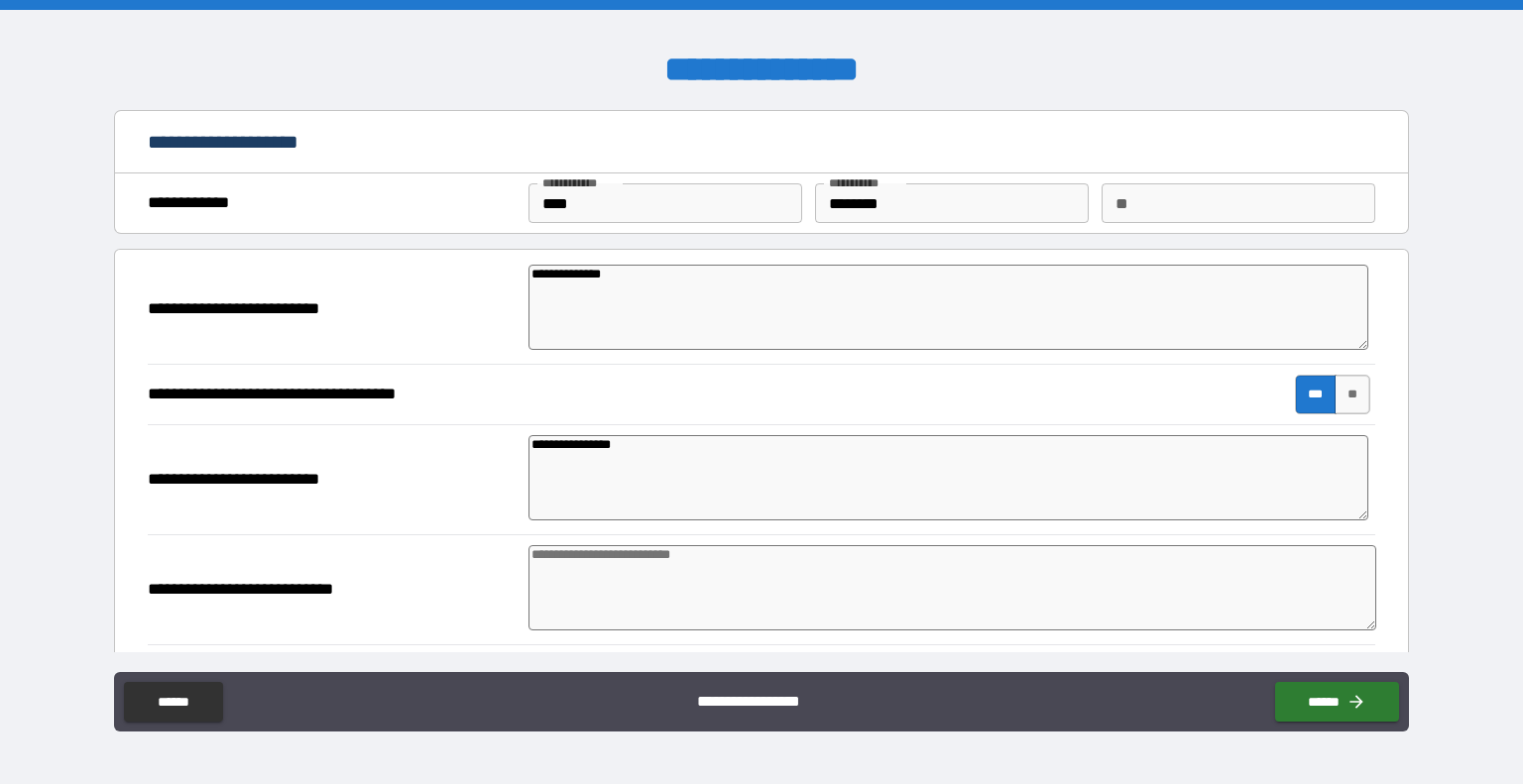 scroll, scrollTop: 20, scrollLeft: 0, axis: vertical 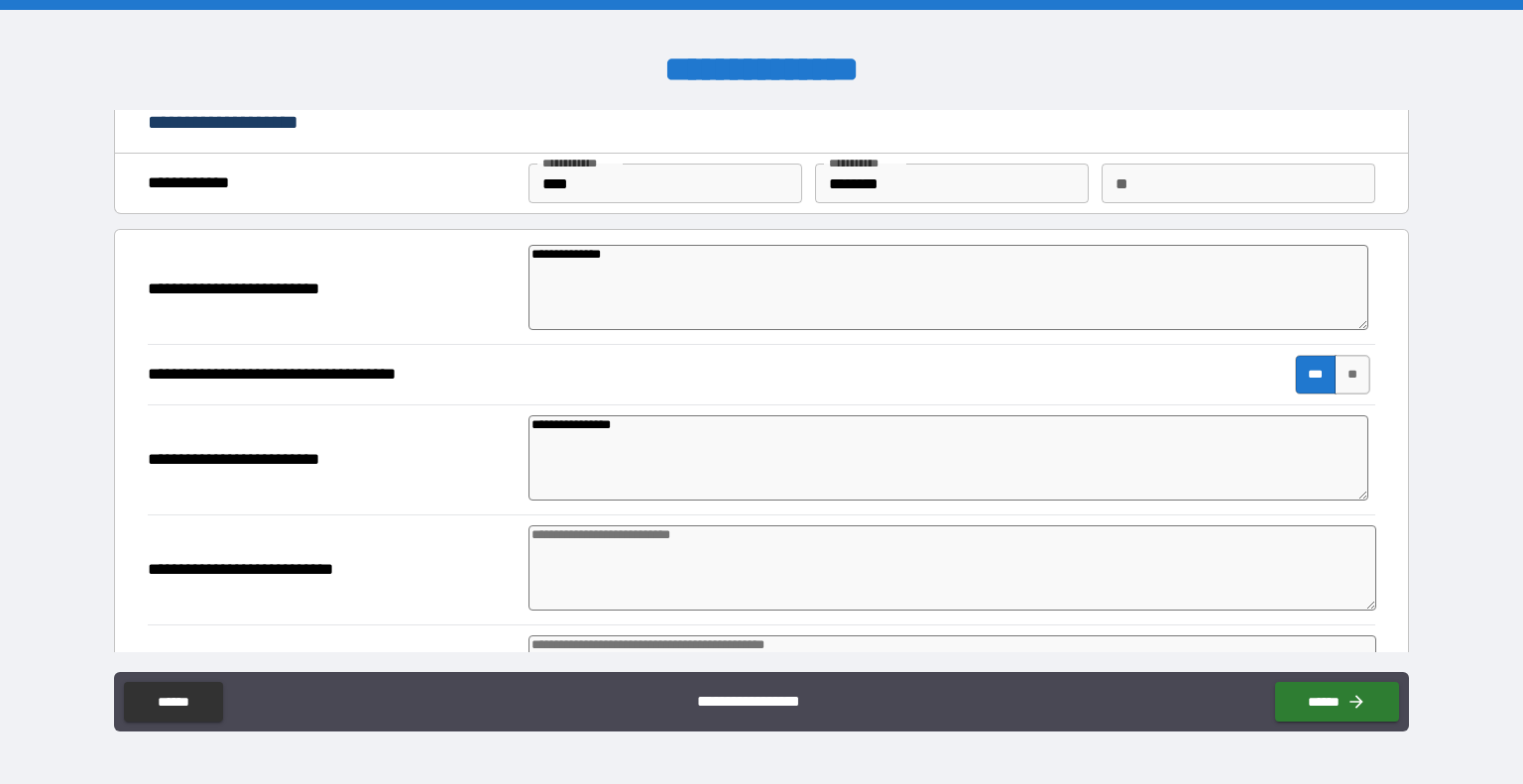 click at bounding box center (953, 568) 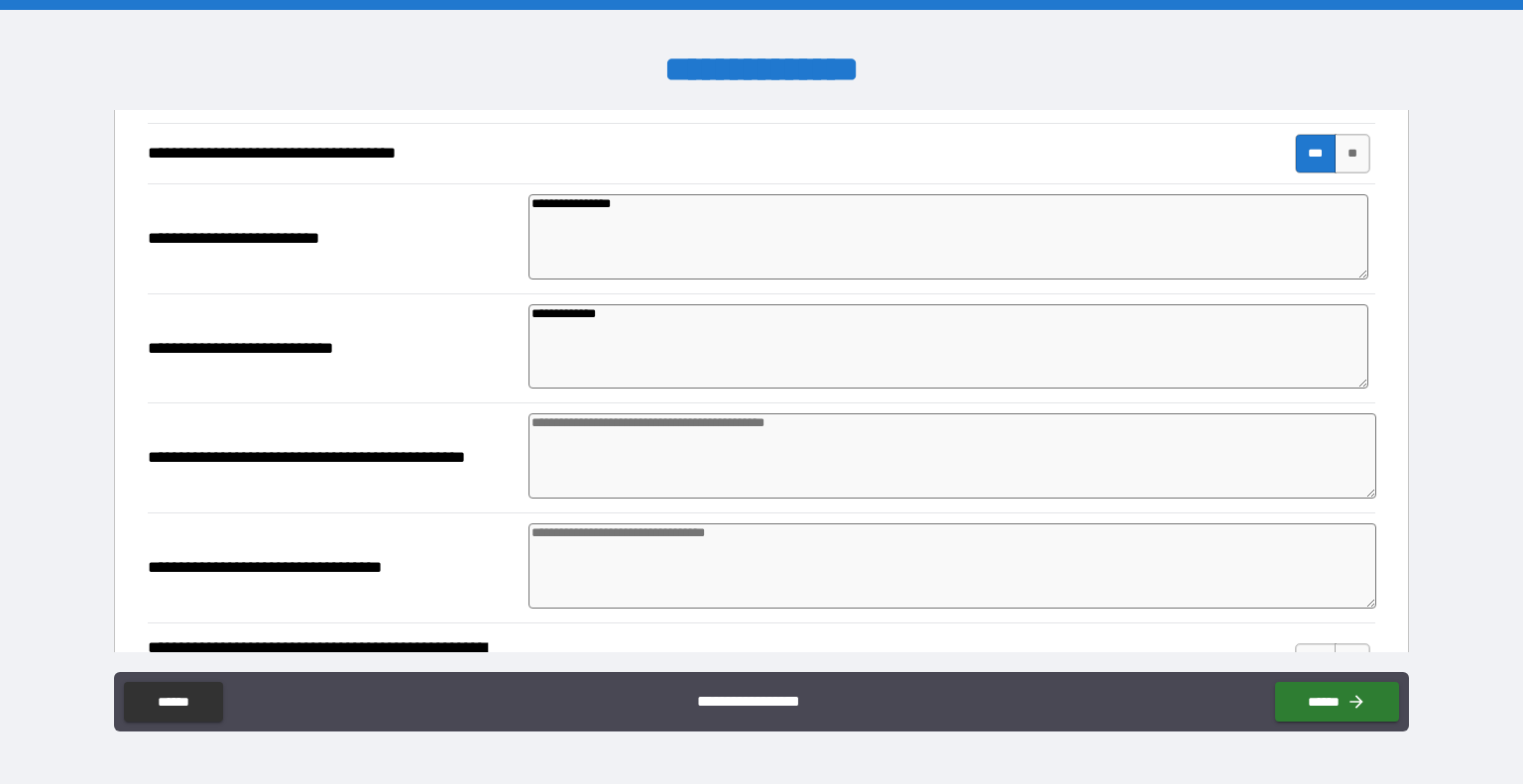 scroll, scrollTop: 242, scrollLeft: 0, axis: vertical 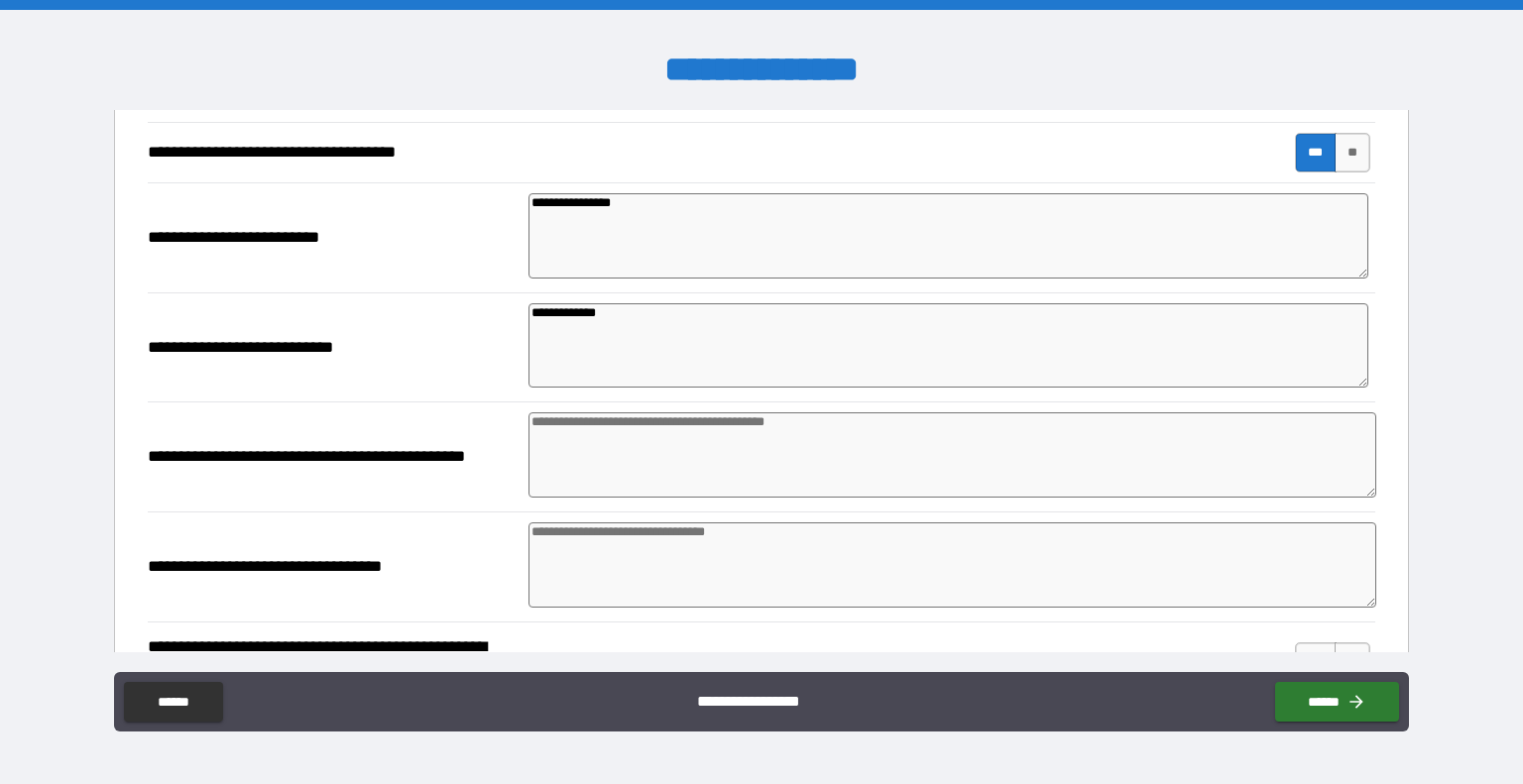 click at bounding box center [953, 455] 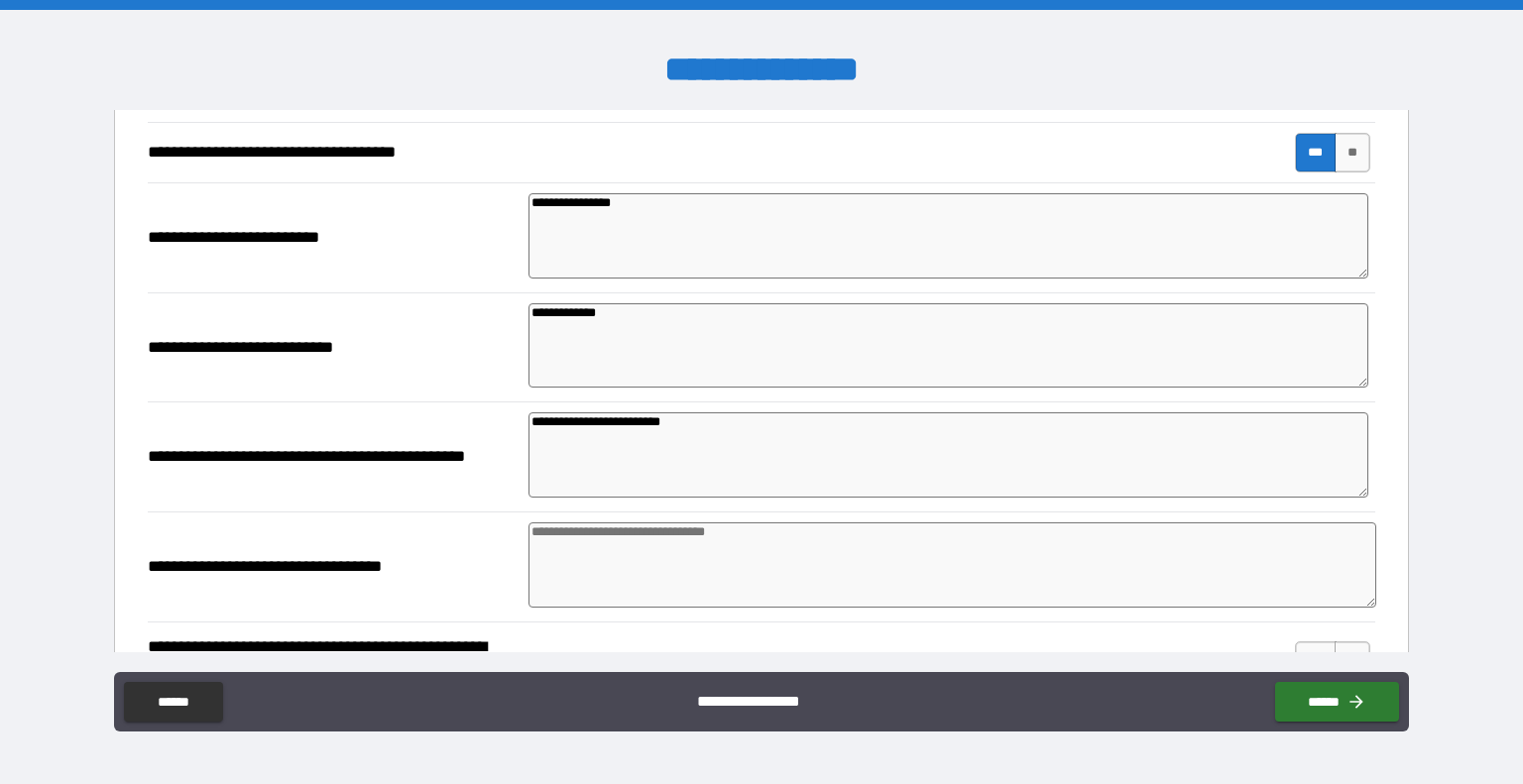 click at bounding box center [953, 565] 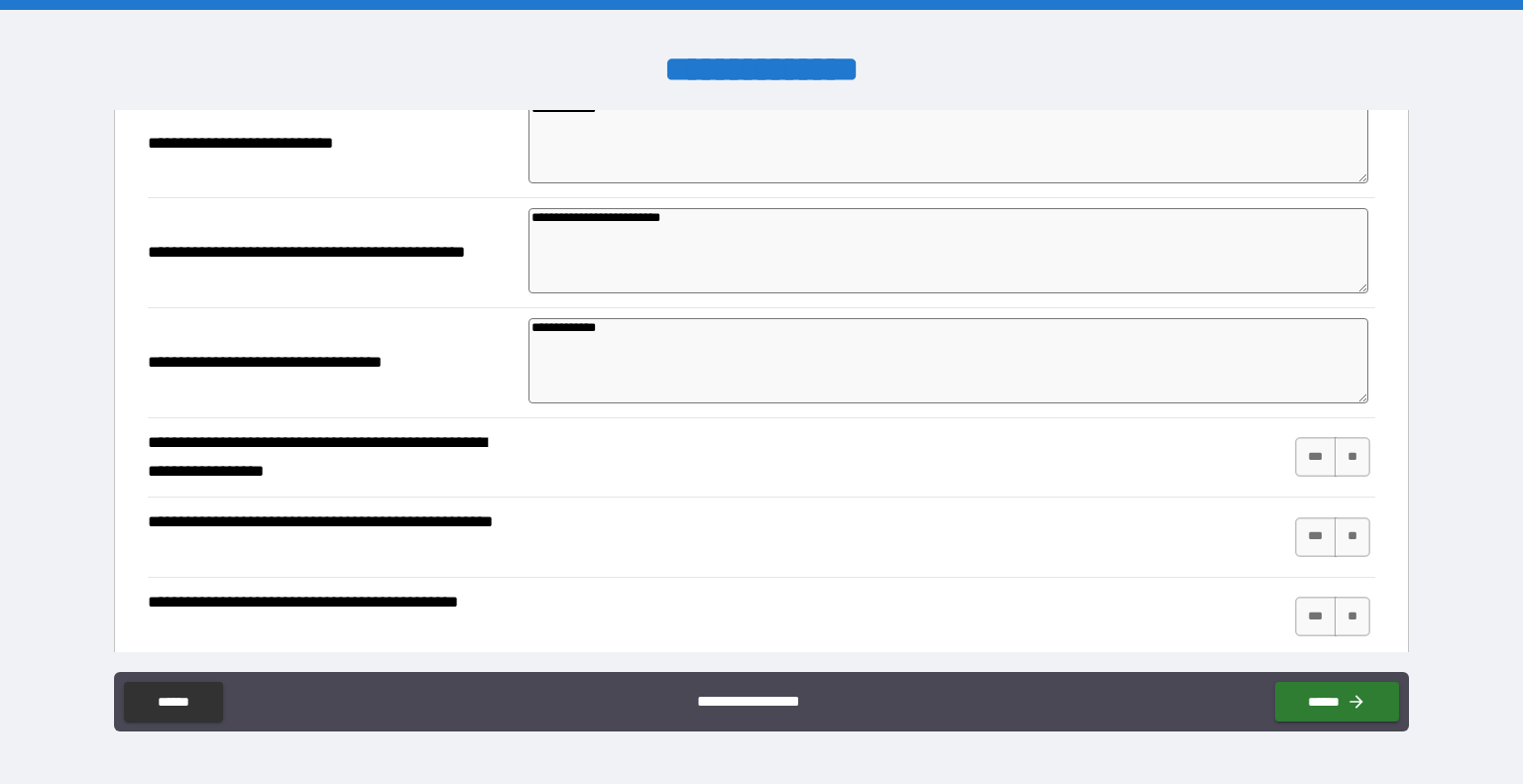scroll, scrollTop: 449, scrollLeft: 0, axis: vertical 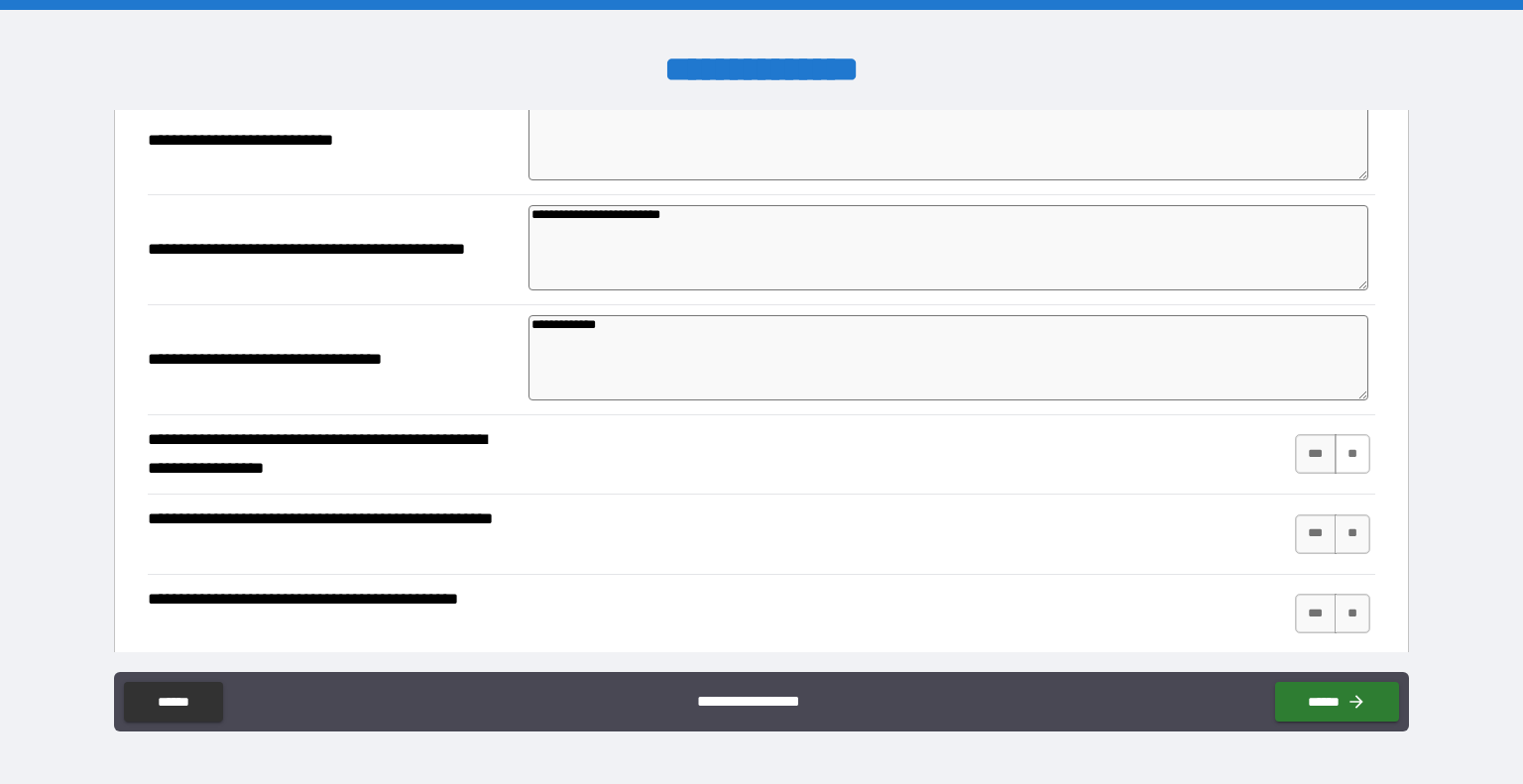 click on "**" at bounding box center [1352, 454] 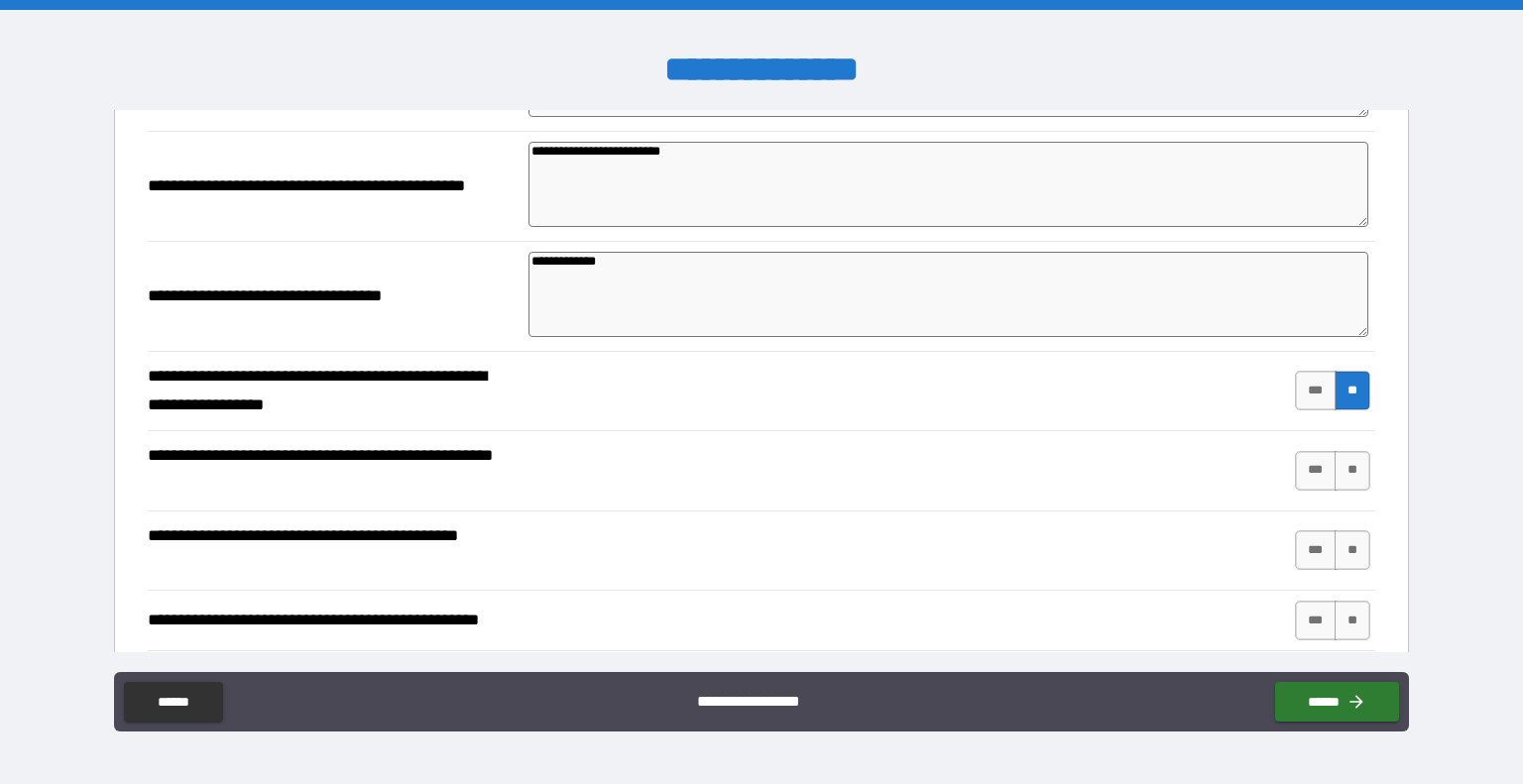 scroll, scrollTop: 523, scrollLeft: 0, axis: vertical 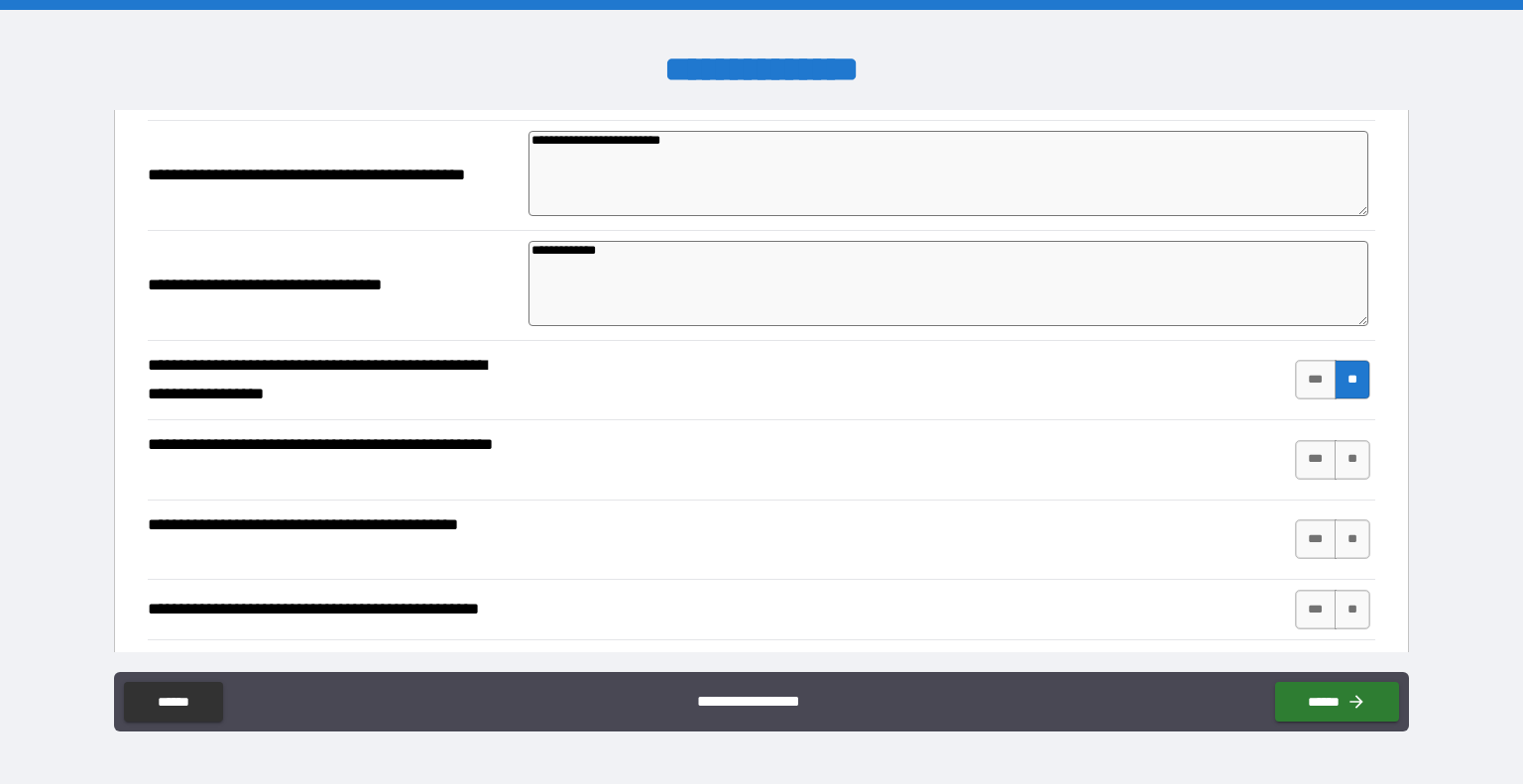 click on "**" at bounding box center [1352, 460] 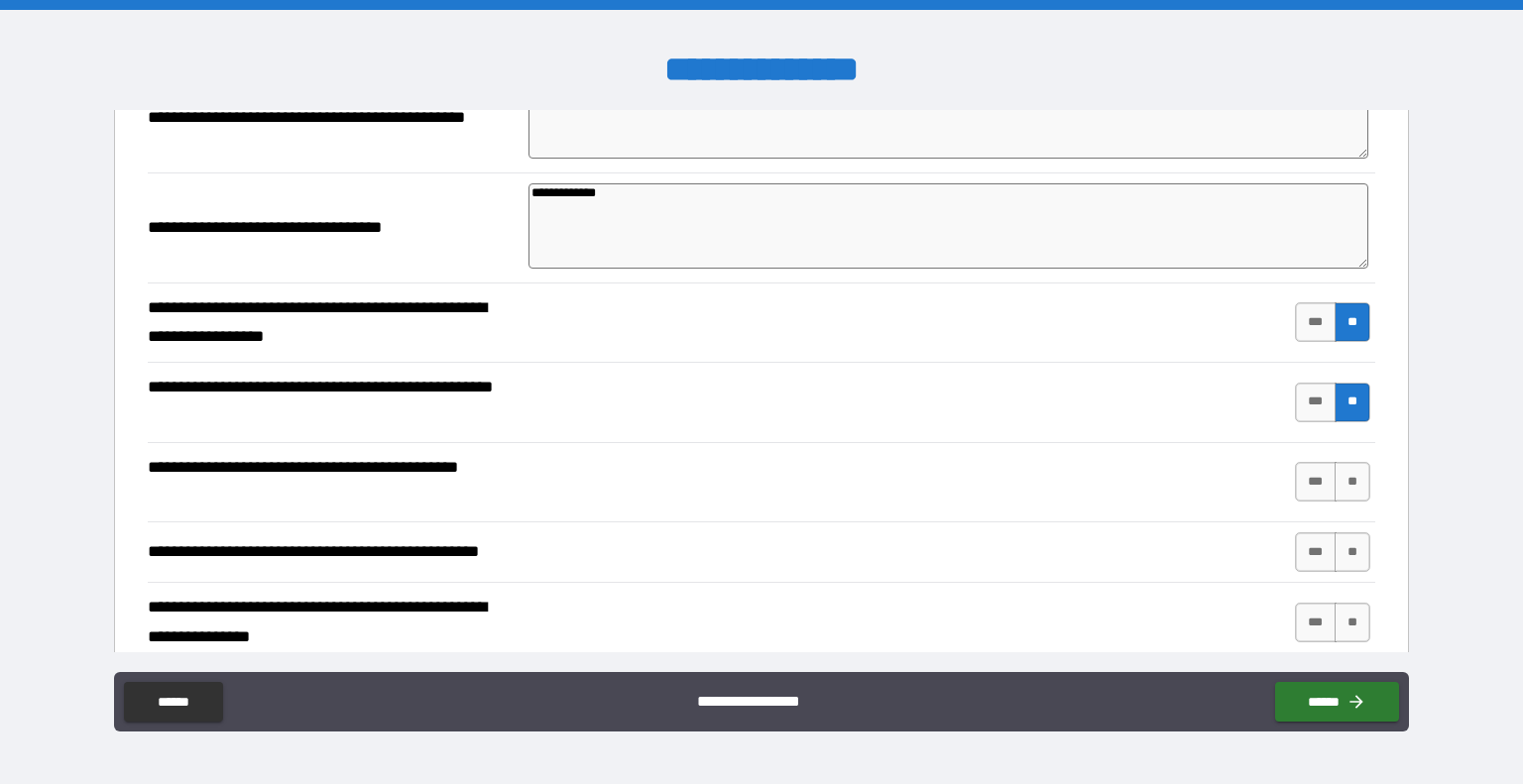 scroll, scrollTop: 646, scrollLeft: 0, axis: vertical 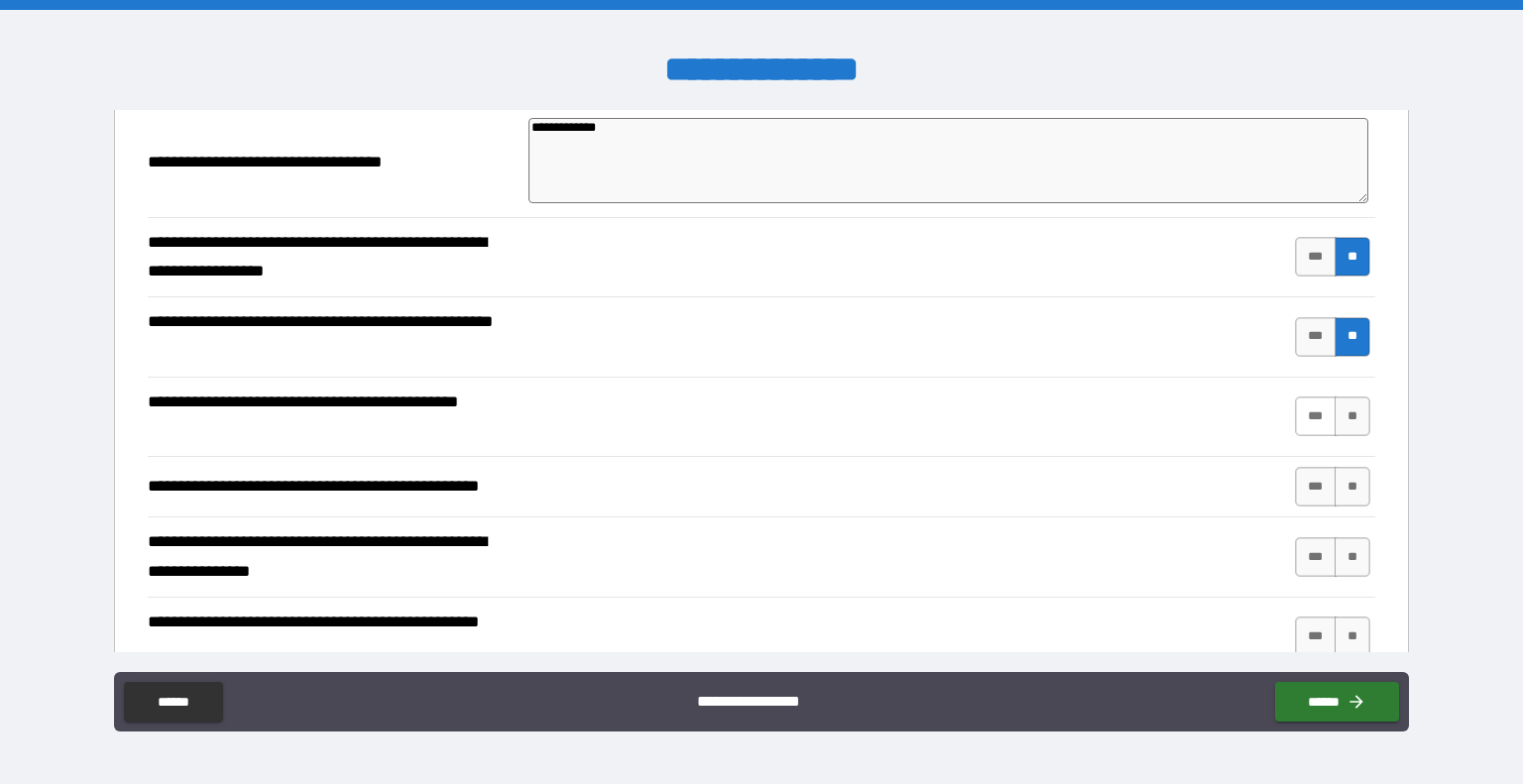 click on "***" at bounding box center [1316, 416] 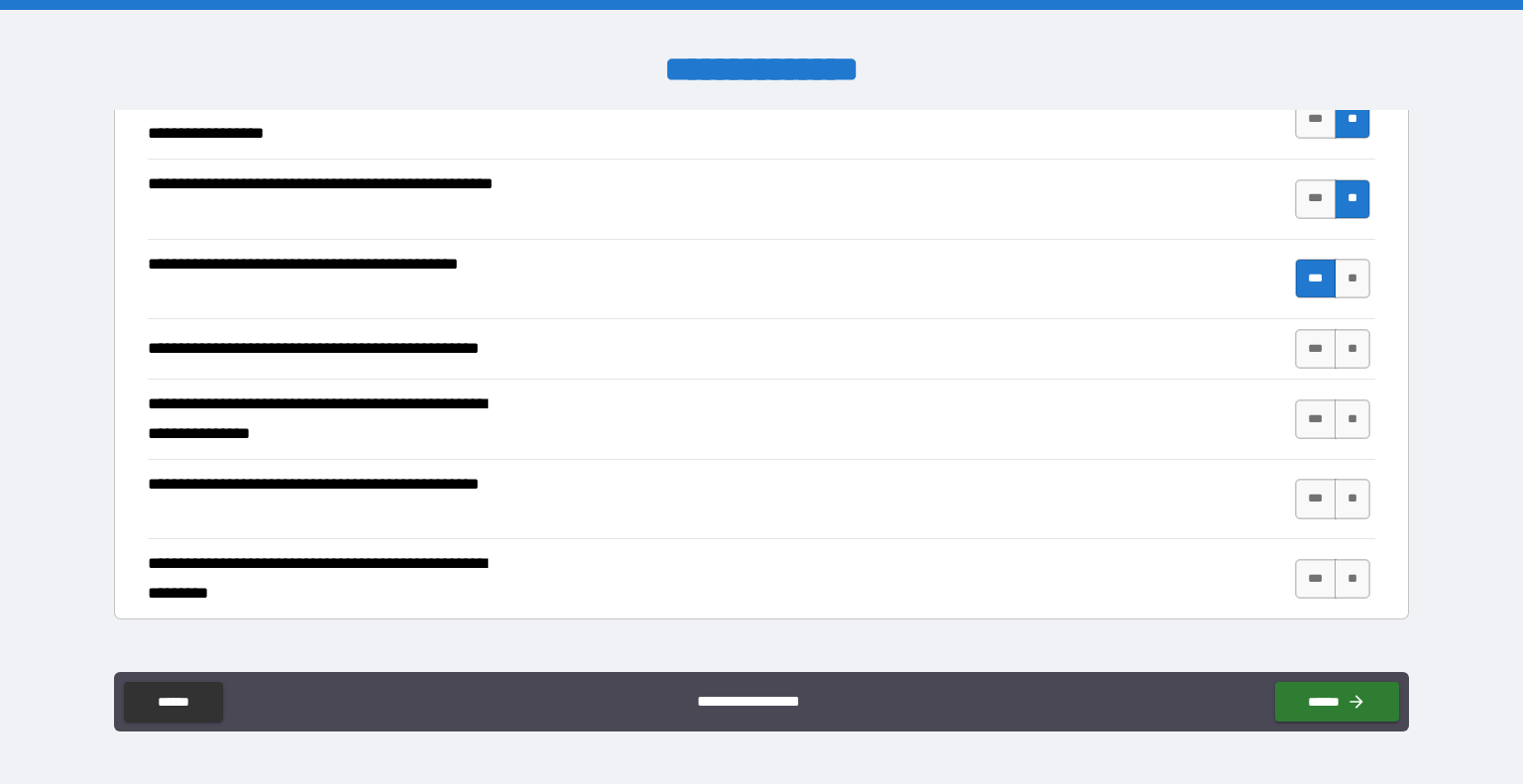 scroll, scrollTop: 785, scrollLeft: 0, axis: vertical 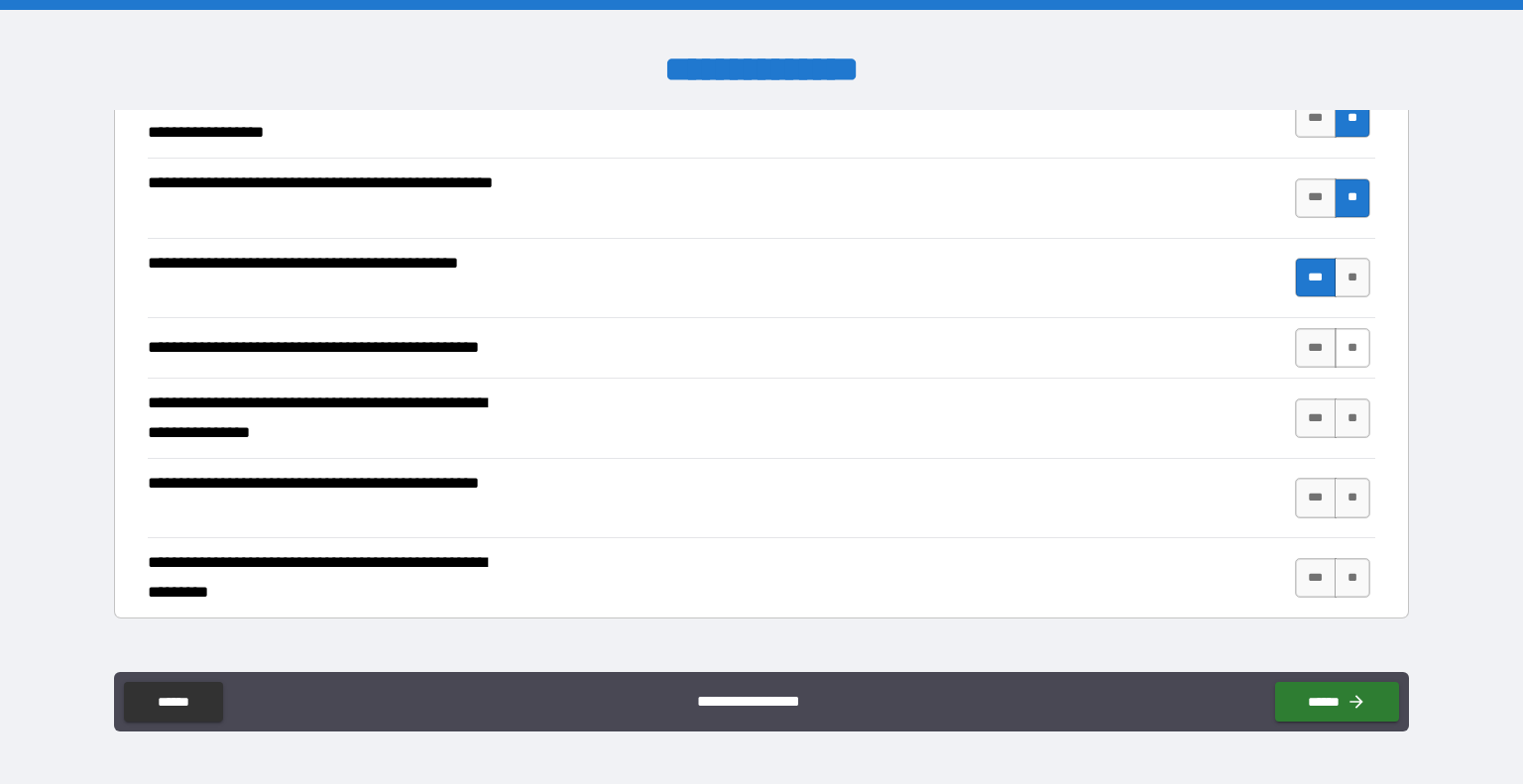 click on "**" at bounding box center (1352, 348) 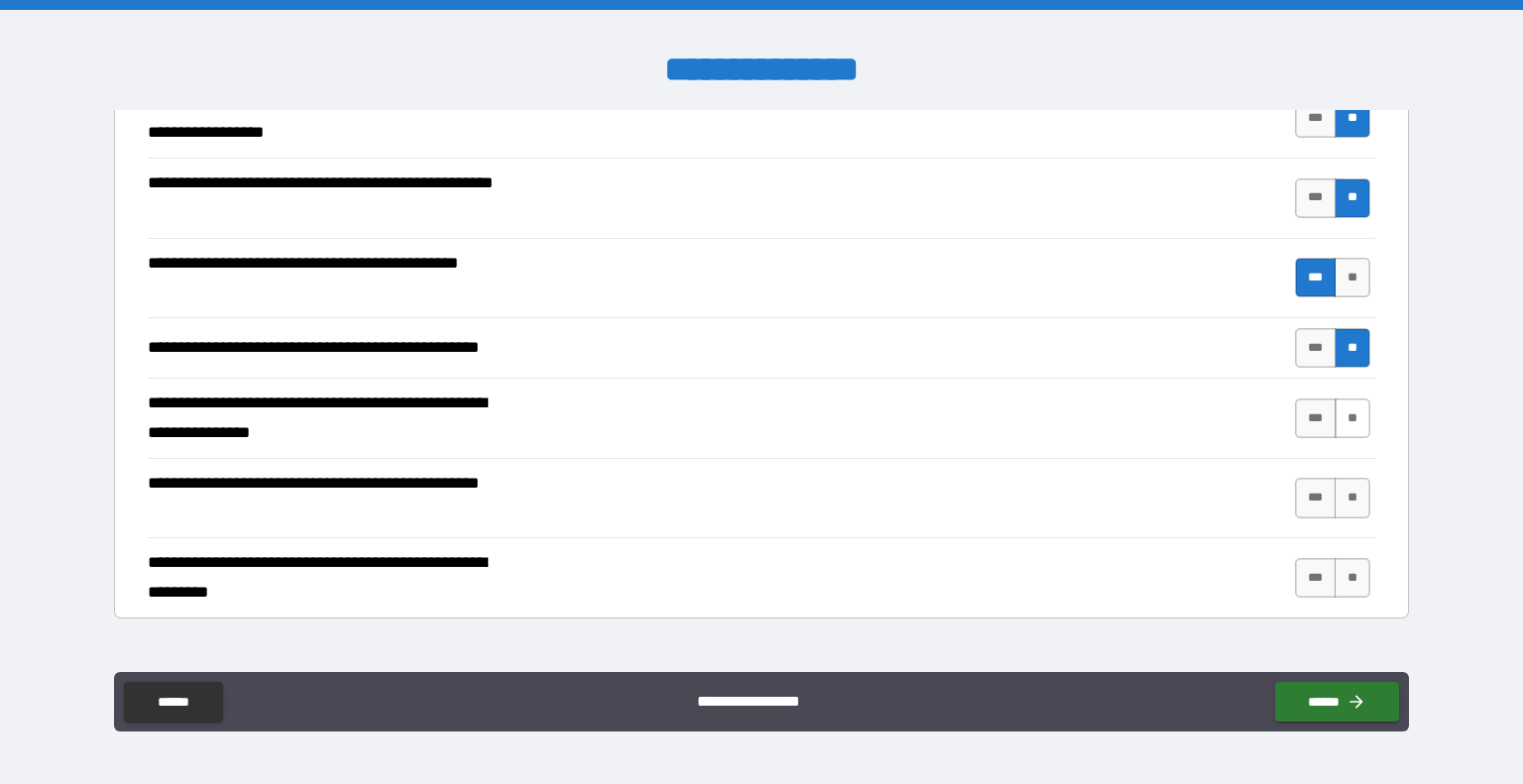 click on "**" at bounding box center (1352, 418) 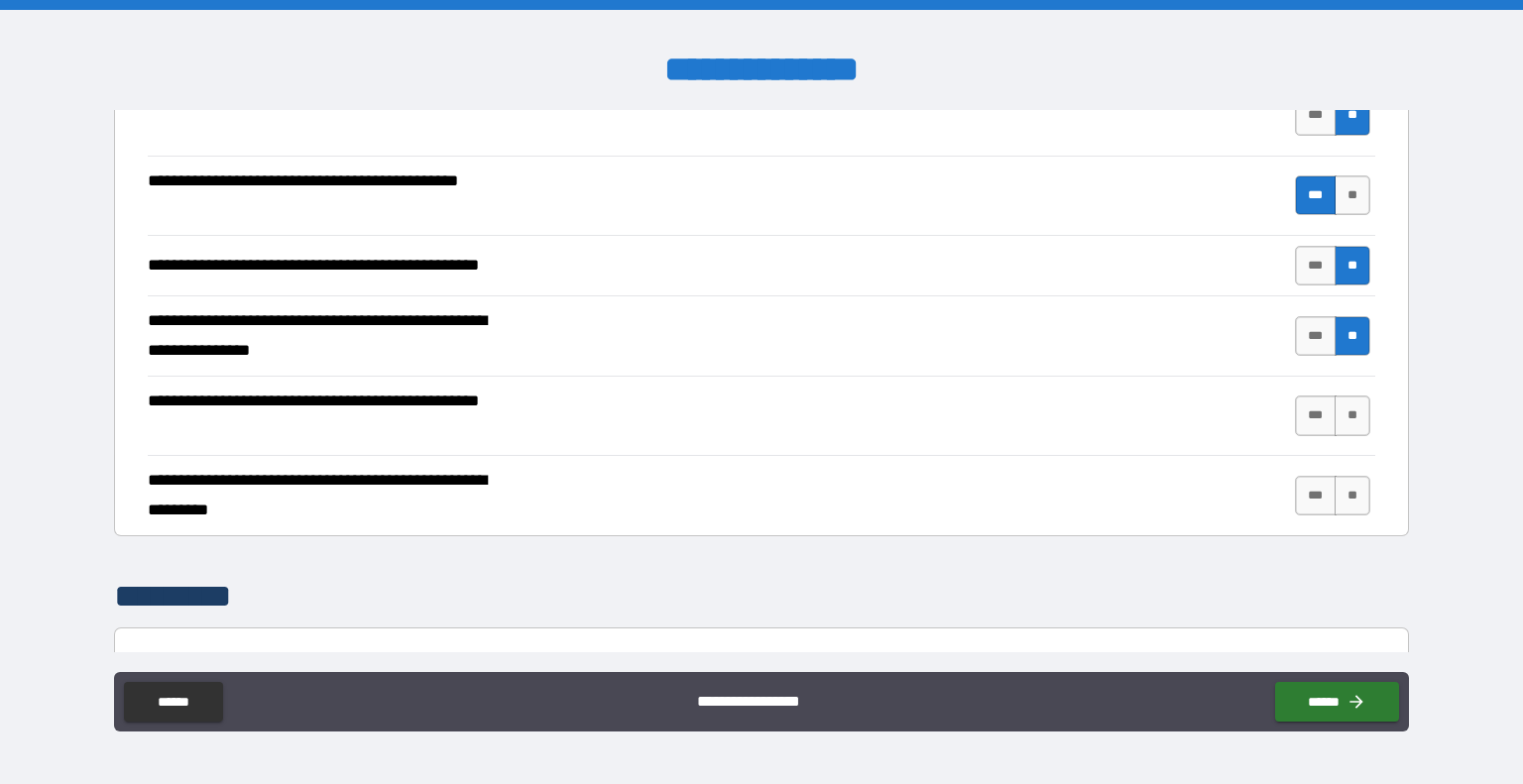 scroll, scrollTop: 875, scrollLeft: 0, axis: vertical 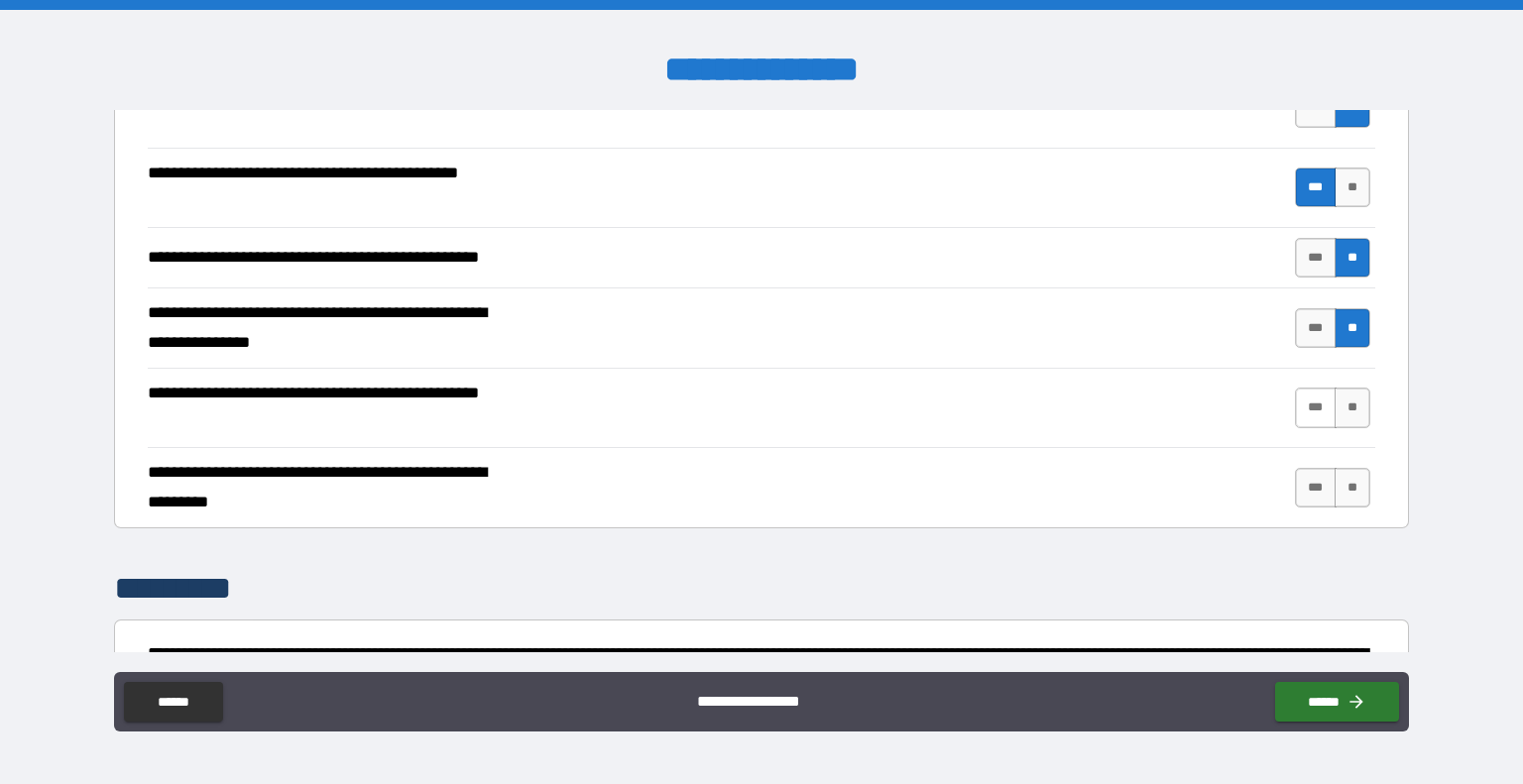 click on "***" at bounding box center (1316, 407) 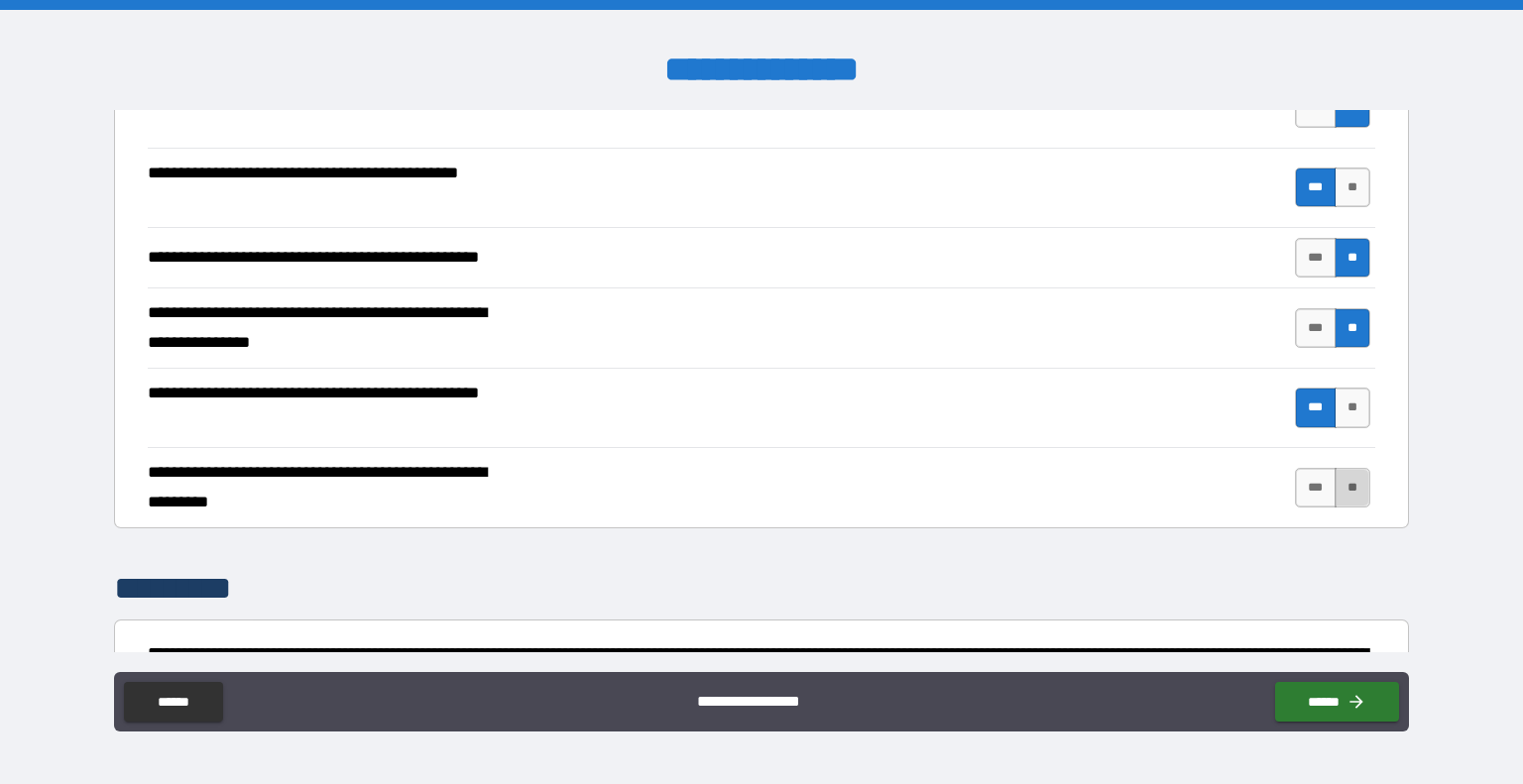 click on "**" at bounding box center [1352, 488] 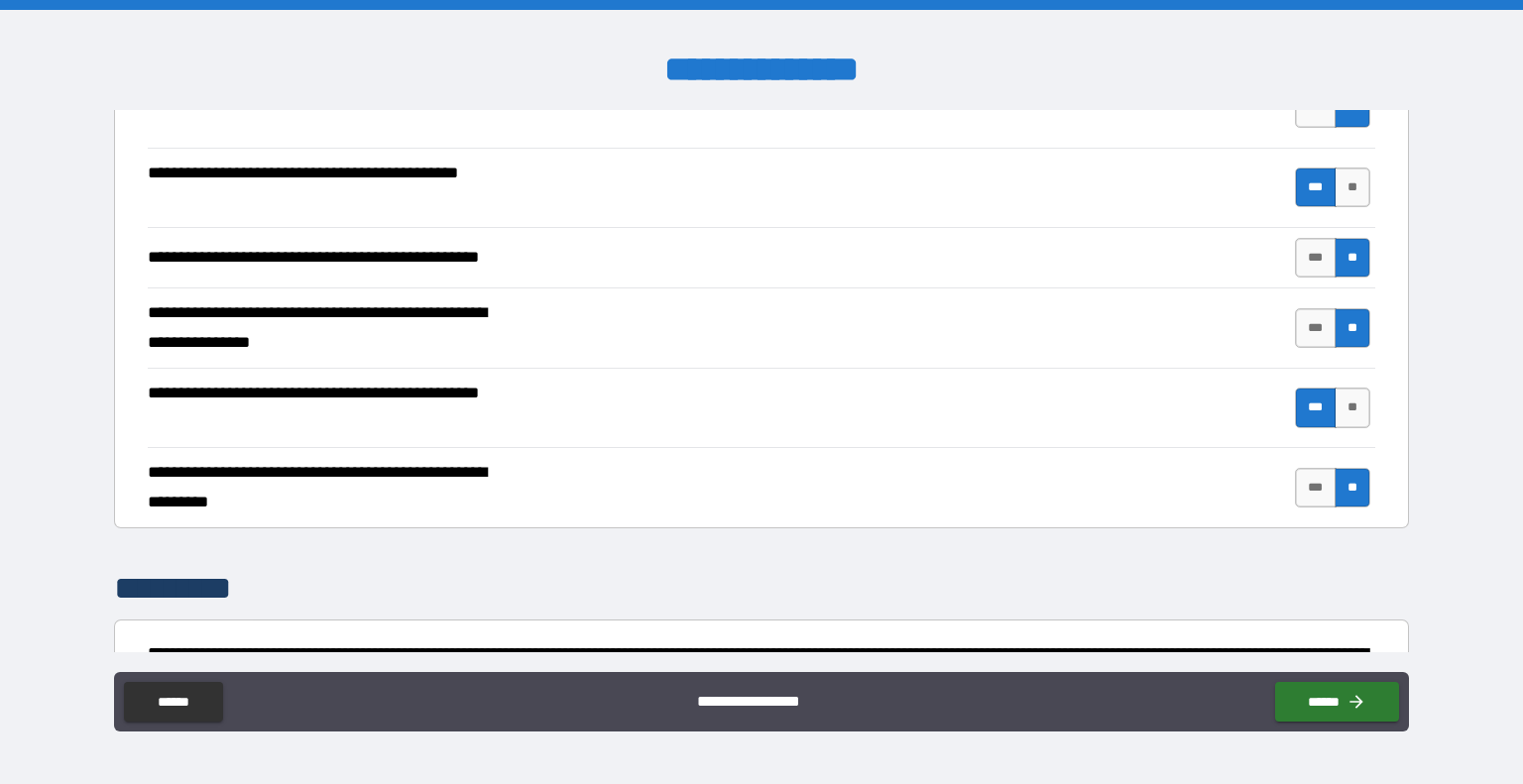 scroll, scrollTop: 1098, scrollLeft: 0, axis: vertical 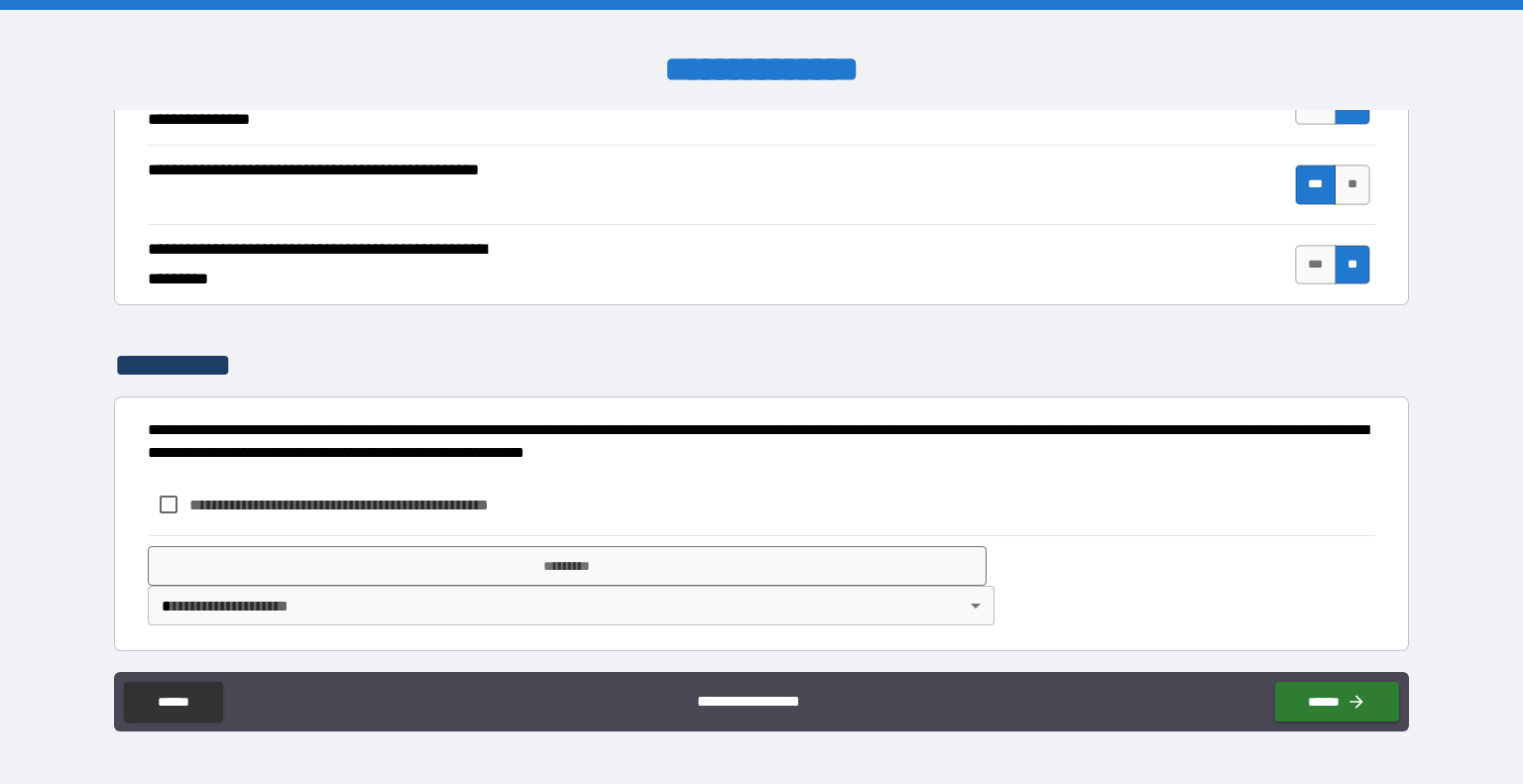 click on "**********" at bounding box center (372, 504) 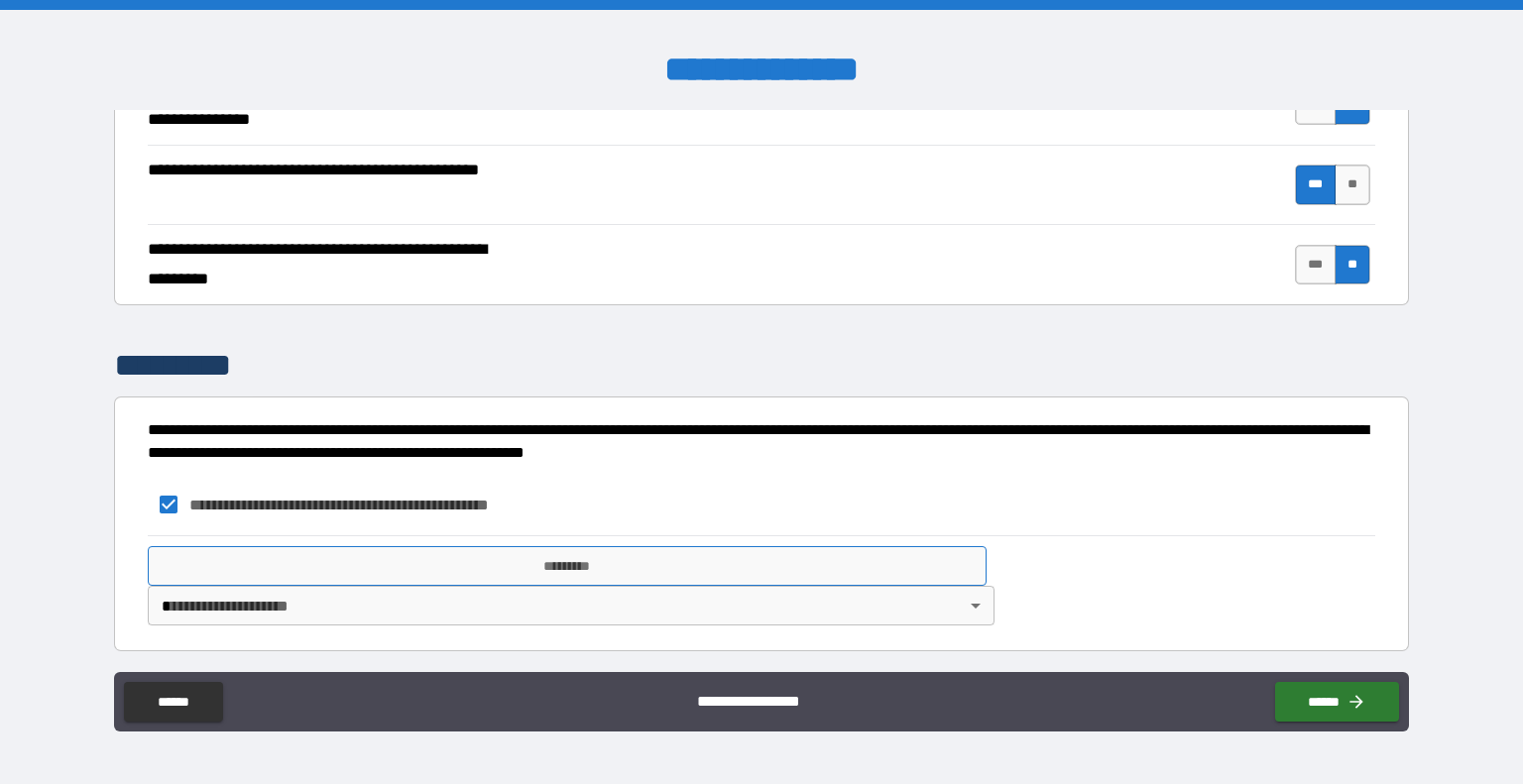 click on "*********" at bounding box center [567, 566] 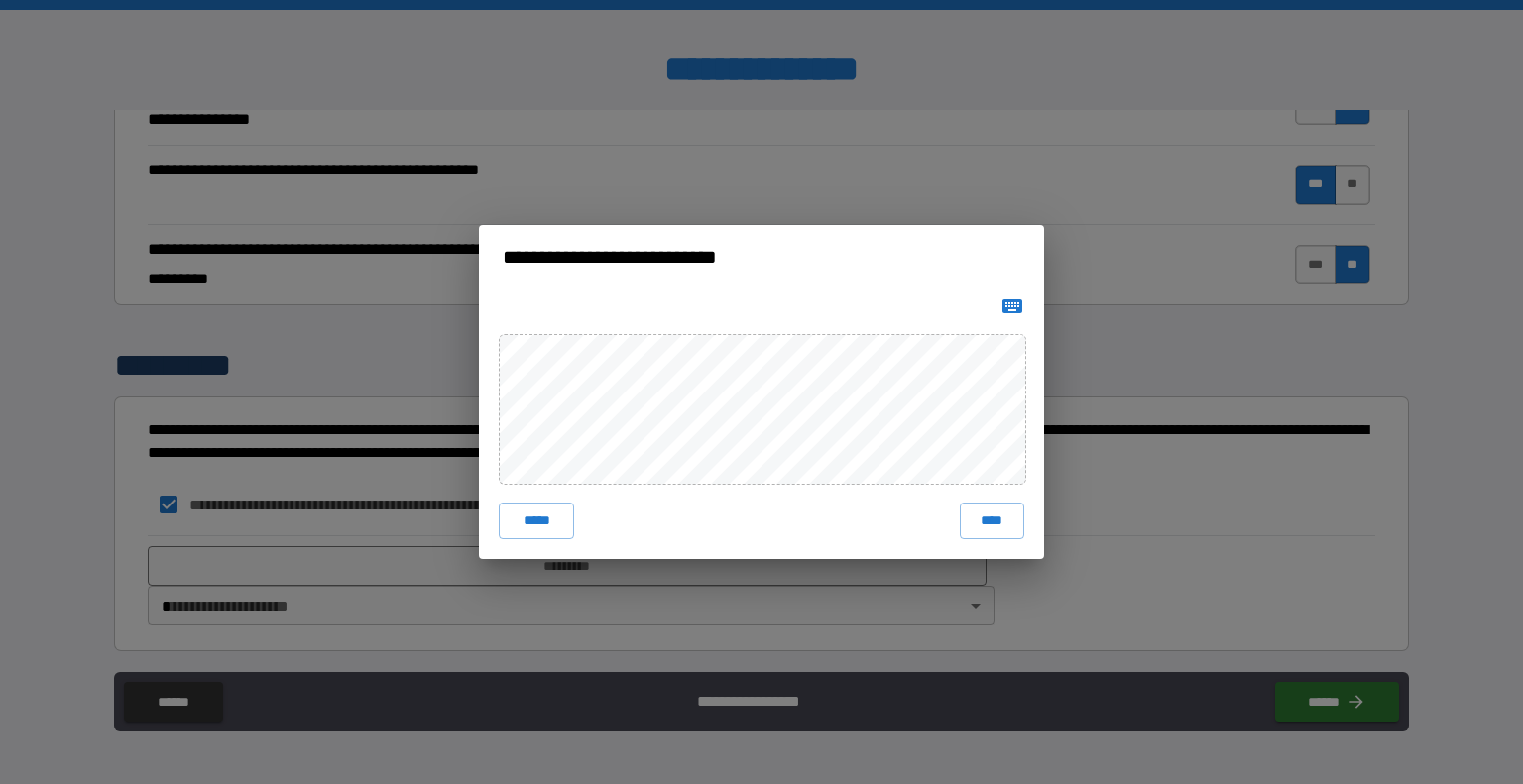 click at bounding box center [1012, 306] 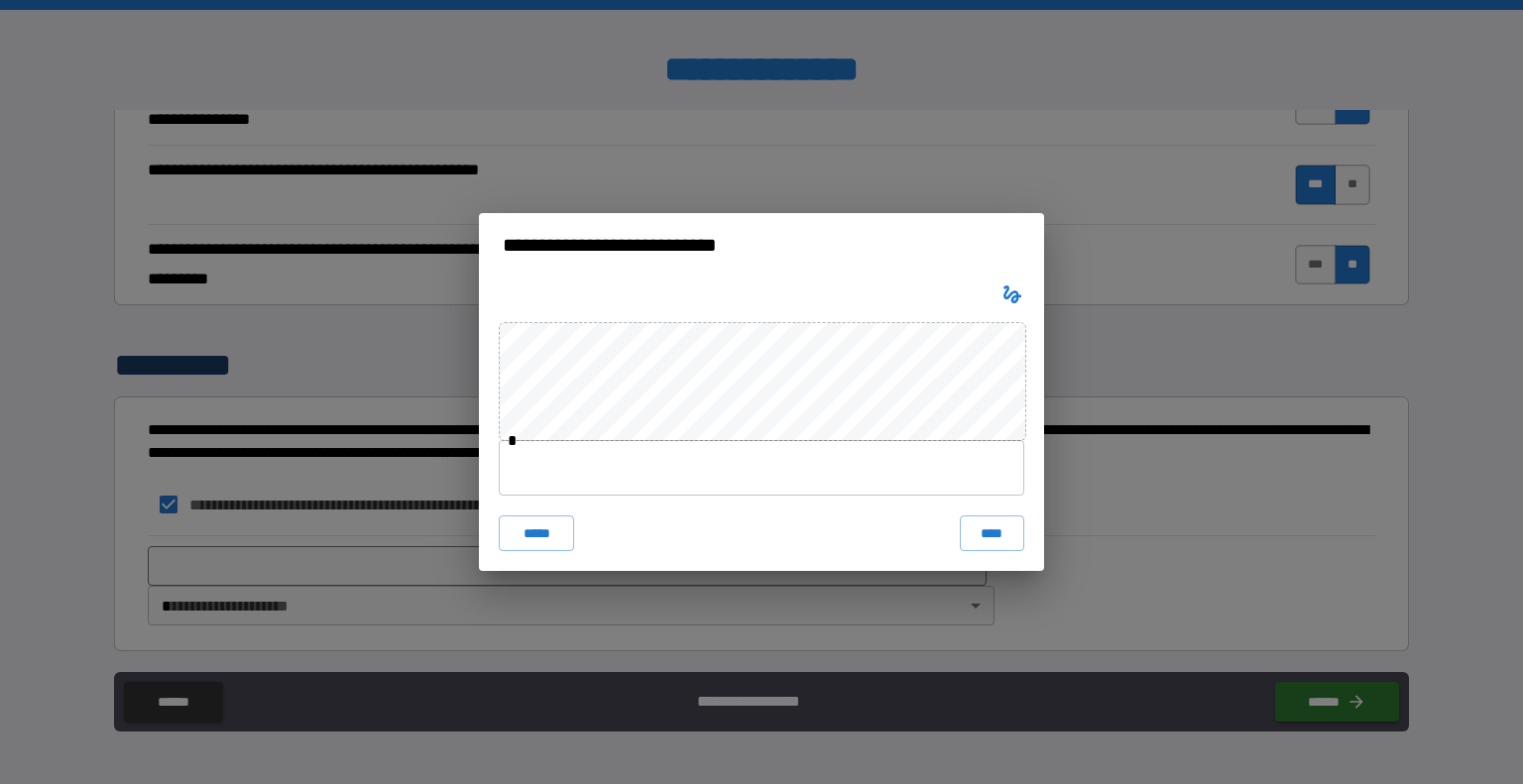 click at bounding box center [762, 468] 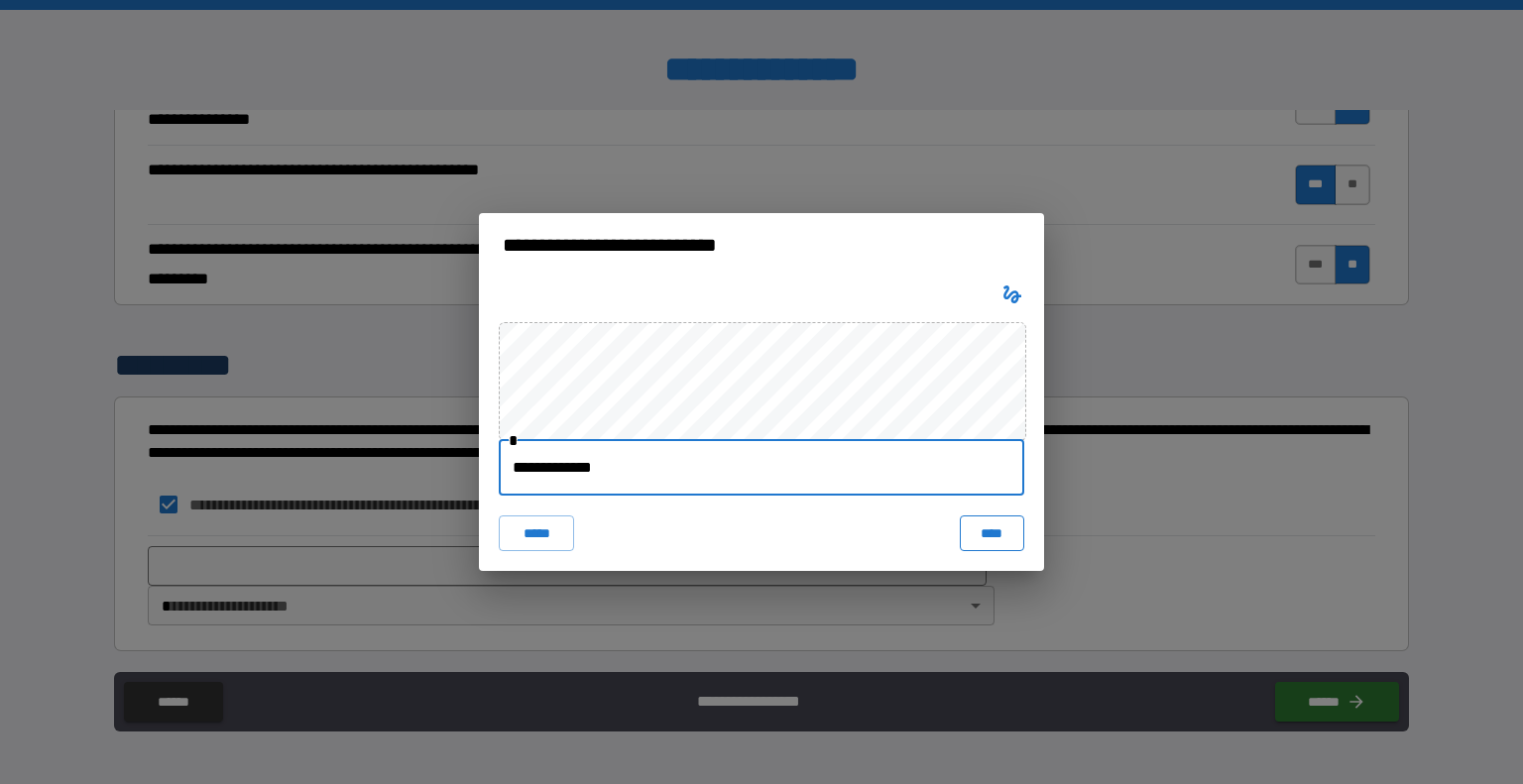 click on "****" at bounding box center (992, 533) 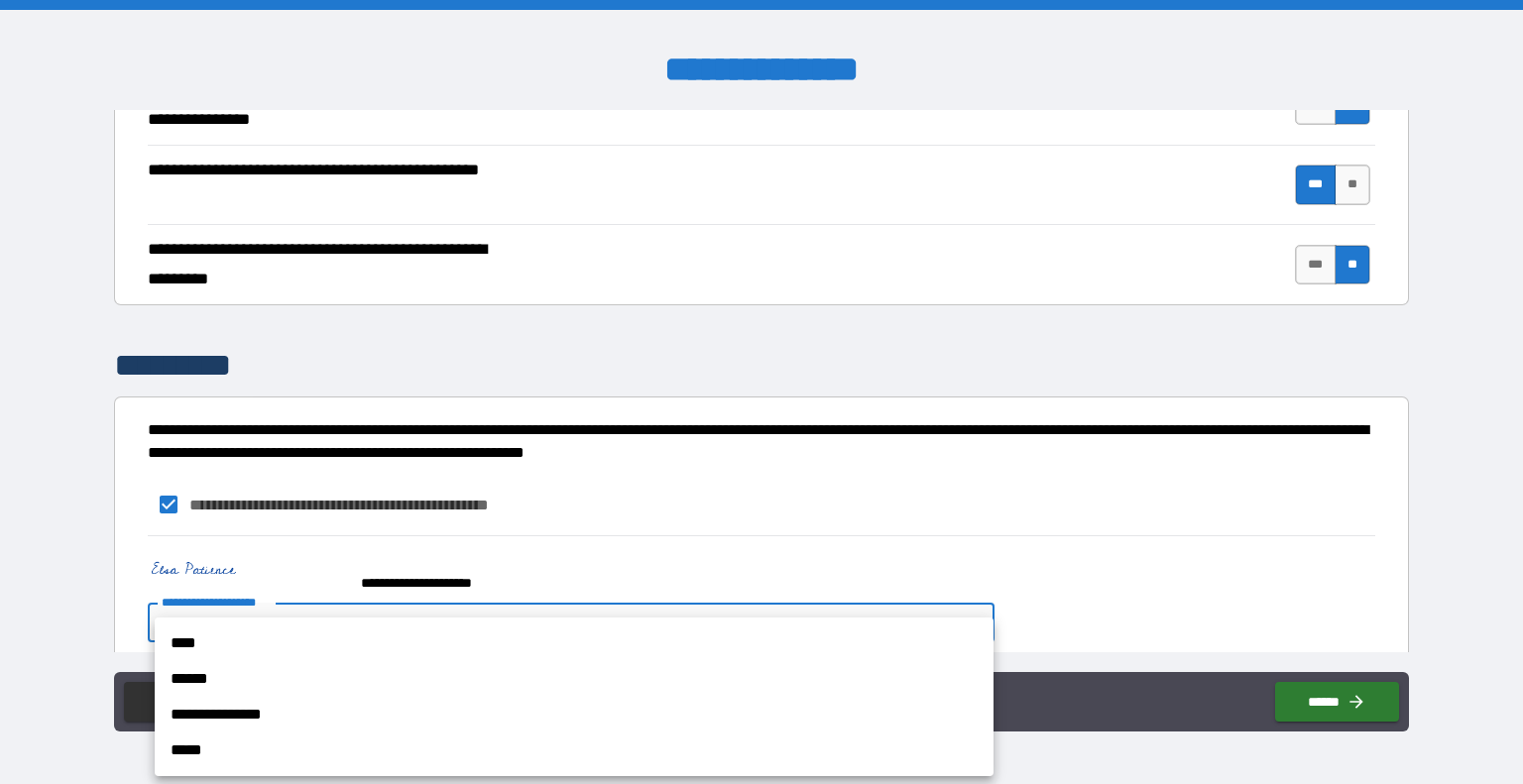 click on "**********" at bounding box center (762, 392) 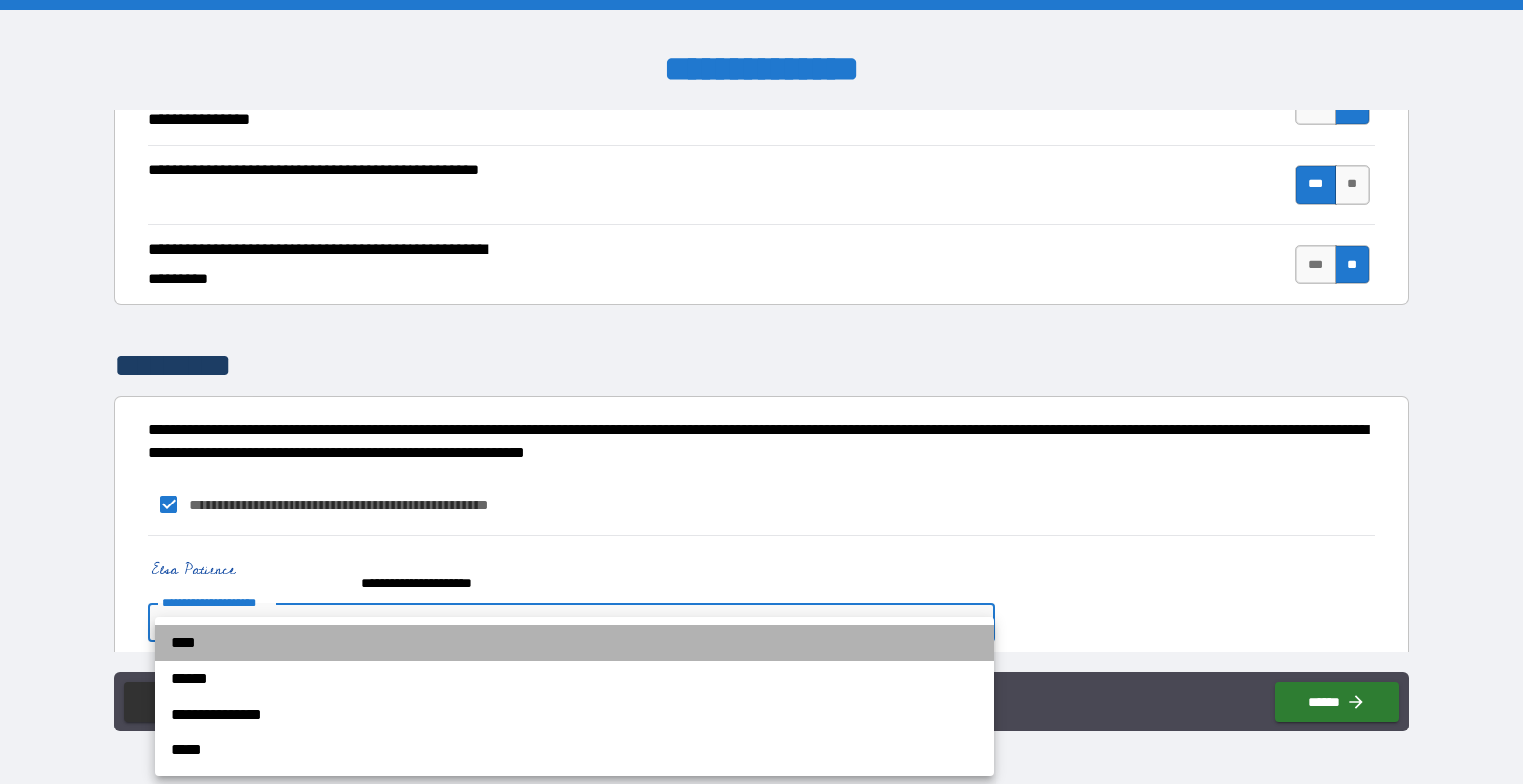 click on "****" at bounding box center (574, 643) 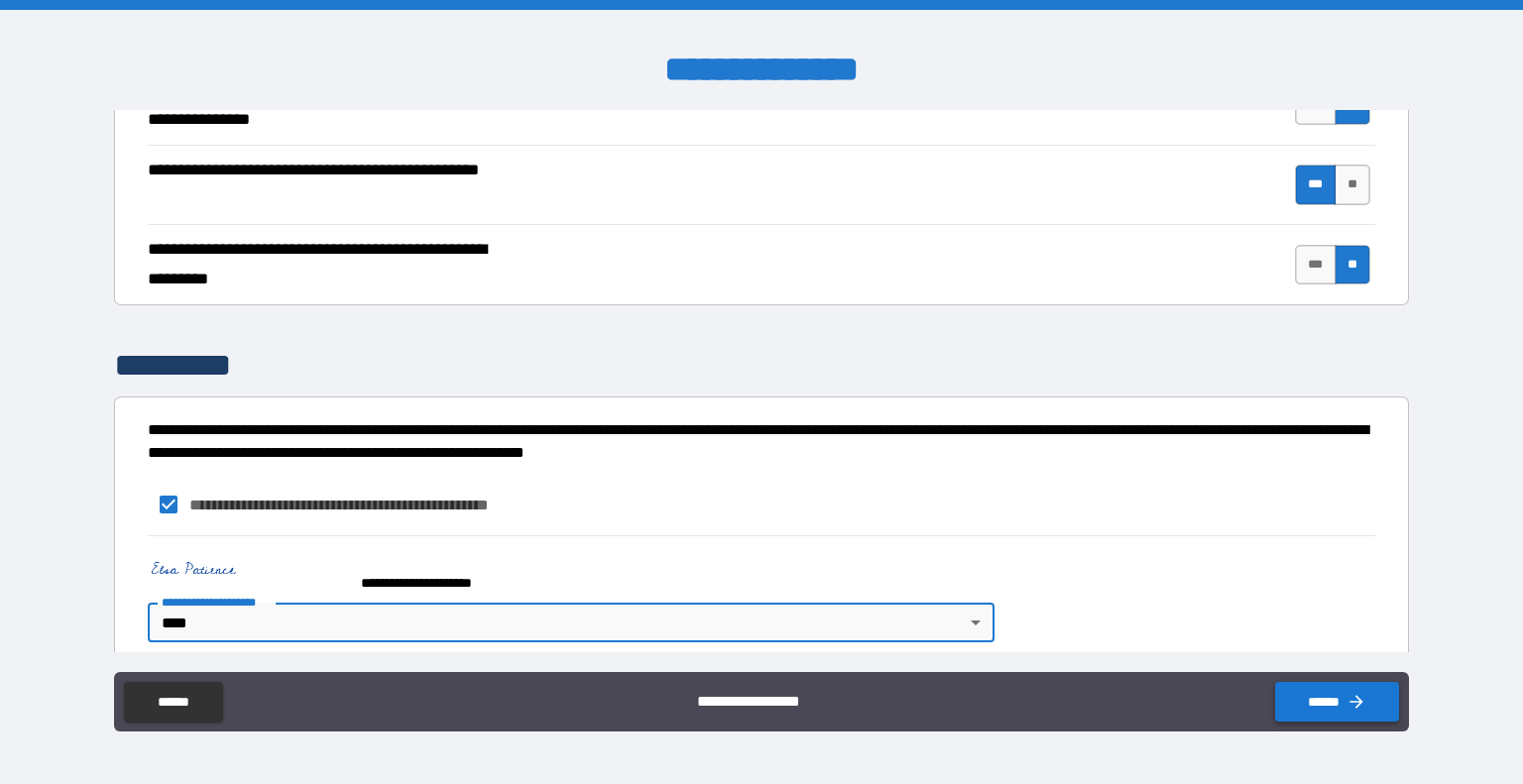click 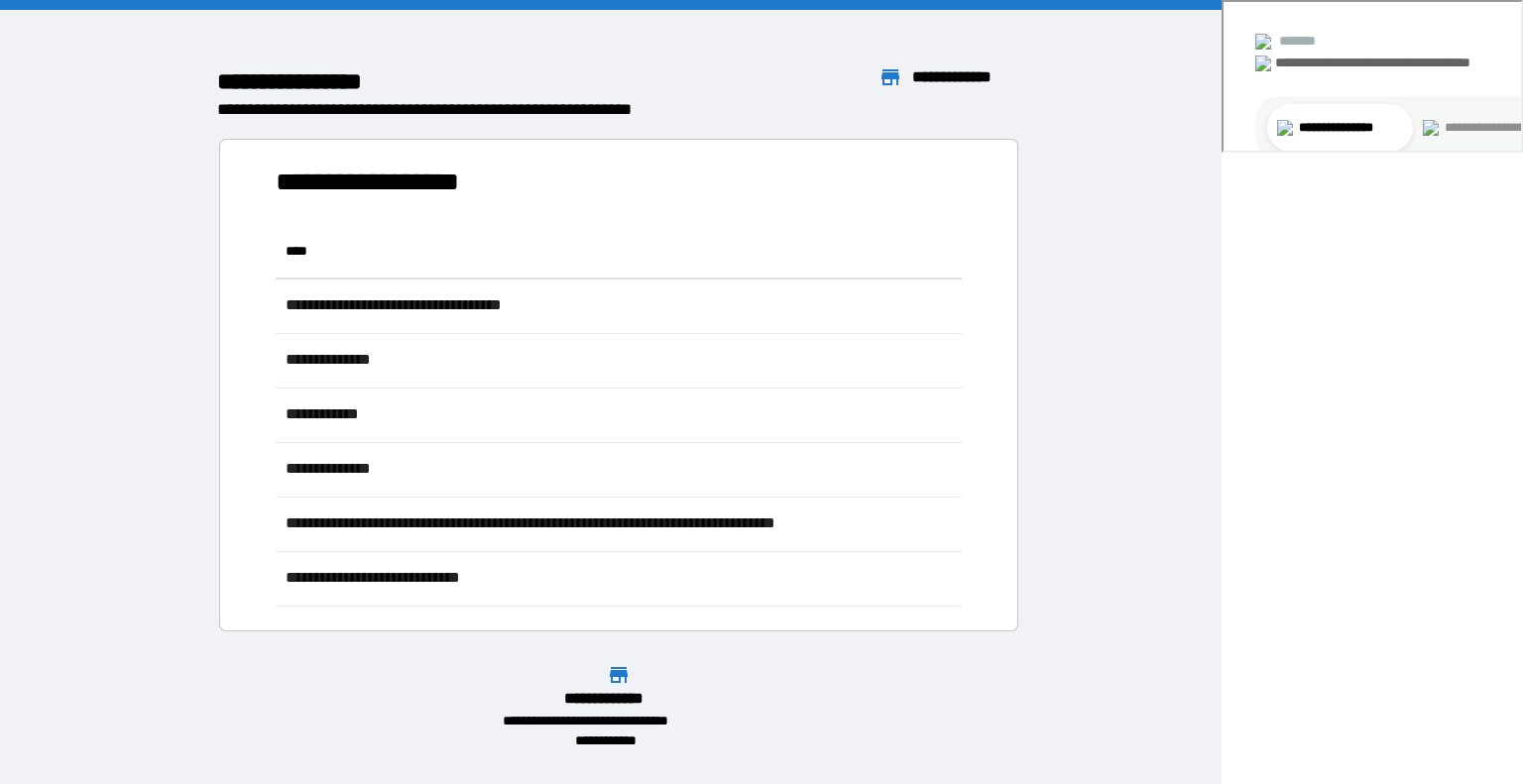 scroll, scrollTop: 16, scrollLeft: 16, axis: both 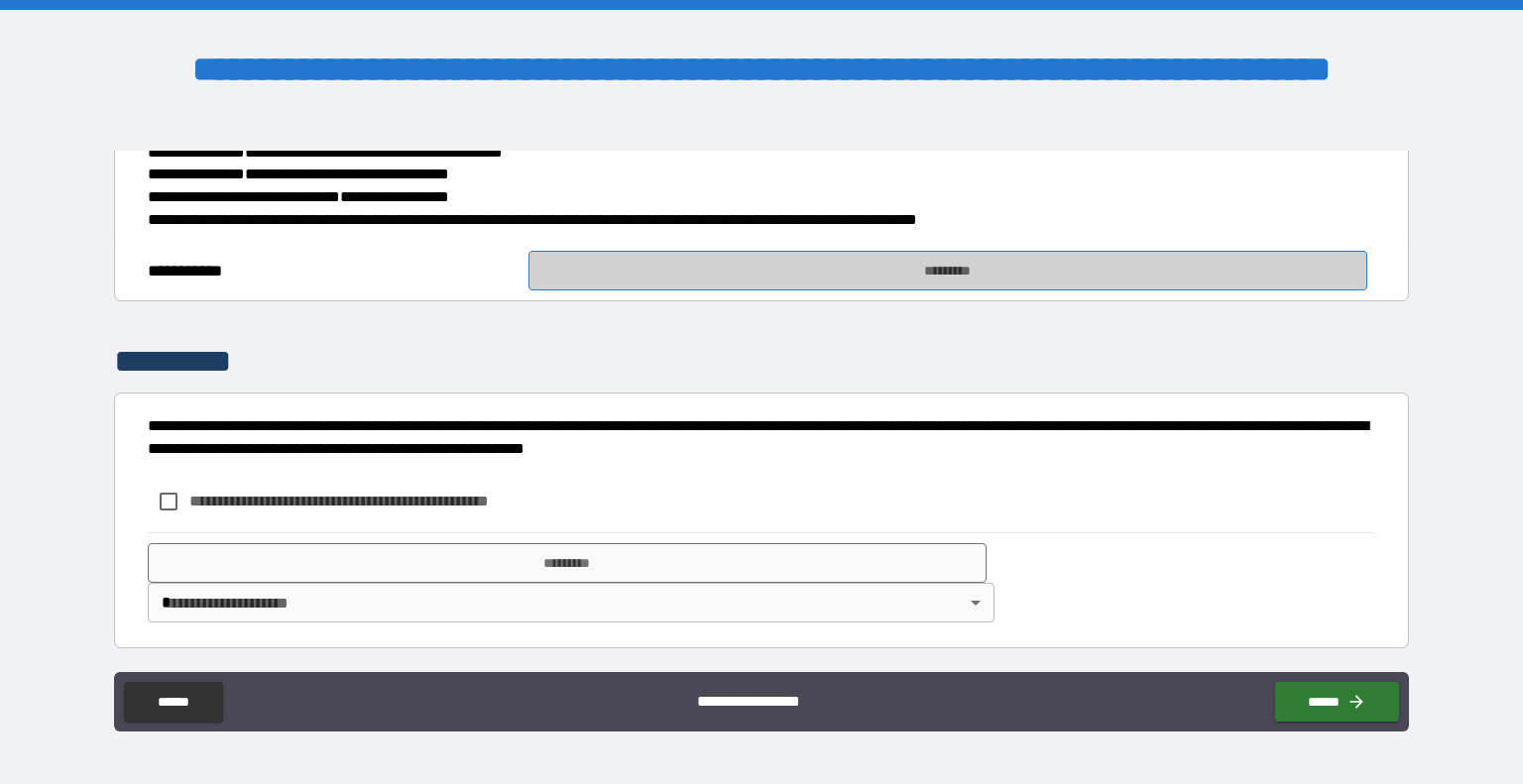 click on "*********" at bounding box center [948, 271] 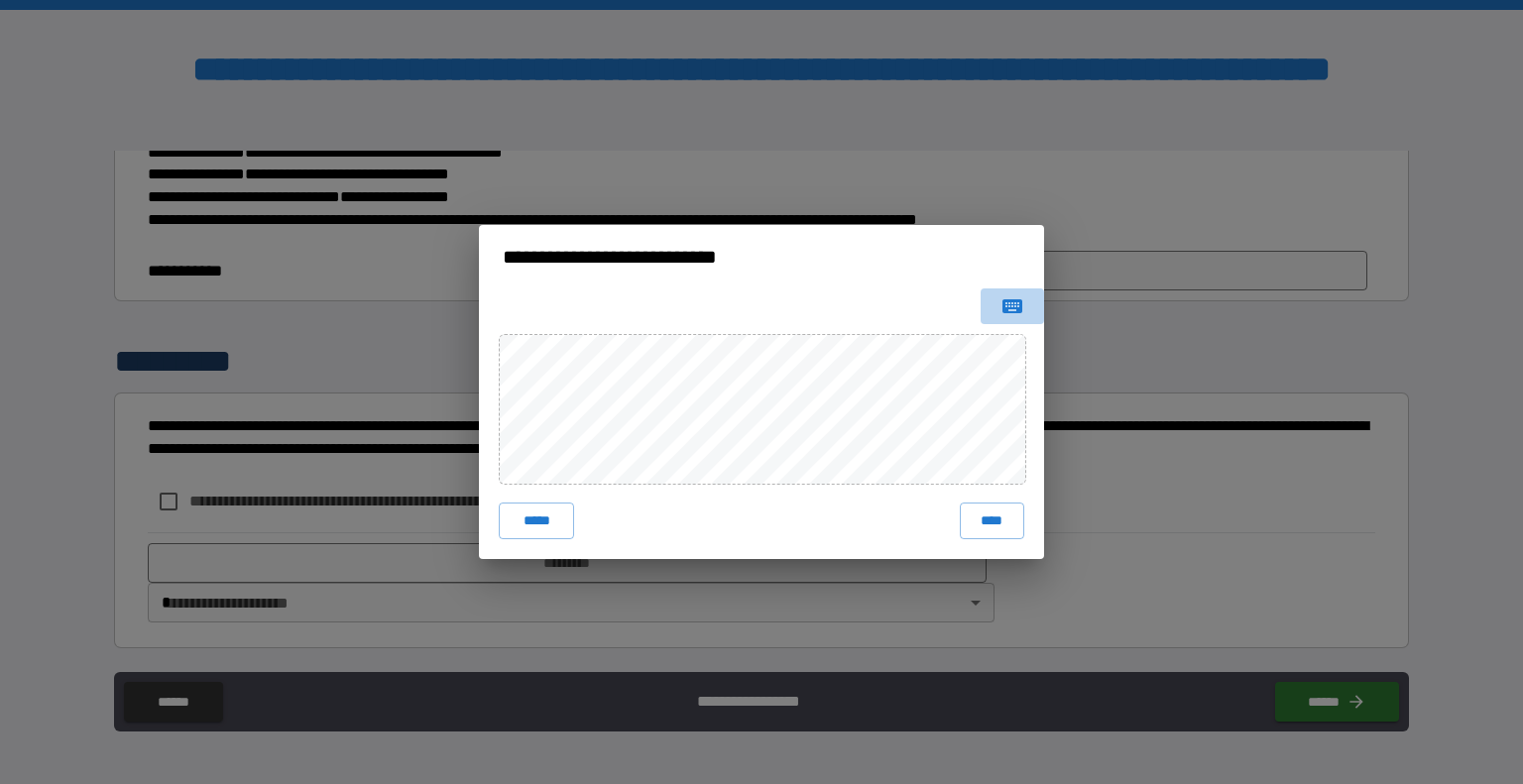 click at bounding box center [1012, 306] 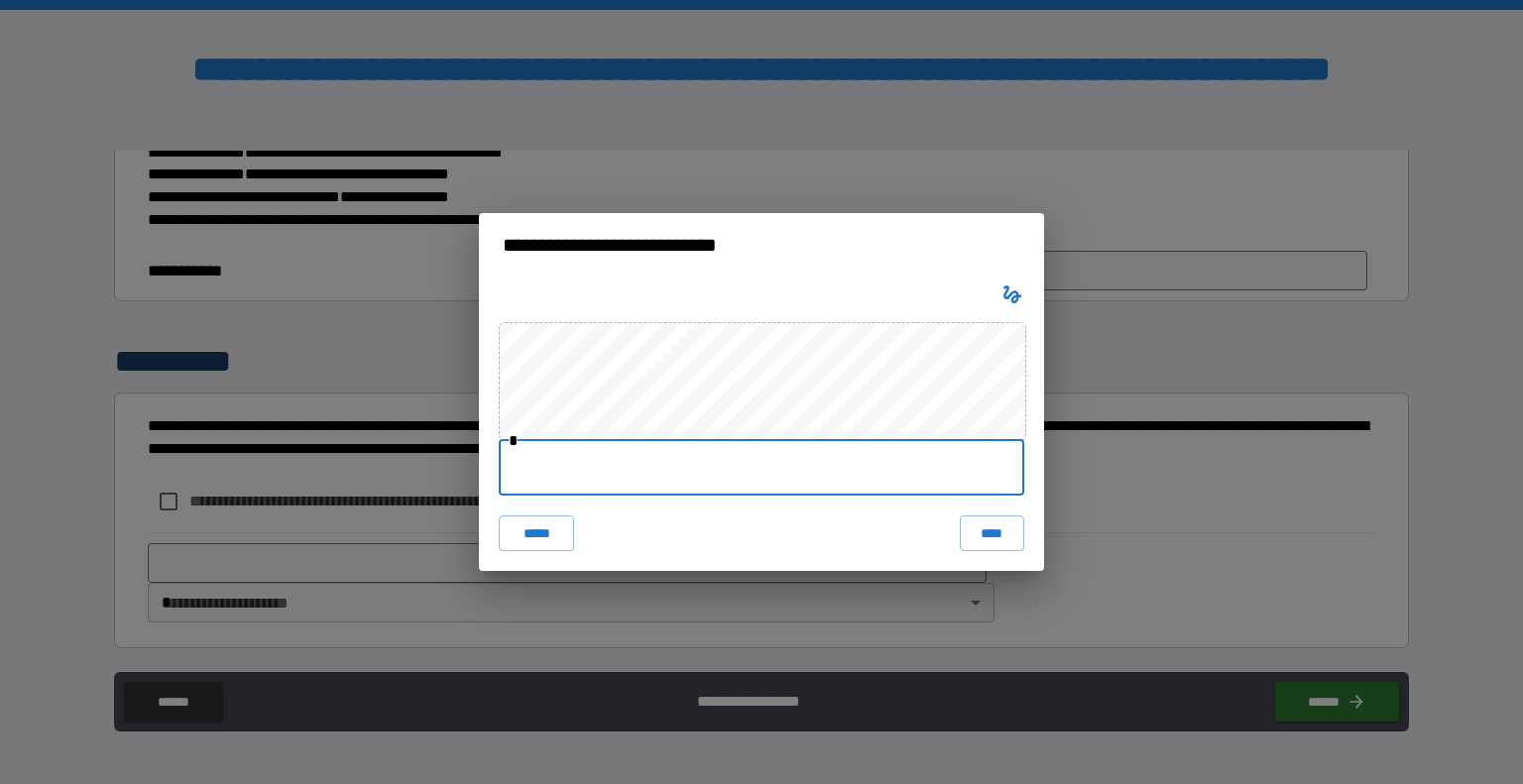 click at bounding box center [762, 468] 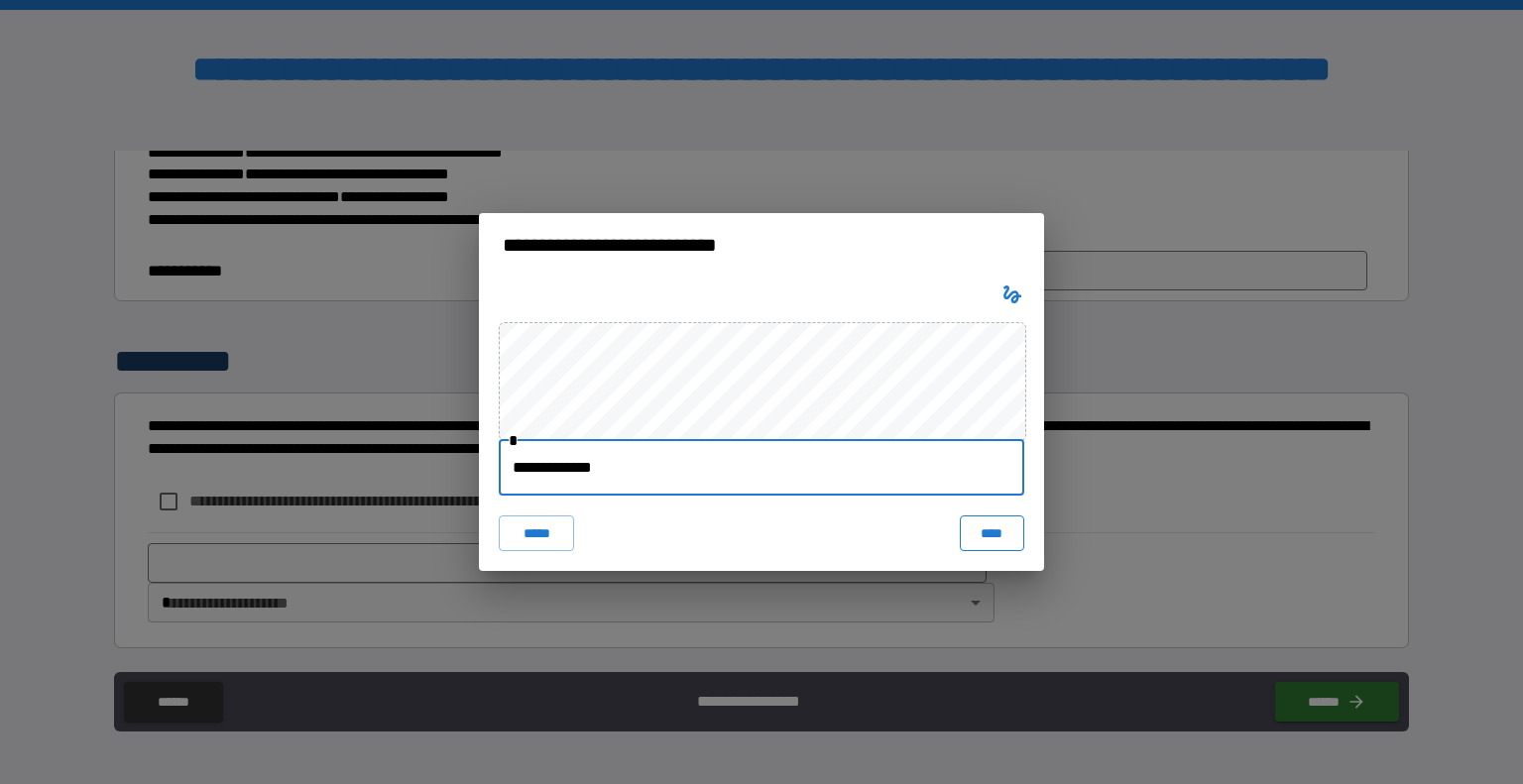 click on "****" at bounding box center [992, 533] 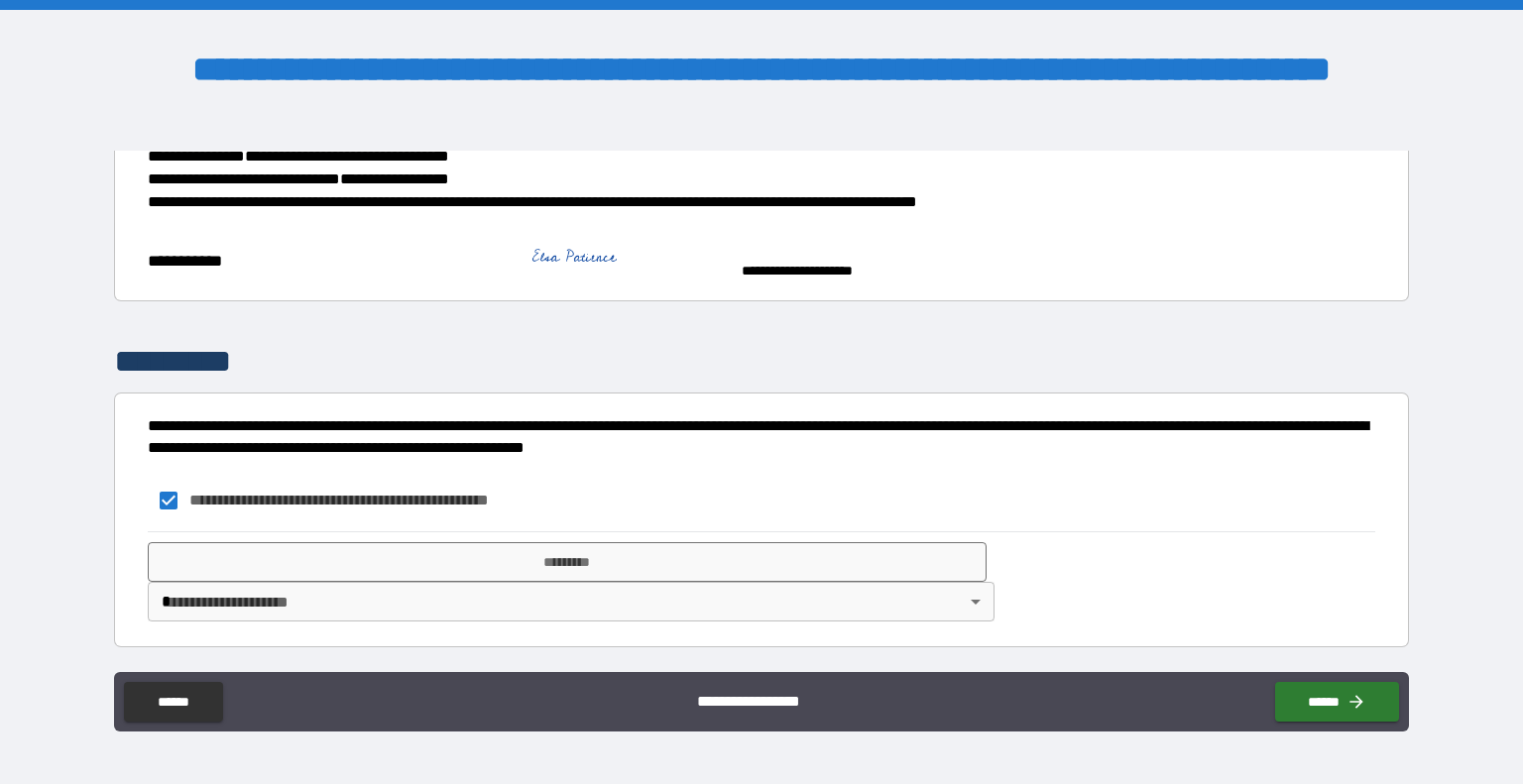 click on "**********" at bounding box center (762, 392) 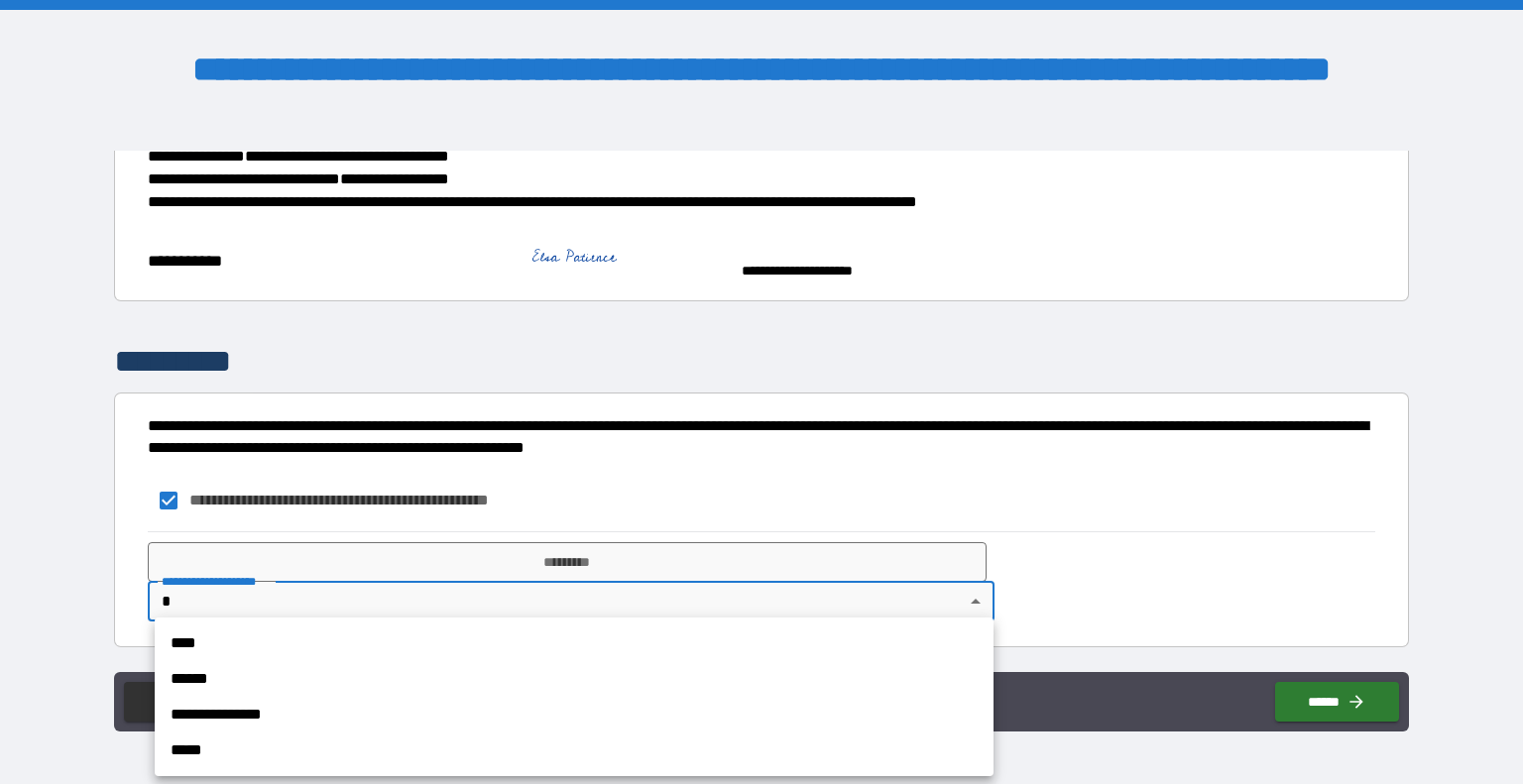 click on "****" at bounding box center [574, 643] 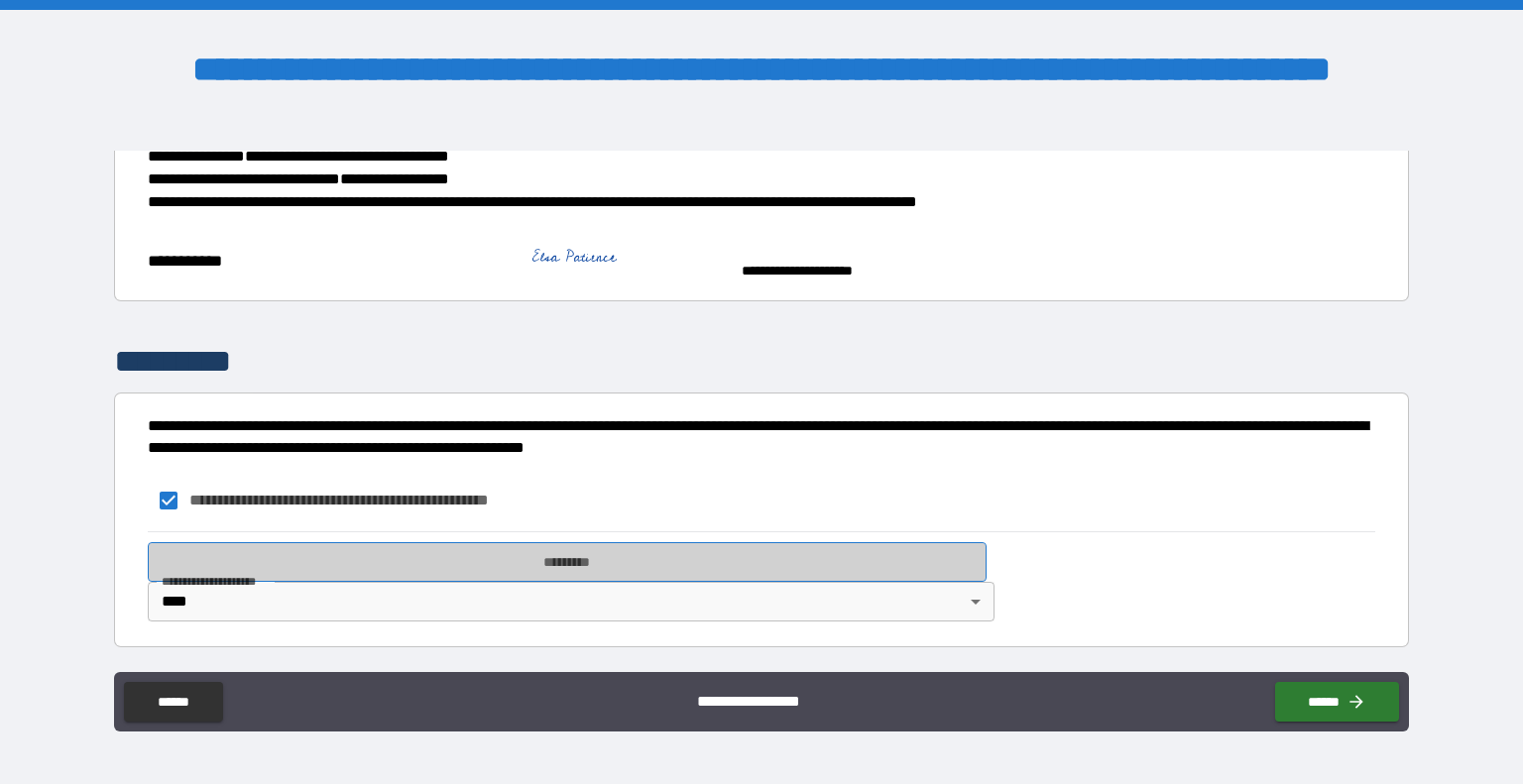 click on "*********" at bounding box center [567, 562] 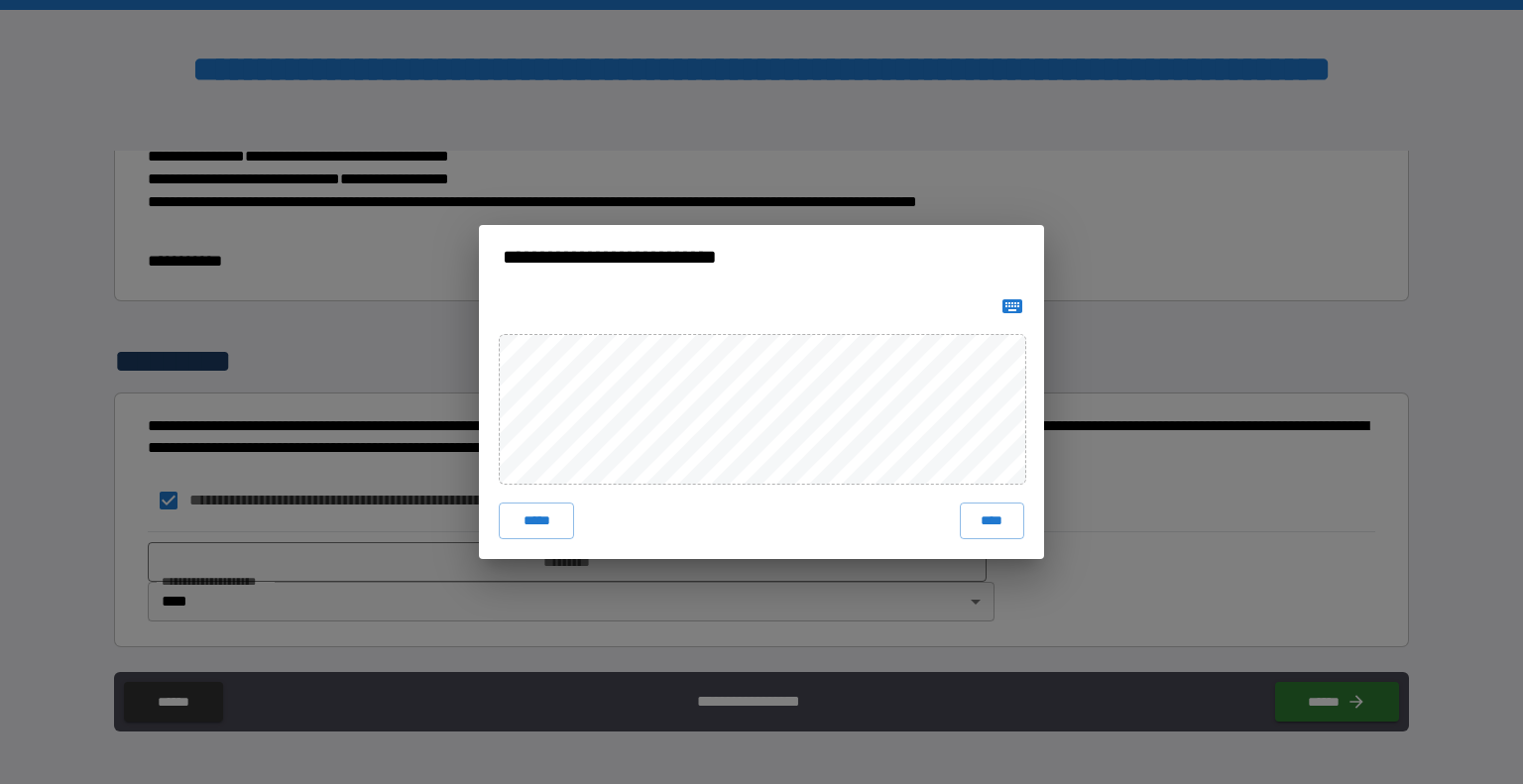 click 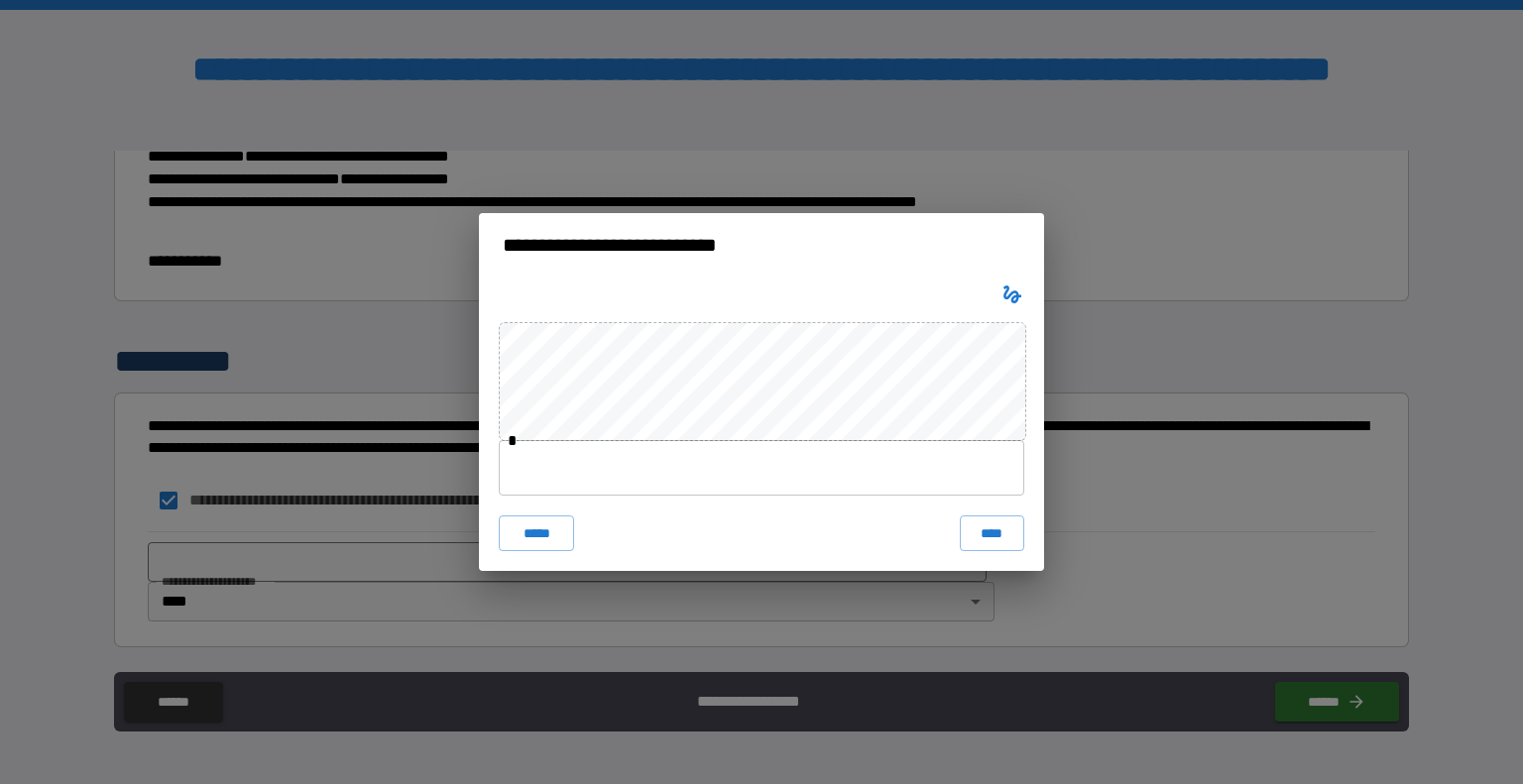 click at bounding box center [762, 468] 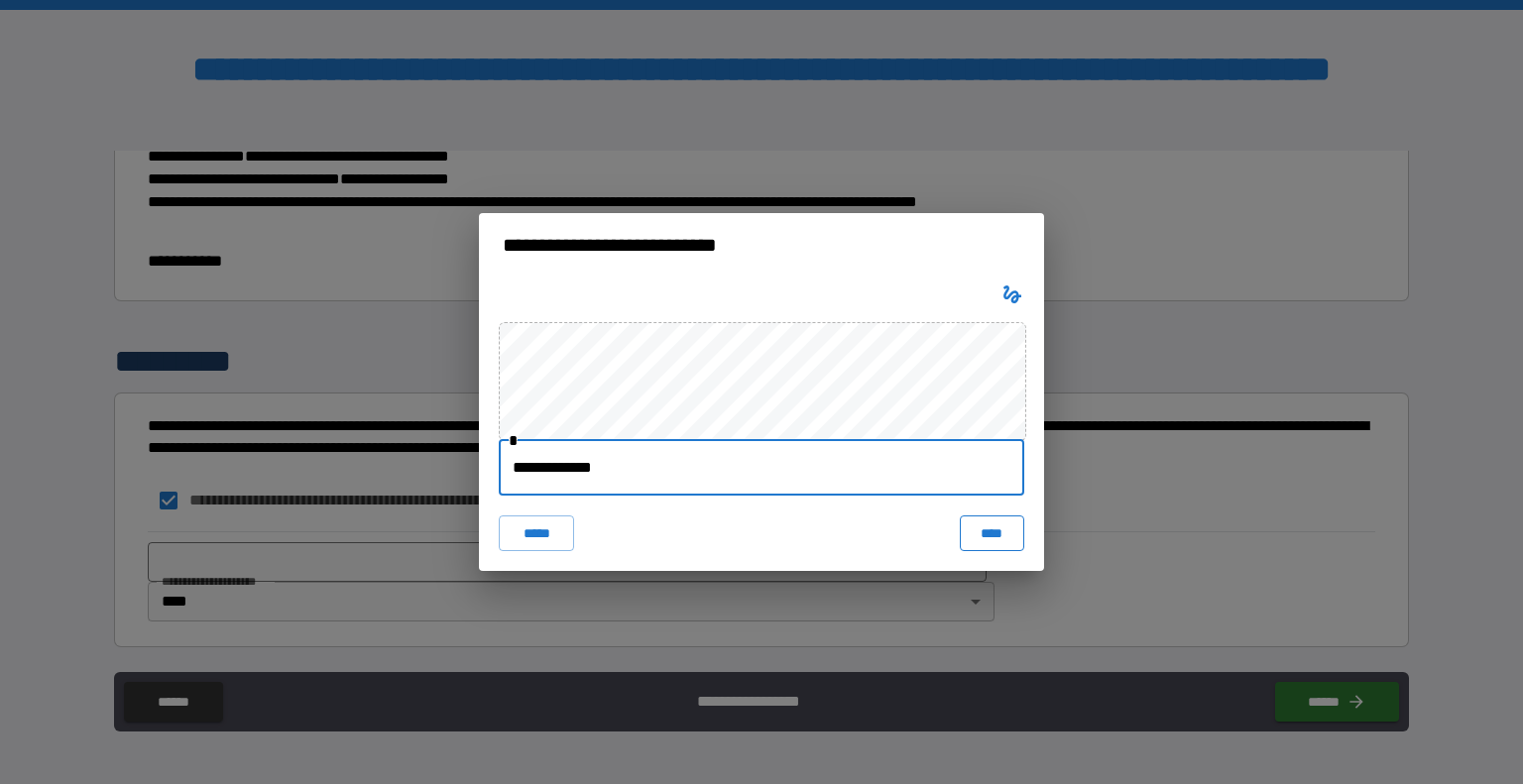 click on "****" at bounding box center (992, 533) 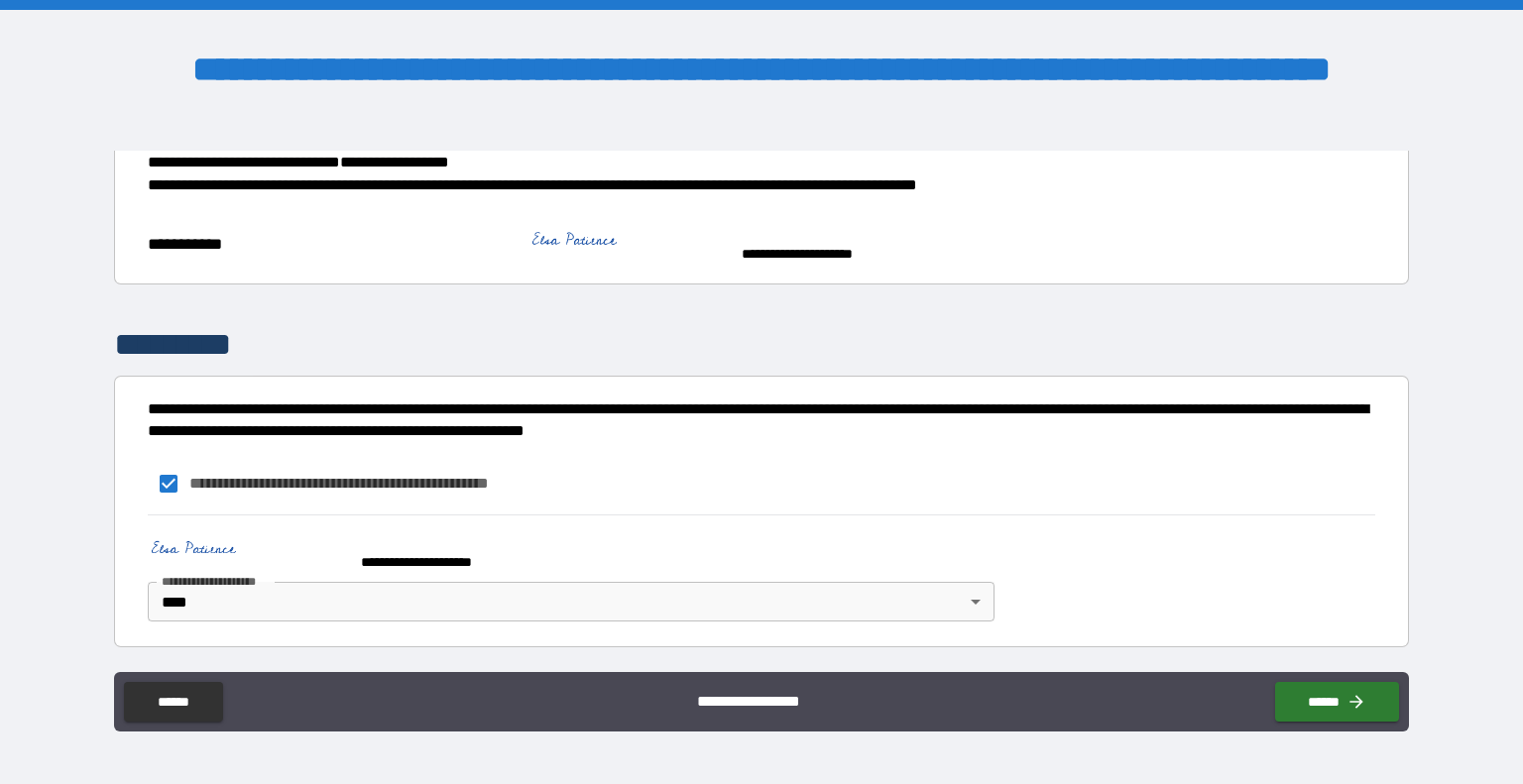 scroll, scrollTop: 3685, scrollLeft: 0, axis: vertical 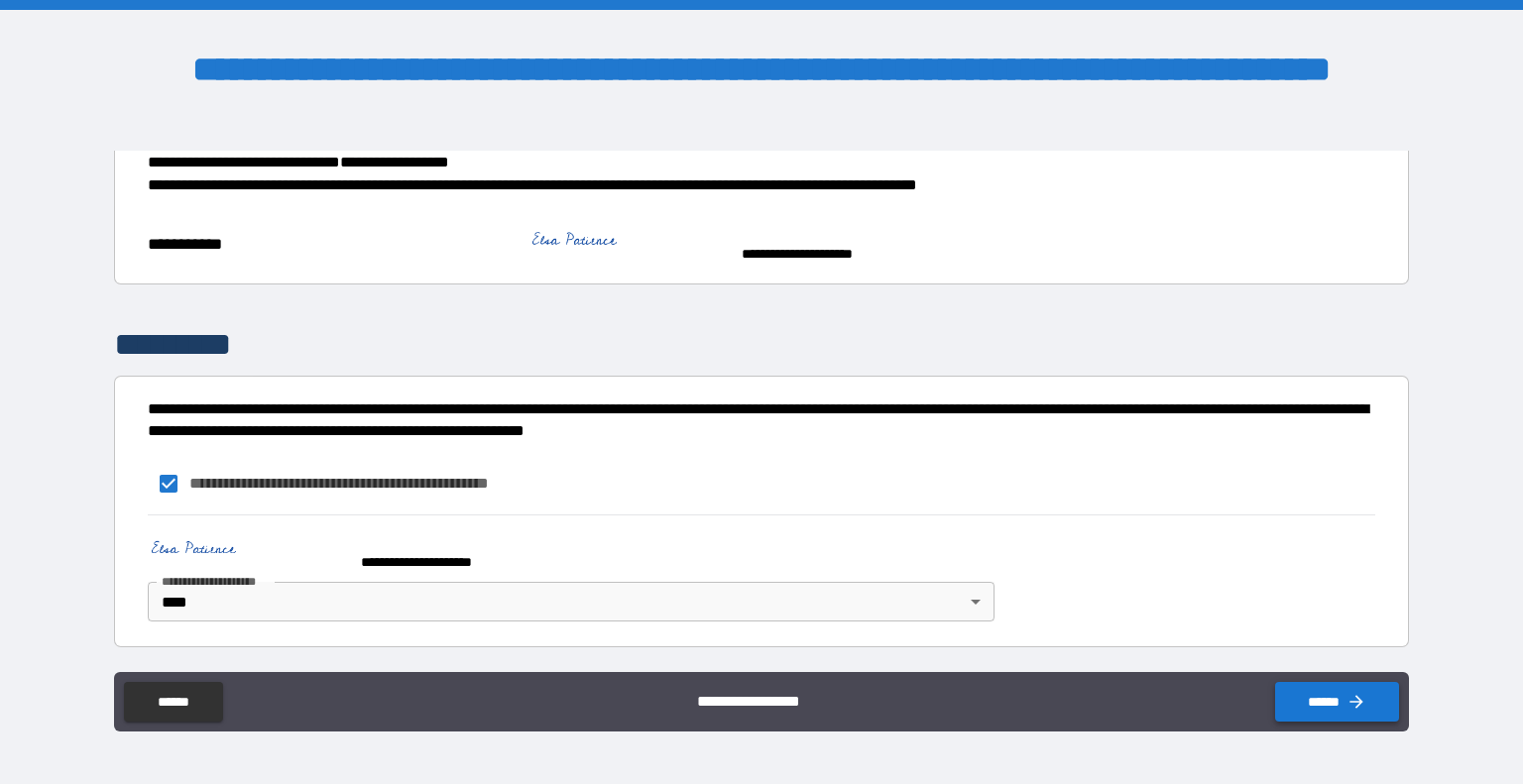 click on "******" at bounding box center [1337, 702] 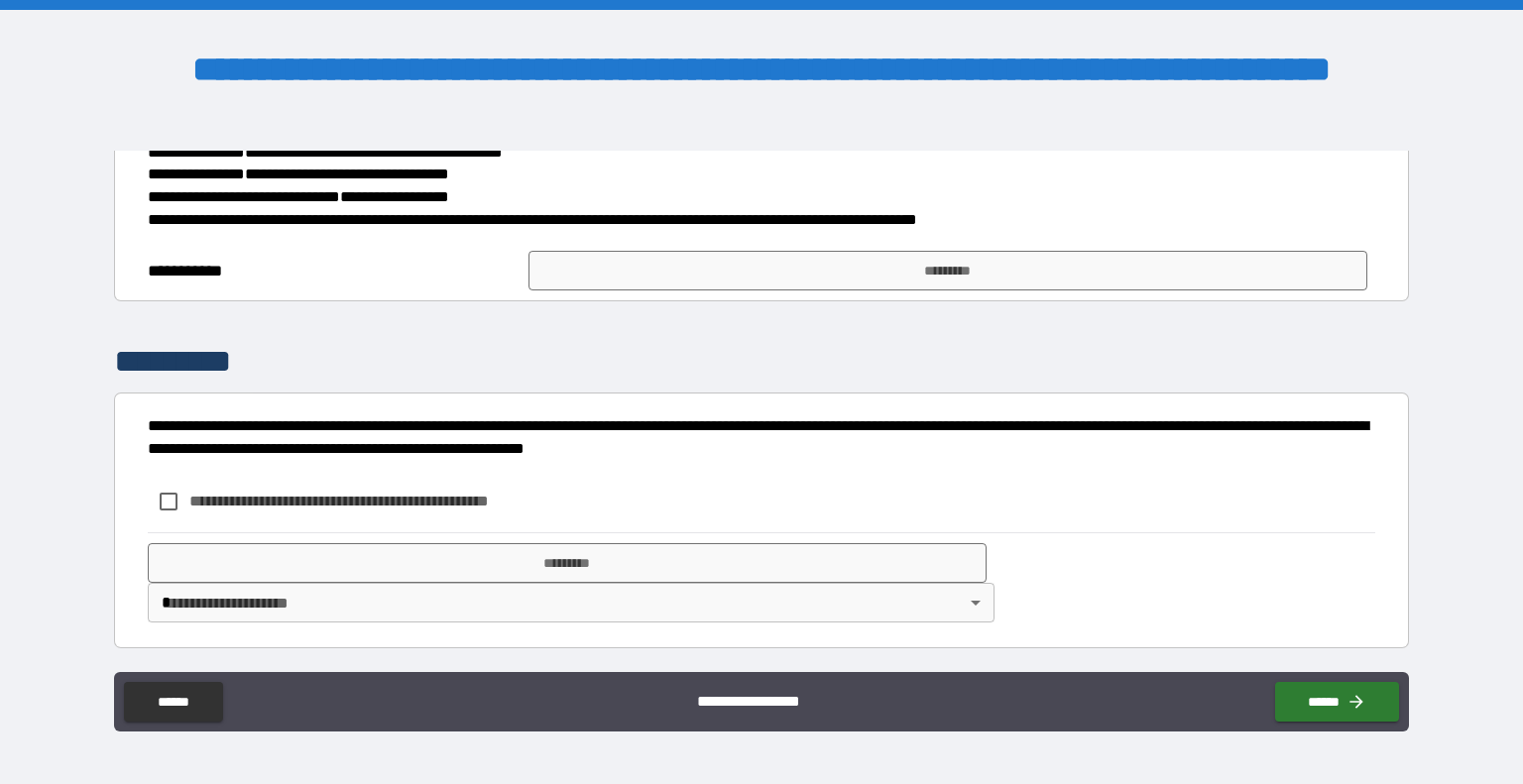 scroll, scrollTop: 3505, scrollLeft: 0, axis: vertical 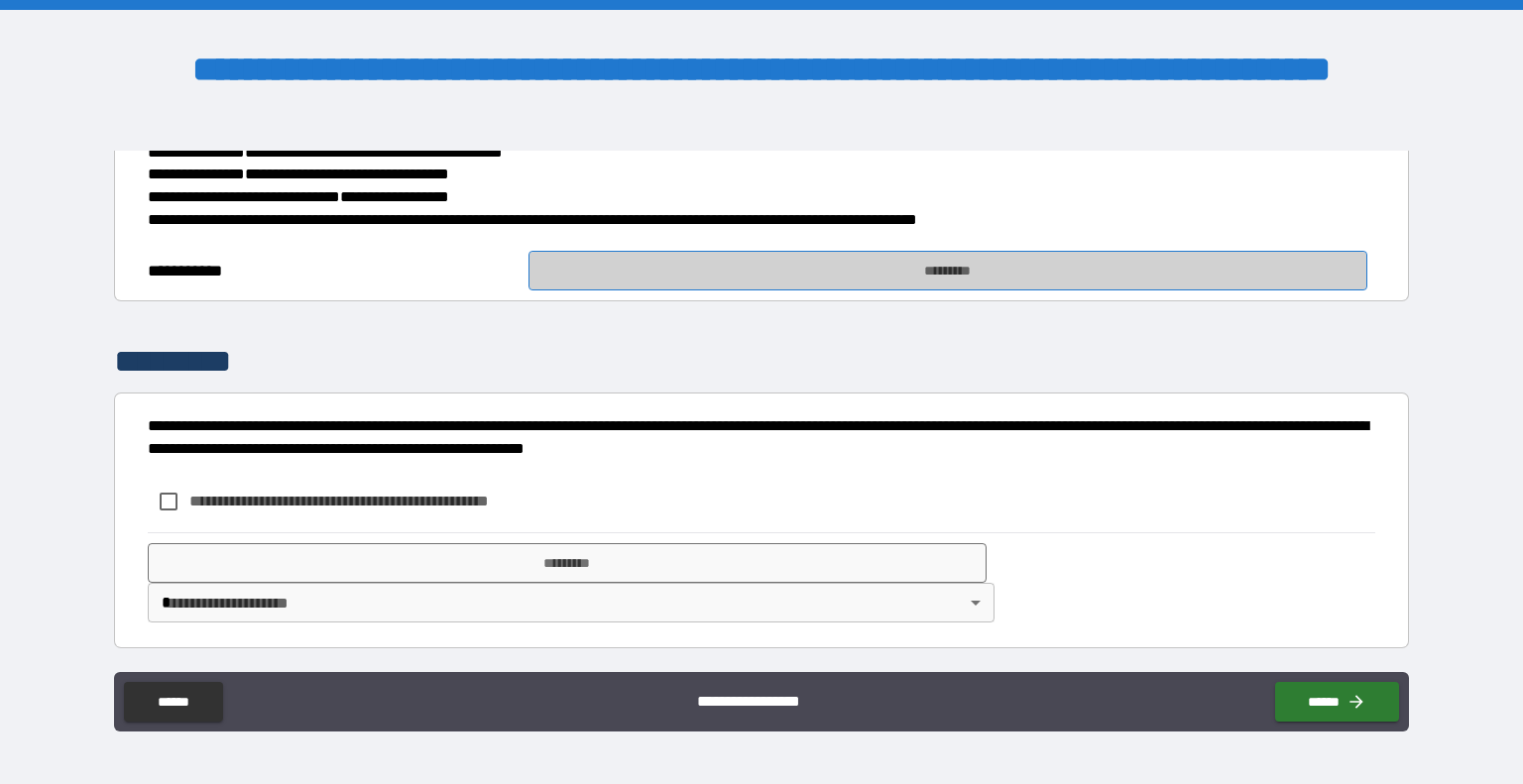 click on "*********" at bounding box center [948, 271] 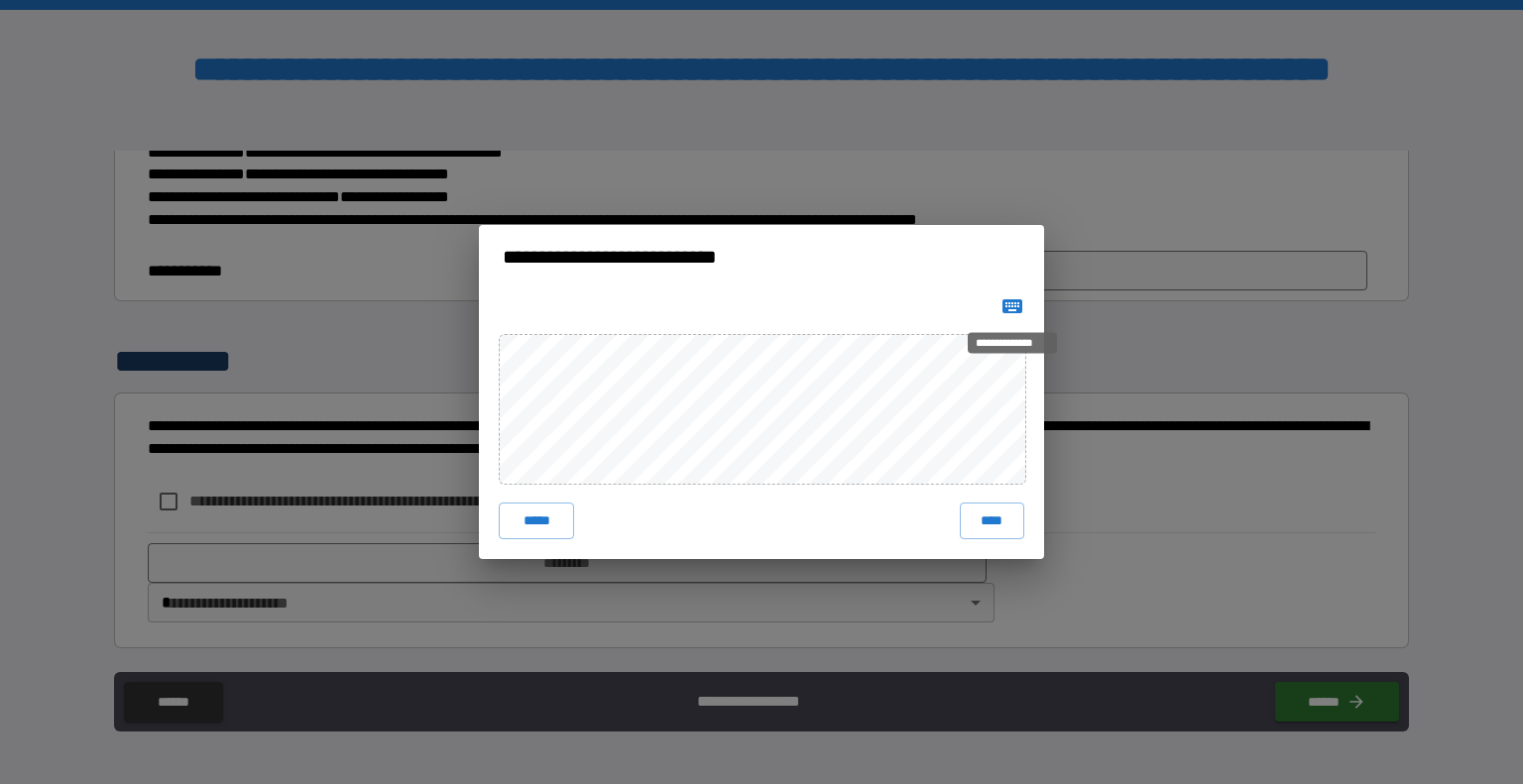 click 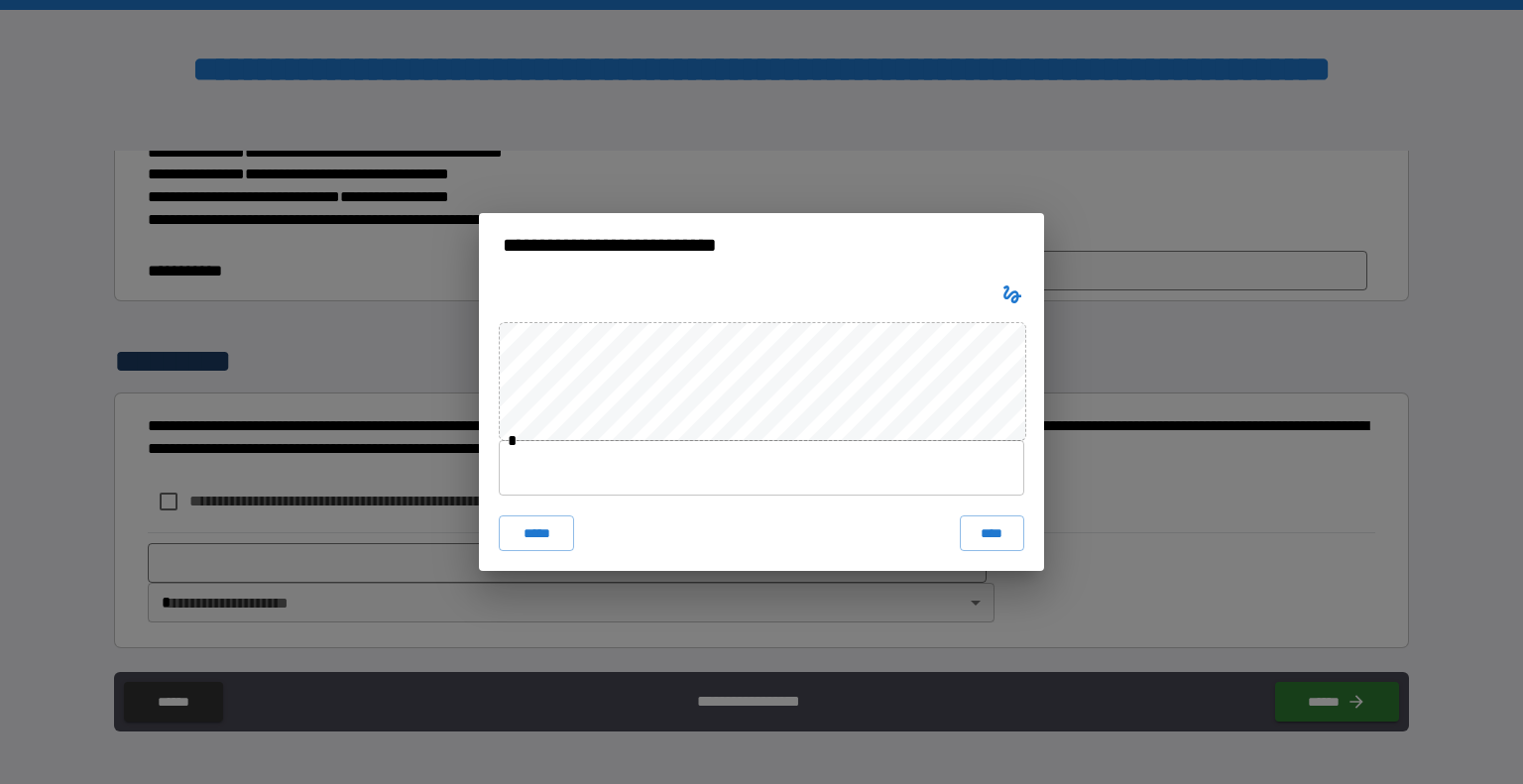 click at bounding box center (762, 468) 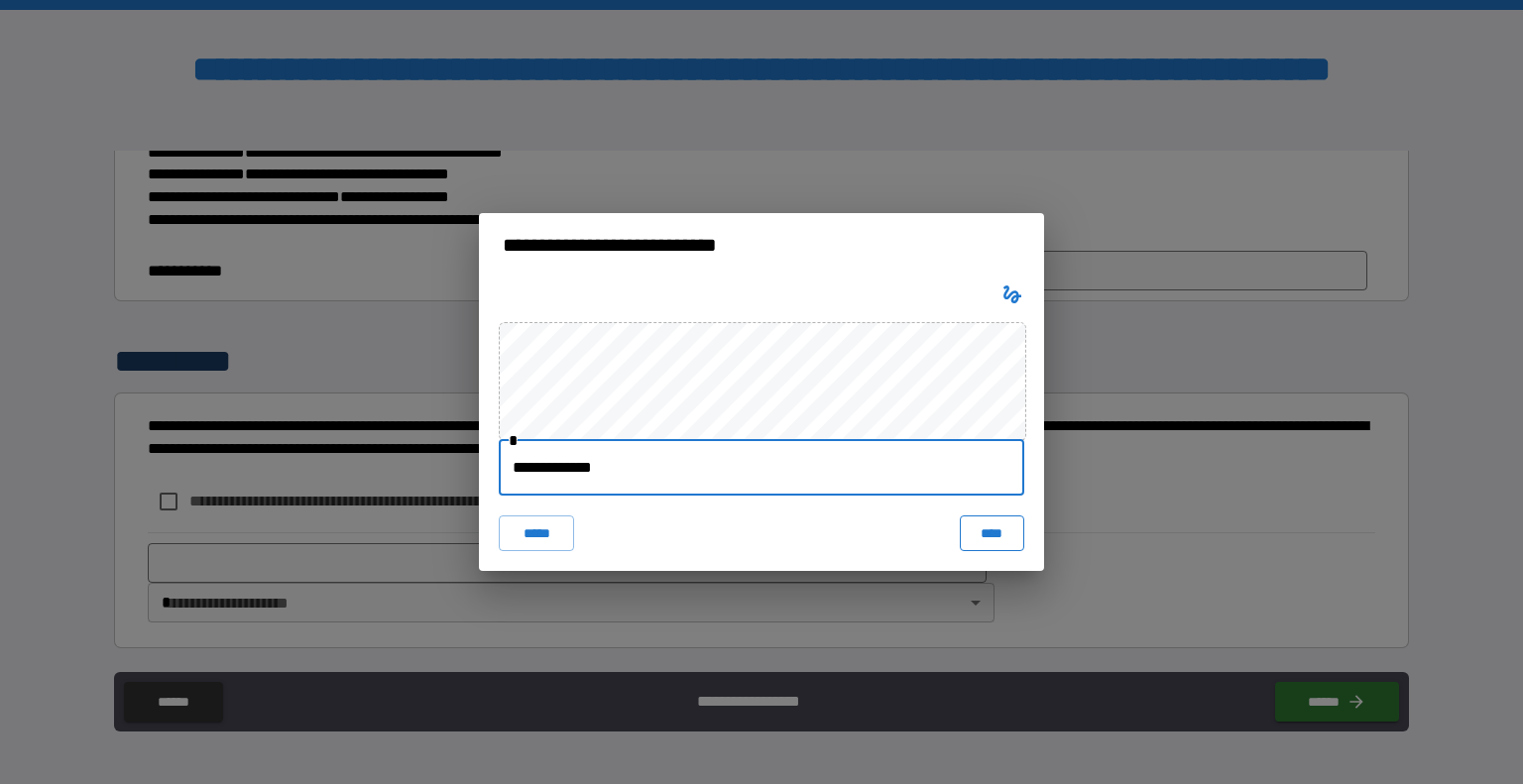 click on "****" at bounding box center [992, 533] 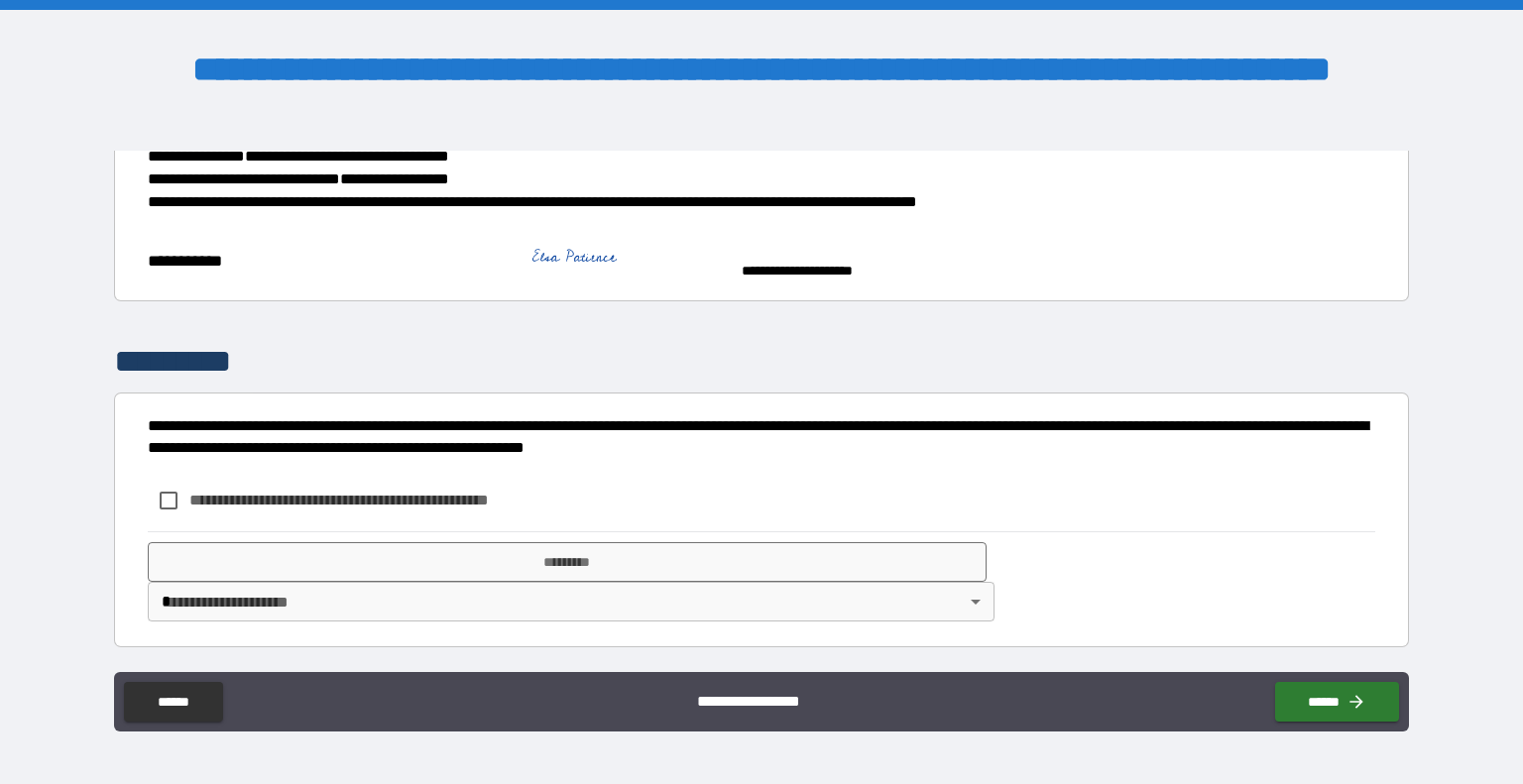 scroll, scrollTop: 3668, scrollLeft: 0, axis: vertical 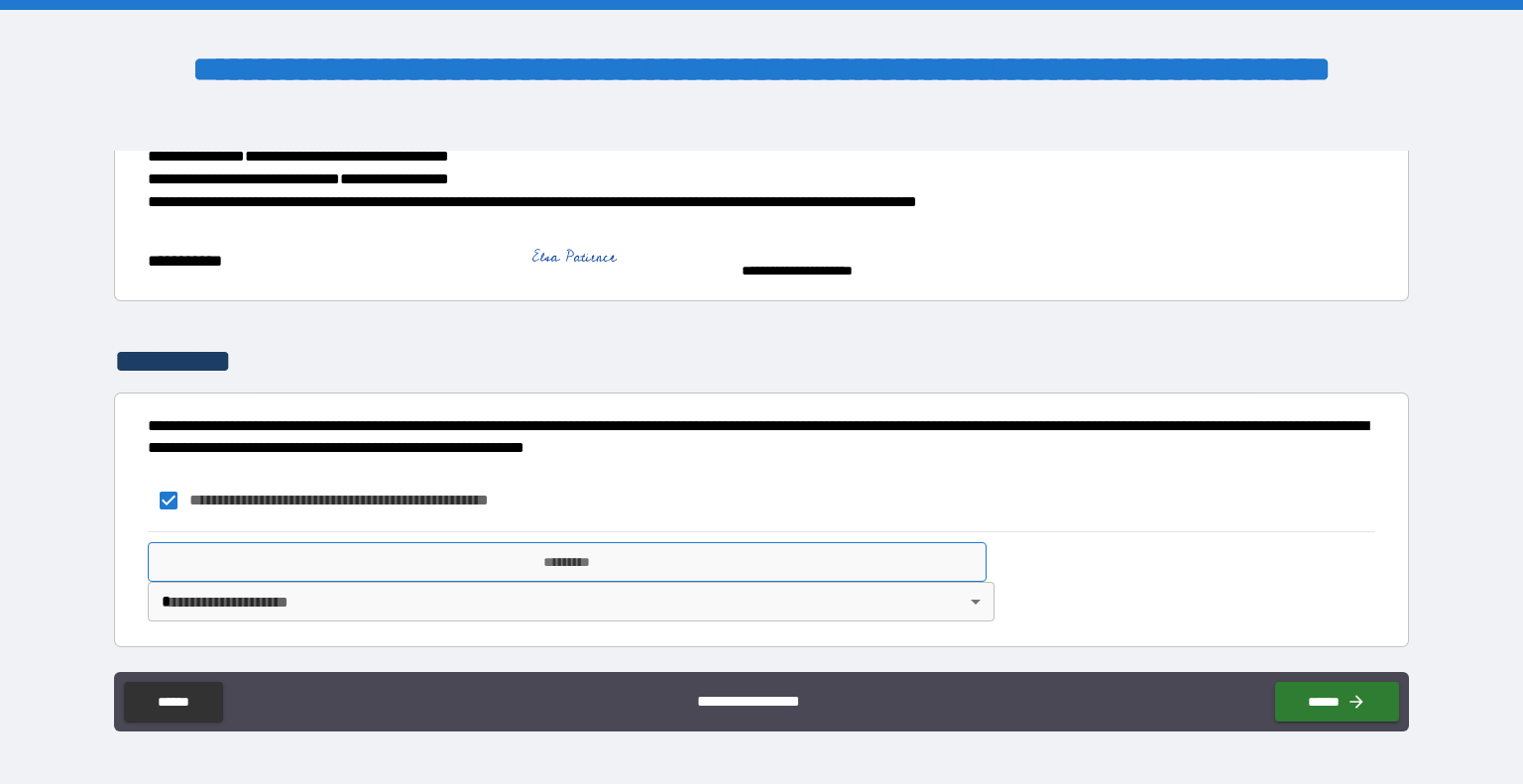 click on "*********" at bounding box center (567, 562) 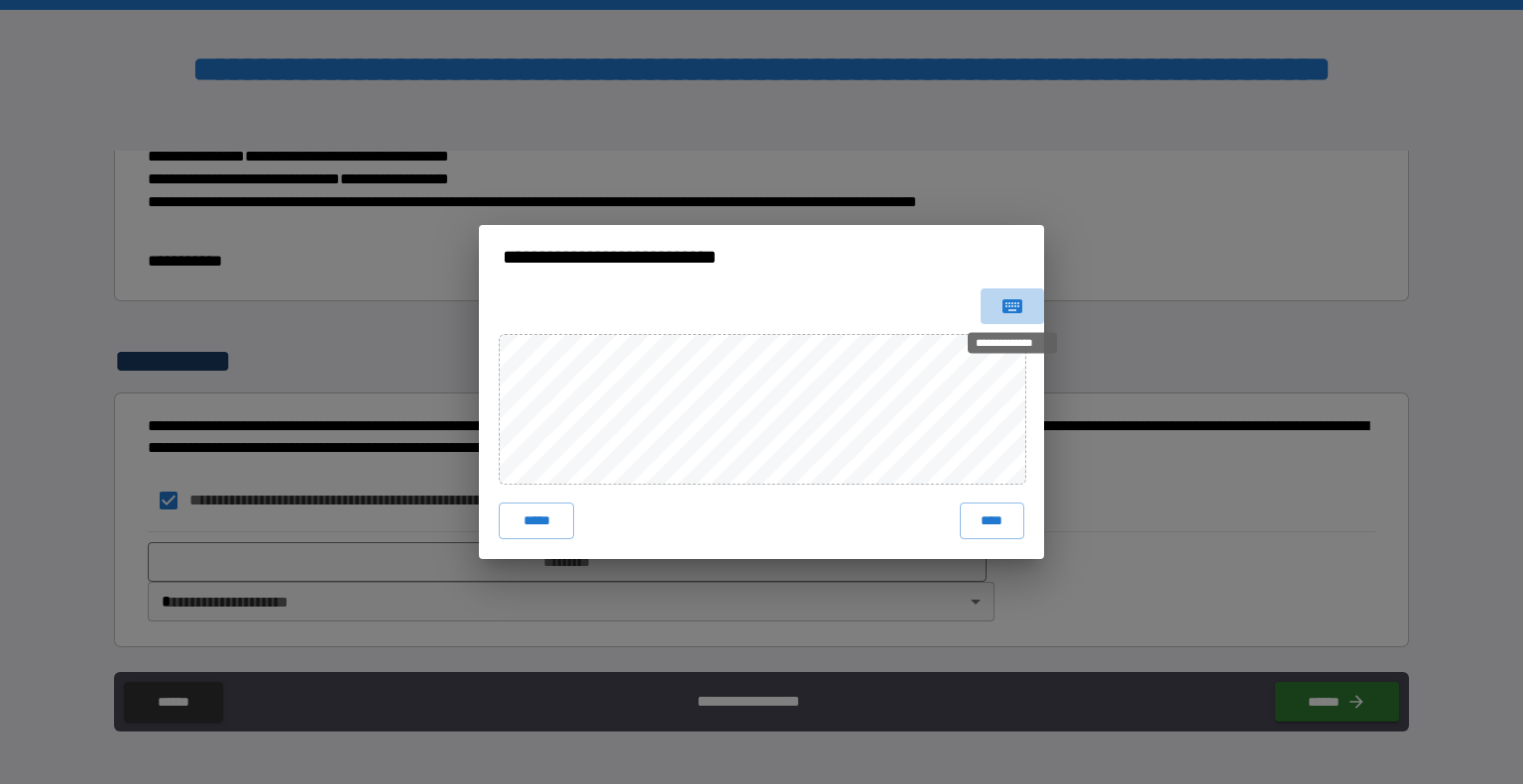 click 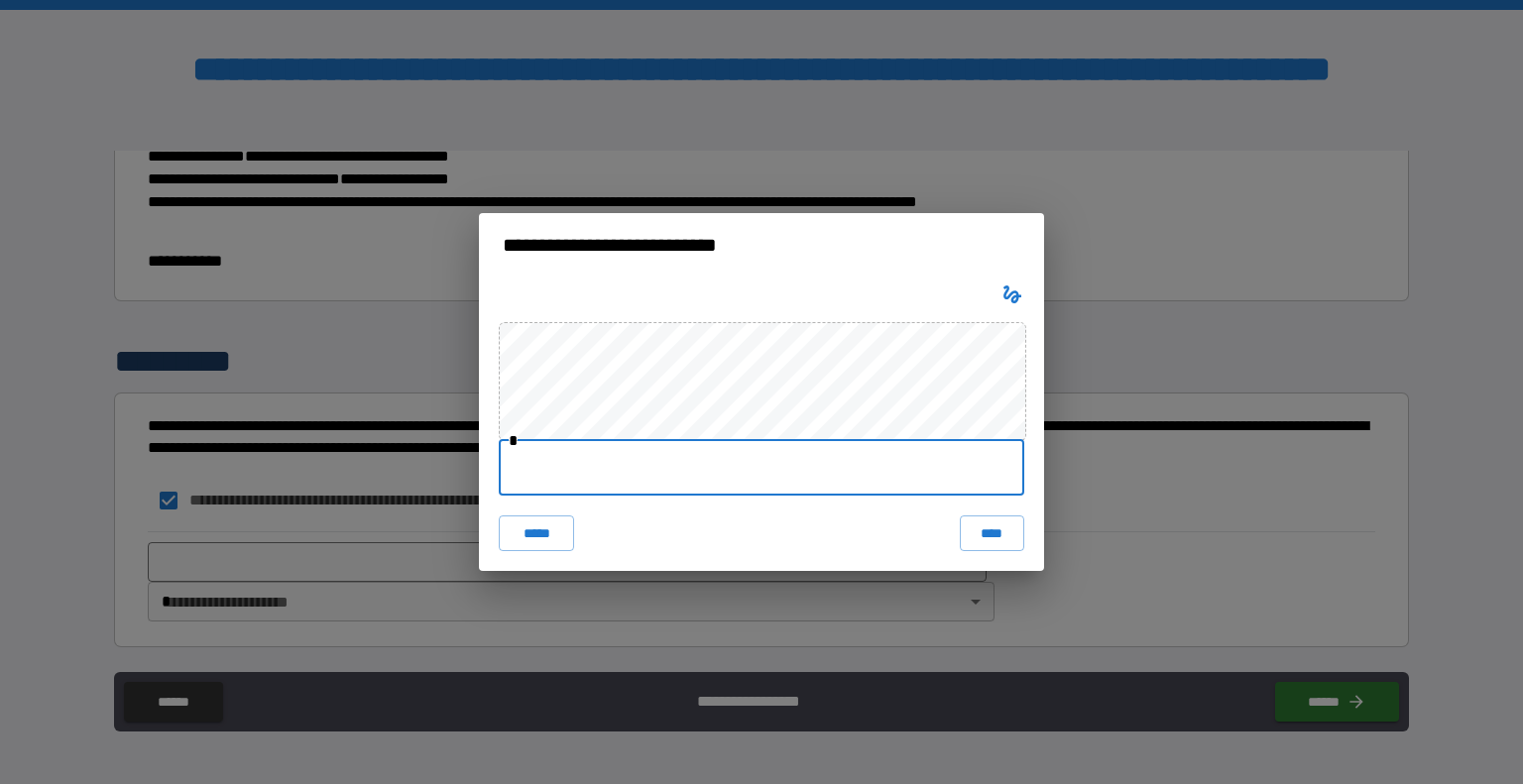 click at bounding box center (762, 468) 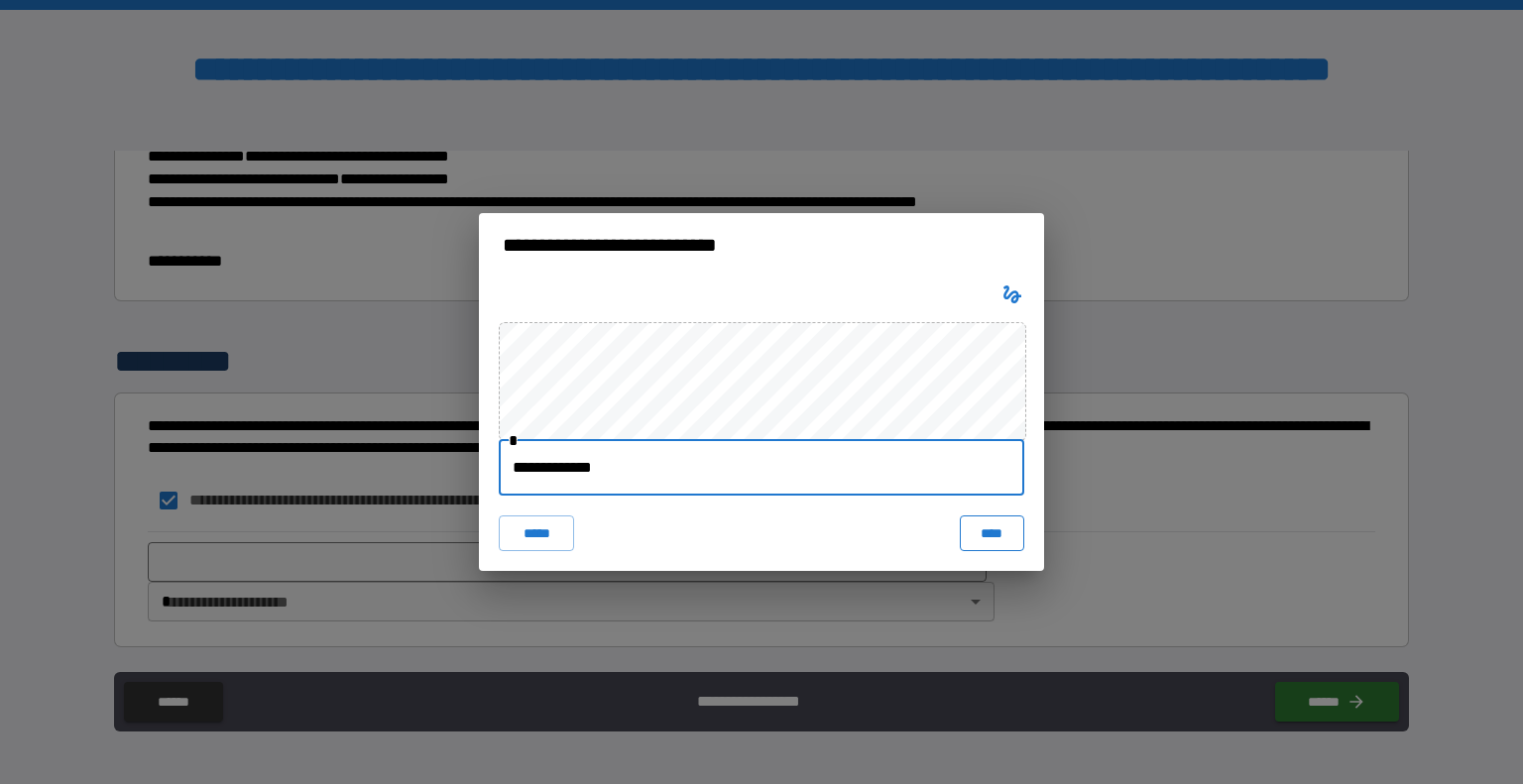 click on "****" at bounding box center [992, 533] 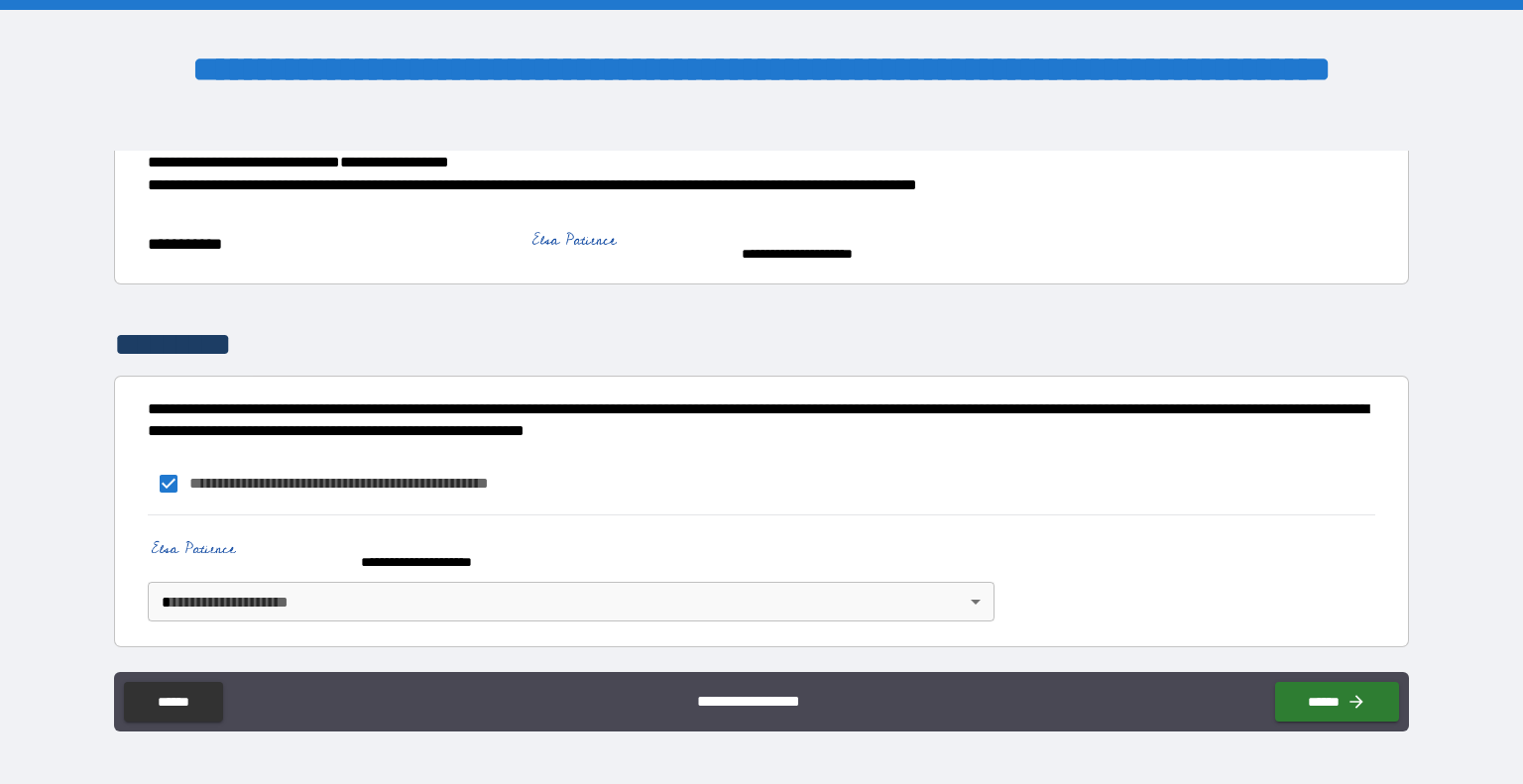 click on "**********" at bounding box center (762, 392) 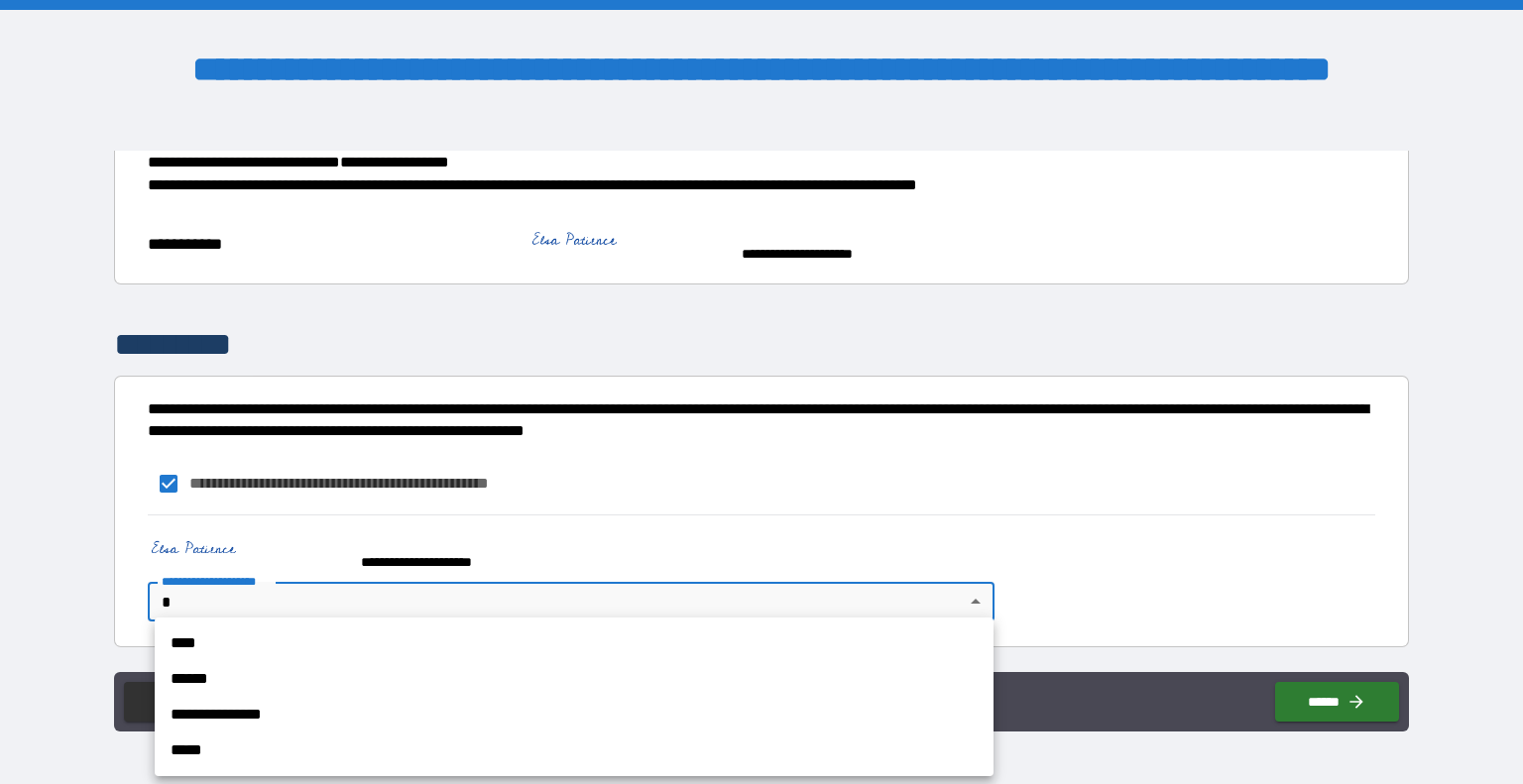 click on "****" at bounding box center (574, 643) 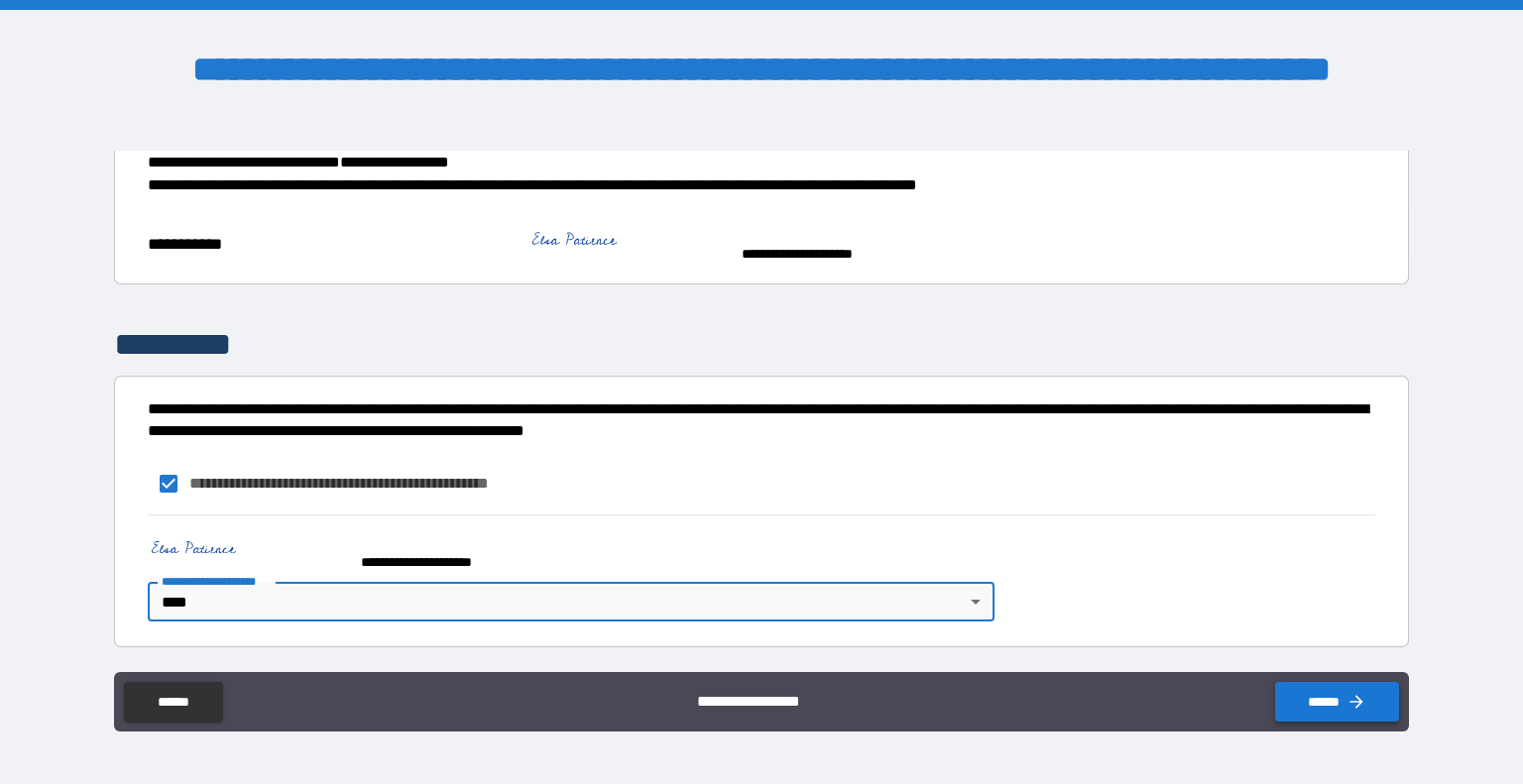 click on "******" at bounding box center [1337, 702] 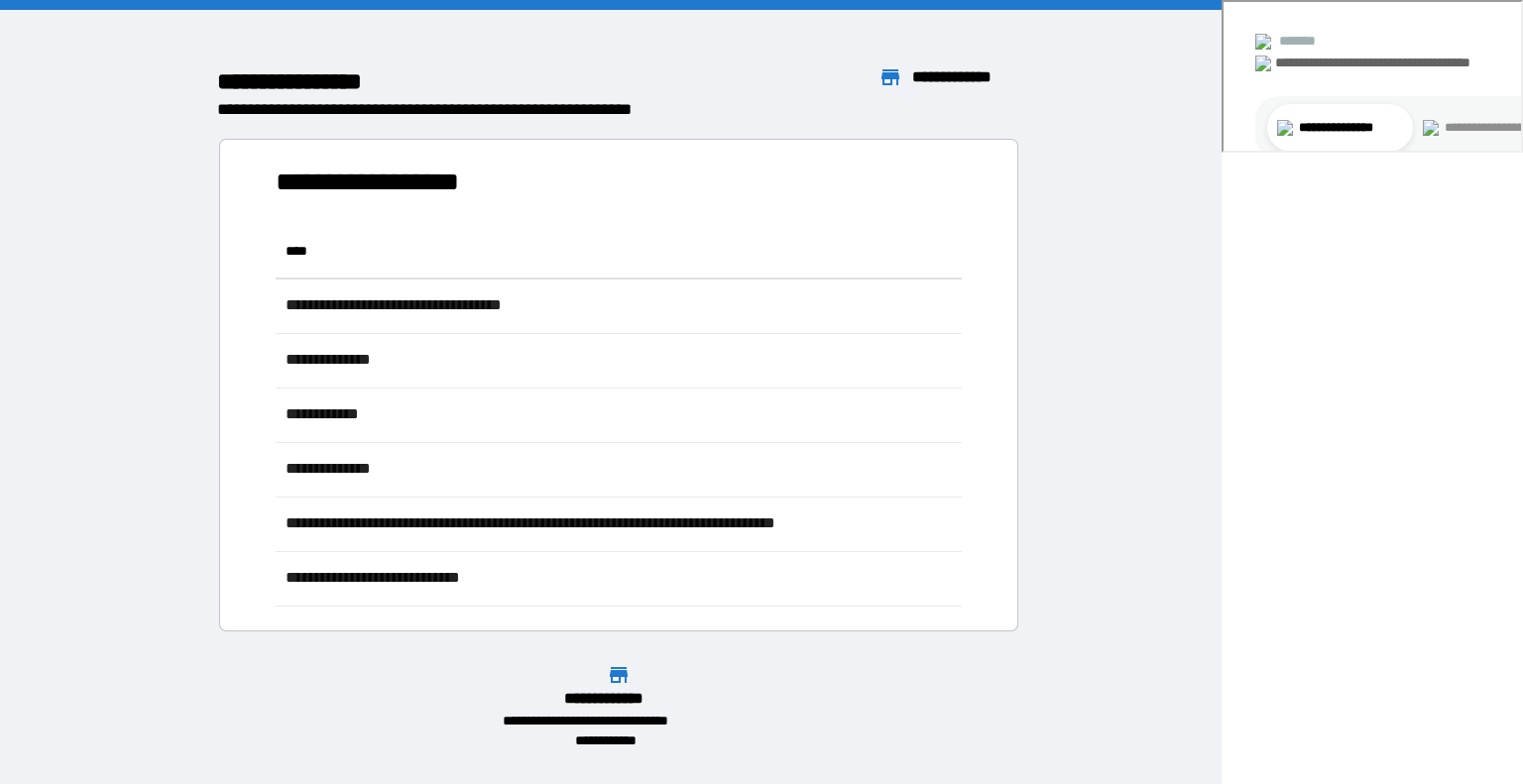 scroll, scrollTop: 16, scrollLeft: 16, axis: both 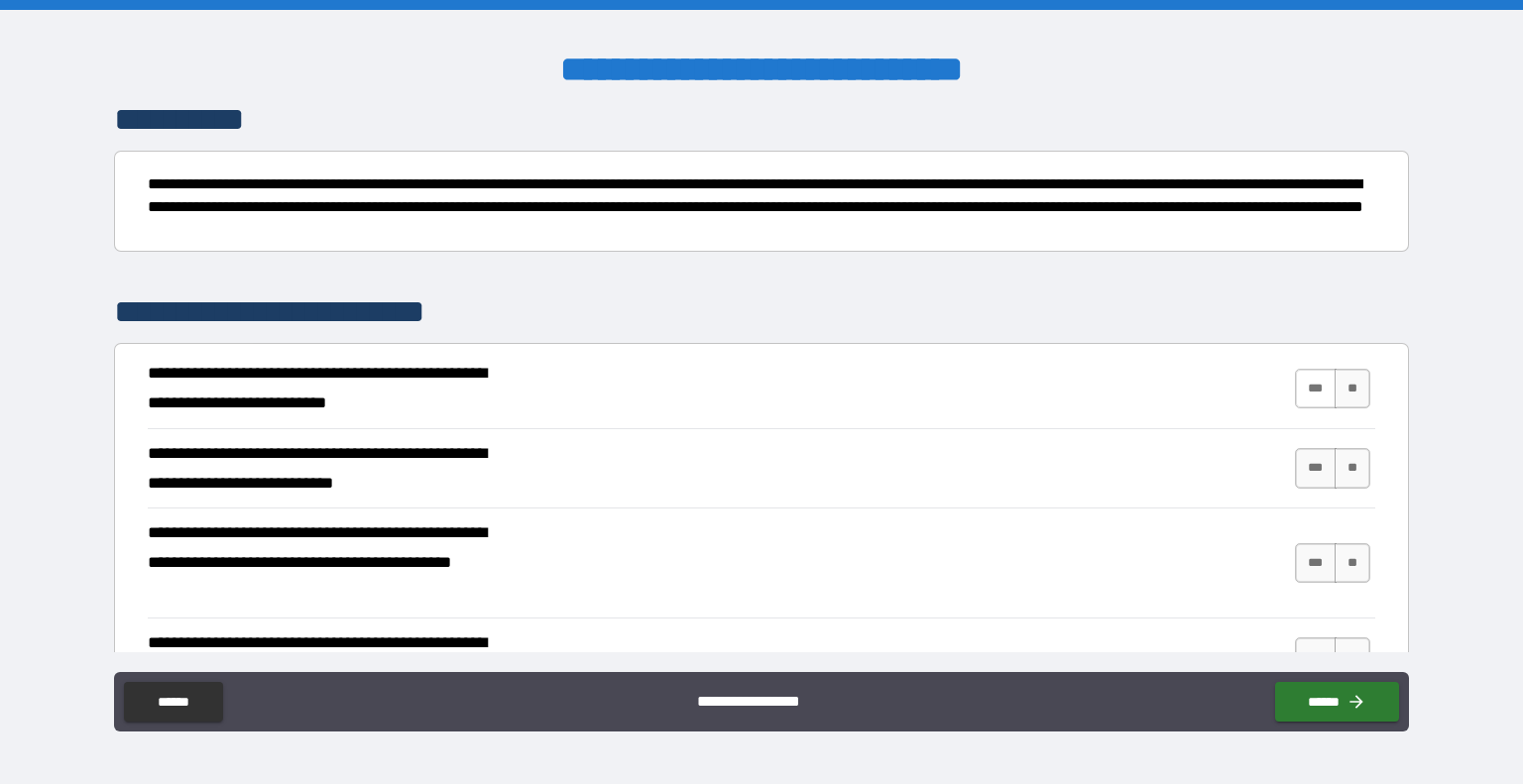 click on "***" at bounding box center (1316, 389) 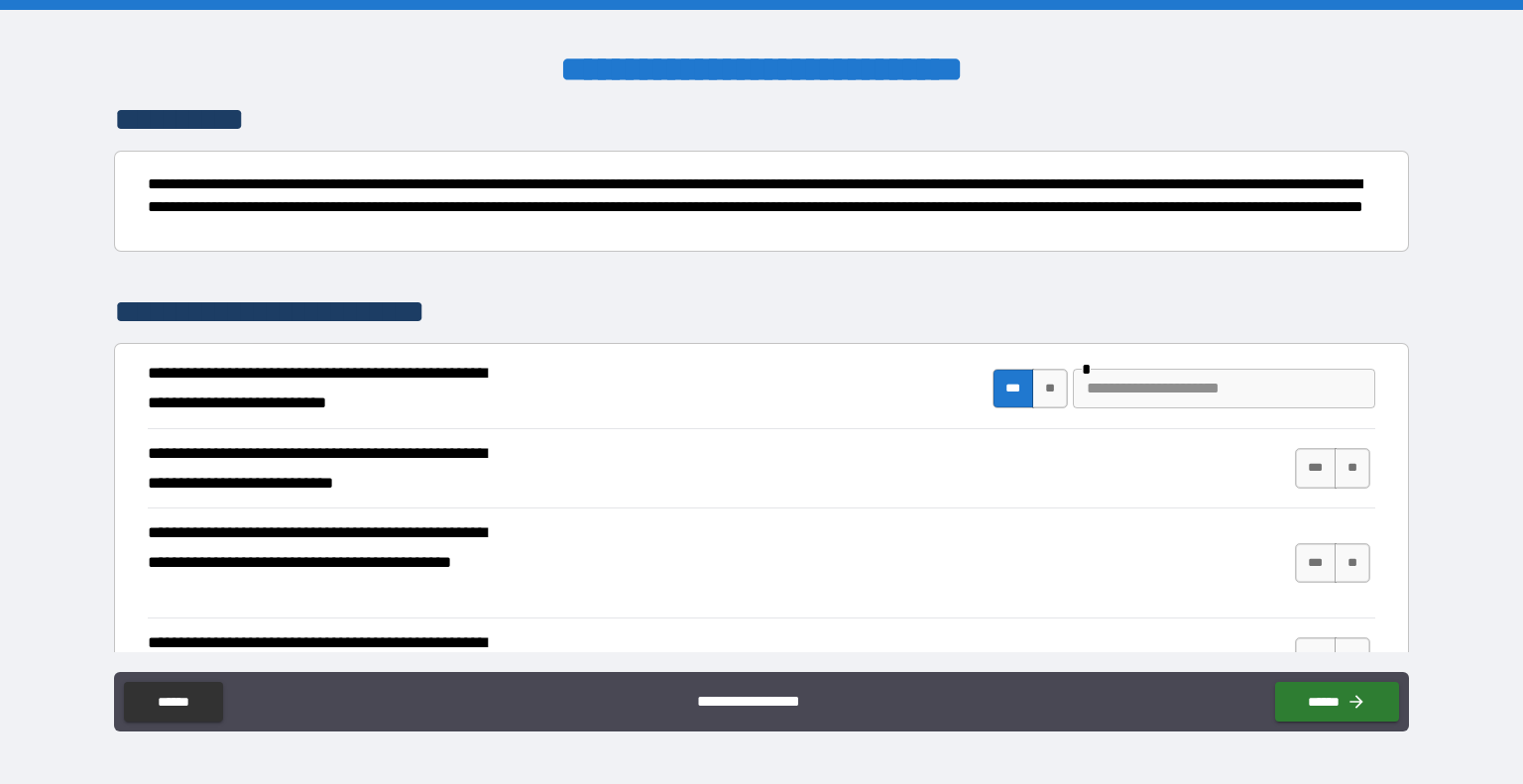 click at bounding box center (1224, 389) 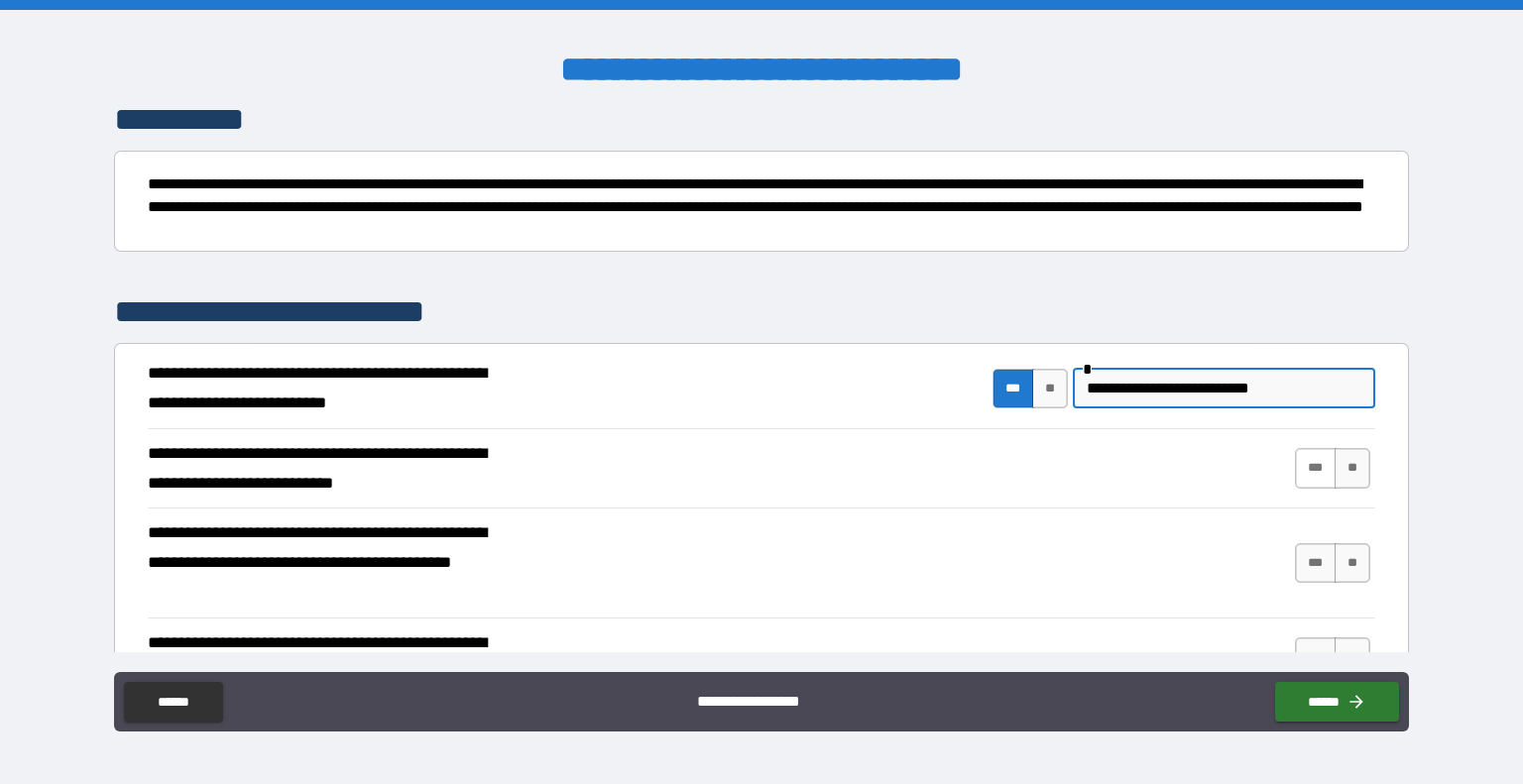 click on "***" at bounding box center (1316, 468) 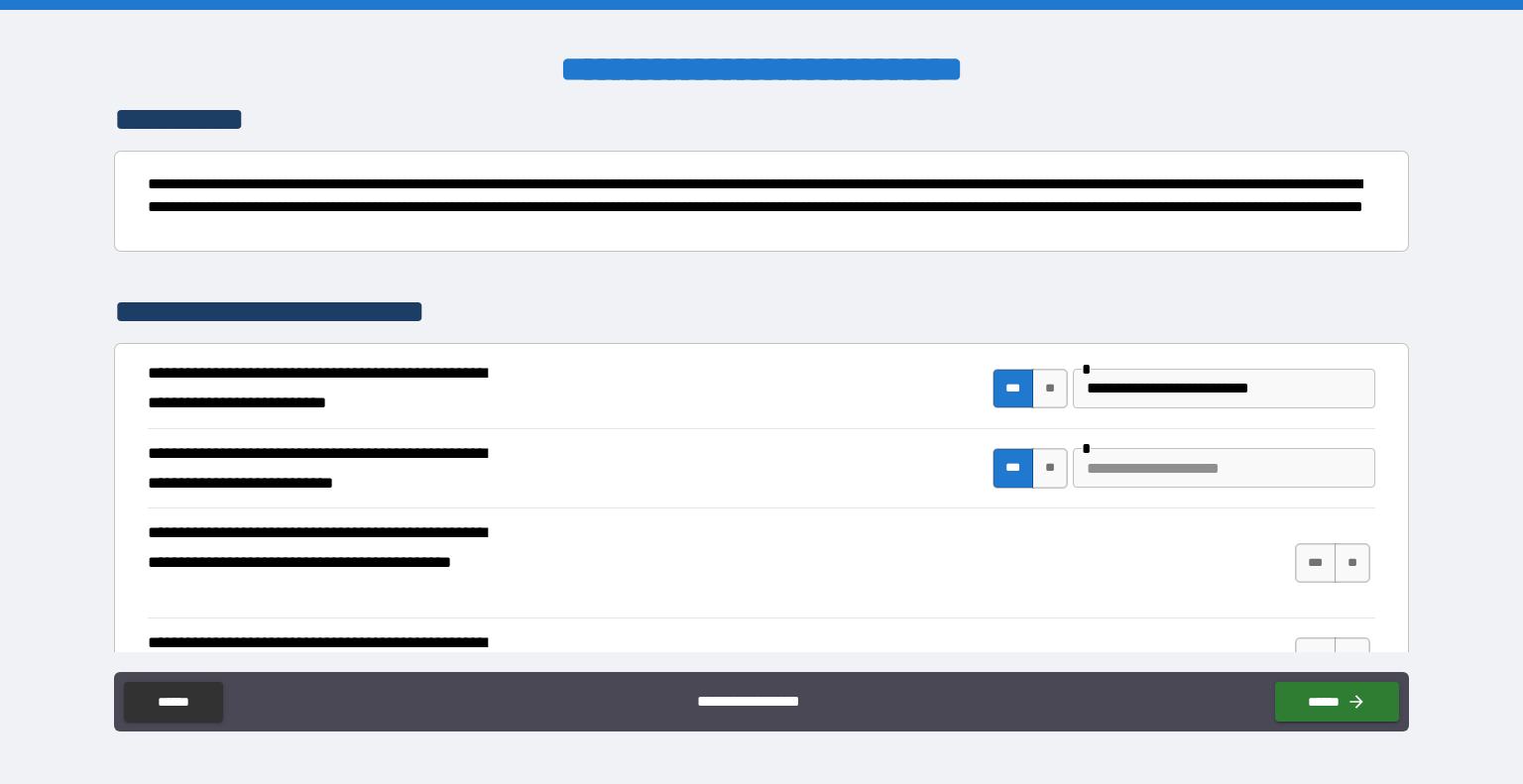 click at bounding box center [1224, 468] 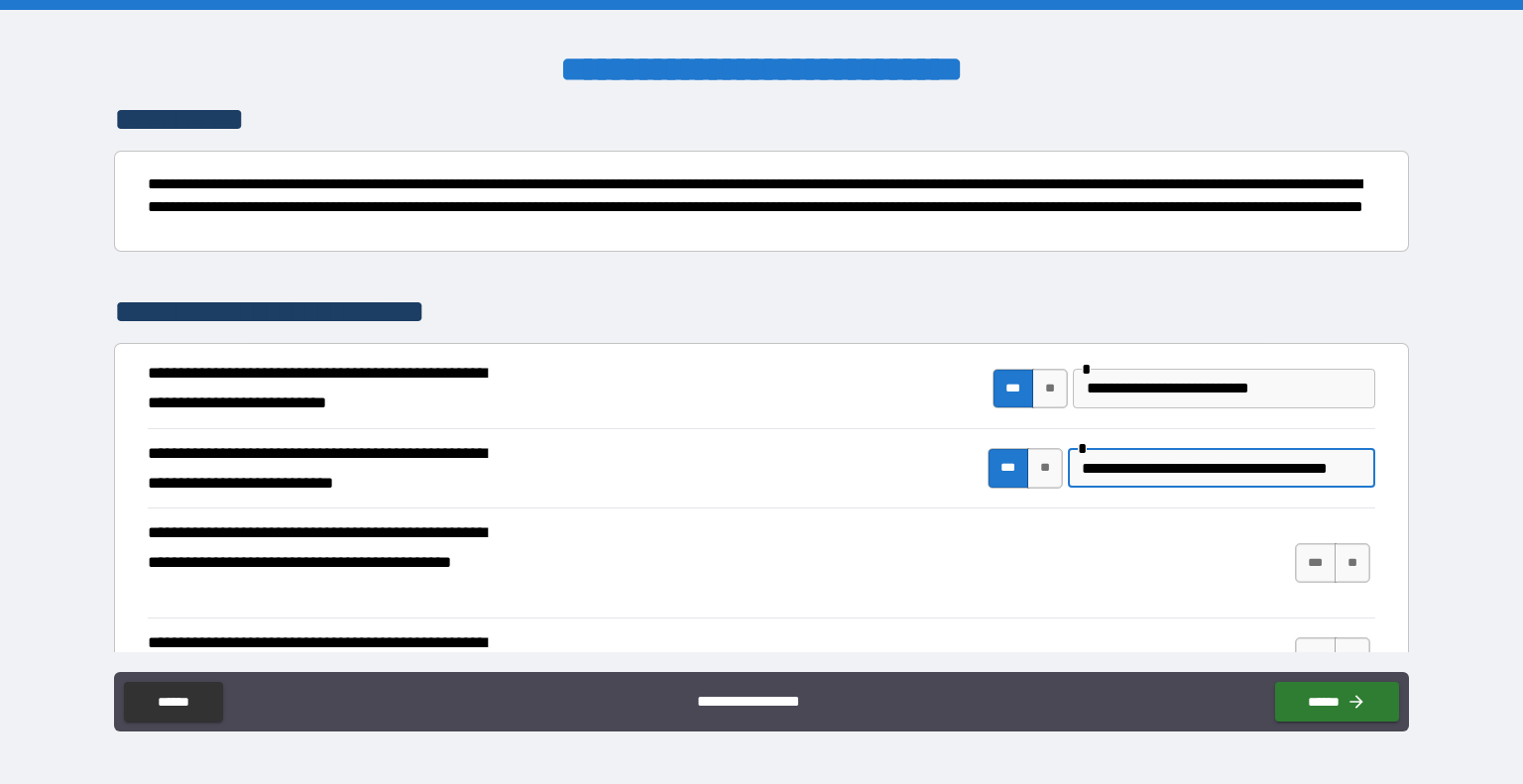 scroll, scrollTop: 0, scrollLeft: 48, axis: horizontal 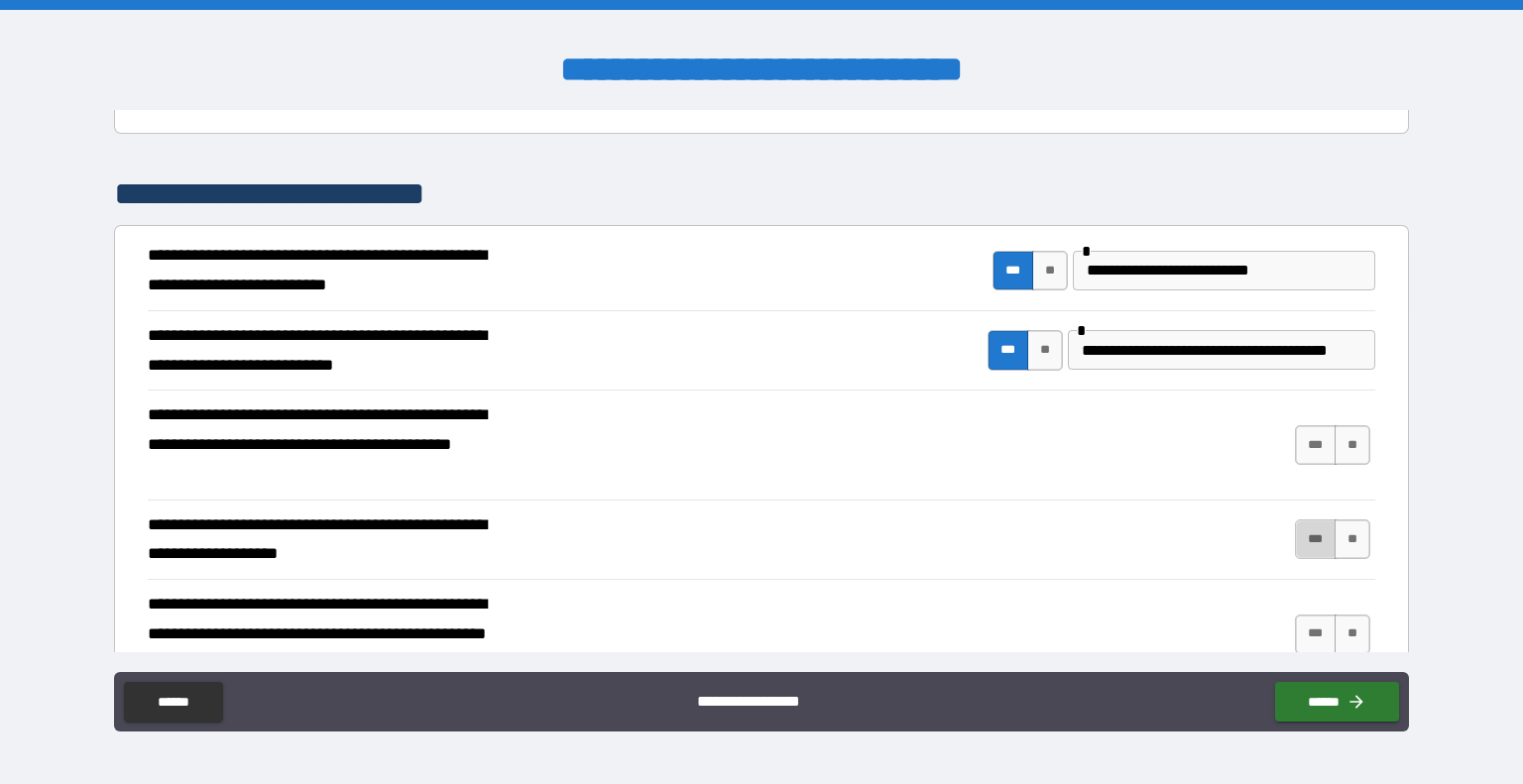 click on "***" at bounding box center [1316, 539] 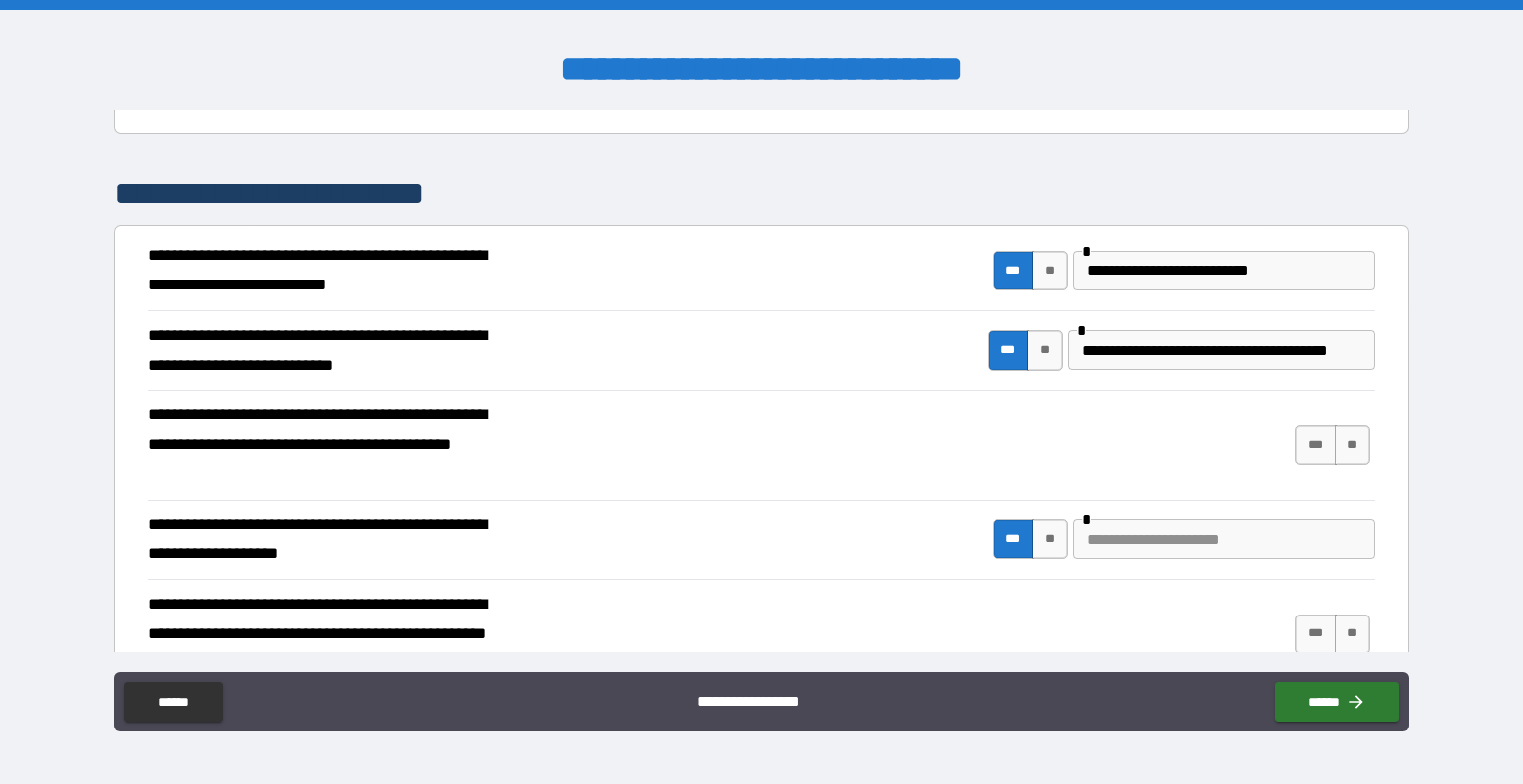 click at bounding box center [1224, 539] 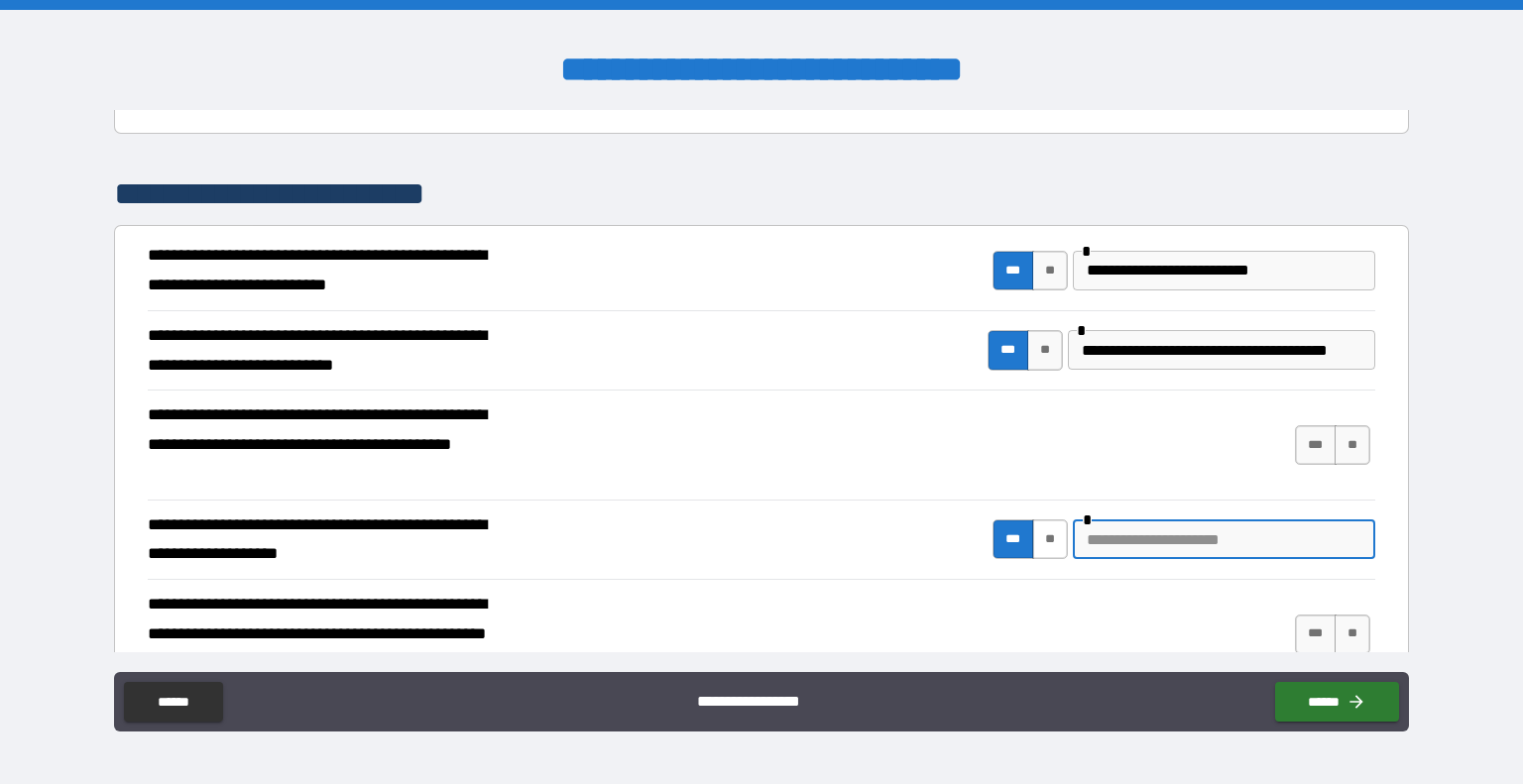 click on "**" at bounding box center [1050, 539] 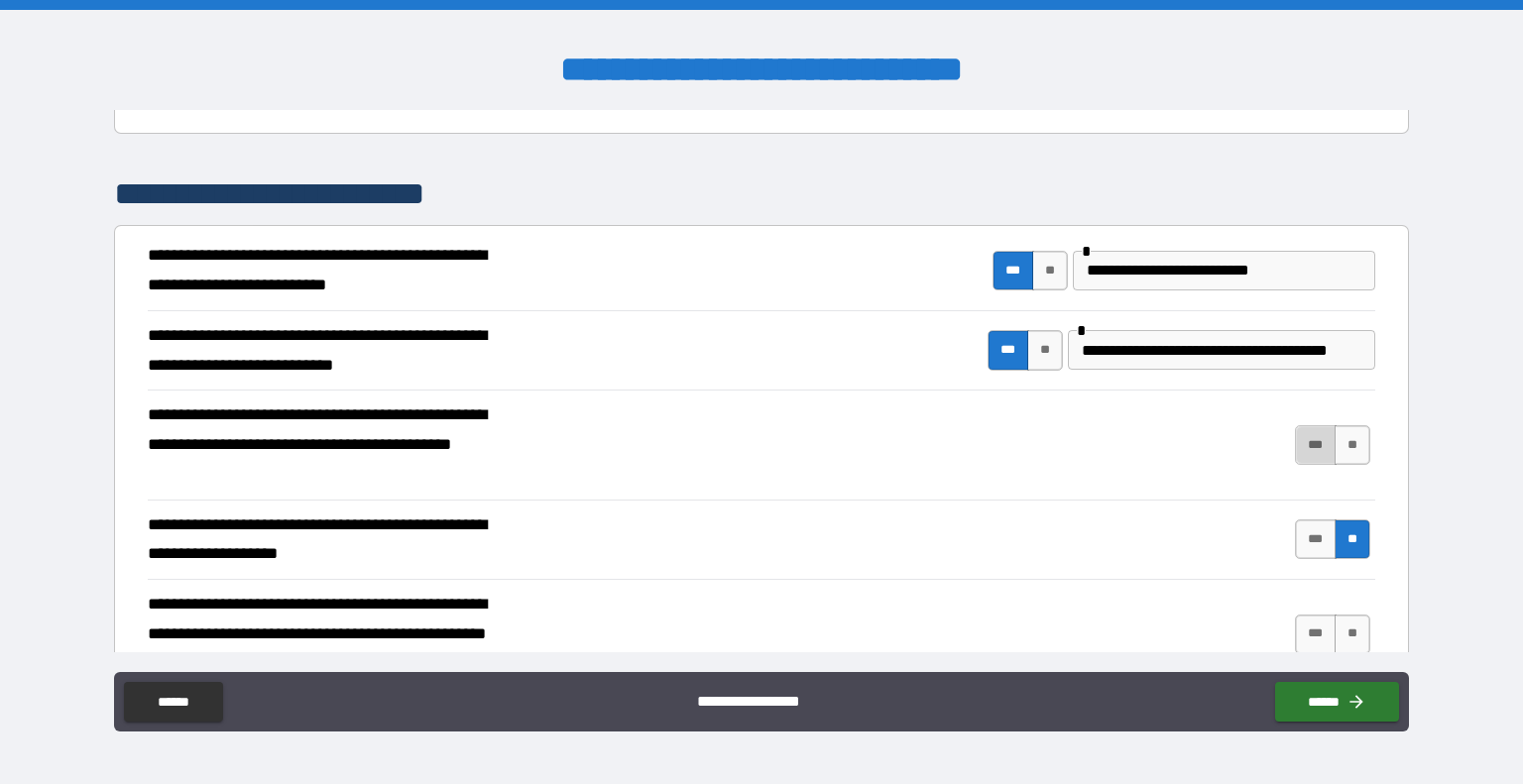 click on "***" at bounding box center [1316, 445] 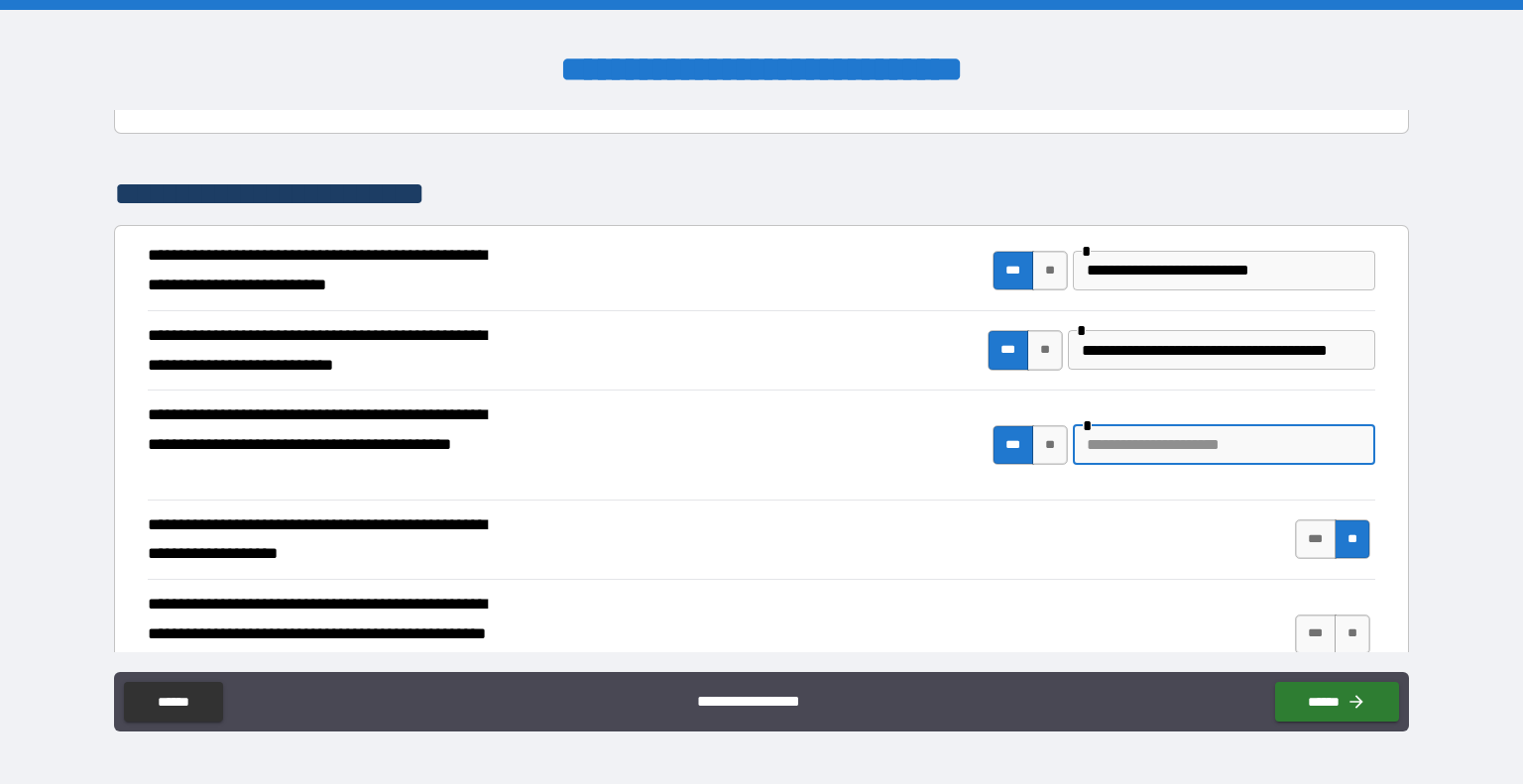 click at bounding box center (1224, 445) 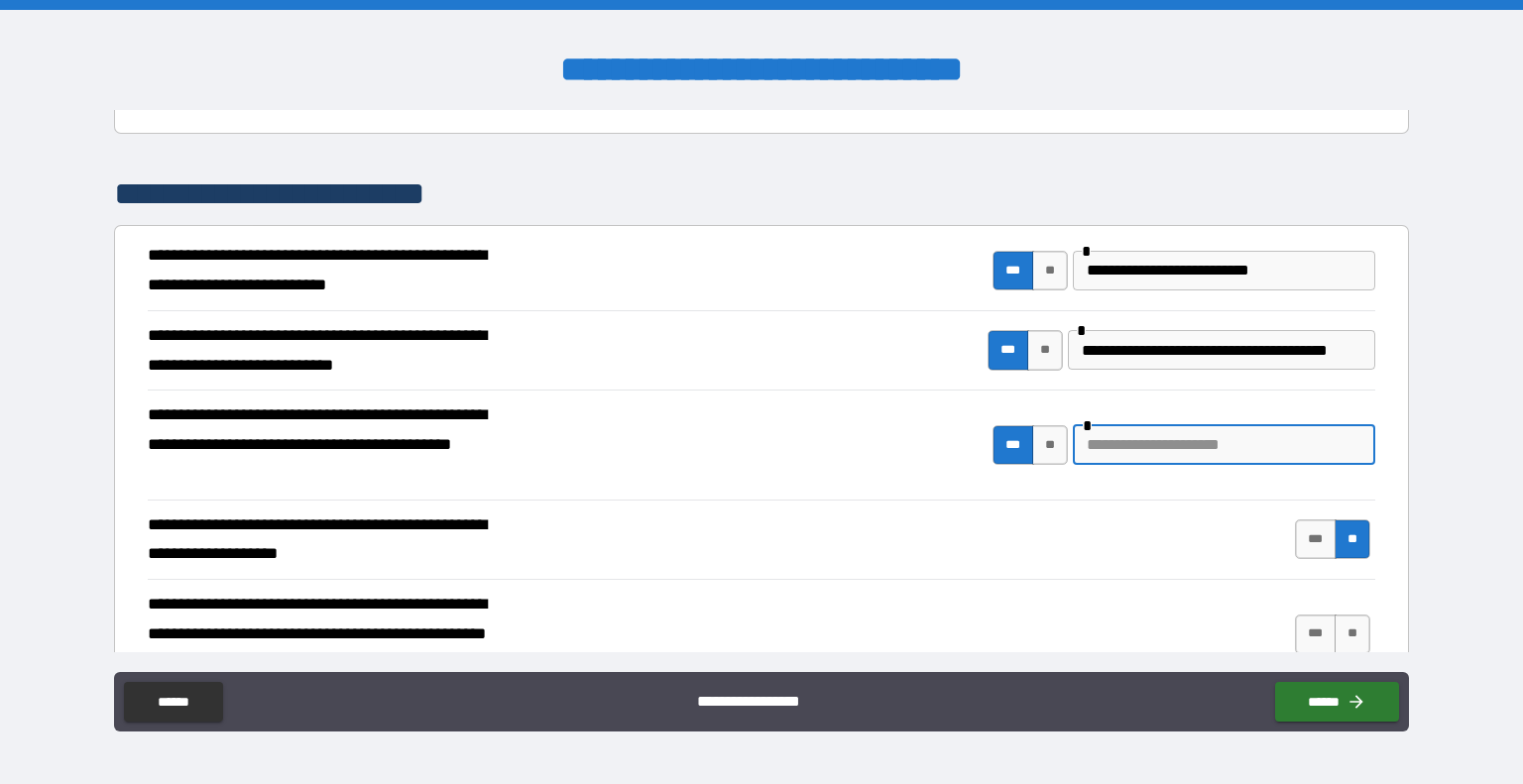 click at bounding box center [1224, 445] 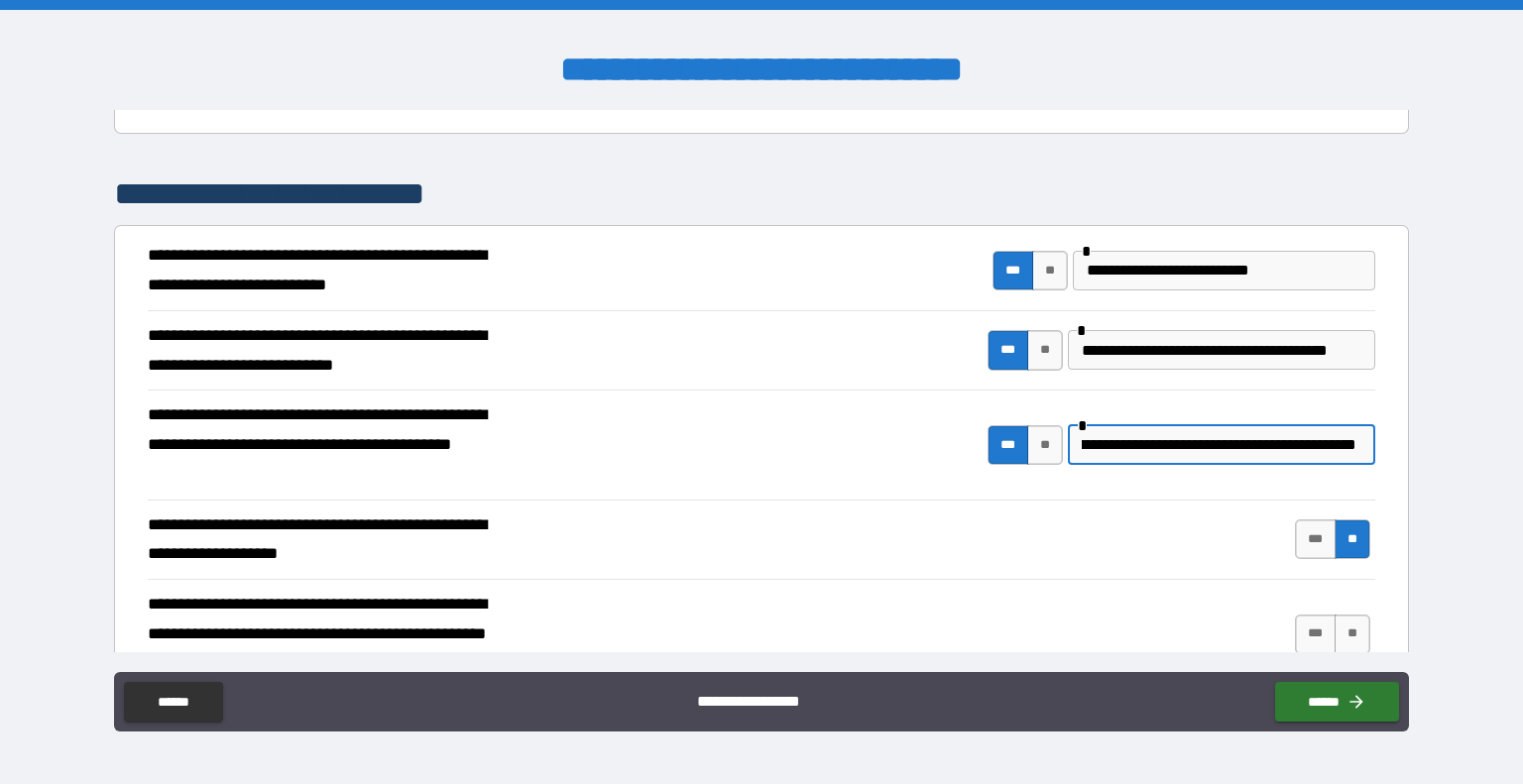 scroll, scrollTop: 0, scrollLeft: 123, axis: horizontal 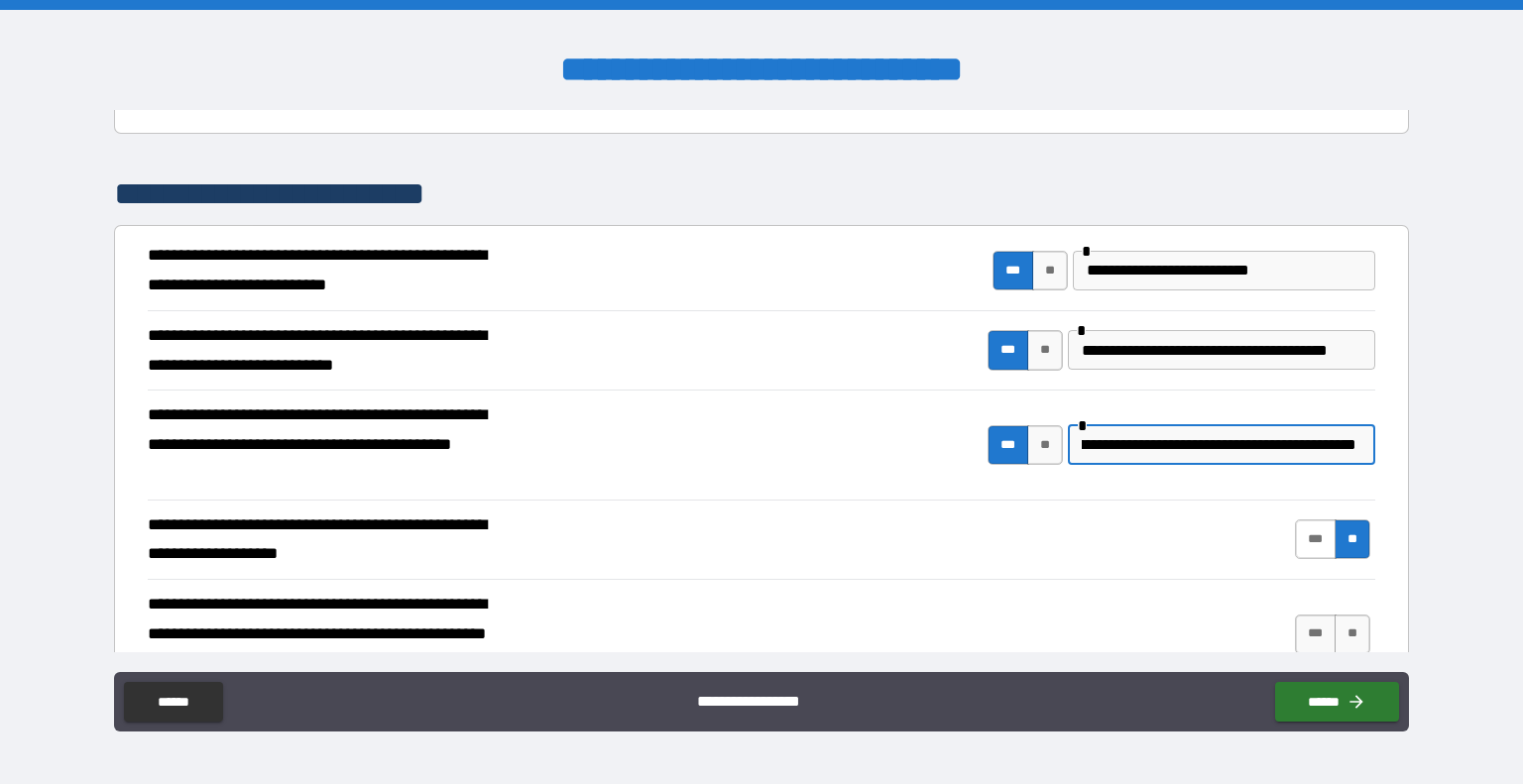 click on "***" at bounding box center [1316, 539] 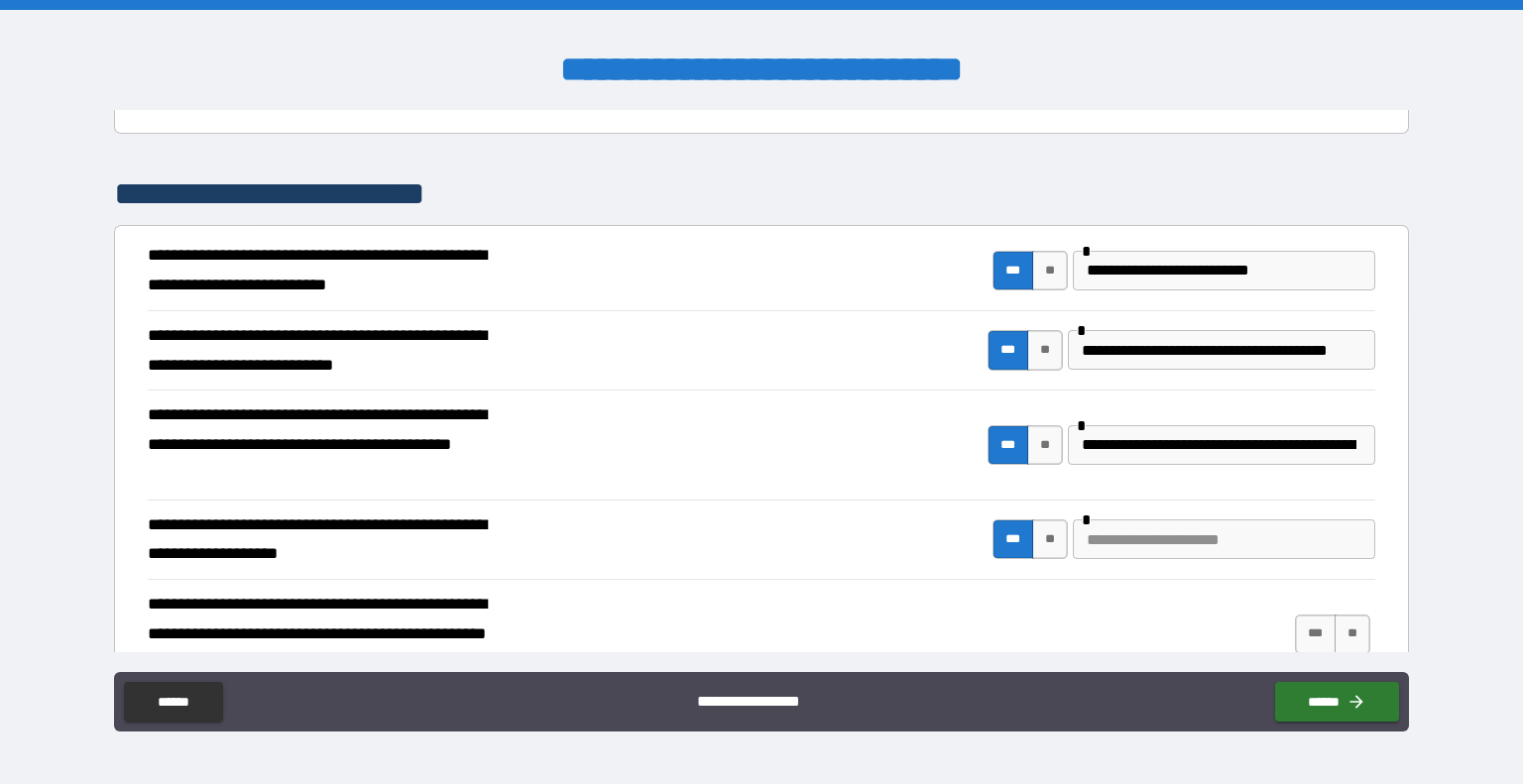 click at bounding box center [1224, 539] 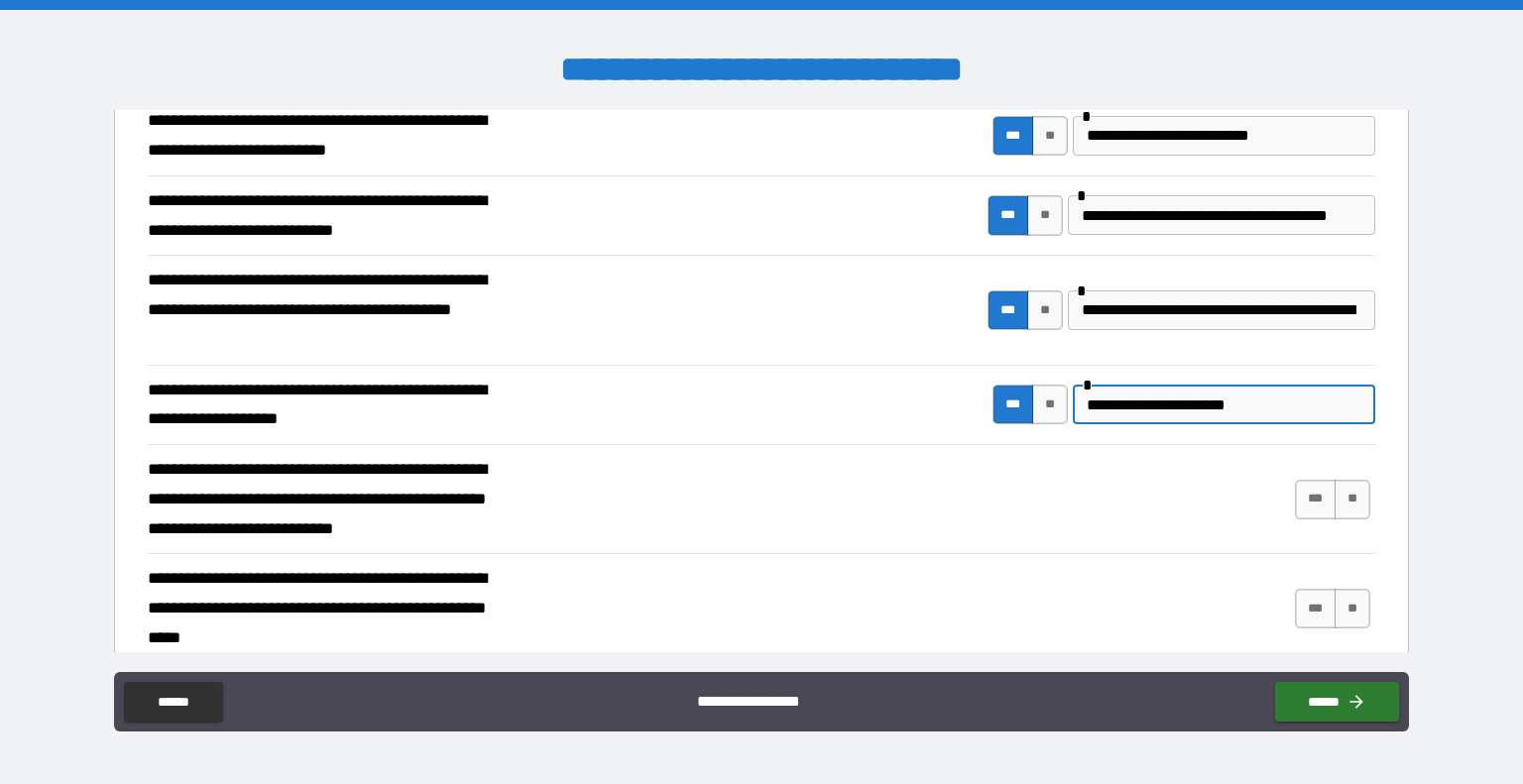 scroll, scrollTop: 428, scrollLeft: 0, axis: vertical 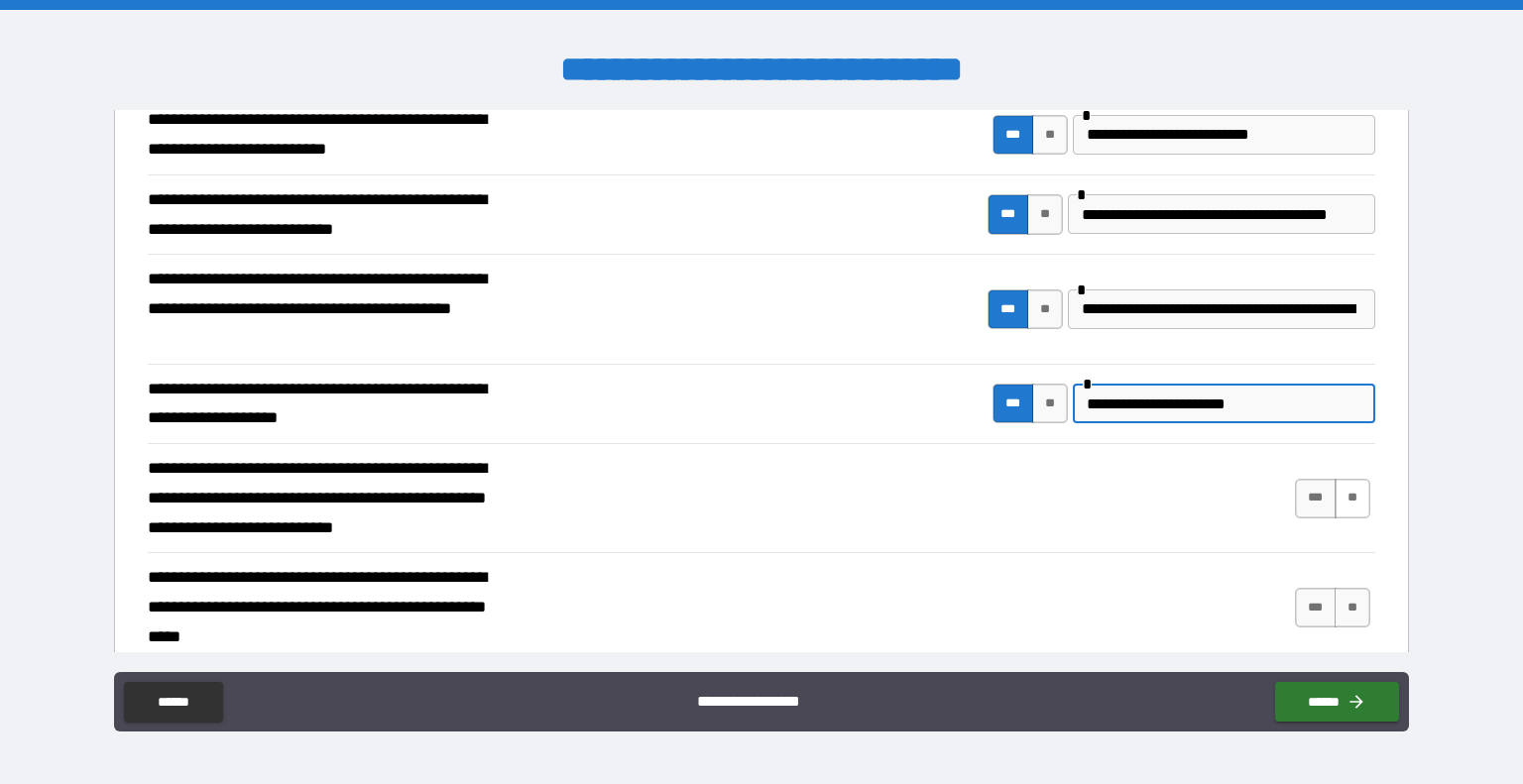 click on "**" at bounding box center [1352, 499] 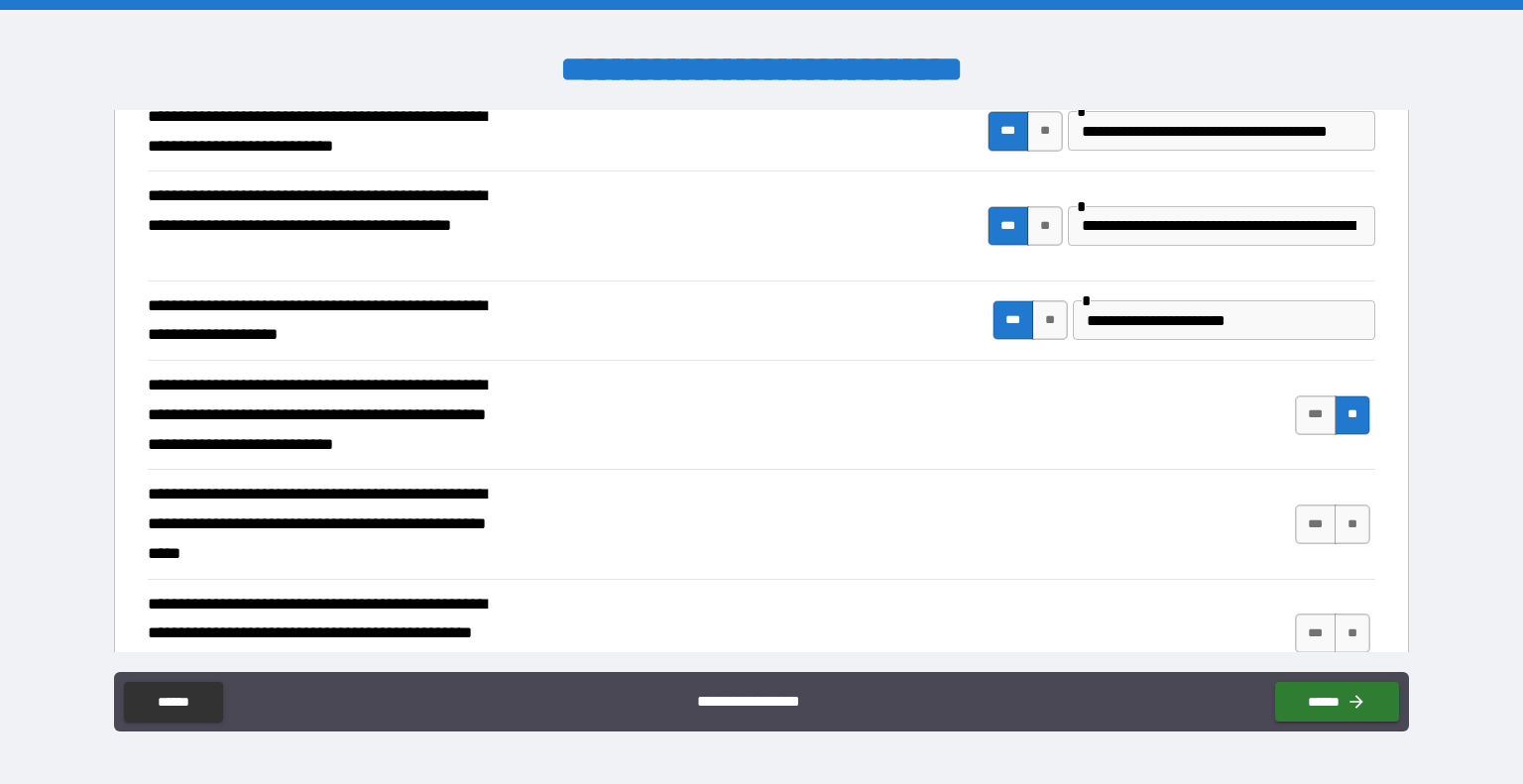 scroll, scrollTop: 558, scrollLeft: 0, axis: vertical 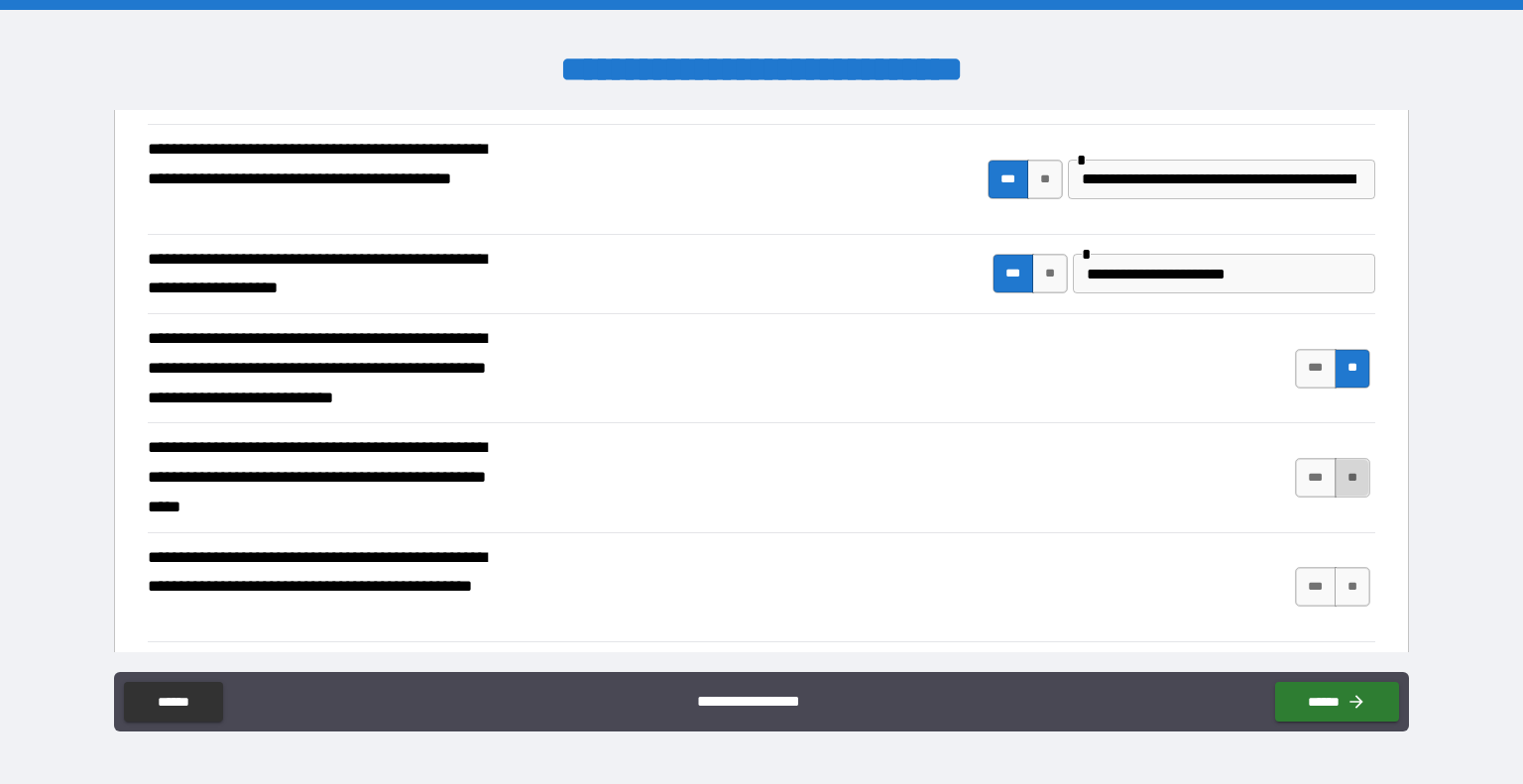 click on "**" at bounding box center [1352, 478] 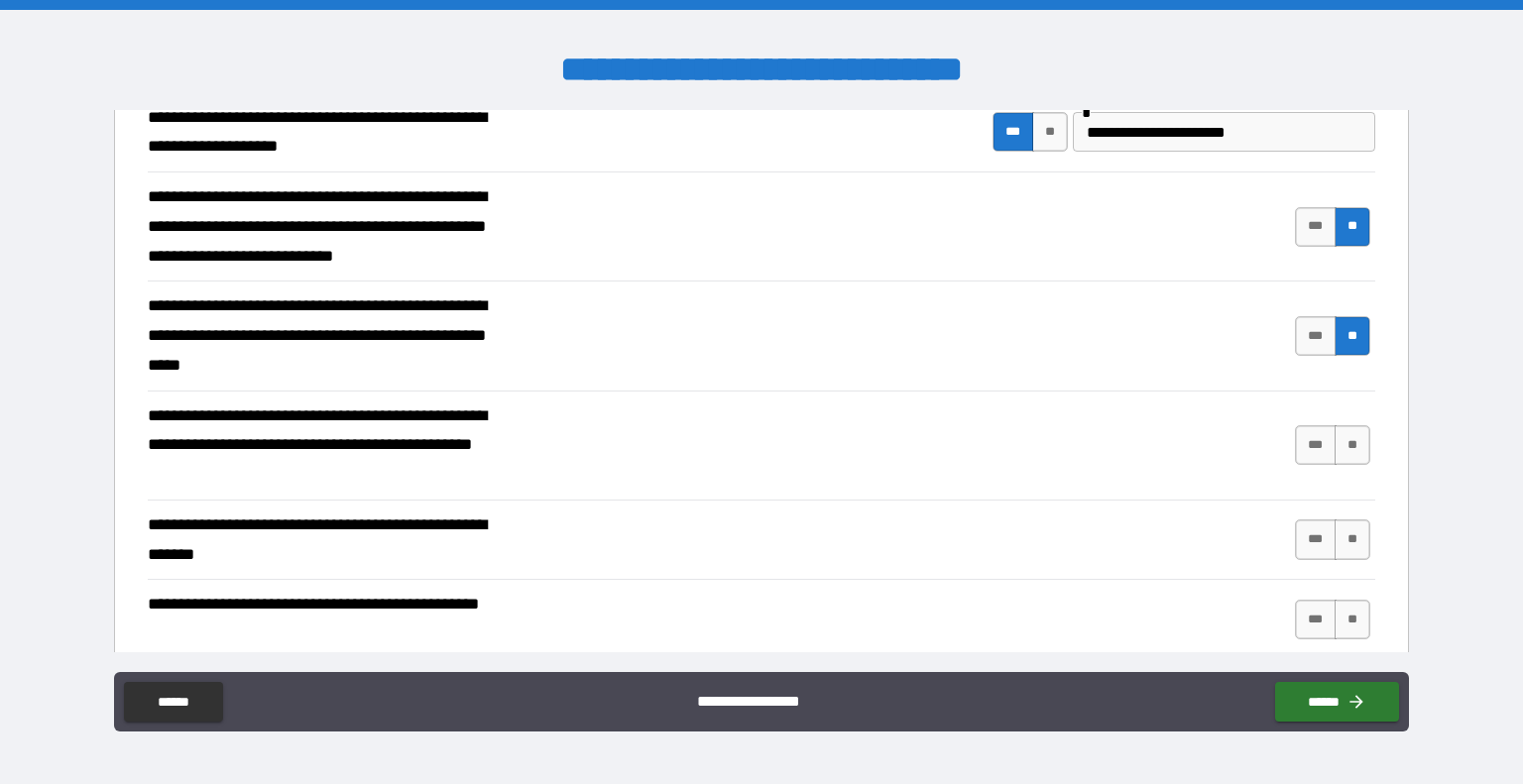 scroll, scrollTop: 699, scrollLeft: 0, axis: vertical 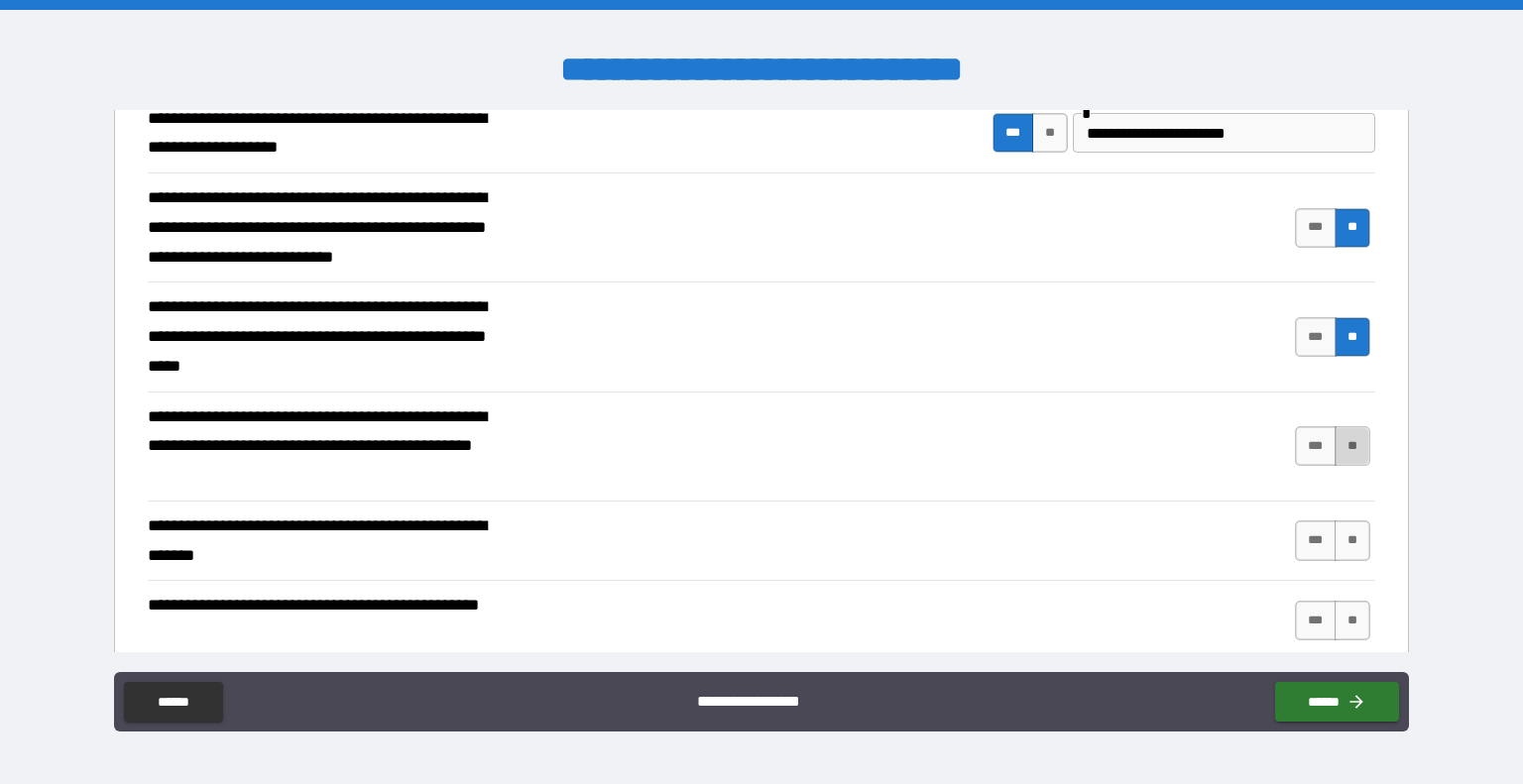 click on "**" at bounding box center [1352, 446] 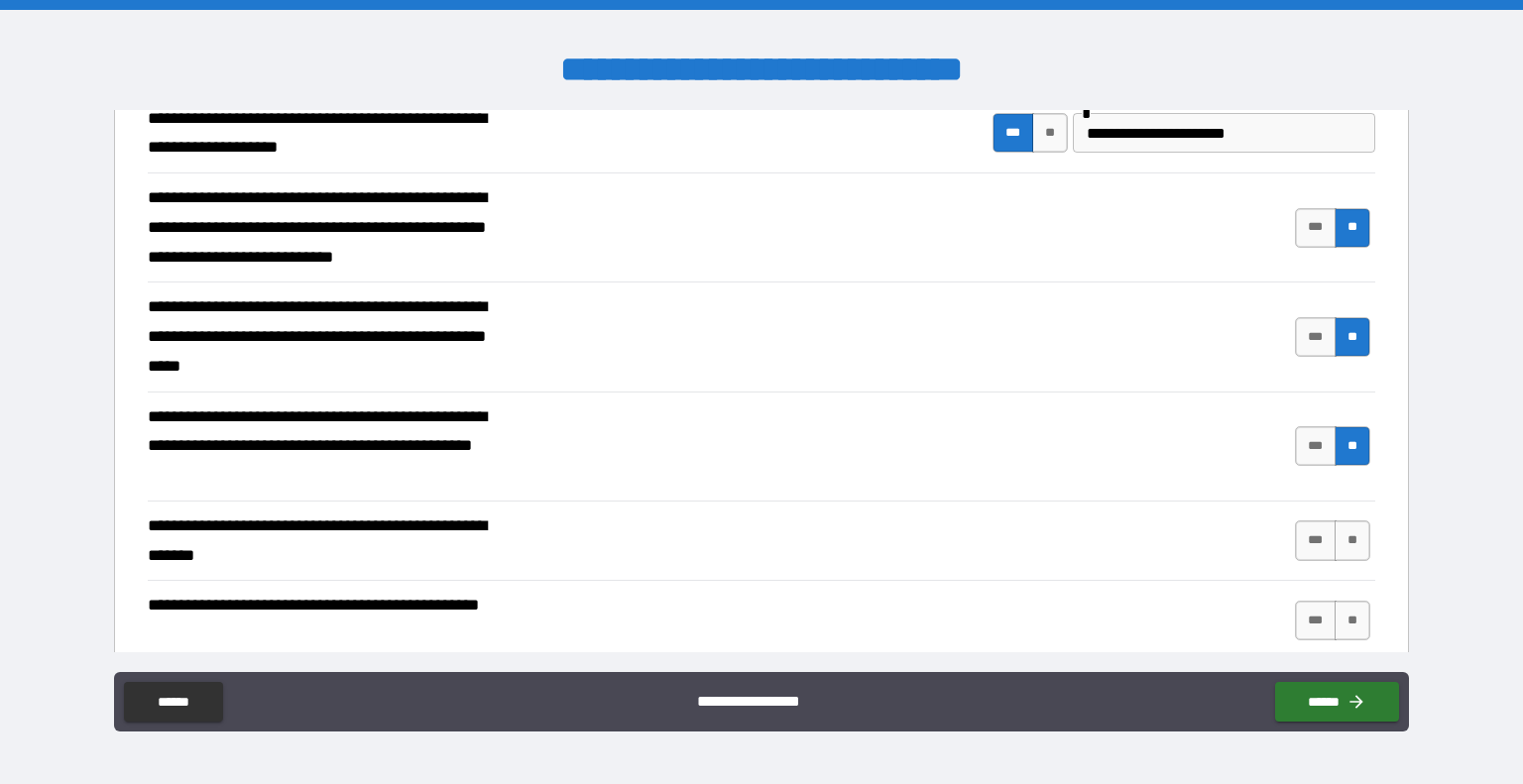 scroll, scrollTop: 846, scrollLeft: 0, axis: vertical 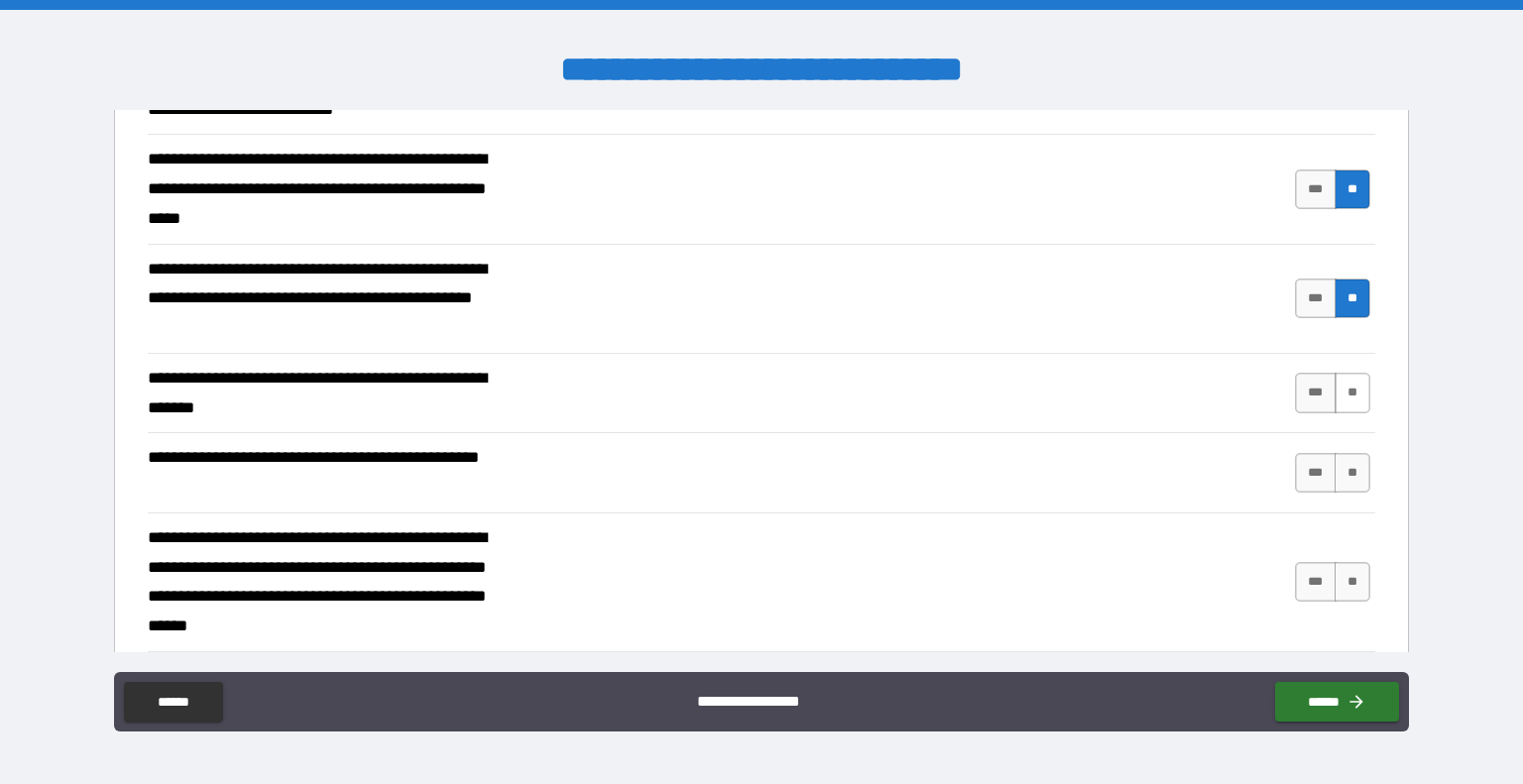 click on "**" at bounding box center [1352, 392] 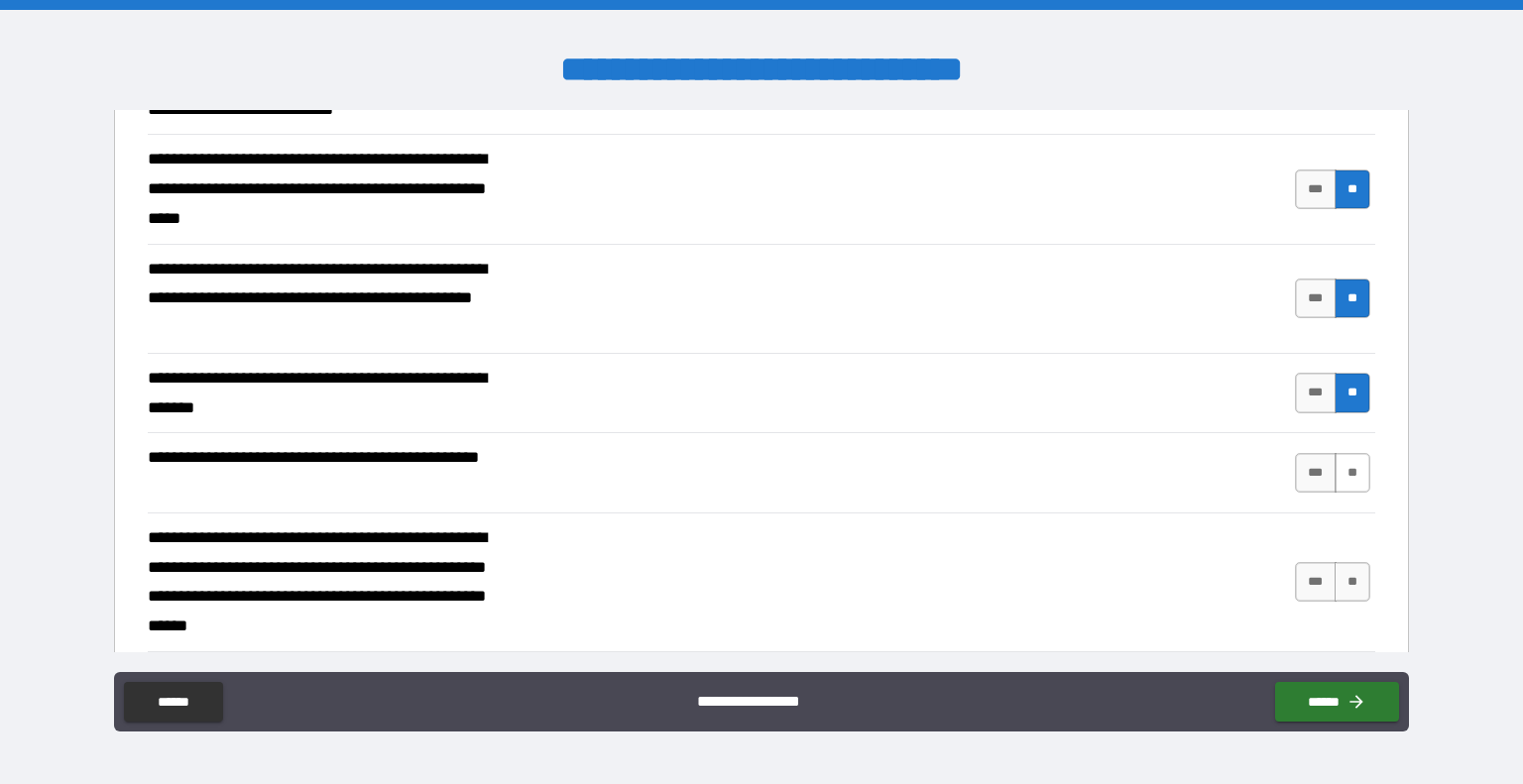 click on "**" at bounding box center (1352, 473) 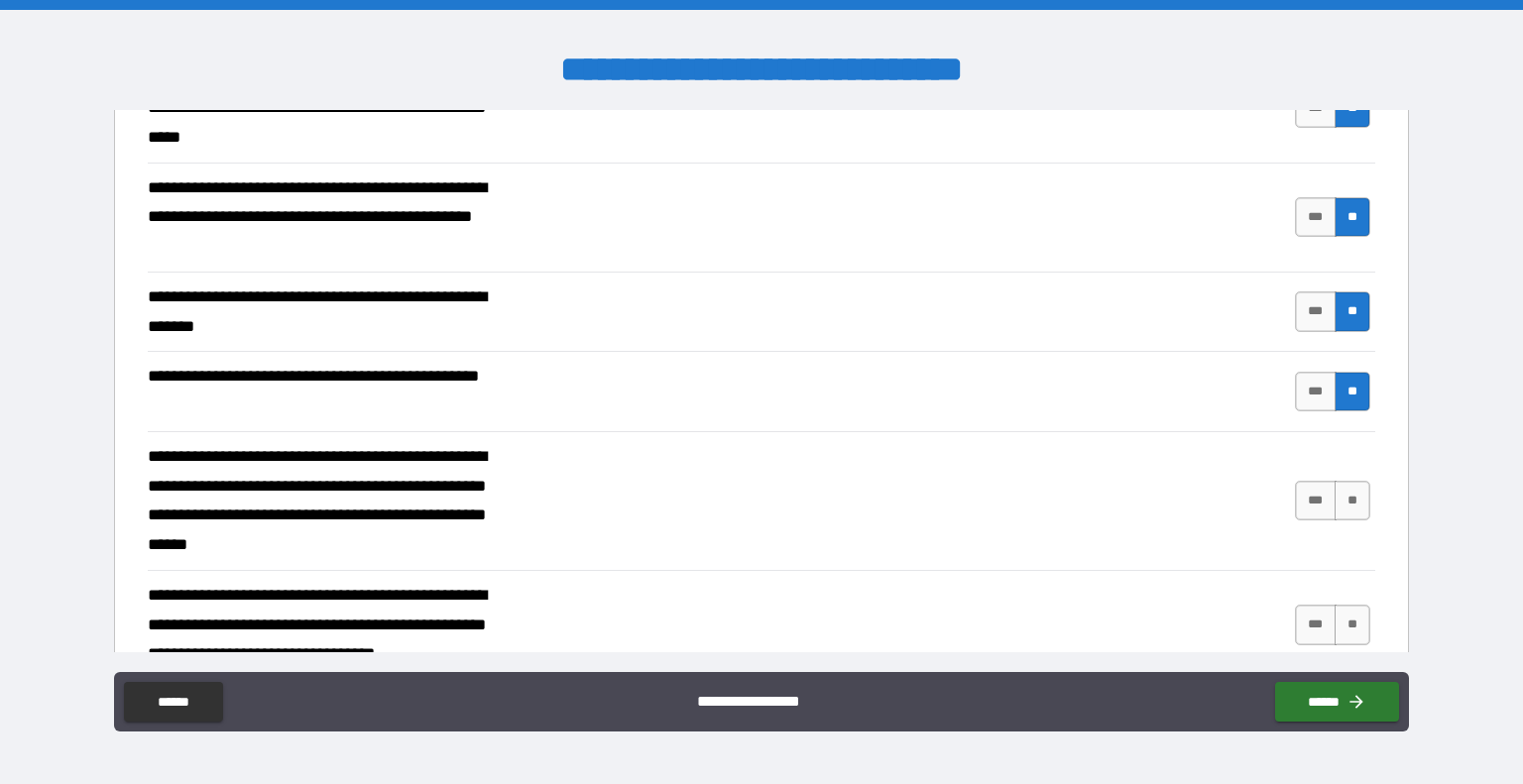 scroll, scrollTop: 932, scrollLeft: 0, axis: vertical 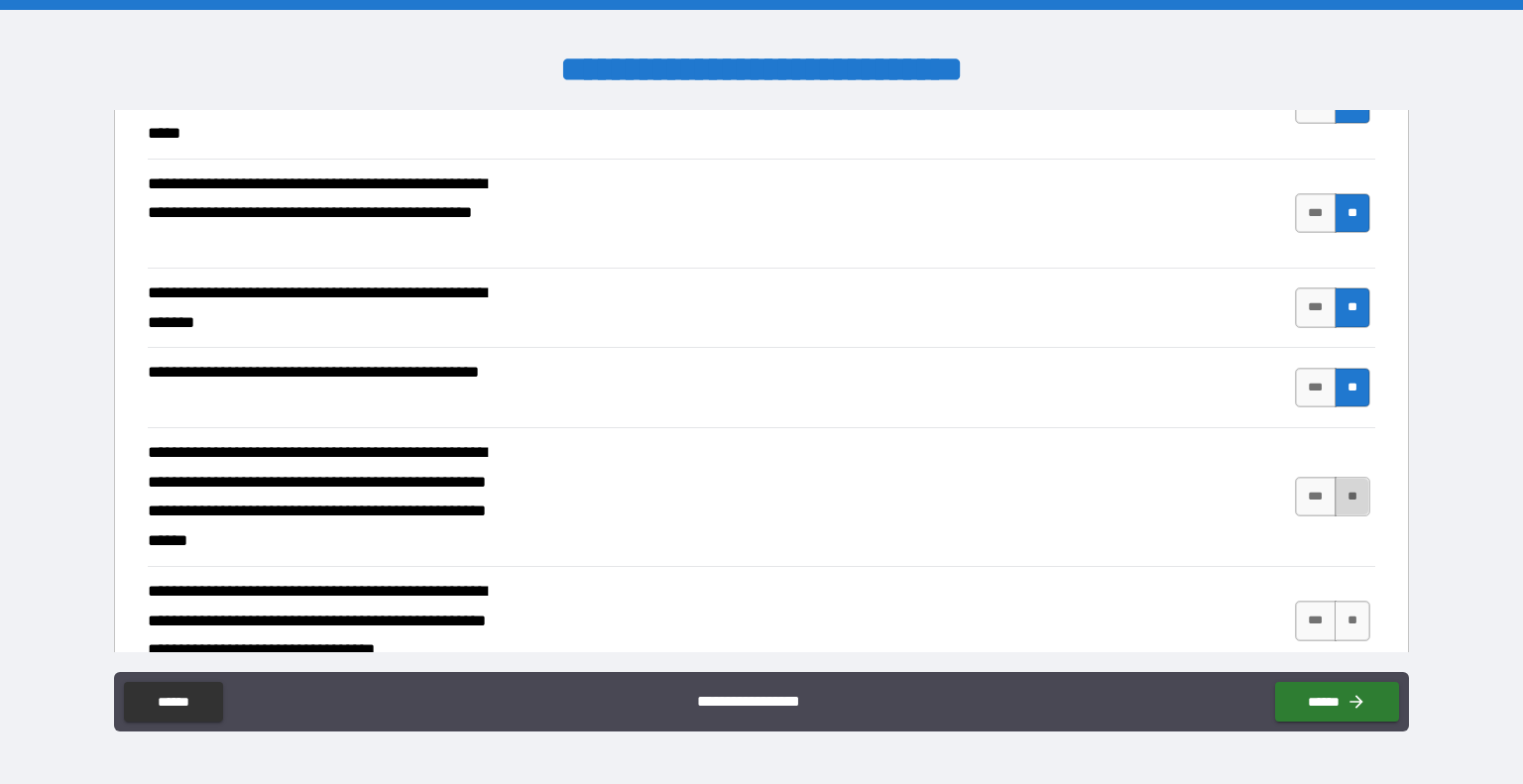 click on "**" at bounding box center (1352, 497) 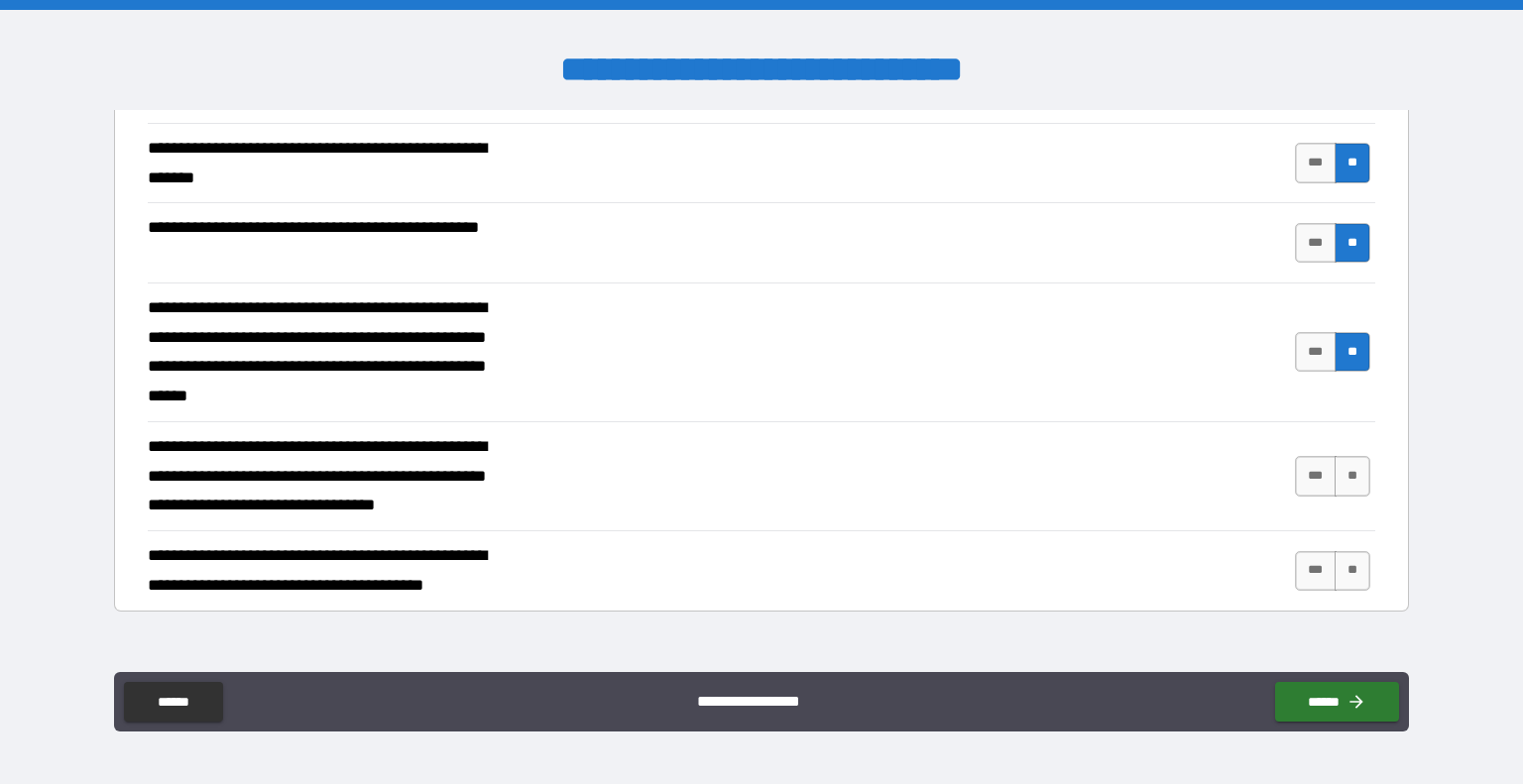 scroll, scrollTop: 1077, scrollLeft: 0, axis: vertical 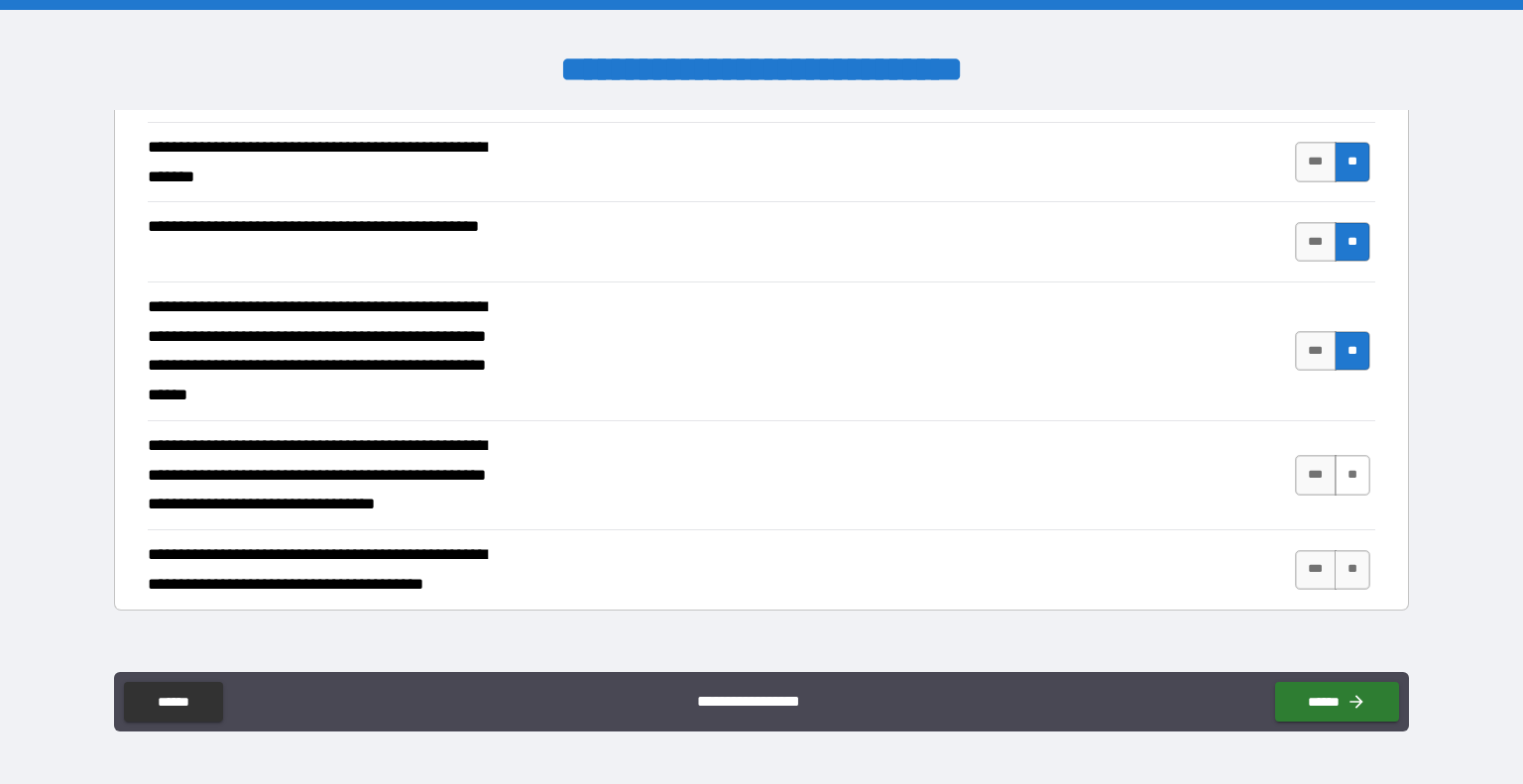 click on "**" at bounding box center [1352, 475] 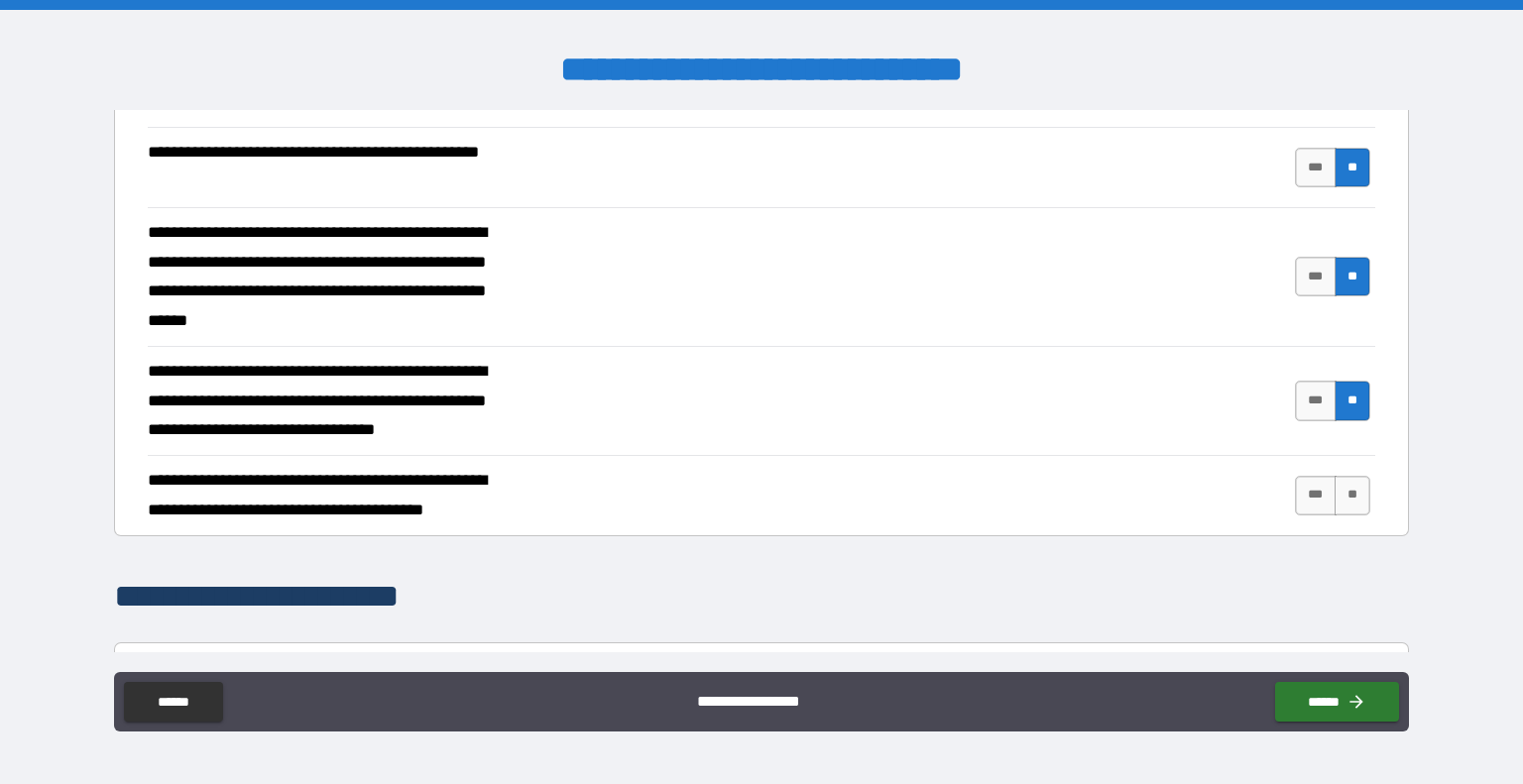 scroll, scrollTop: 1156, scrollLeft: 0, axis: vertical 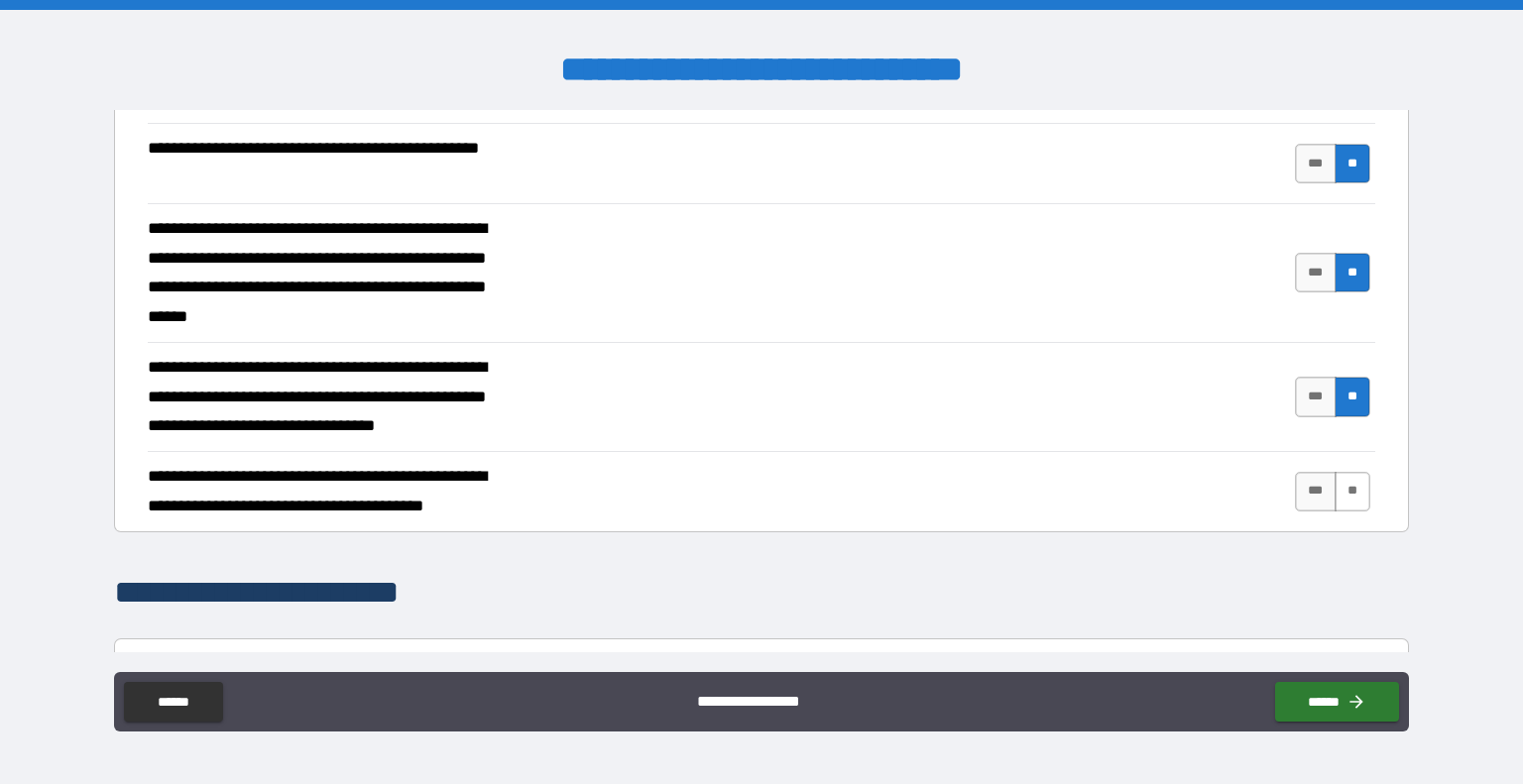 click on "**" at bounding box center (1352, 492) 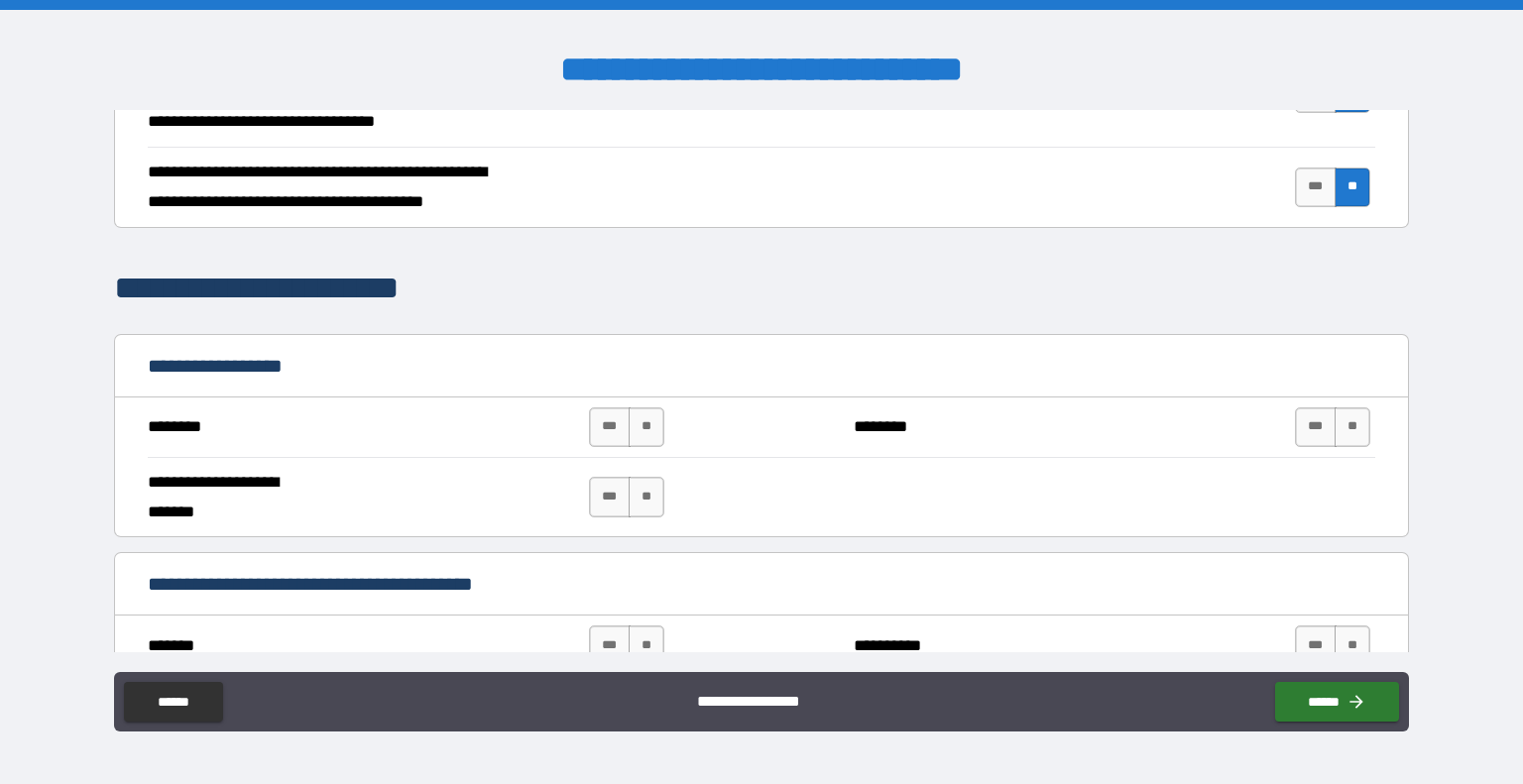 scroll, scrollTop: 1466, scrollLeft: 0, axis: vertical 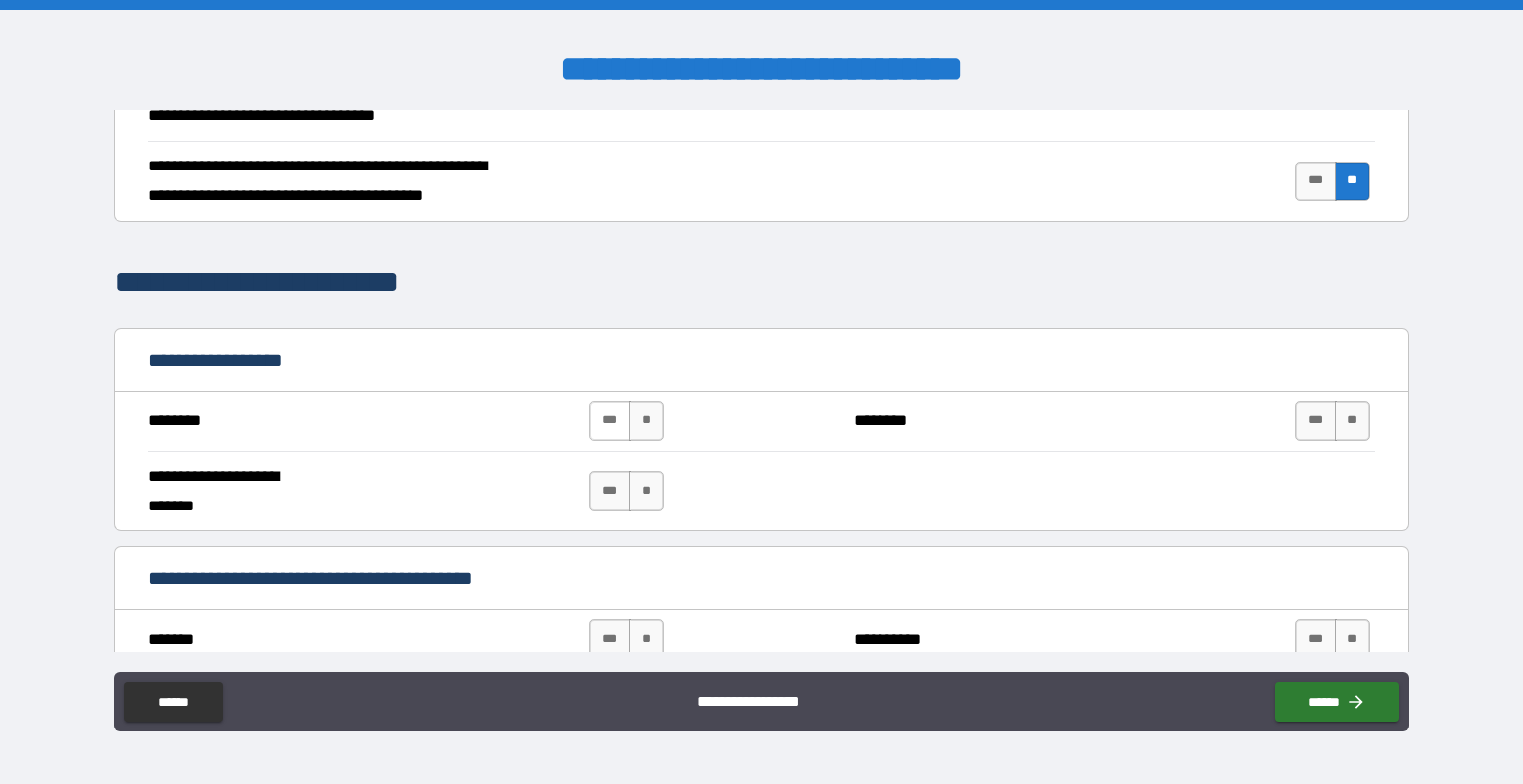 click on "***" at bounding box center (610, 421) 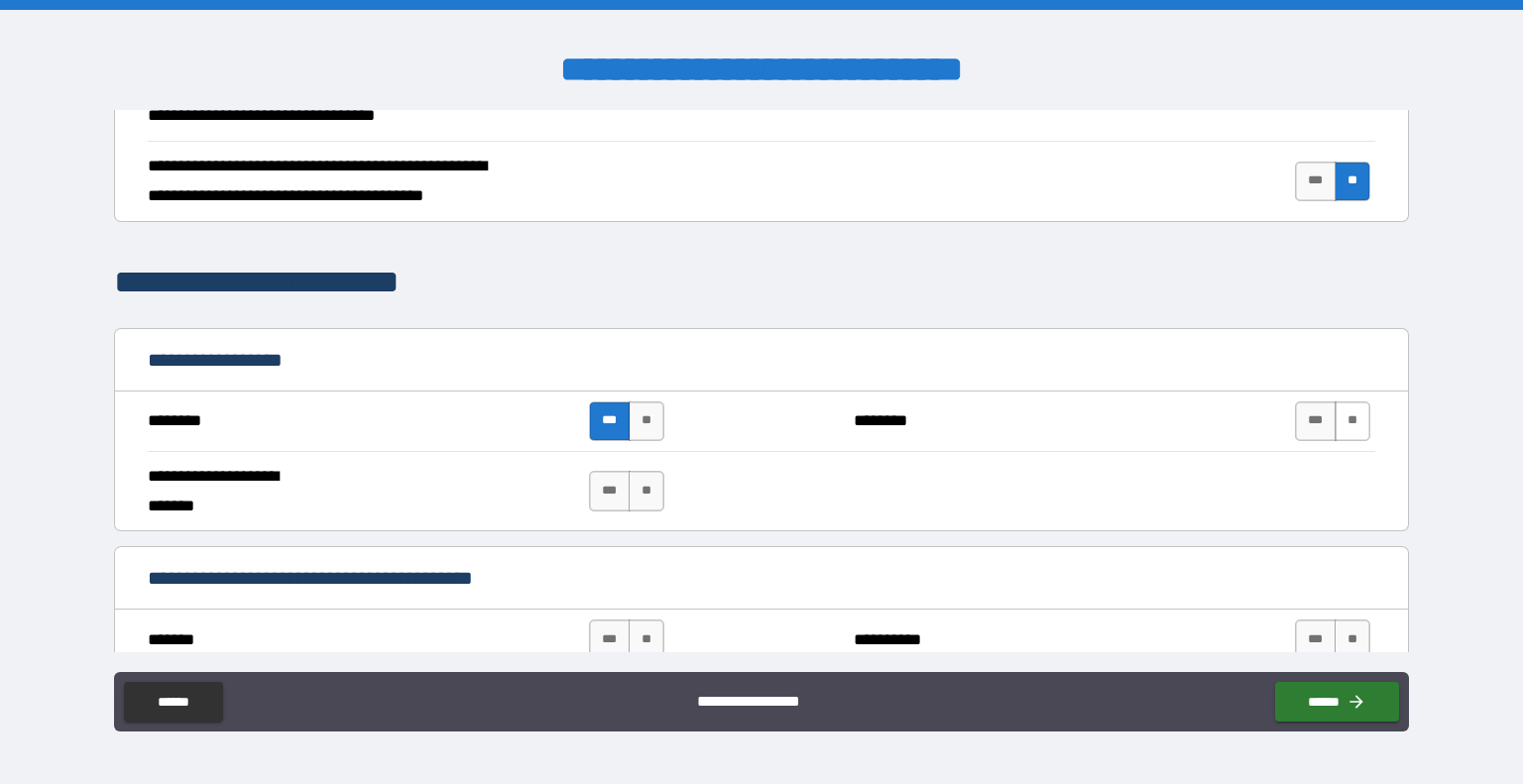 click on "**" at bounding box center [1352, 421] 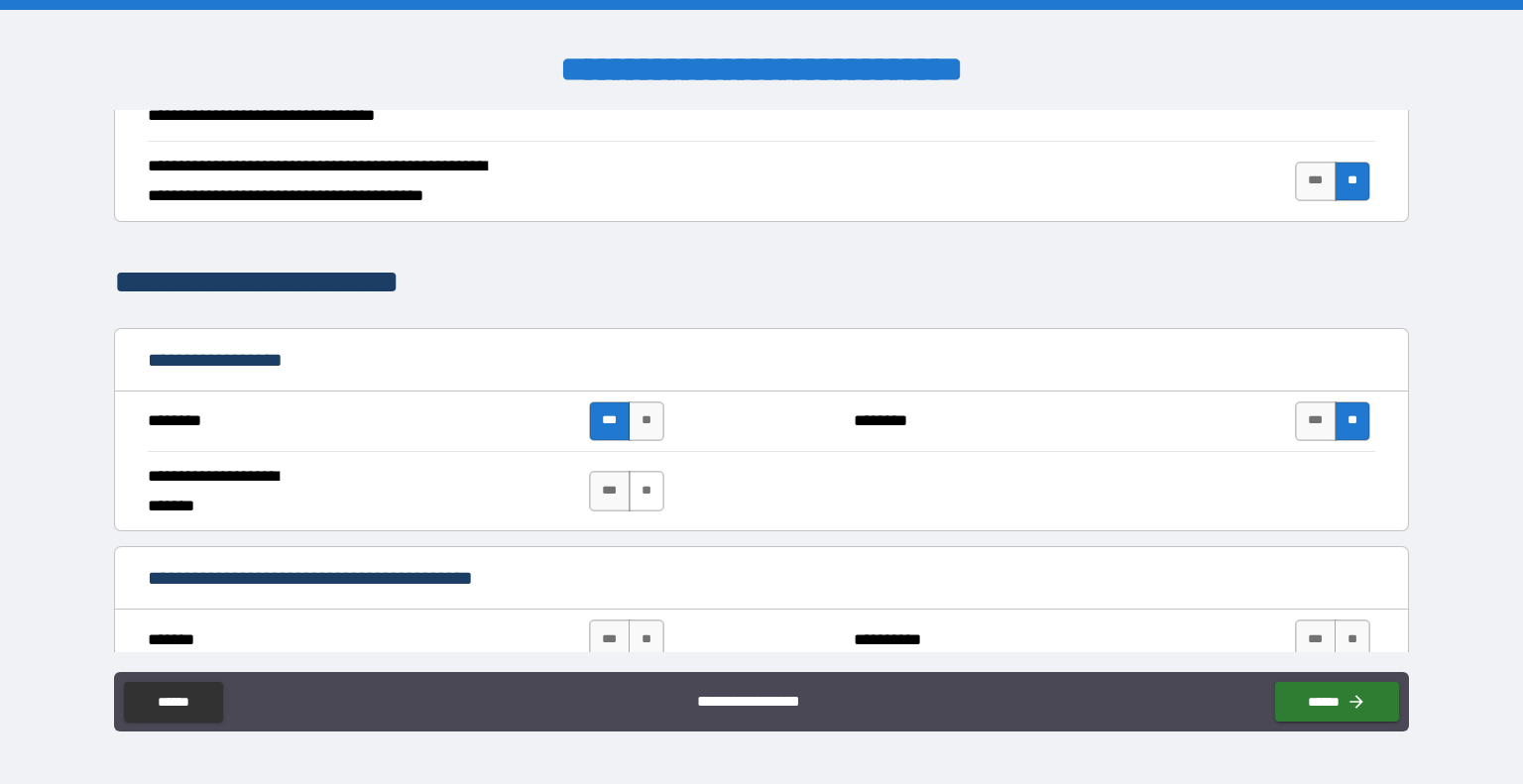 click on "**" at bounding box center [646, 491] 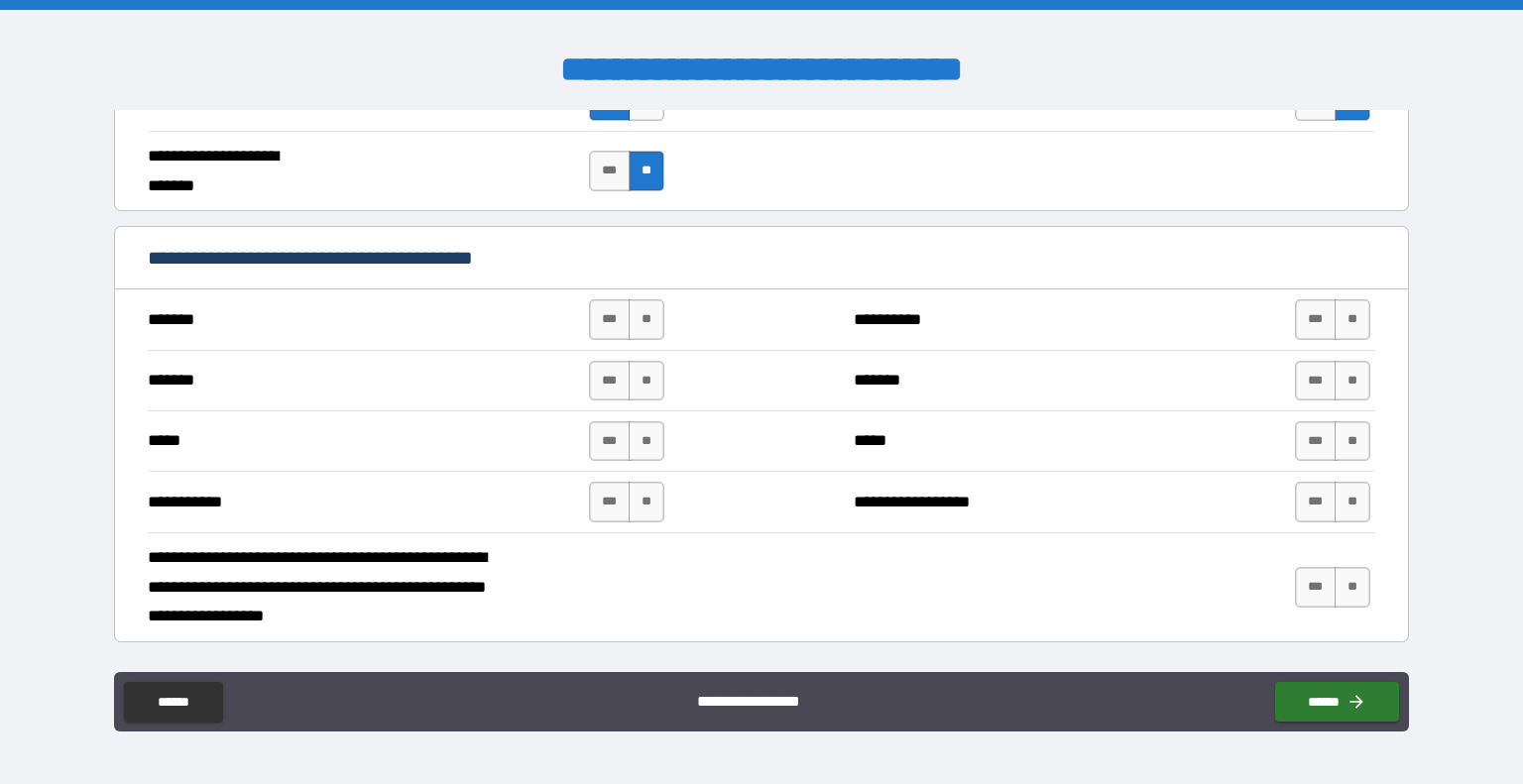 scroll, scrollTop: 1800, scrollLeft: 0, axis: vertical 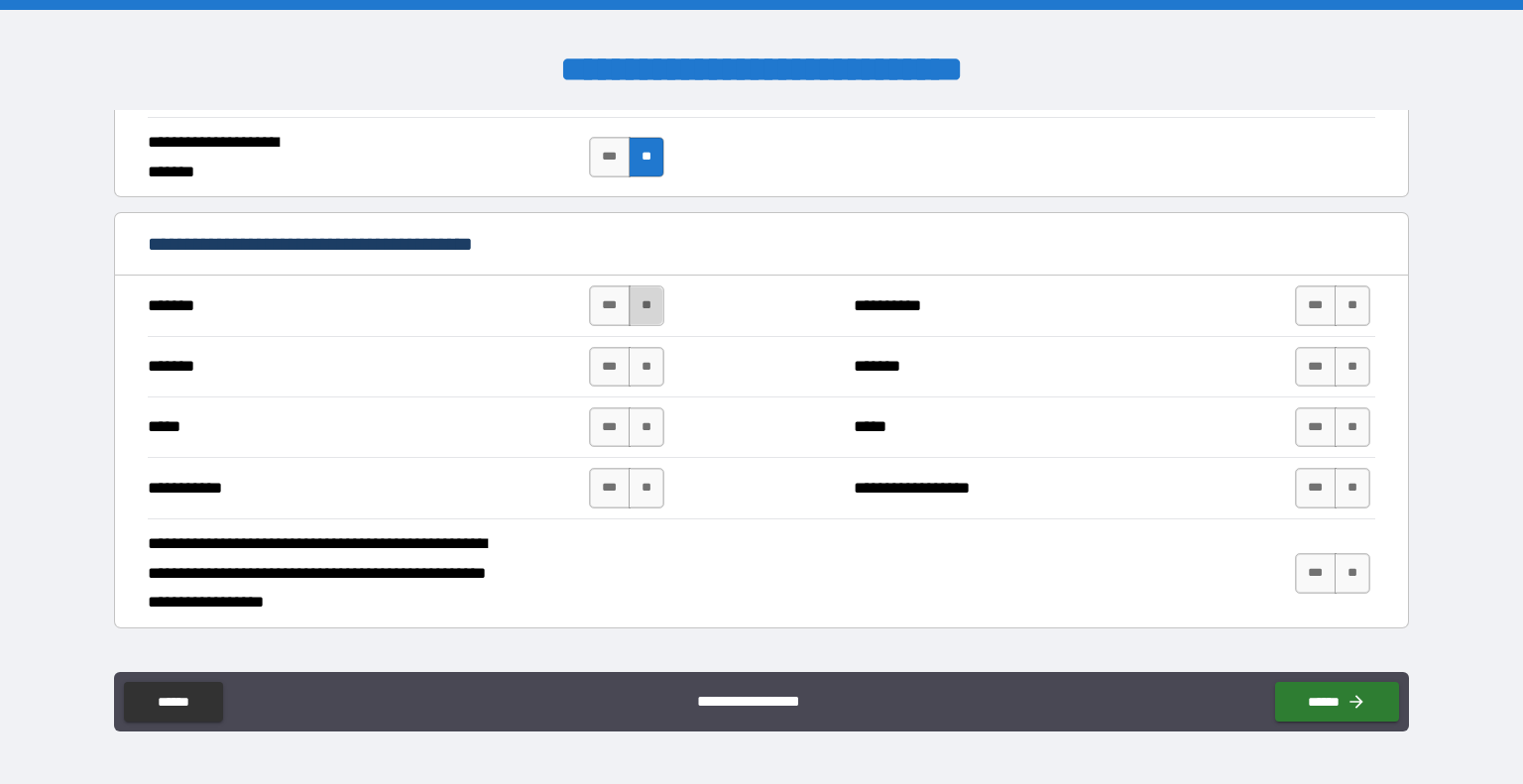 click on "**" at bounding box center (646, 305) 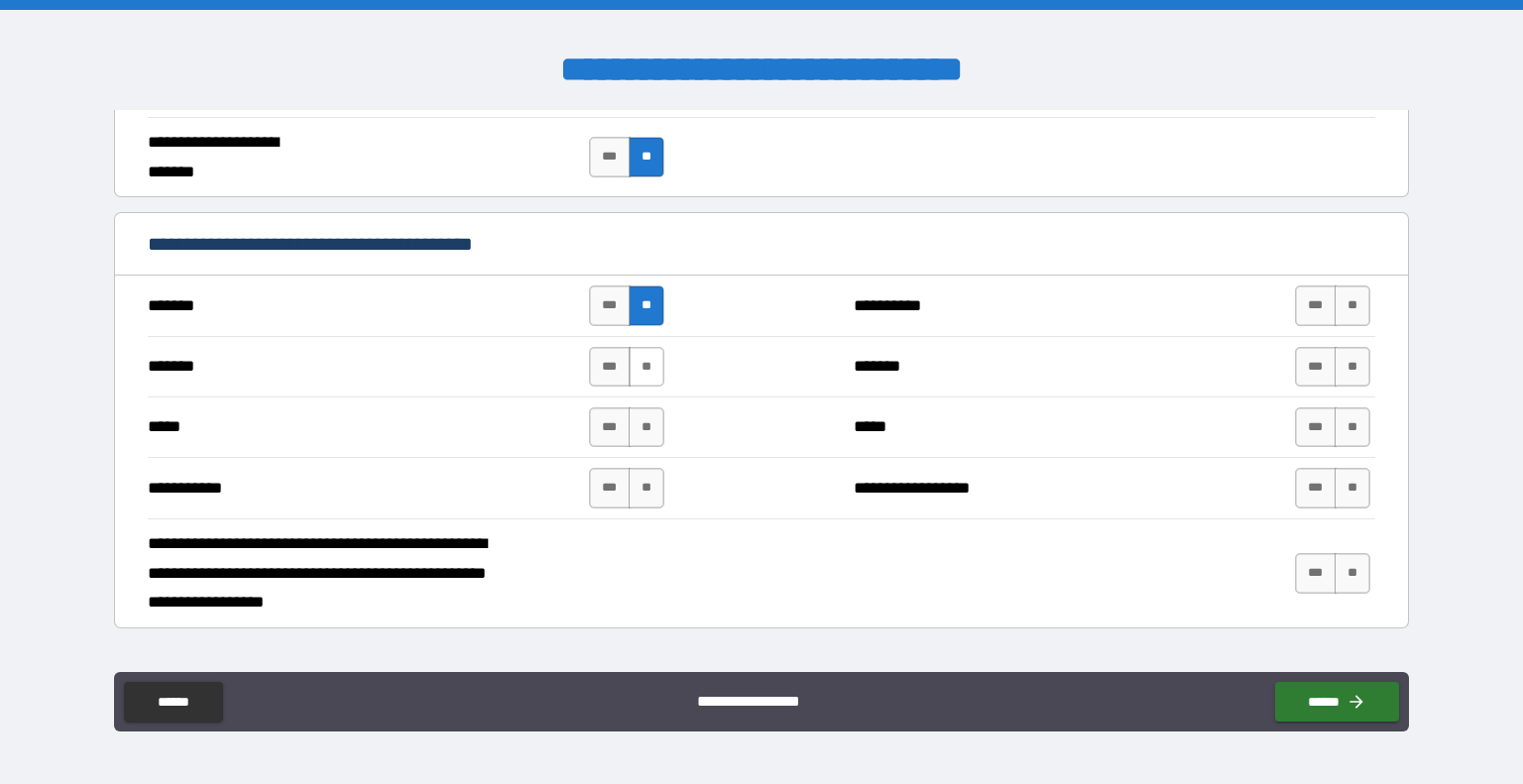 click on "**" at bounding box center [646, 367] 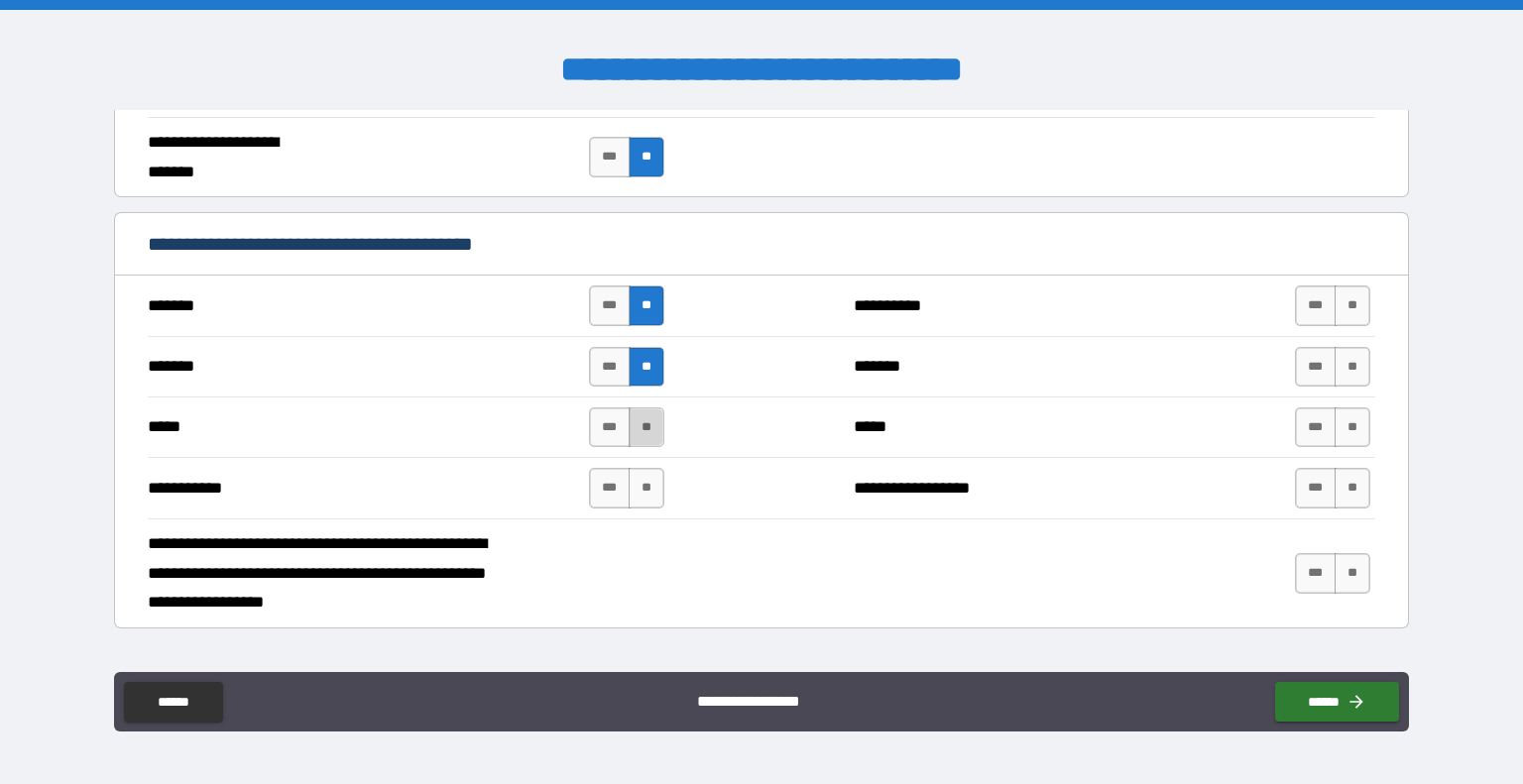 click on "**" at bounding box center [646, 427] 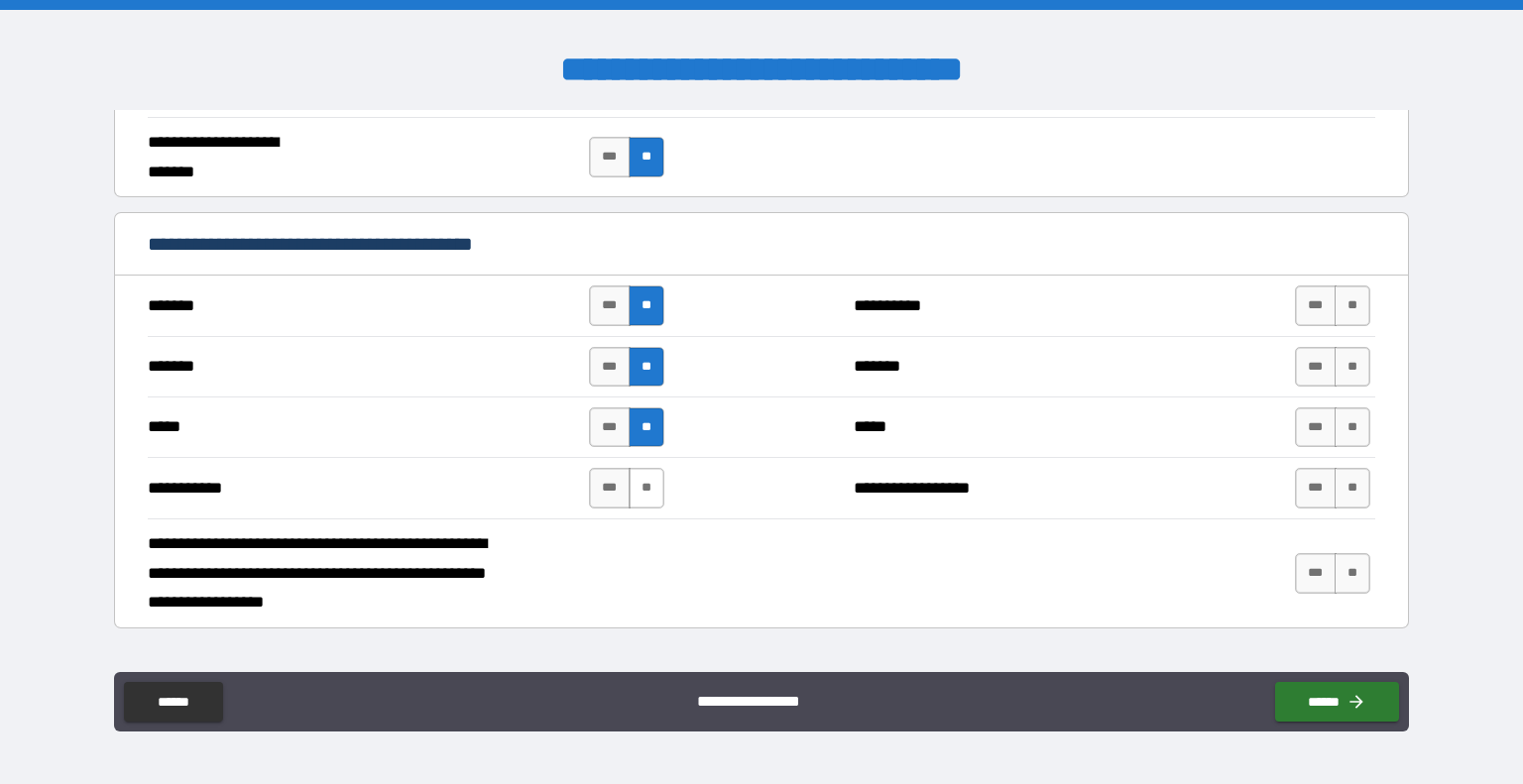 click on "**" at bounding box center [646, 488] 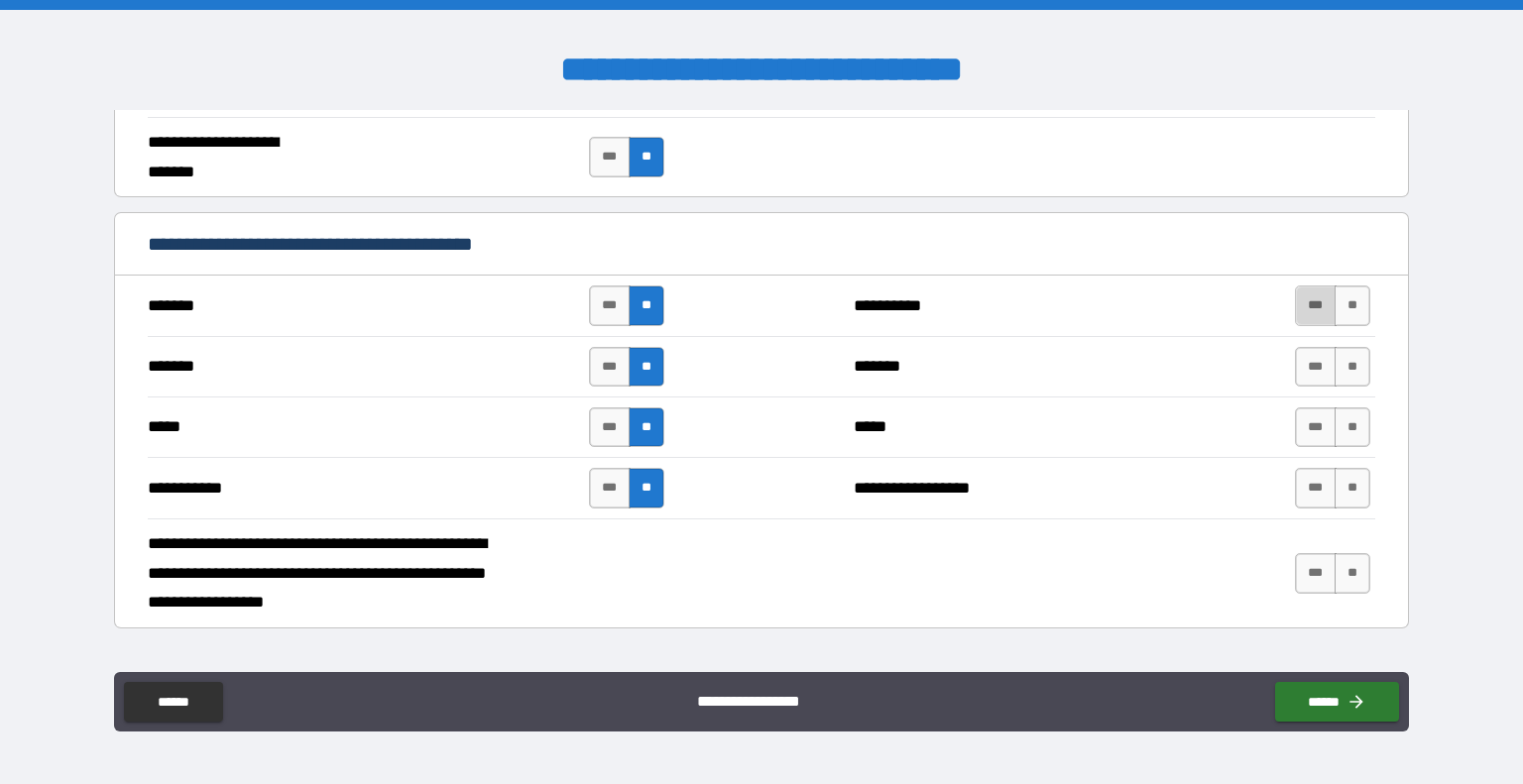 click on "***" at bounding box center (1316, 305) 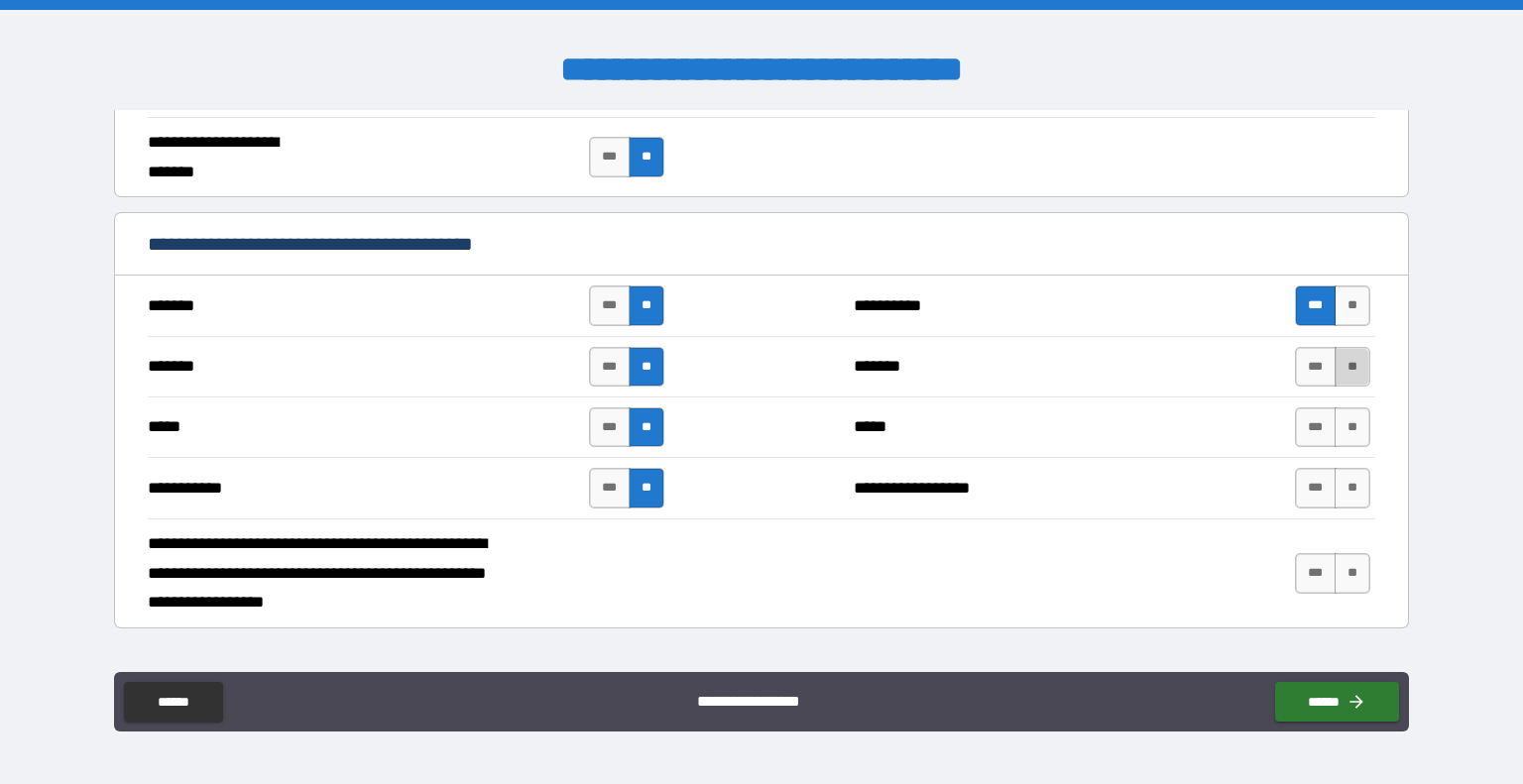 click on "**" at bounding box center [1352, 367] 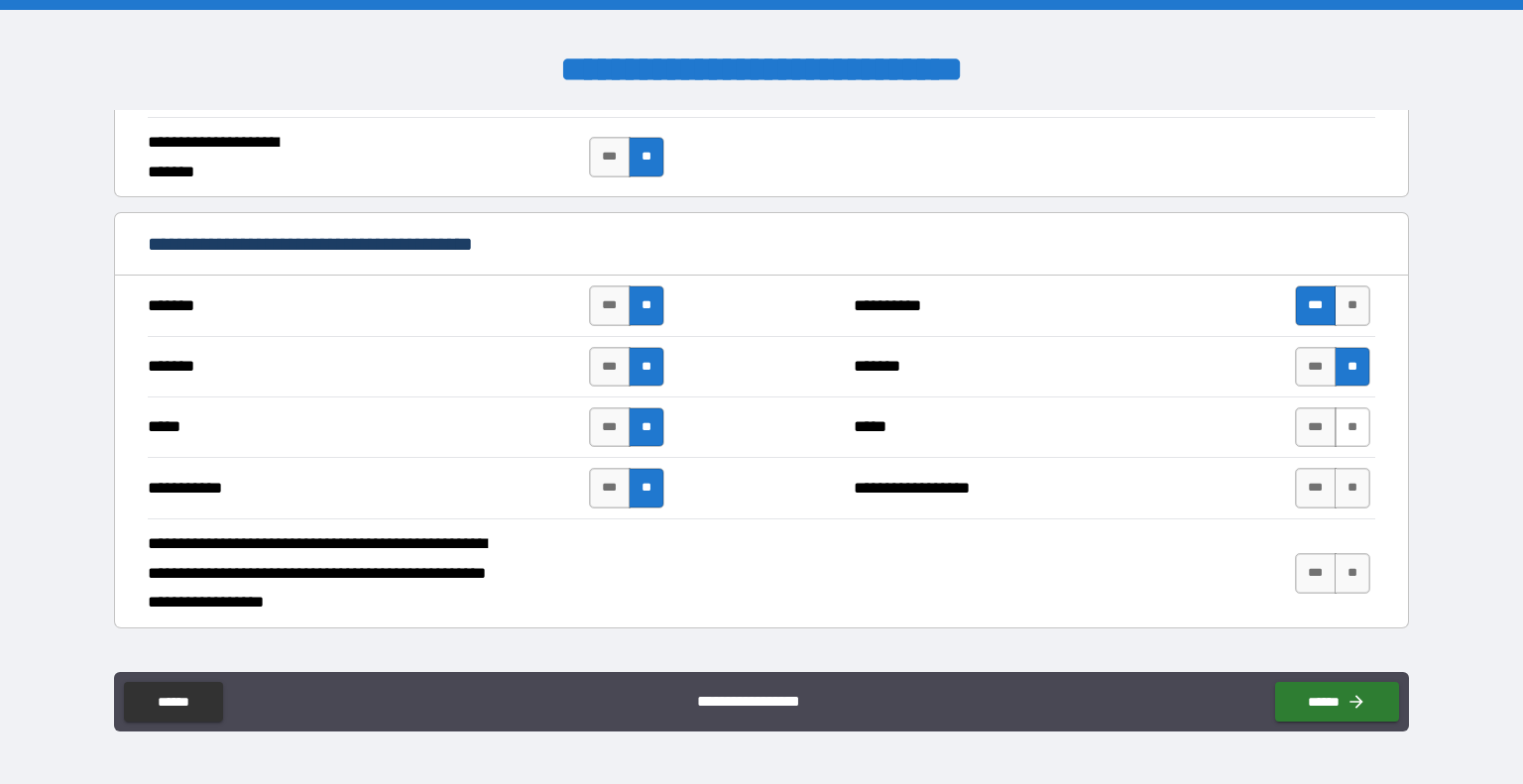 click on "**" at bounding box center [1352, 427] 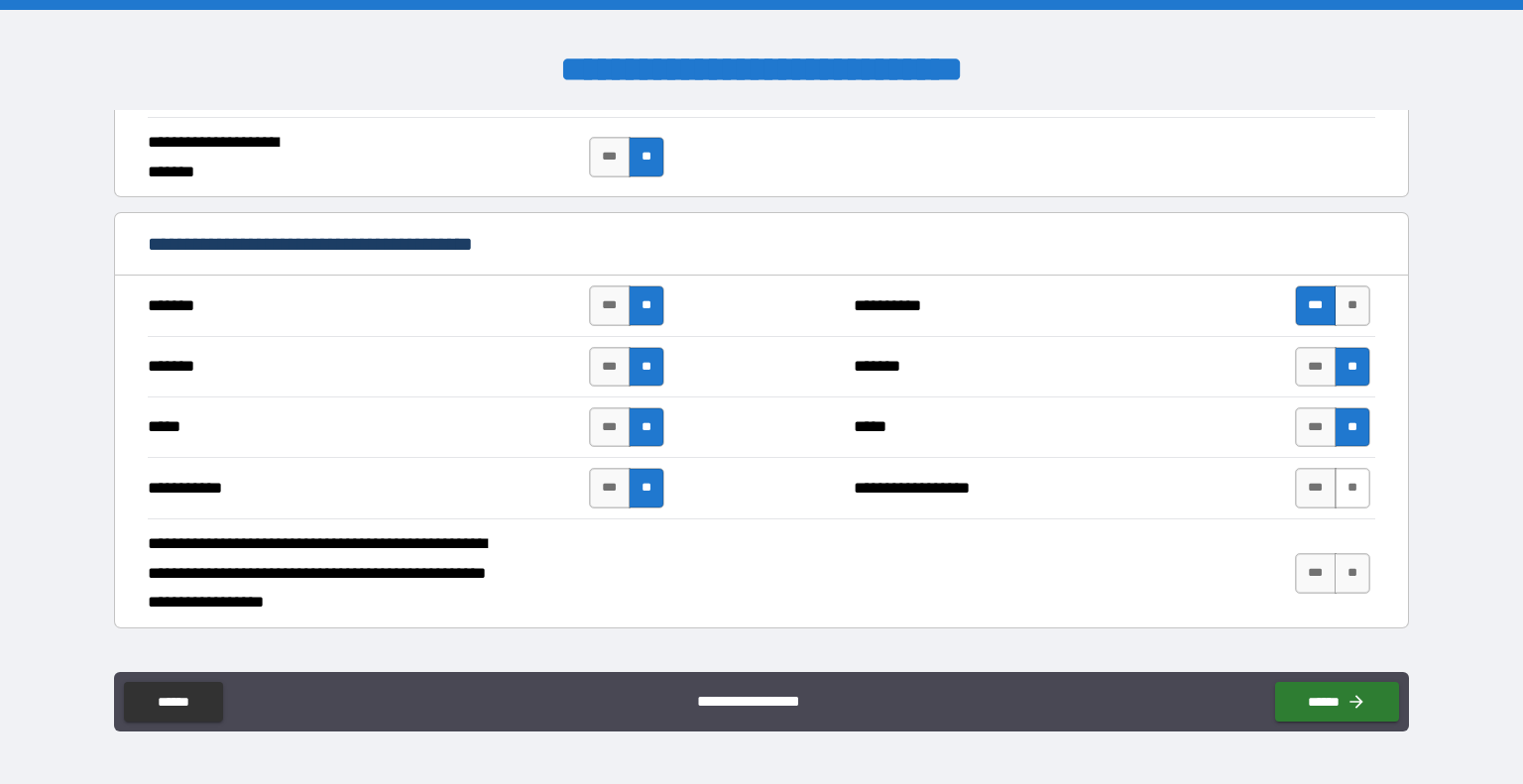 click on "**" at bounding box center (1352, 488) 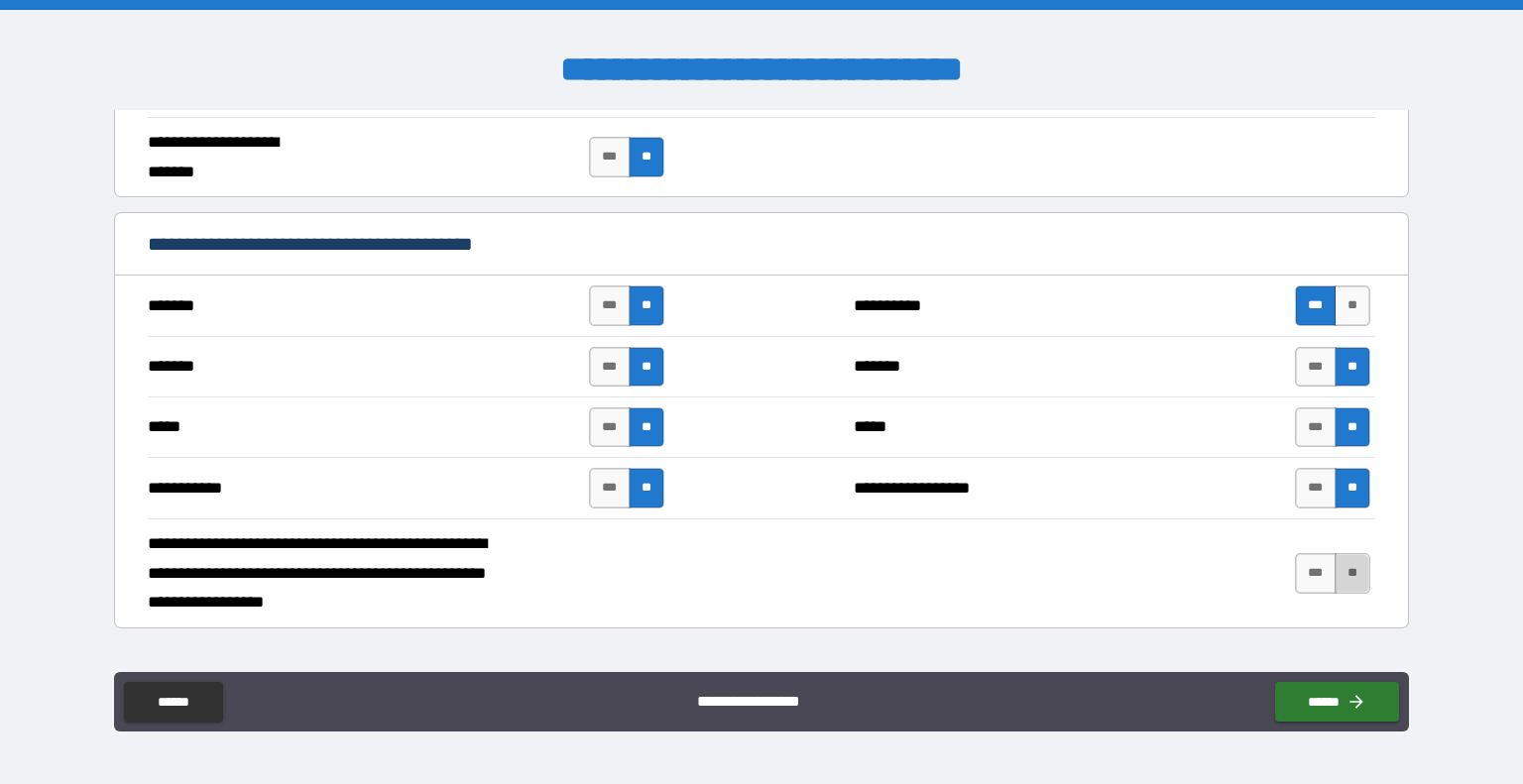 click on "**" at bounding box center (1352, 573) 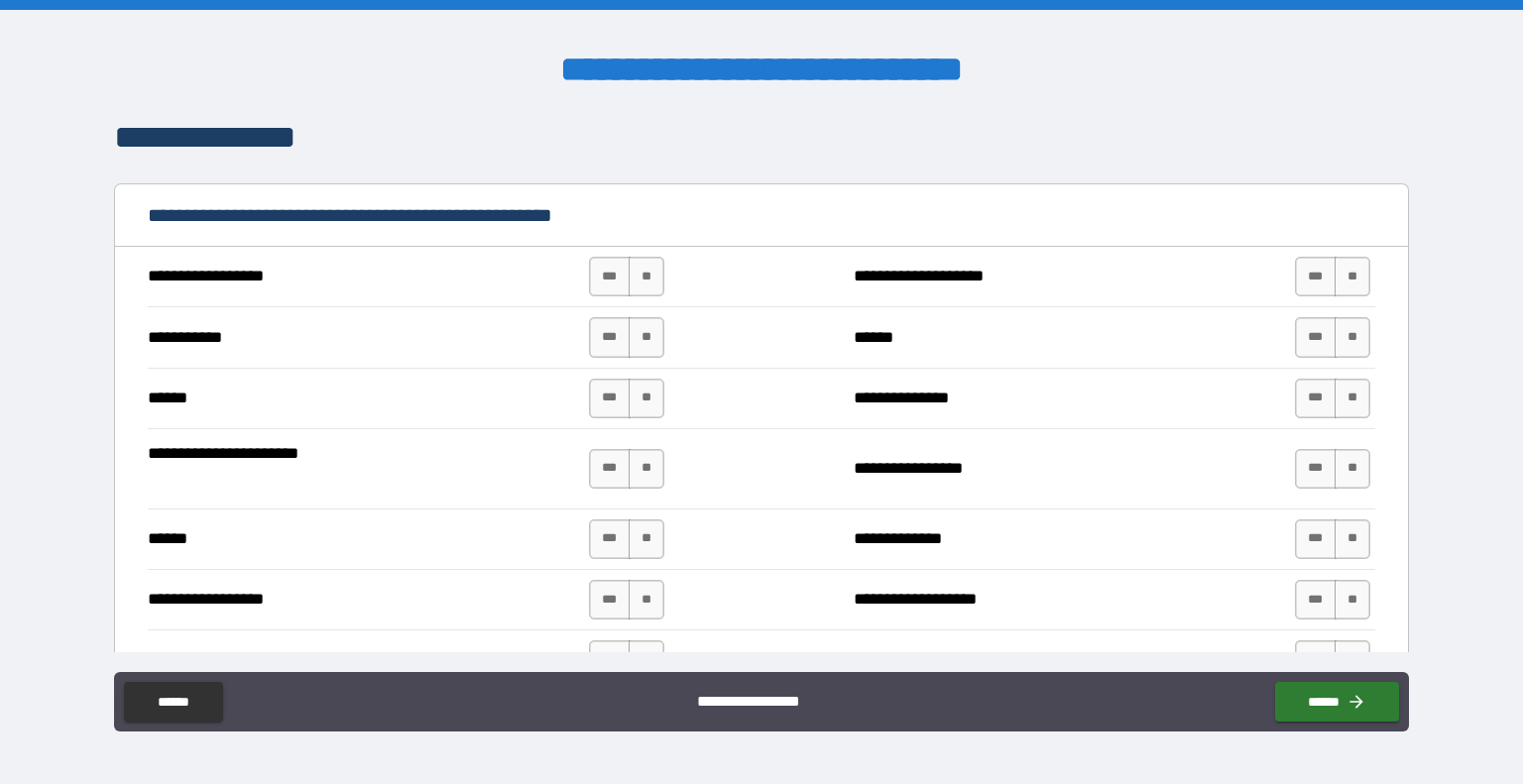scroll, scrollTop: 2351, scrollLeft: 0, axis: vertical 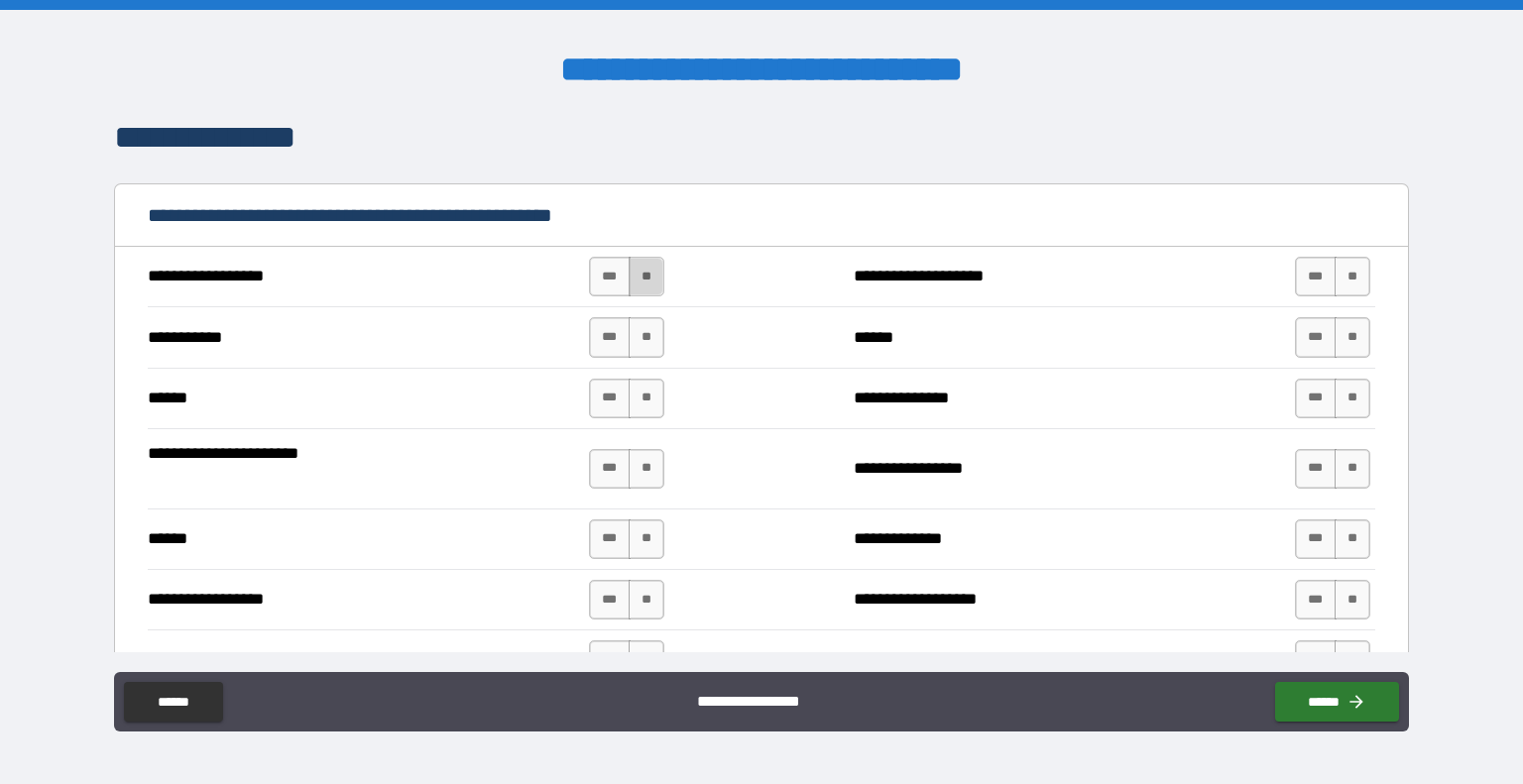 click on "**" at bounding box center (646, 277) 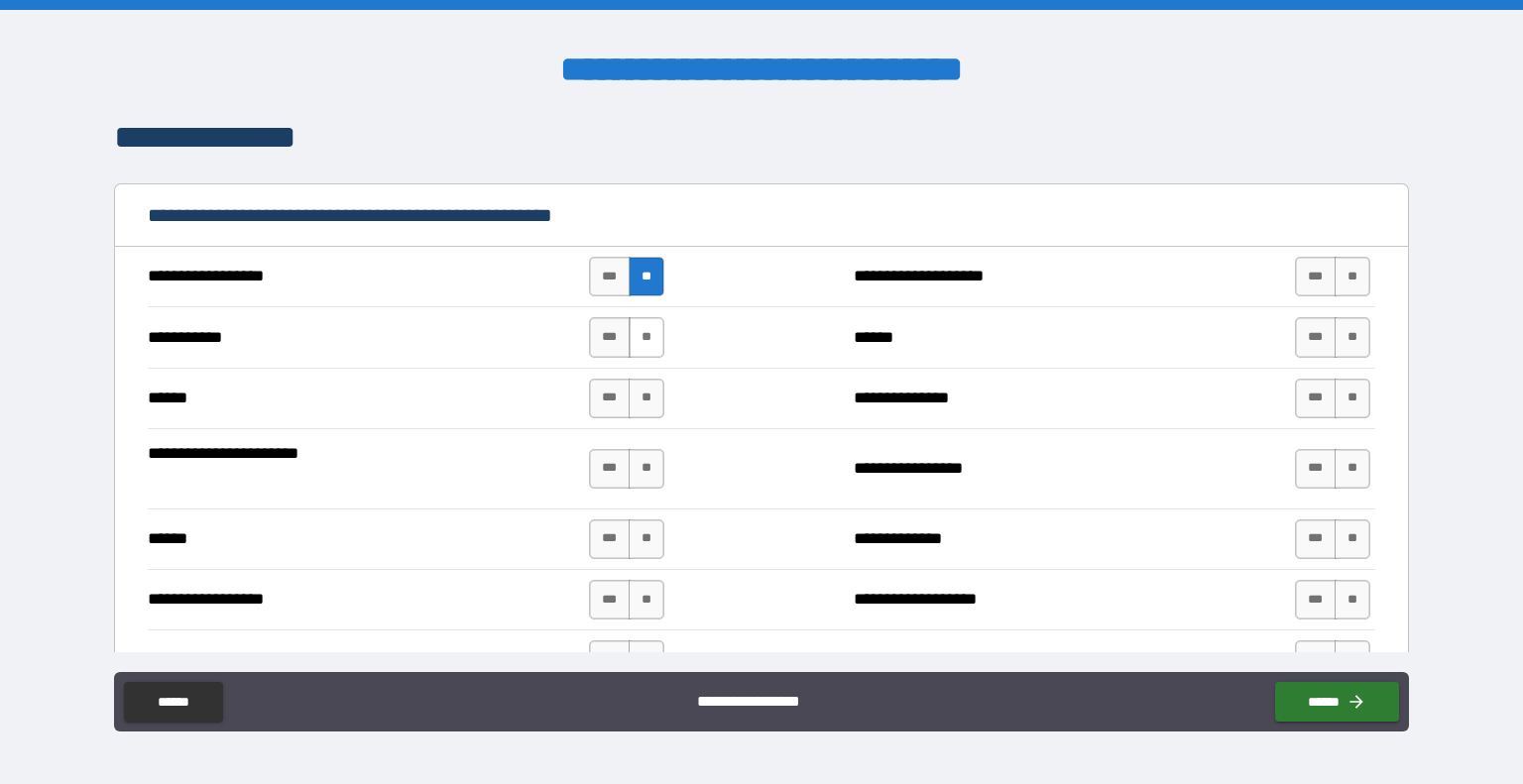 click on "**" at bounding box center (646, 337) 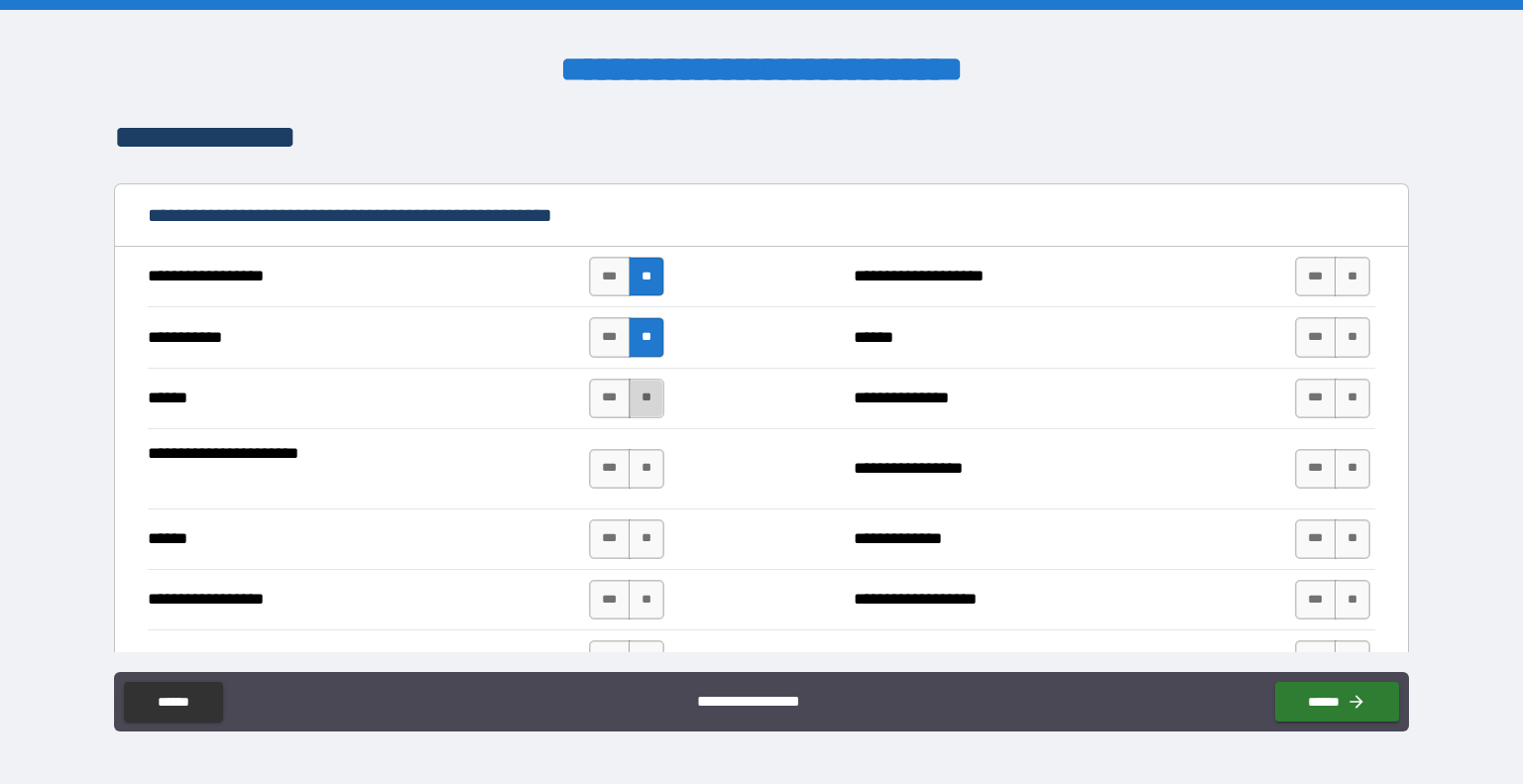 click on "**" at bounding box center (646, 398) 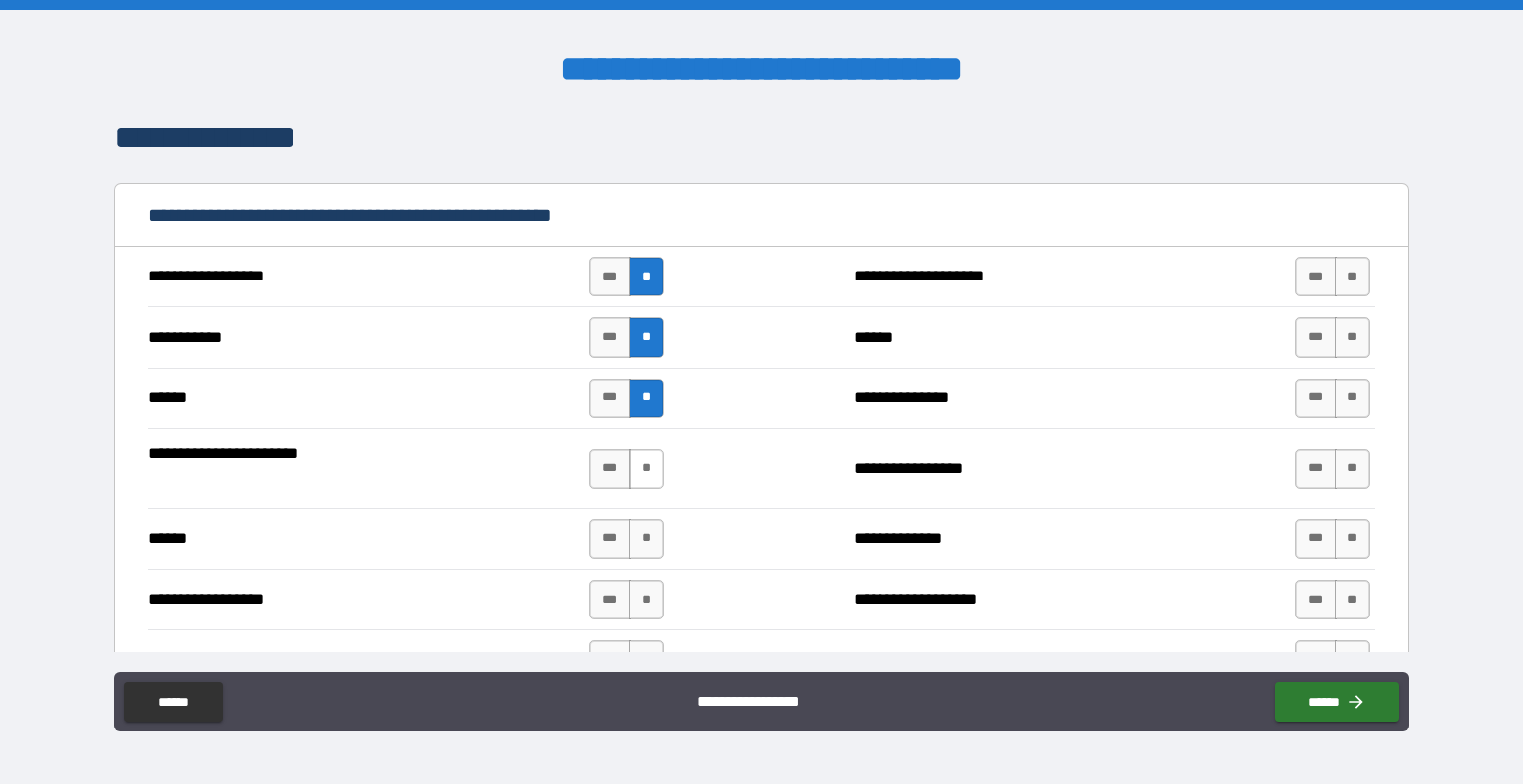 click on "**" at bounding box center [646, 469] 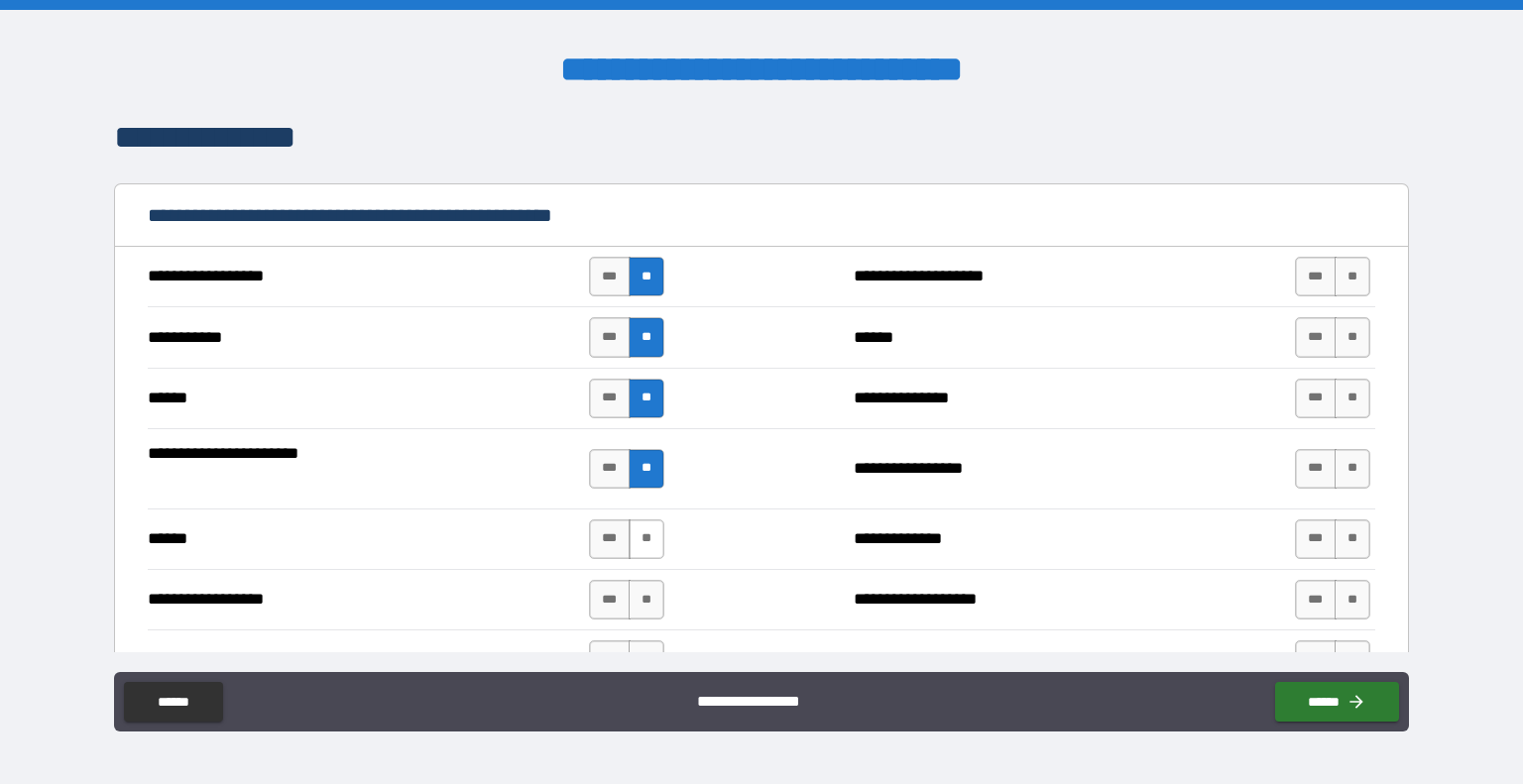 click on "**" at bounding box center [646, 539] 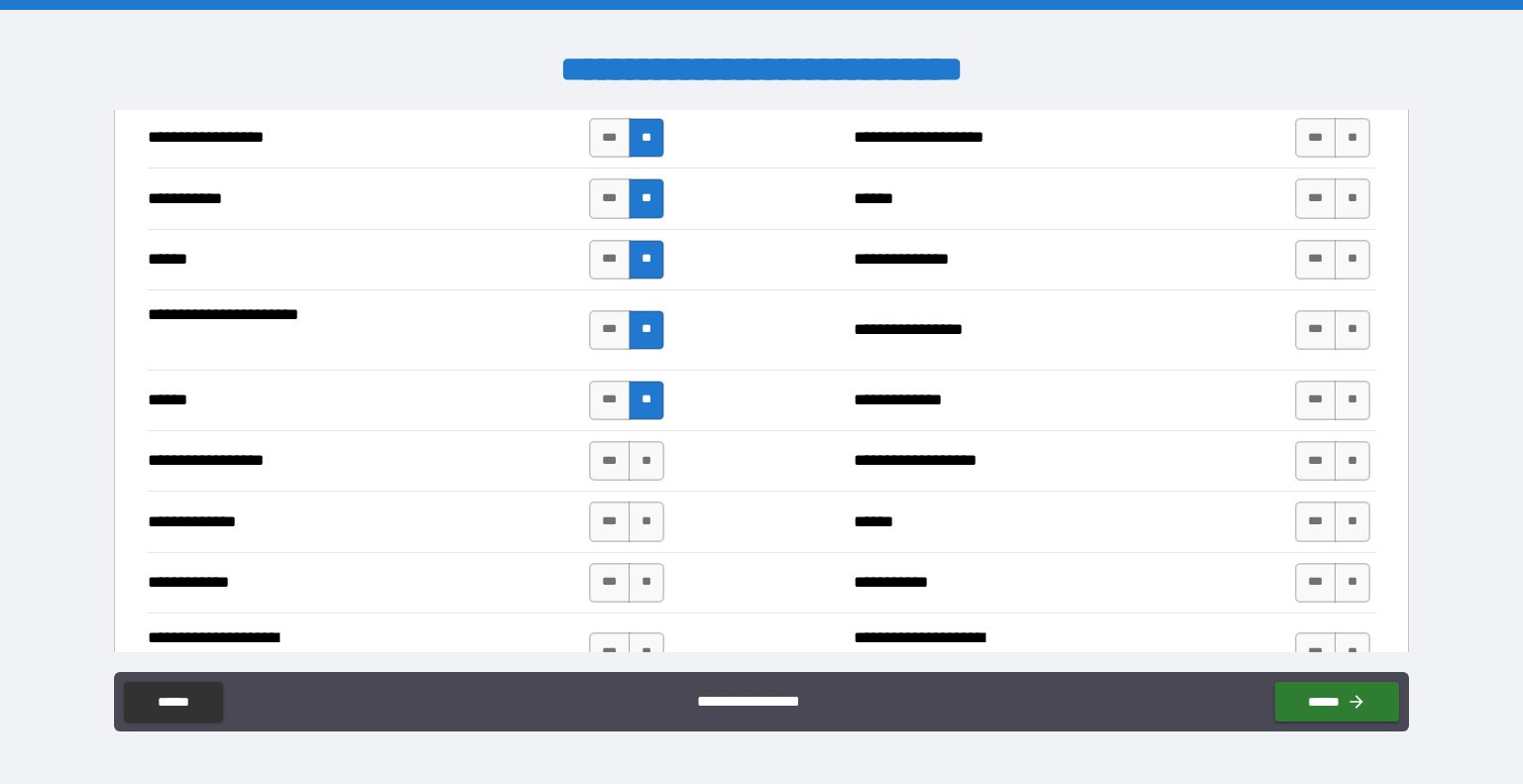 scroll, scrollTop: 2506, scrollLeft: 0, axis: vertical 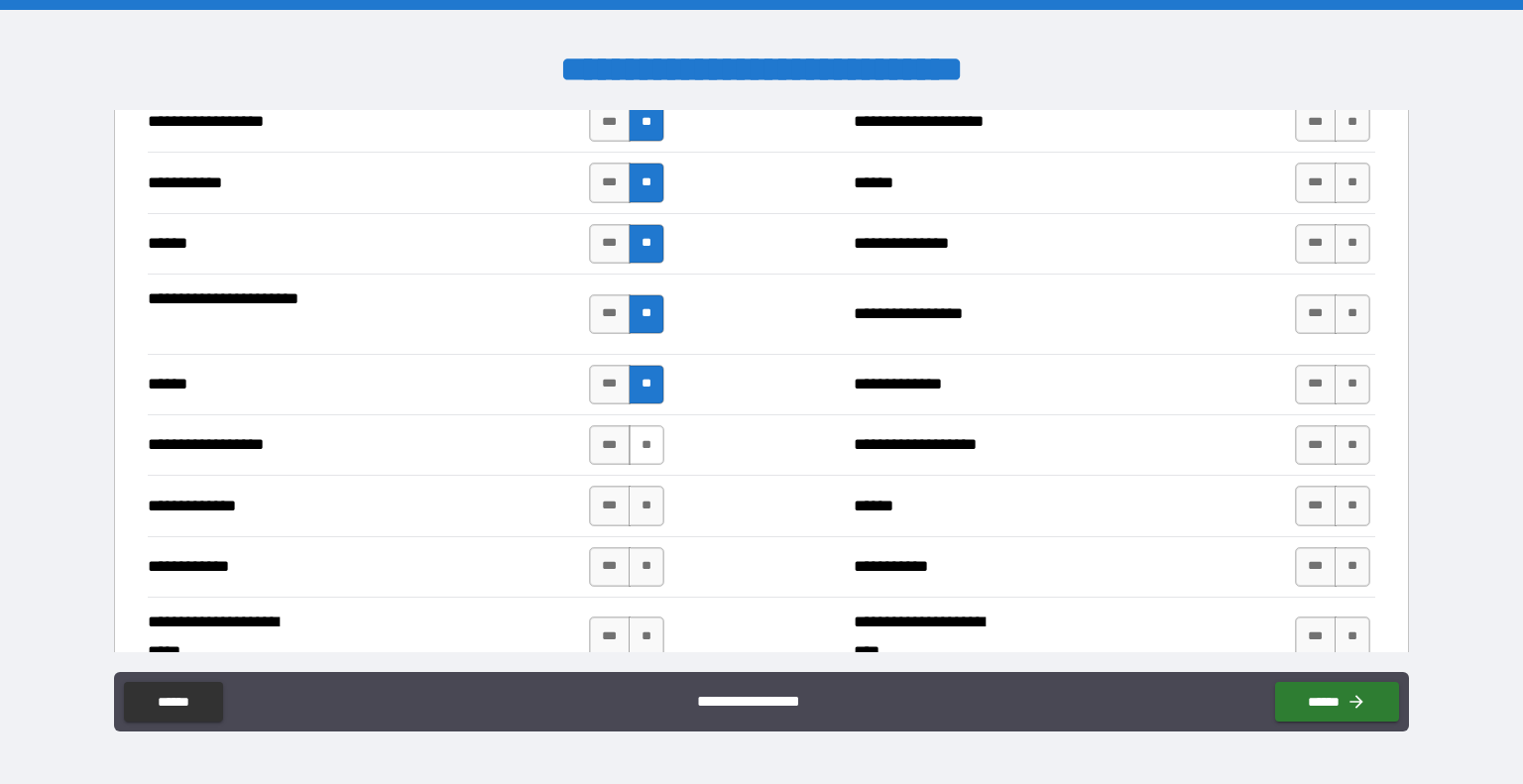 click on "**" at bounding box center [646, 445] 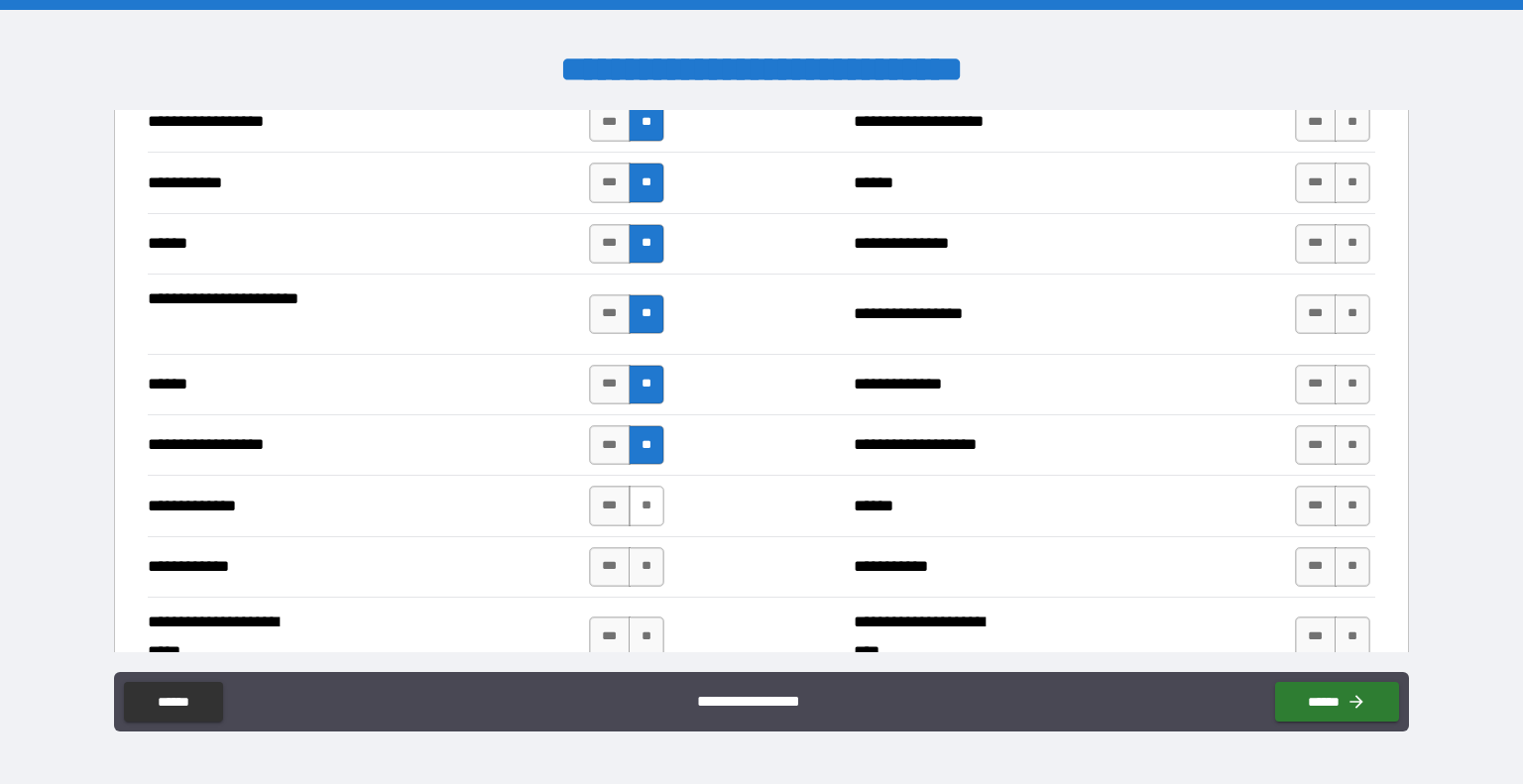 click on "**" at bounding box center [646, 505] 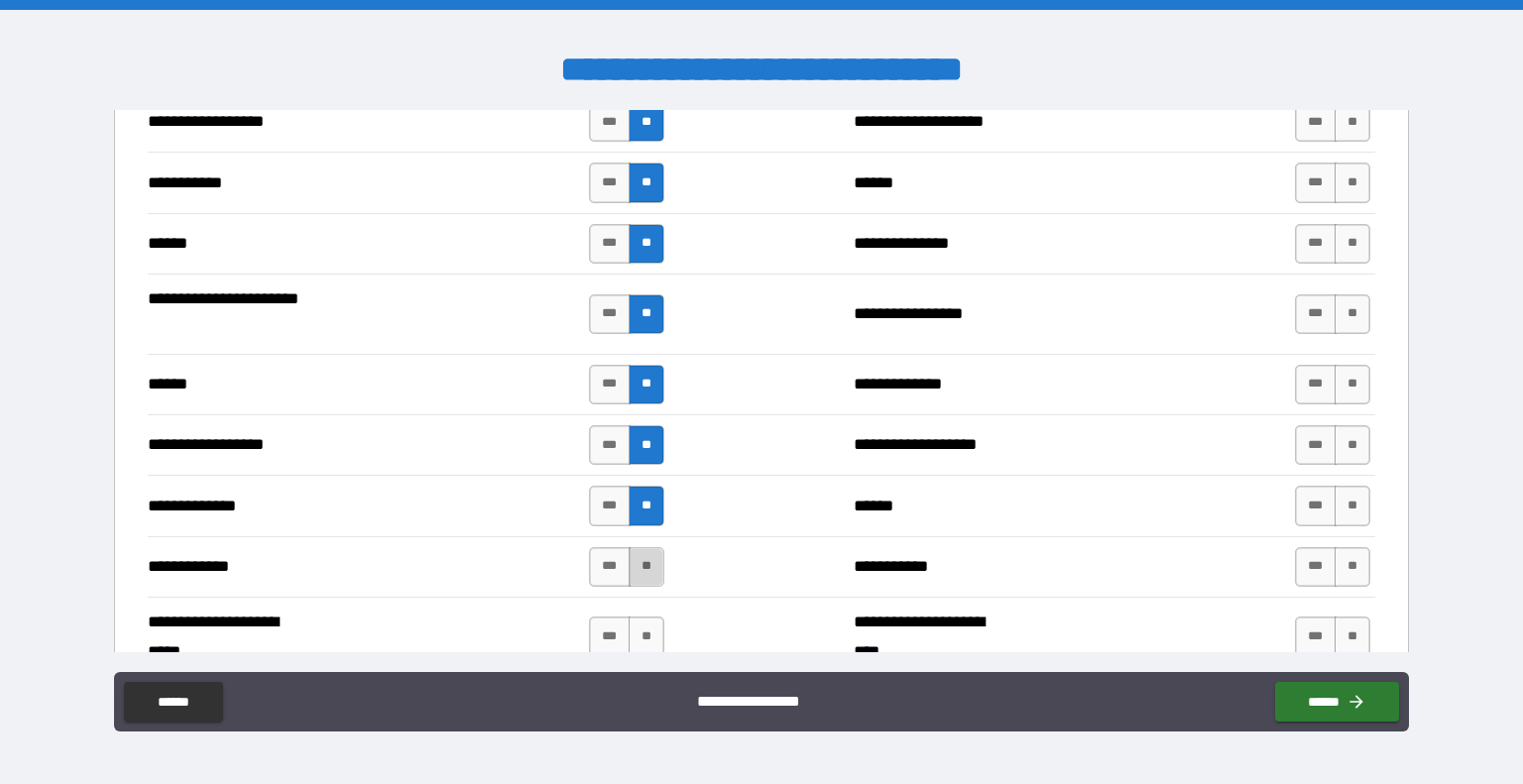 click on "**" at bounding box center [646, 567] 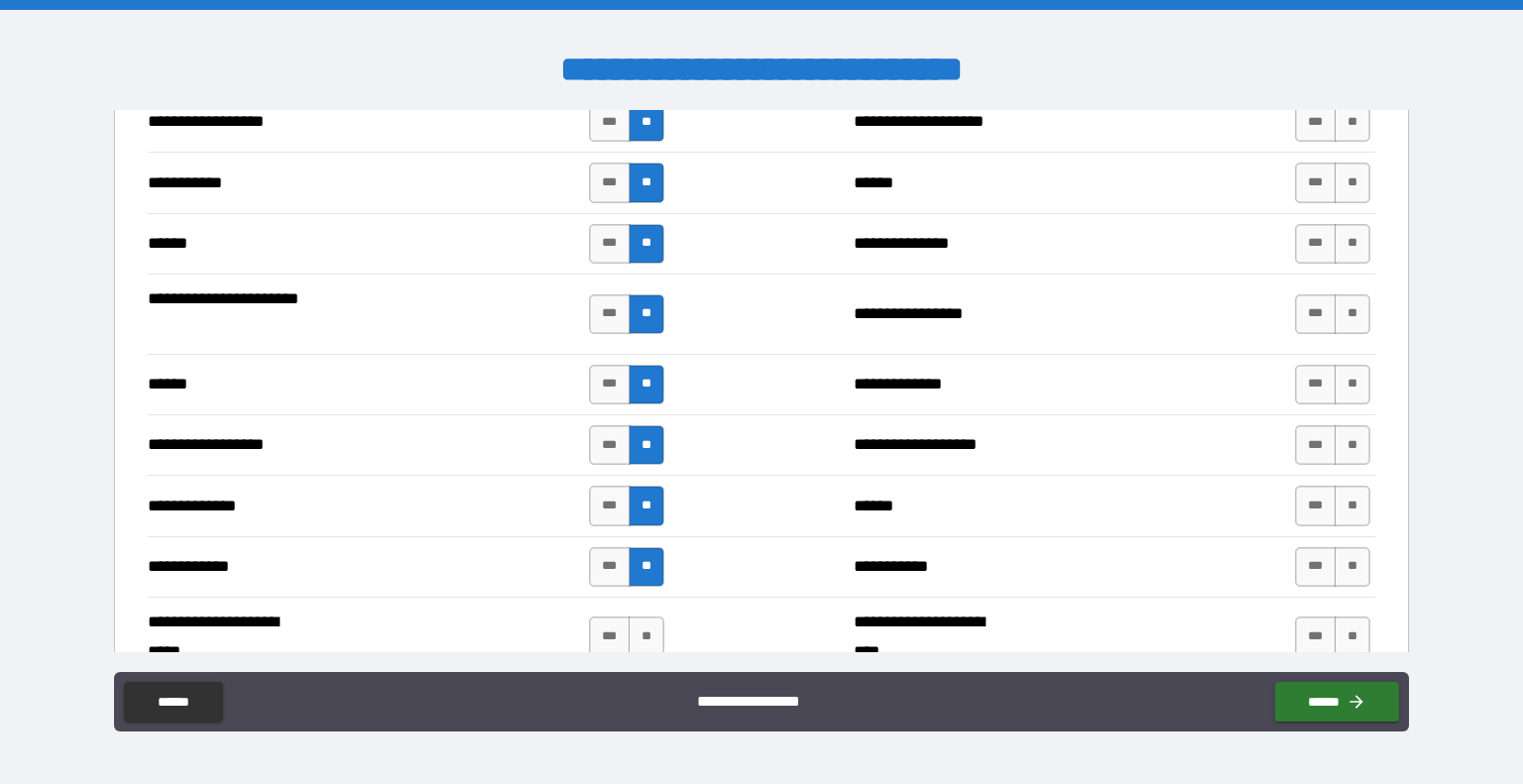 click on "*** **" at bounding box center (629, 637) 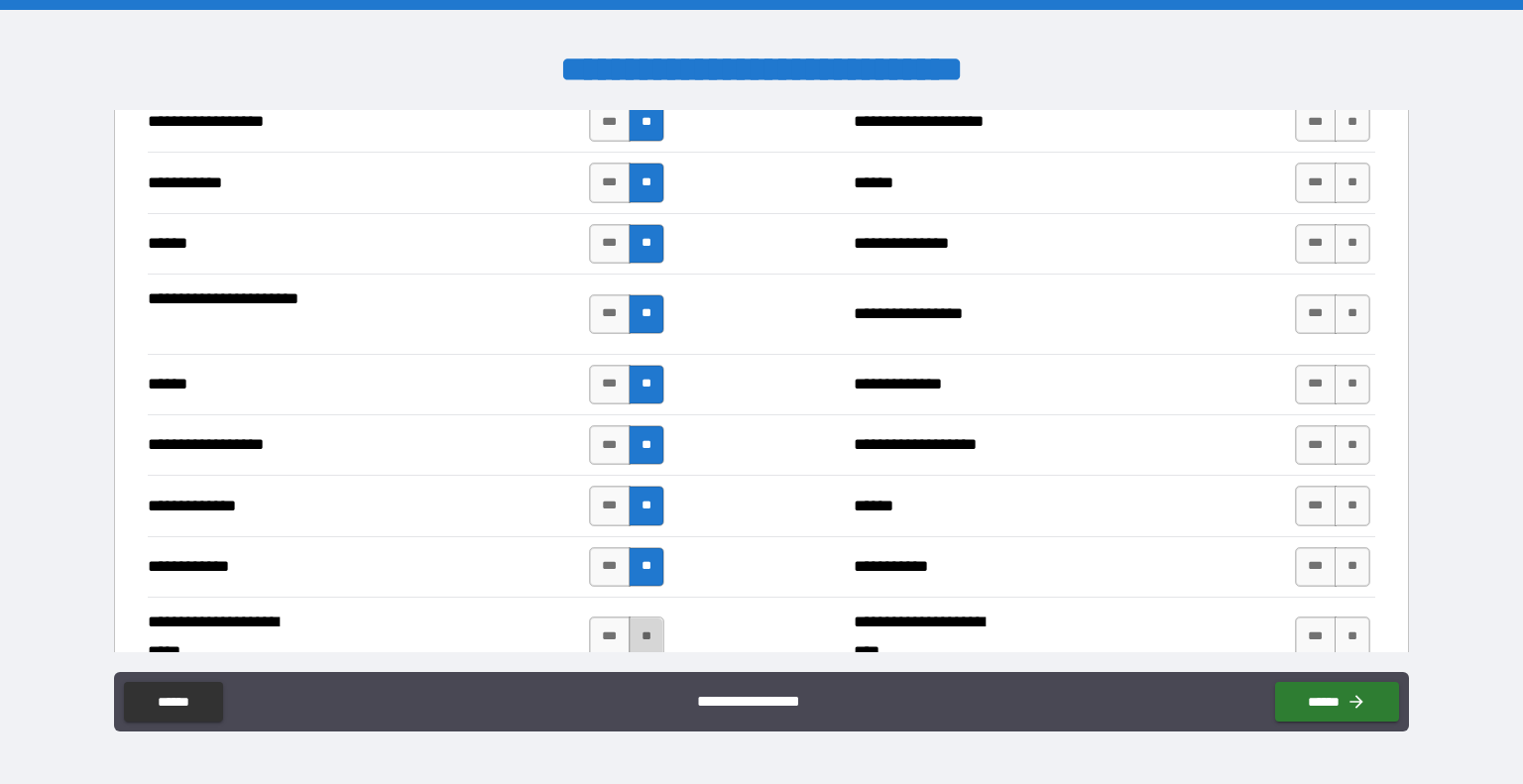 click on "**" at bounding box center (646, 636) 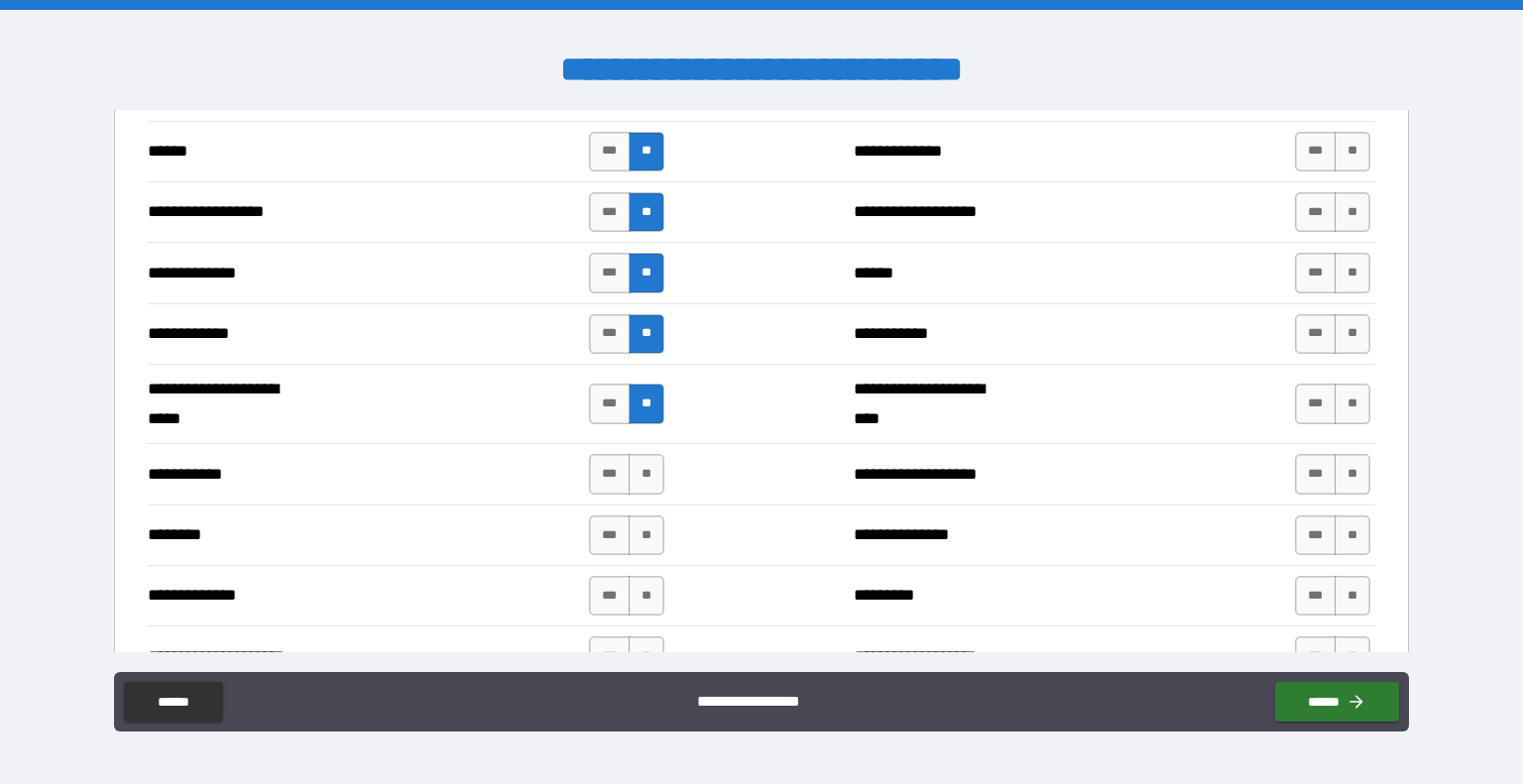 scroll, scrollTop: 2745, scrollLeft: 0, axis: vertical 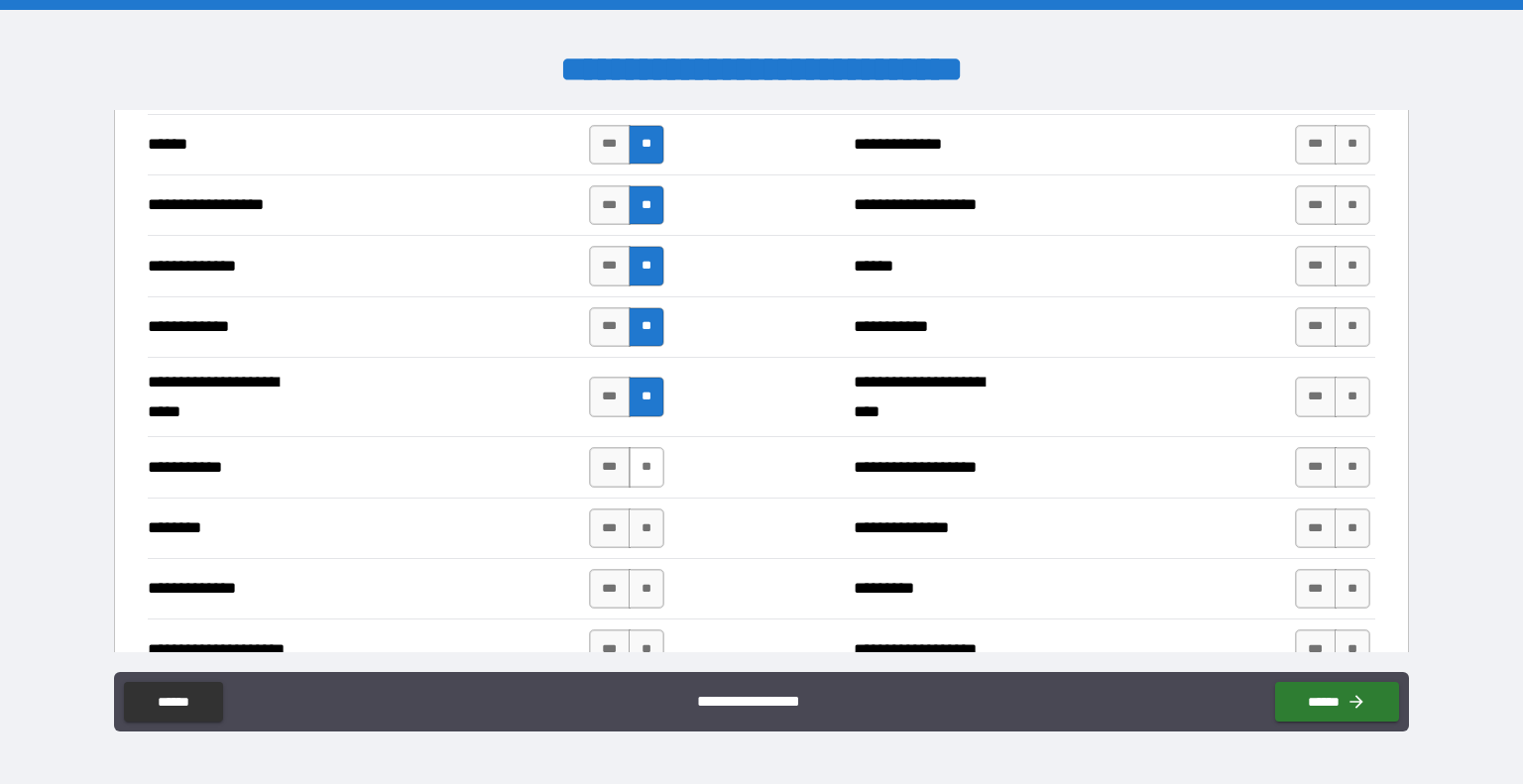 click on "**" at bounding box center (646, 467) 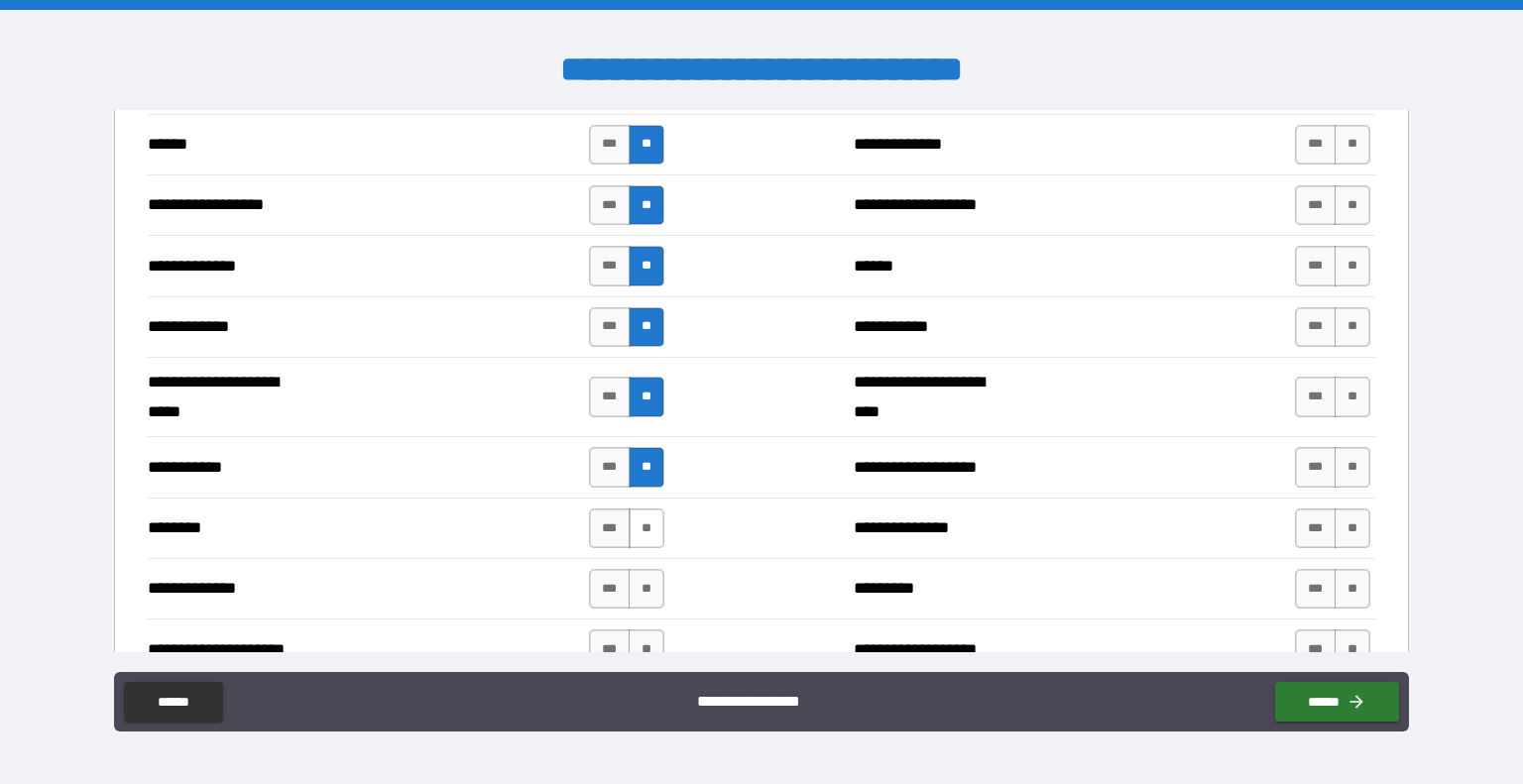 click on "**" at bounding box center [646, 528] 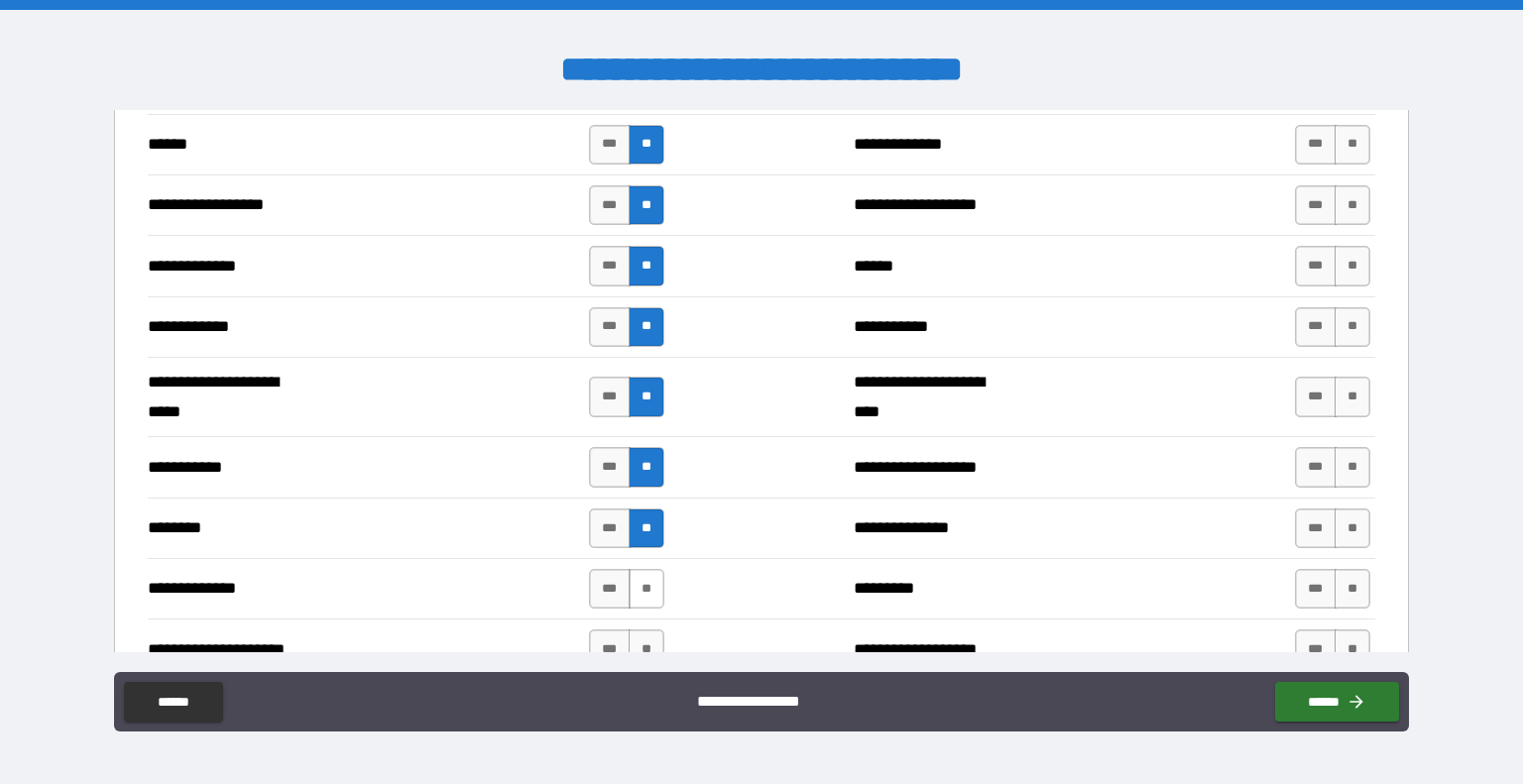 click on "**" at bounding box center (646, 589) 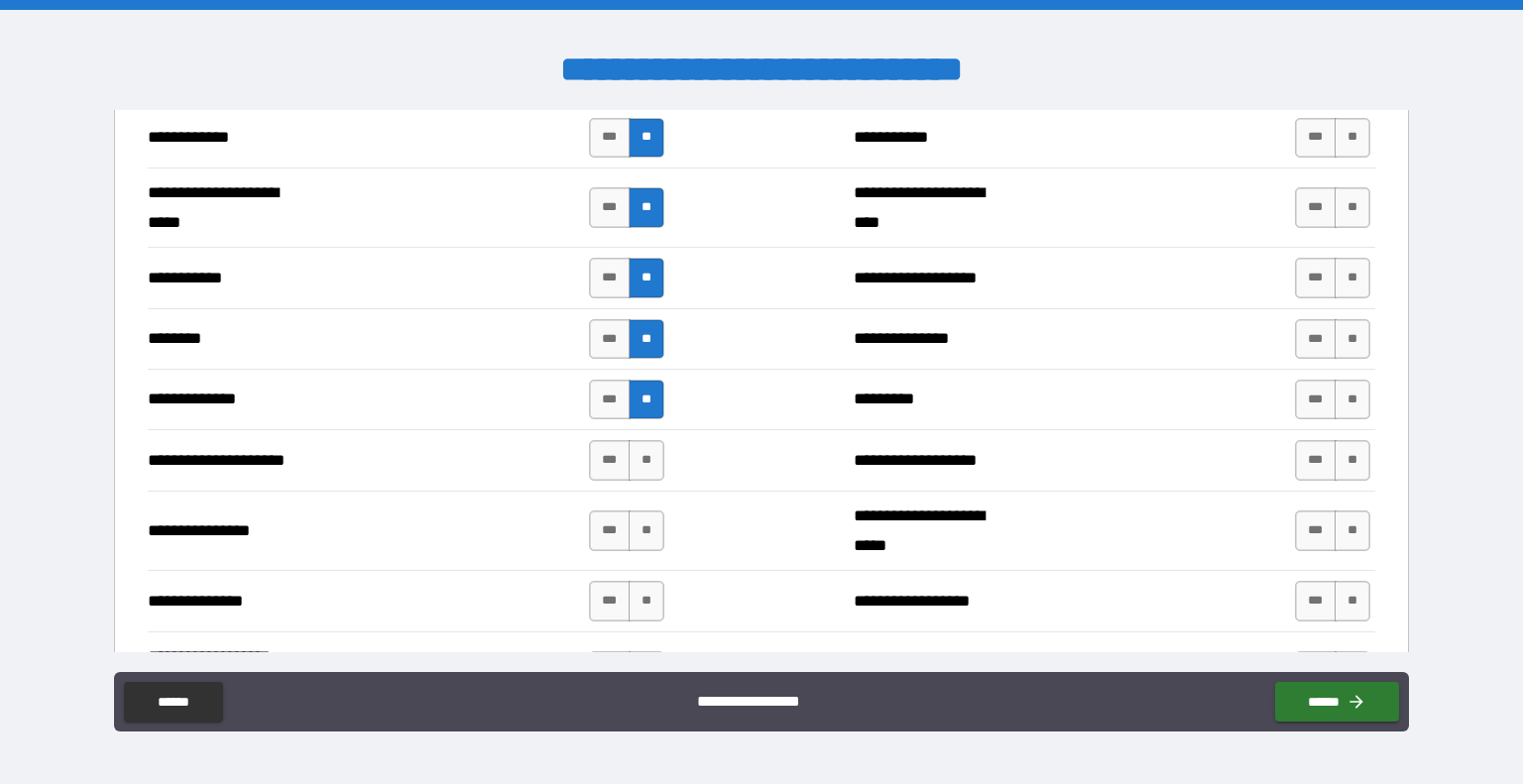 scroll, scrollTop: 2950, scrollLeft: 0, axis: vertical 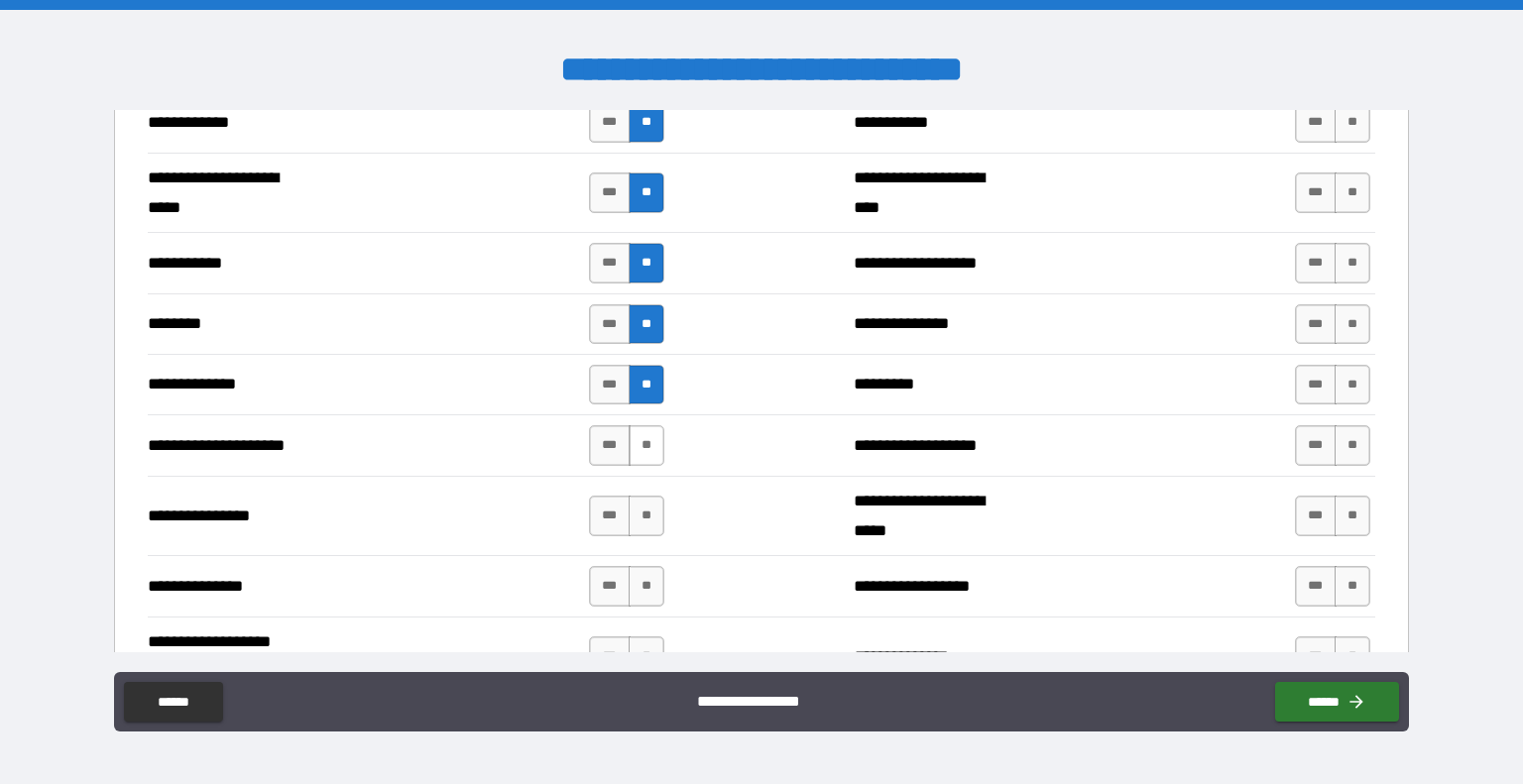 click on "**" at bounding box center (646, 445) 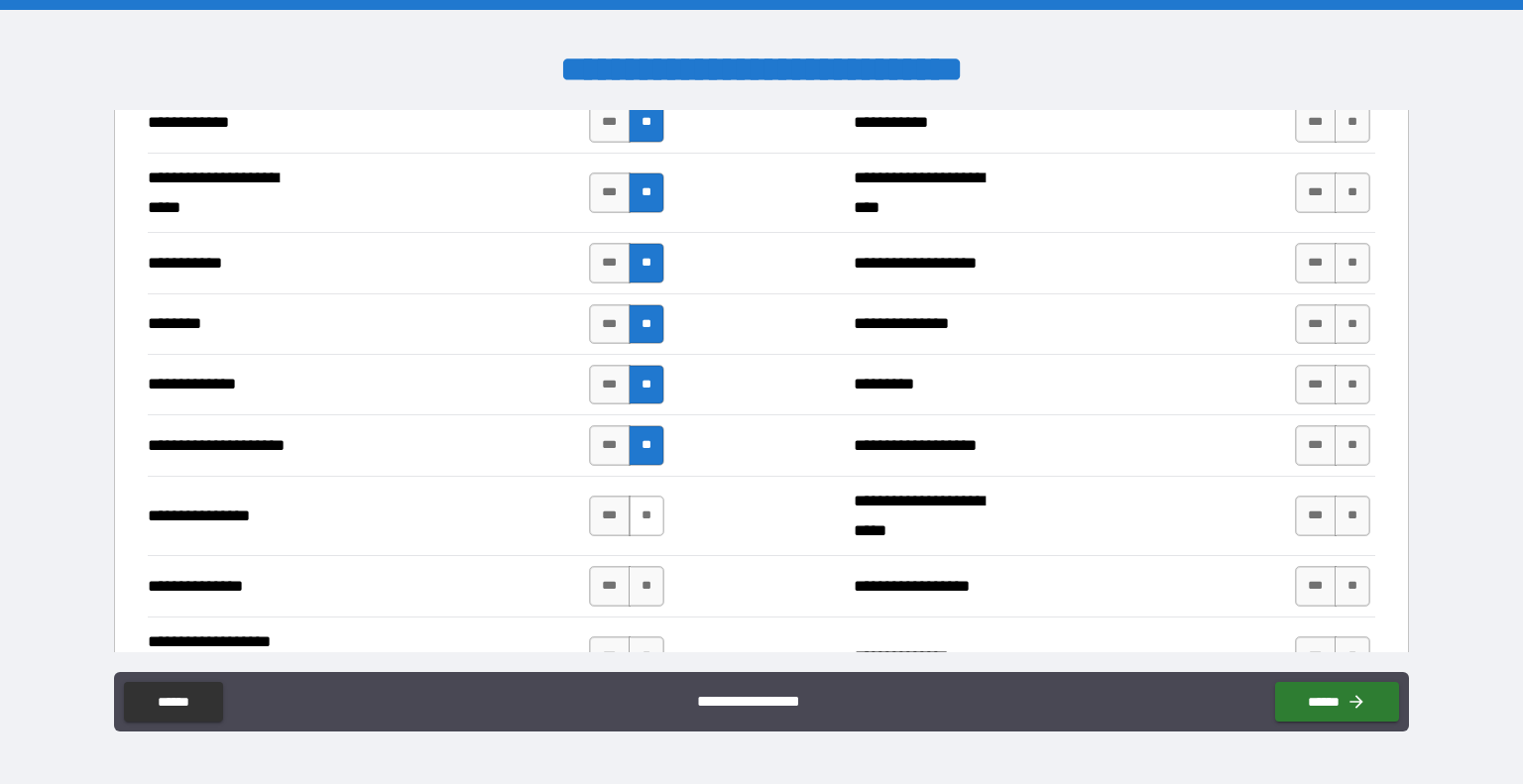 click on "**" at bounding box center (646, 515) 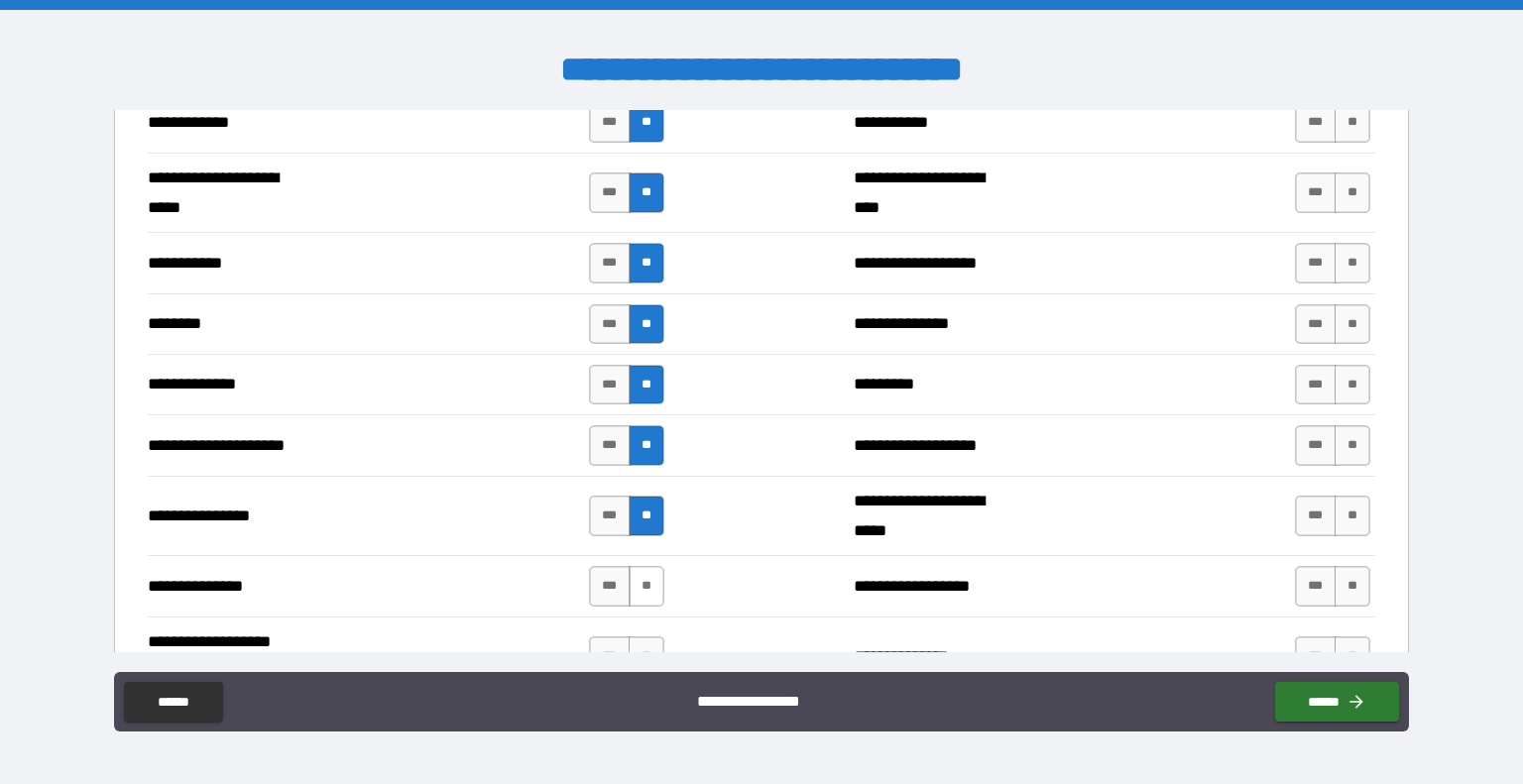 click on "**" at bounding box center (646, 586) 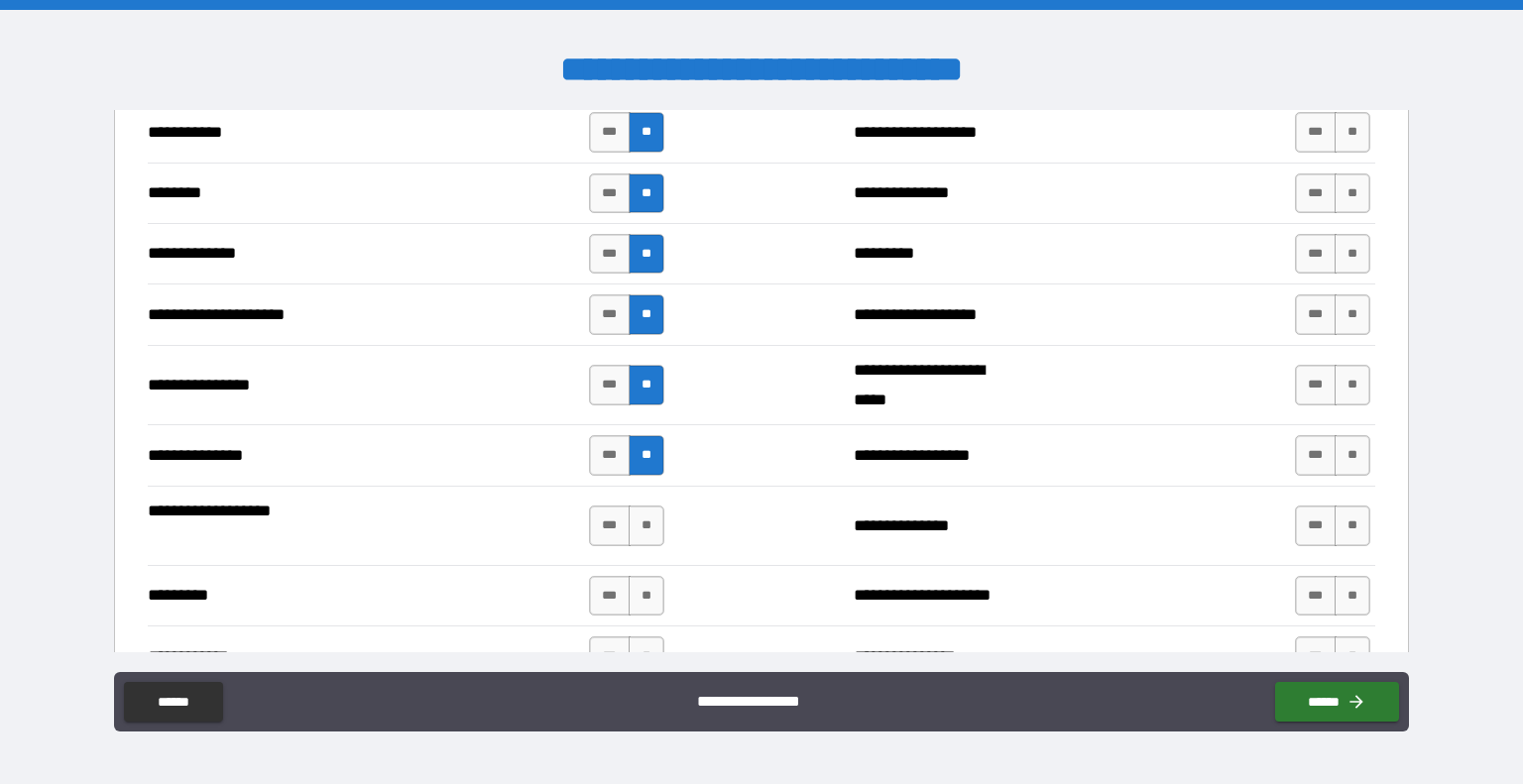 scroll, scrollTop: 3081, scrollLeft: 0, axis: vertical 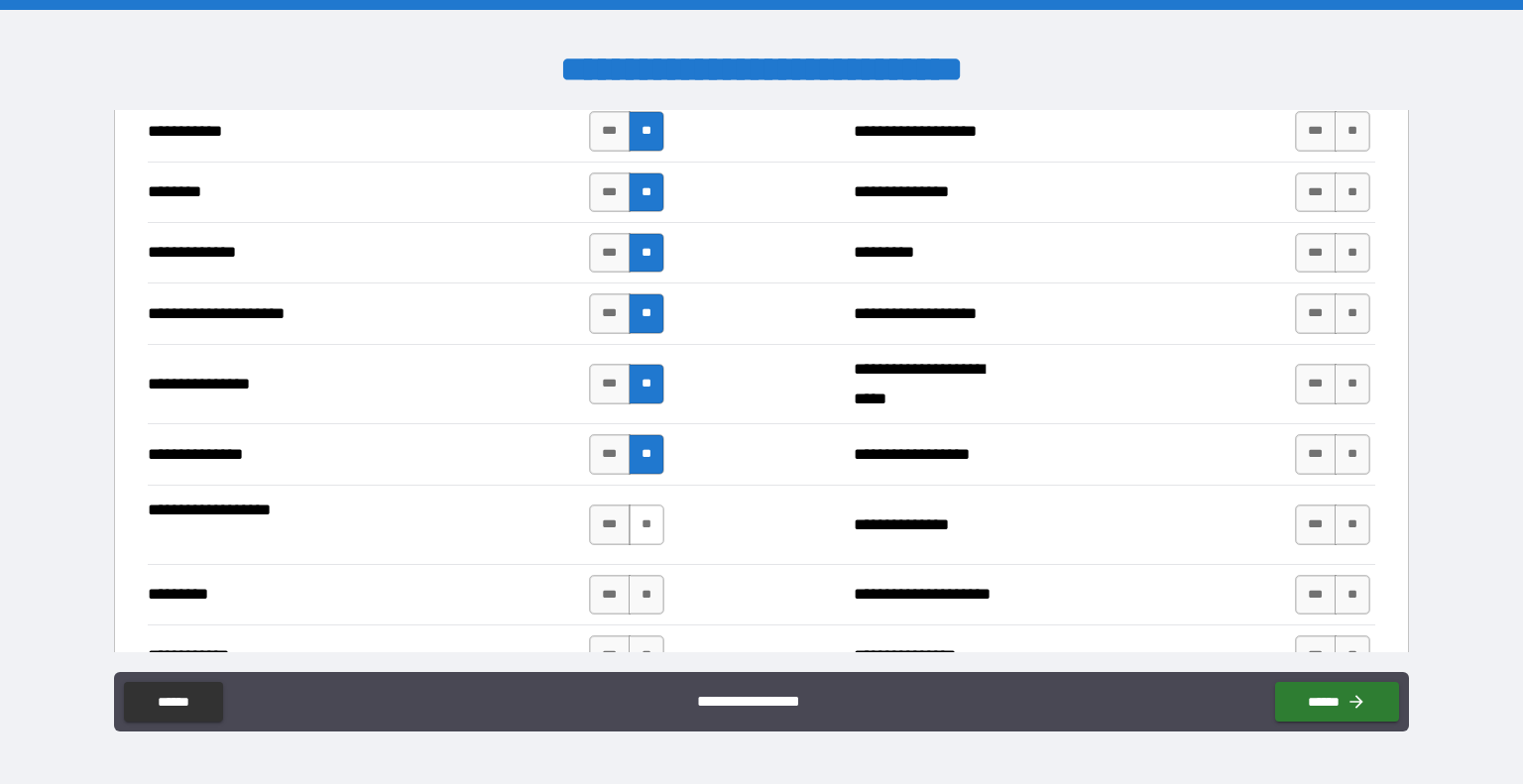 click on "**" at bounding box center (646, 524) 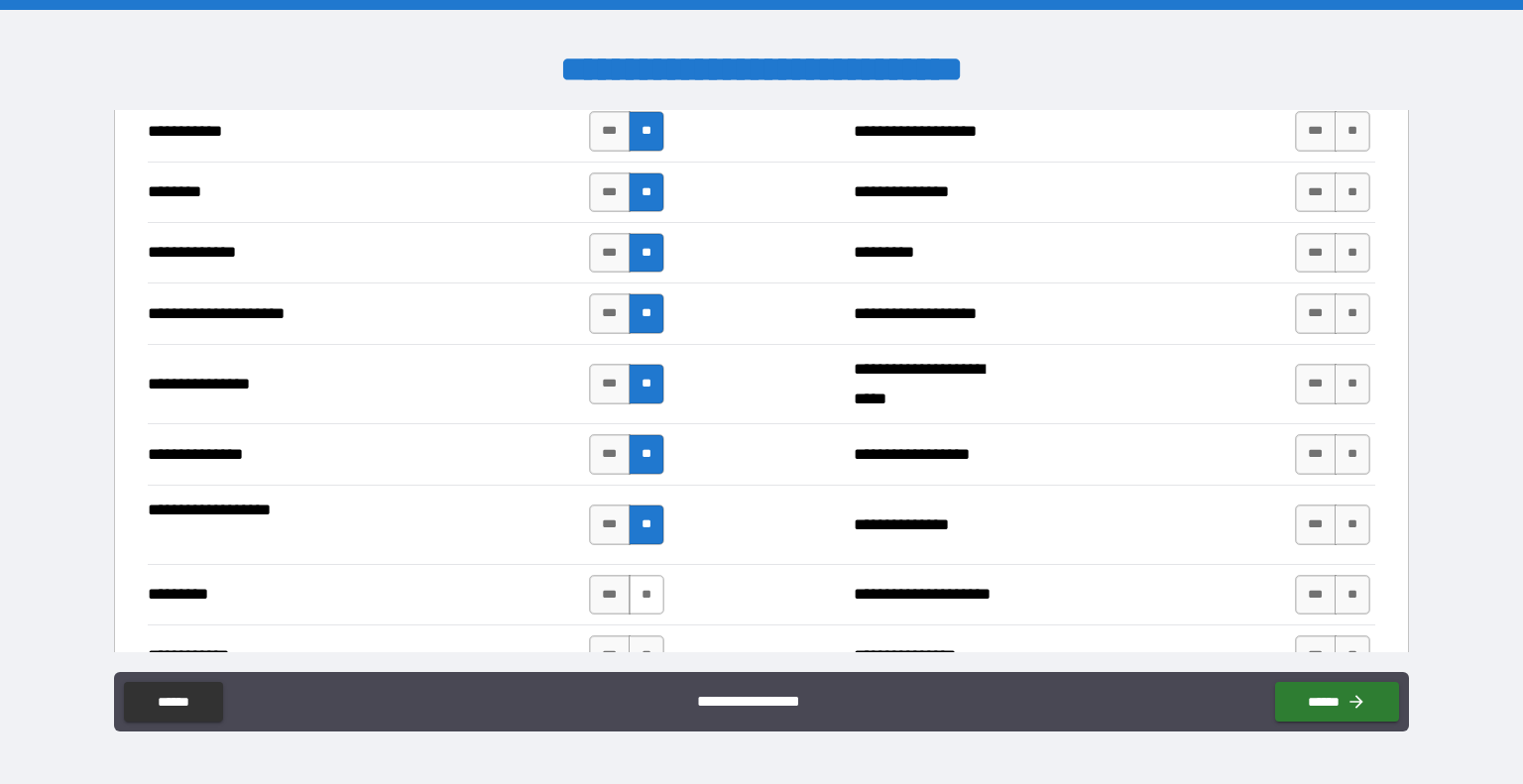 click on "**" at bounding box center (646, 595) 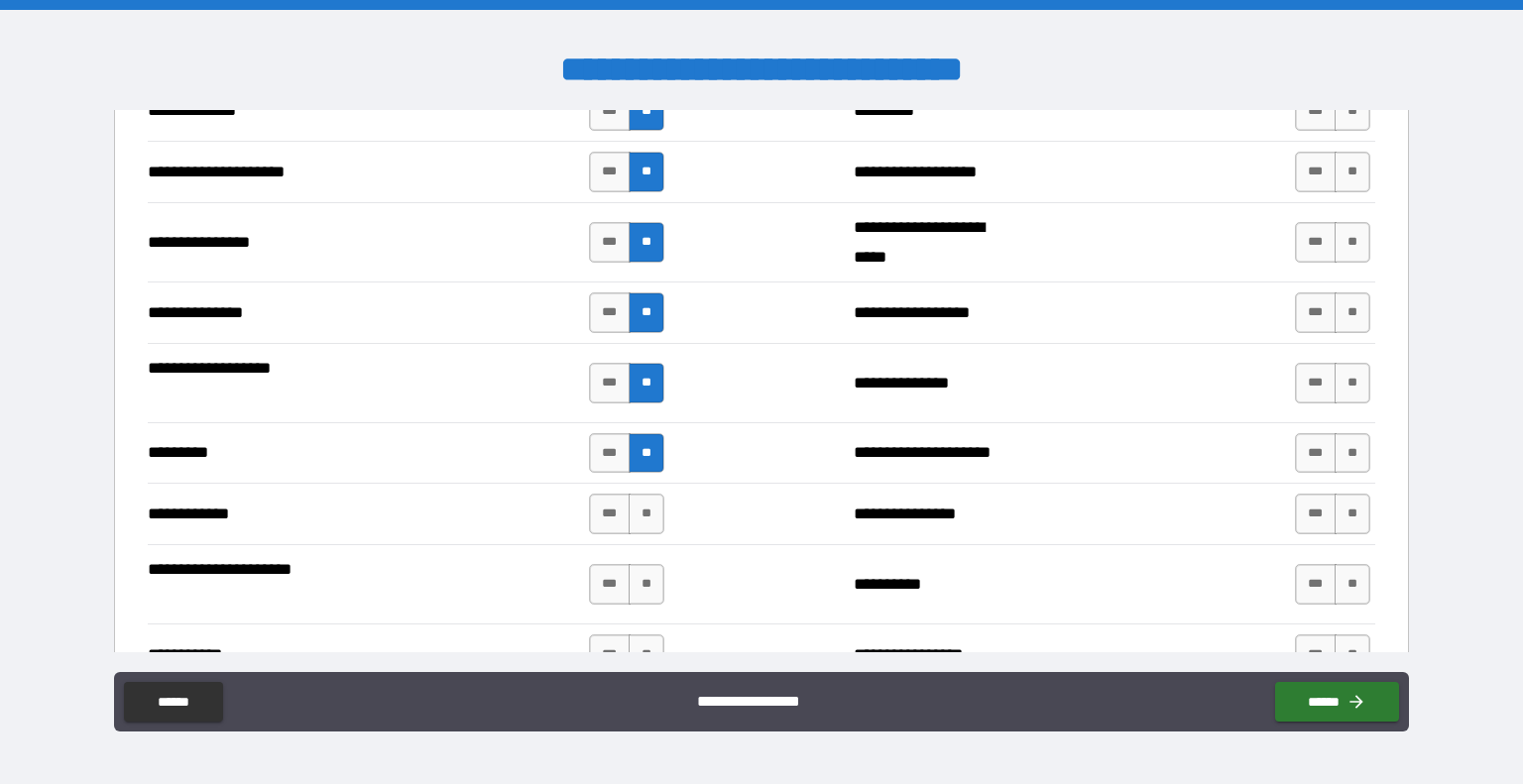 scroll, scrollTop: 3227, scrollLeft: 0, axis: vertical 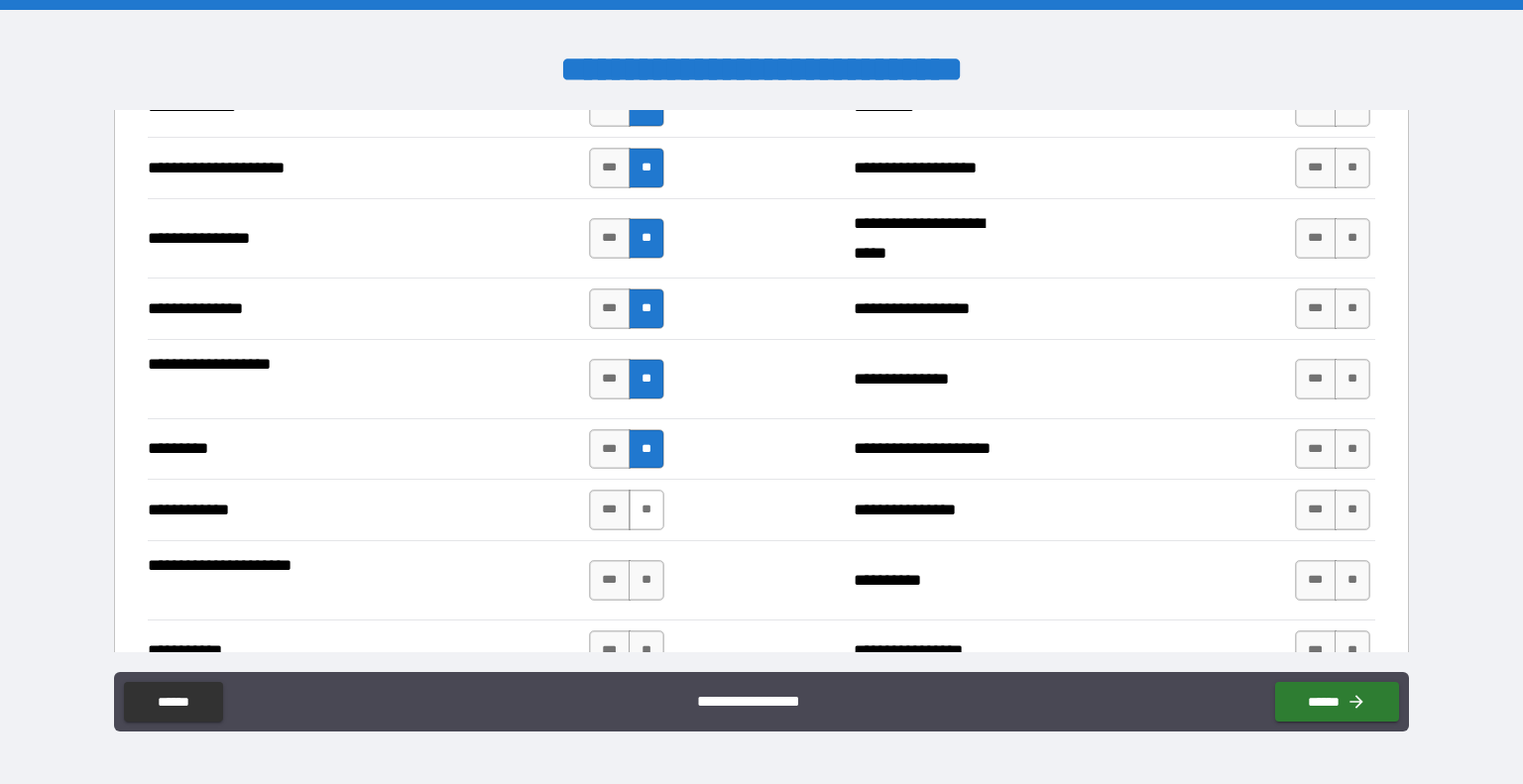click on "**" at bounding box center [646, 509] 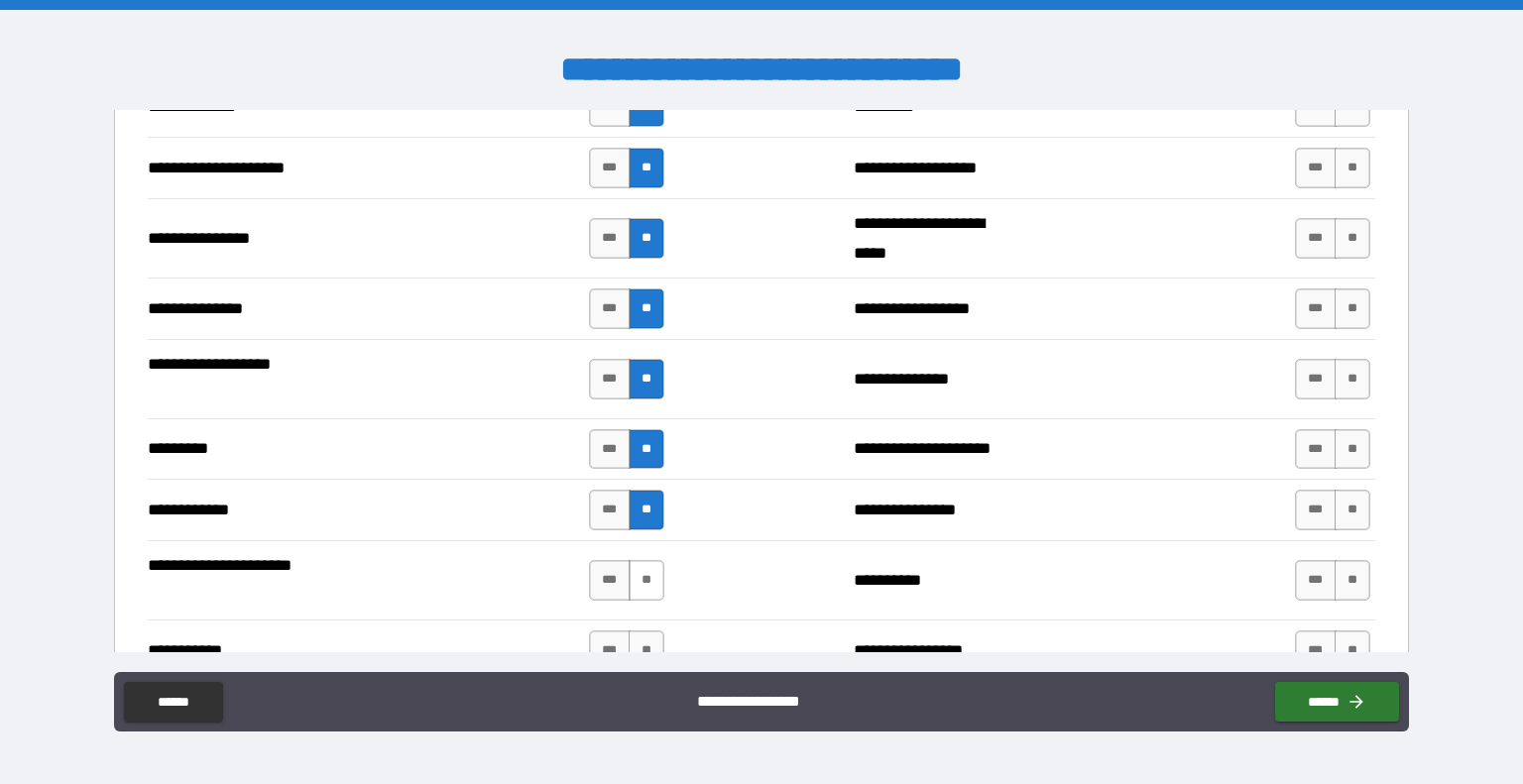 click on "**" at bounding box center [646, 580] 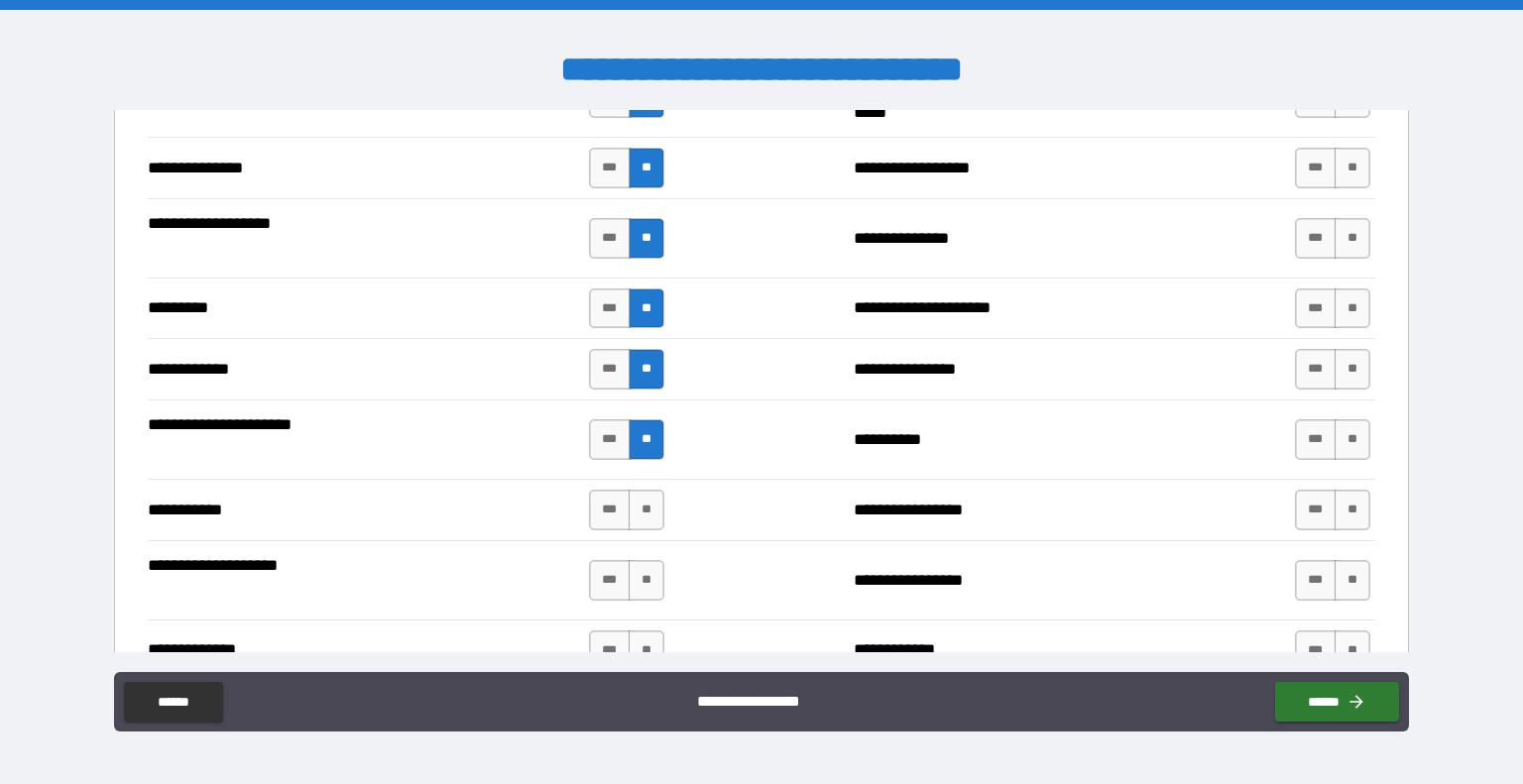 scroll, scrollTop: 3378, scrollLeft: 0, axis: vertical 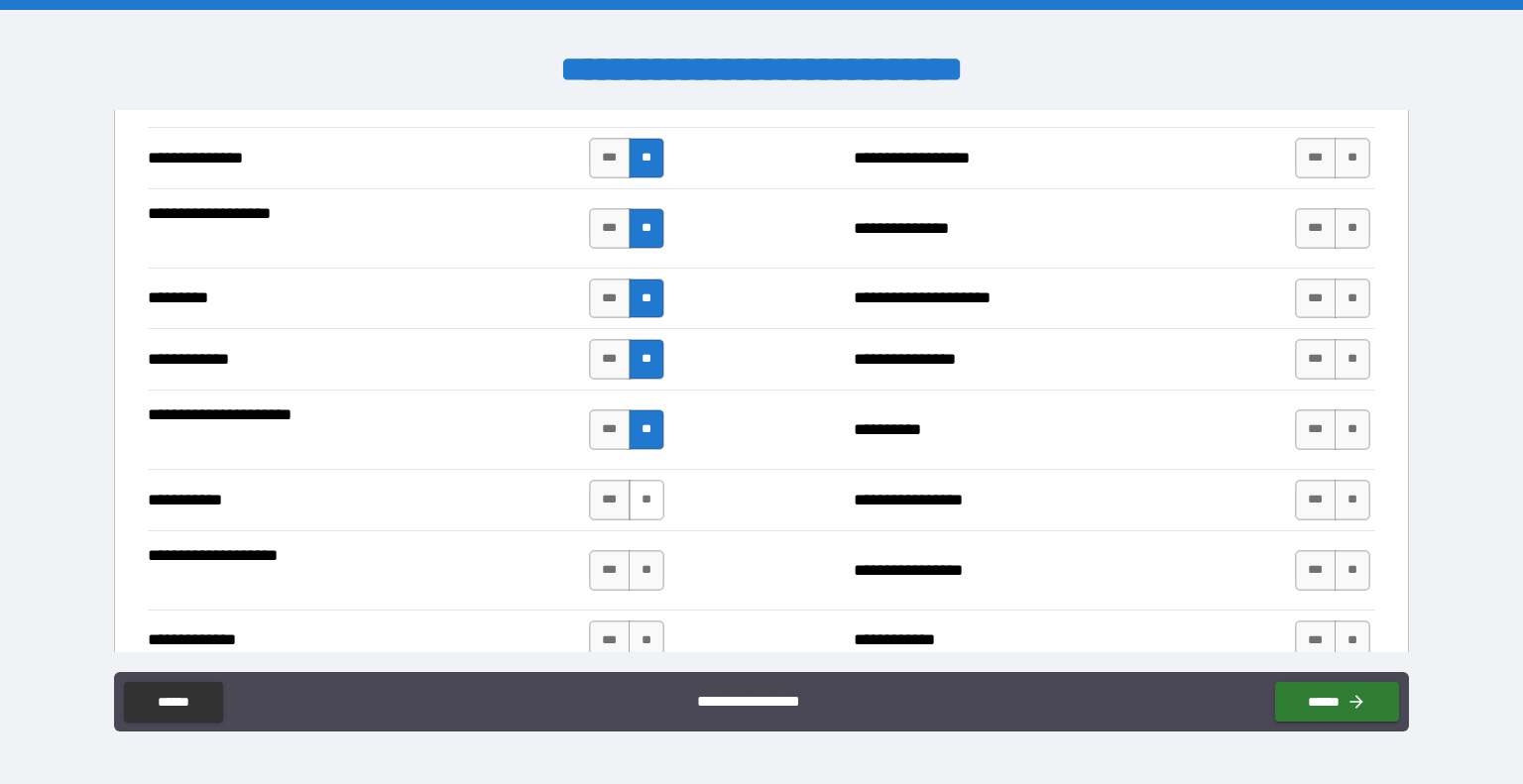 click on "**" at bounding box center [646, 500] 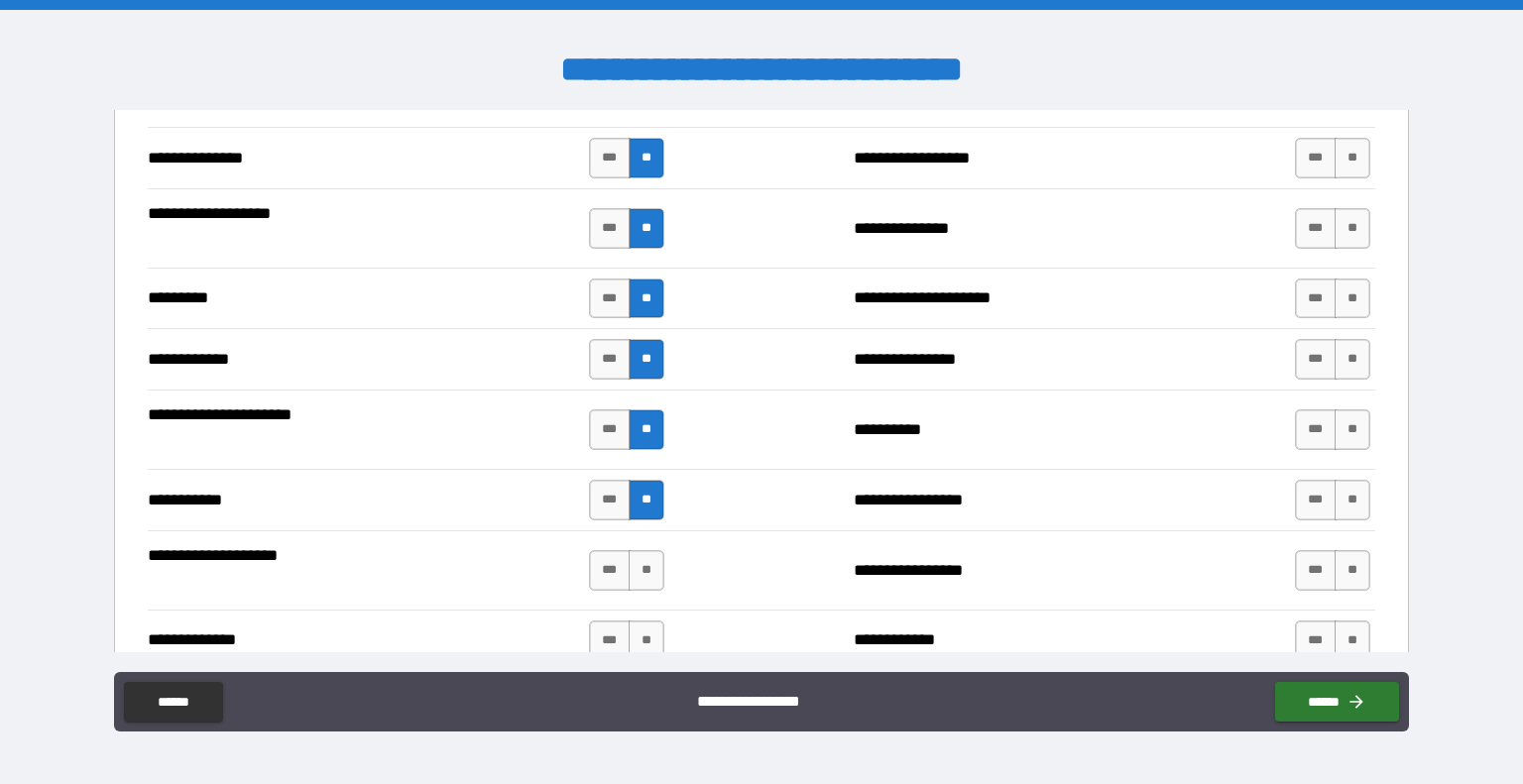 click on "**********" at bounding box center (762, 570) 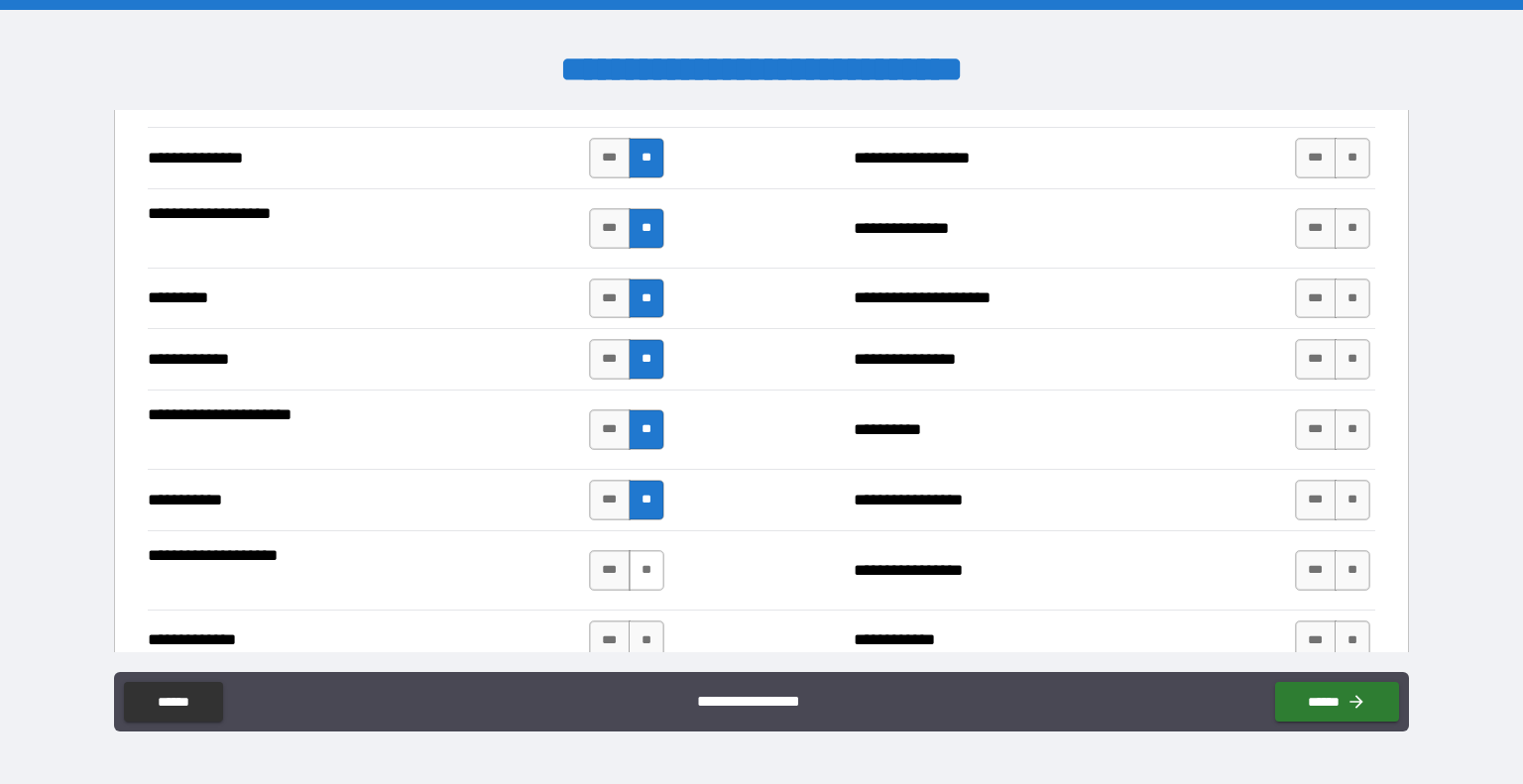 click on "**" at bounding box center [646, 570] 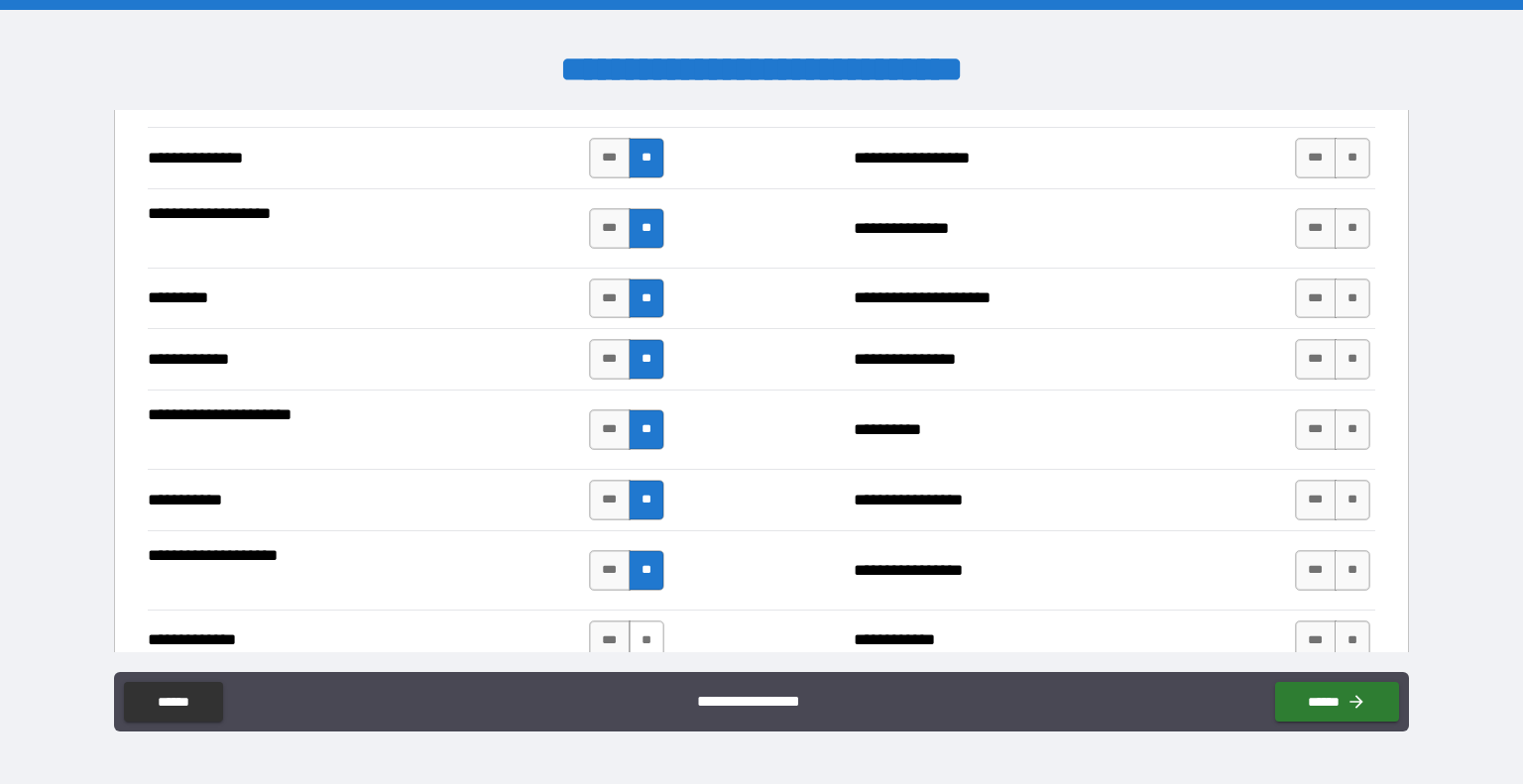 click on "**" at bounding box center (646, 640) 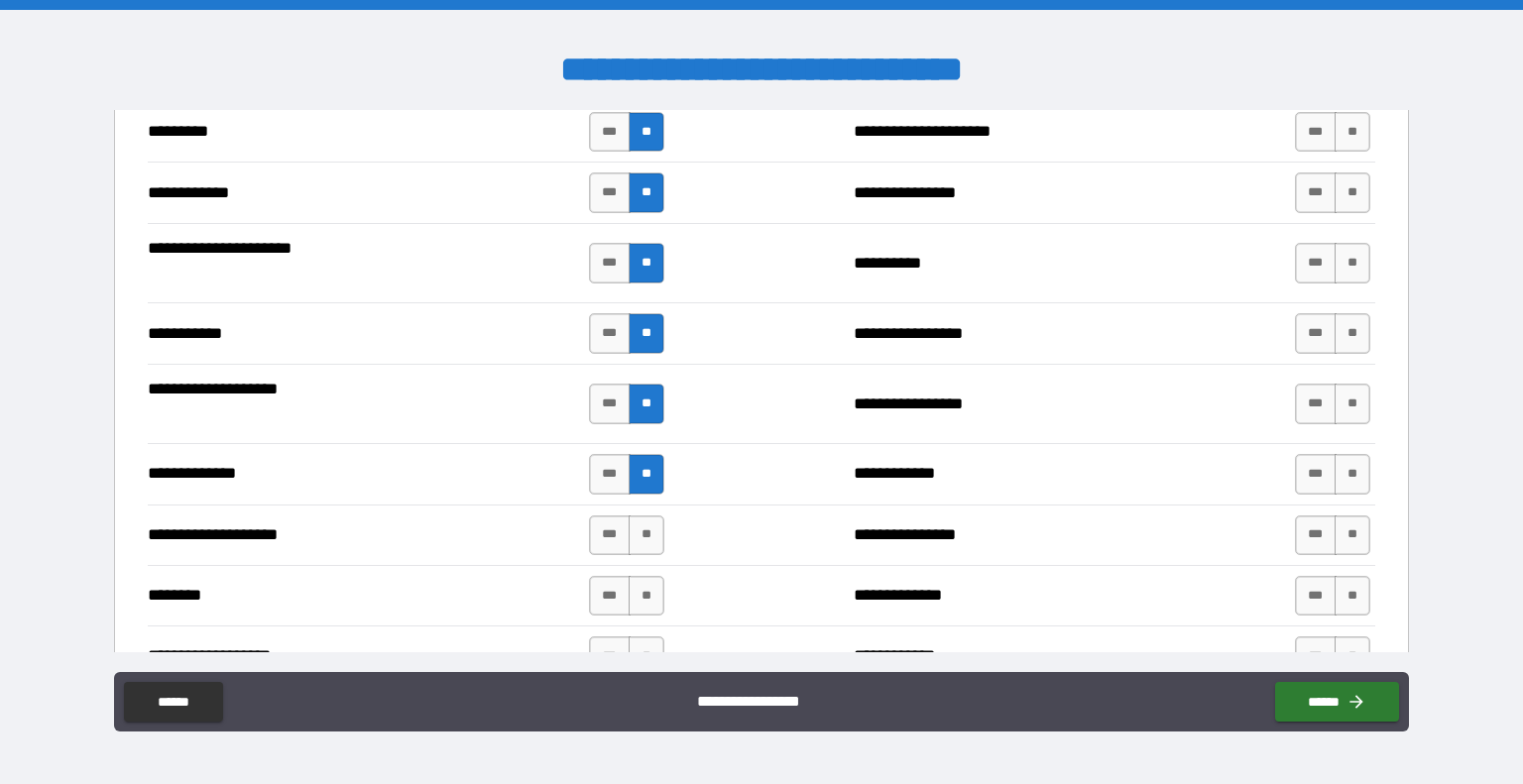 scroll, scrollTop: 3586, scrollLeft: 0, axis: vertical 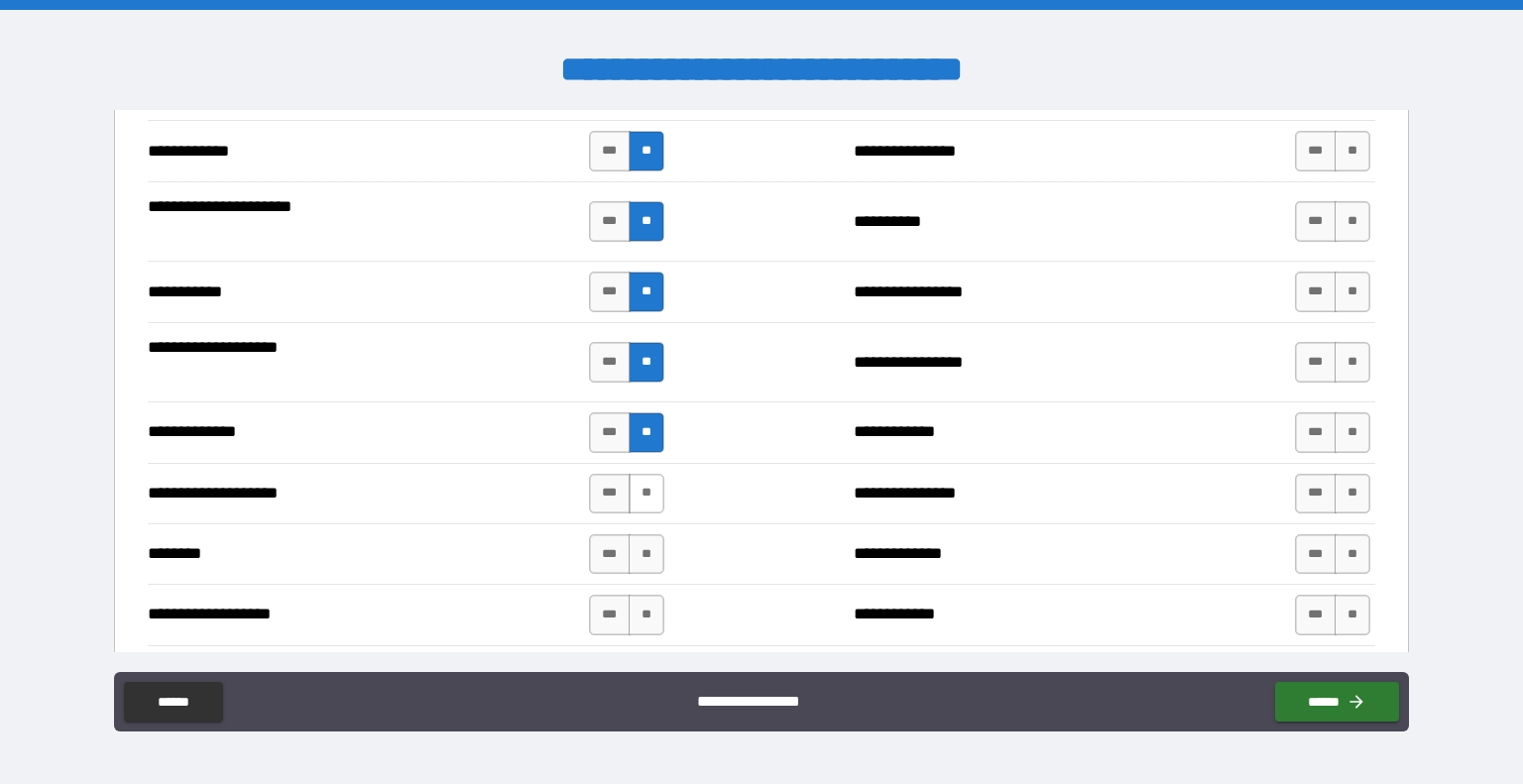 click on "**" at bounding box center [646, 494] 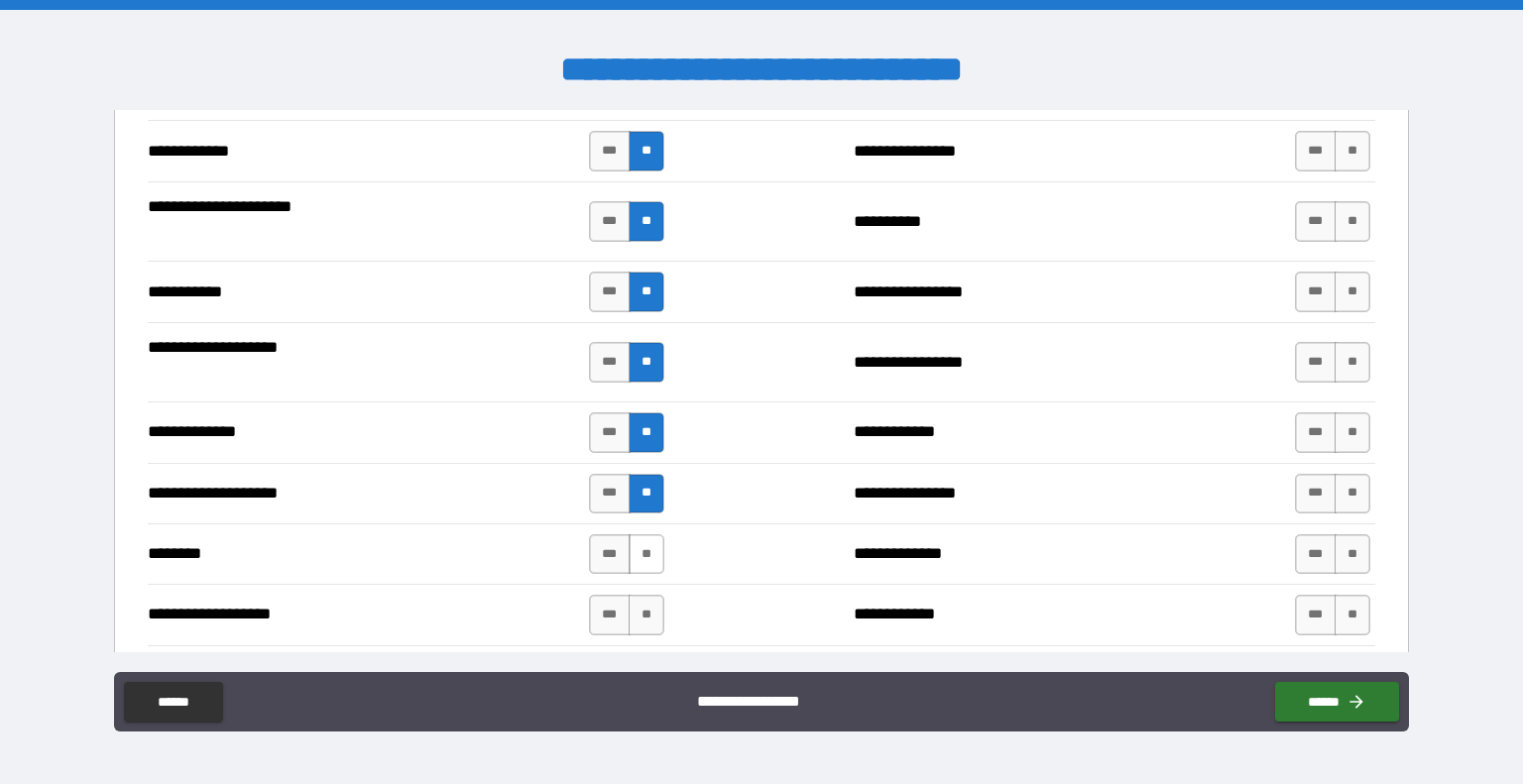 click on "**" at bounding box center (646, 554) 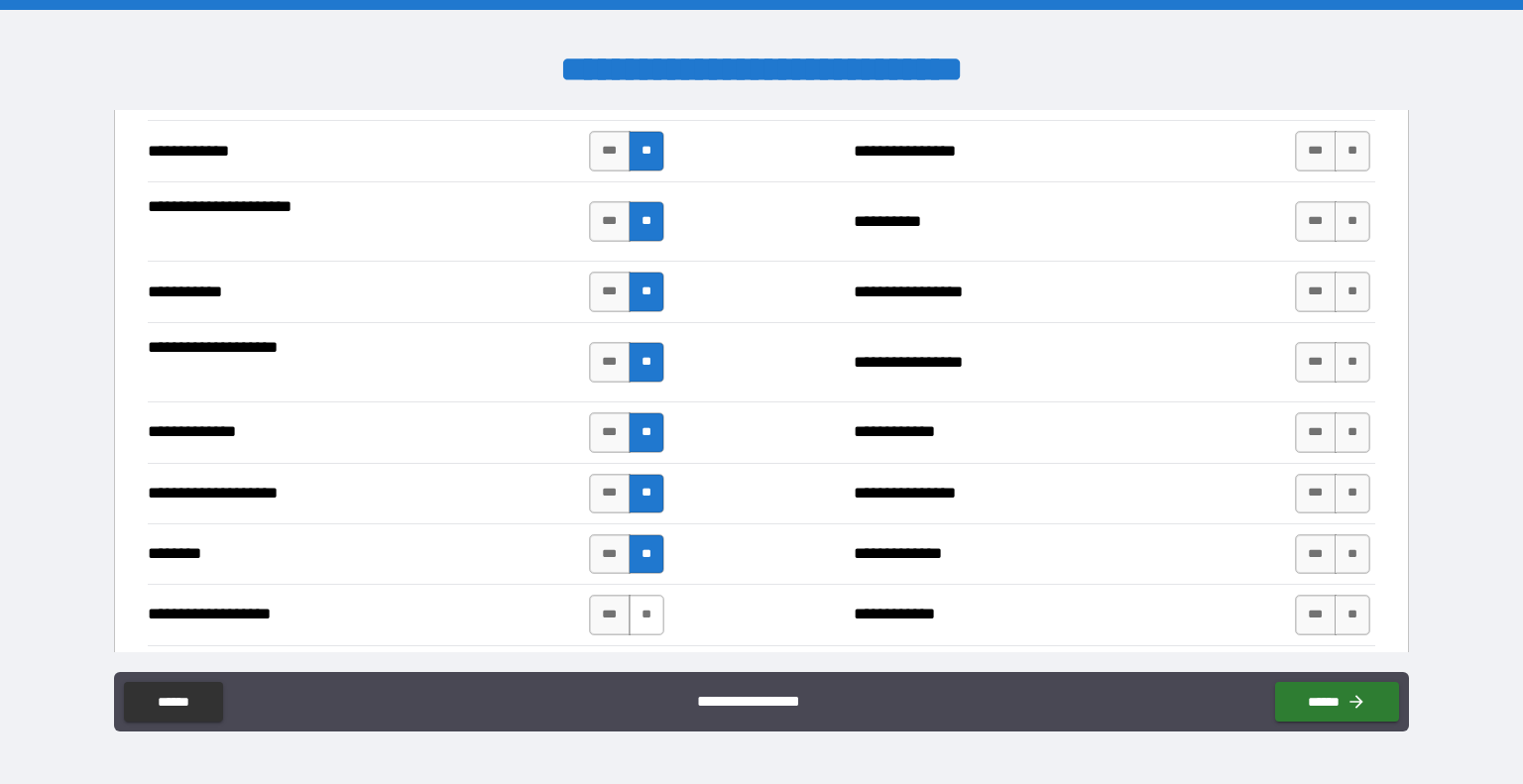 click on "**" at bounding box center (646, 615) 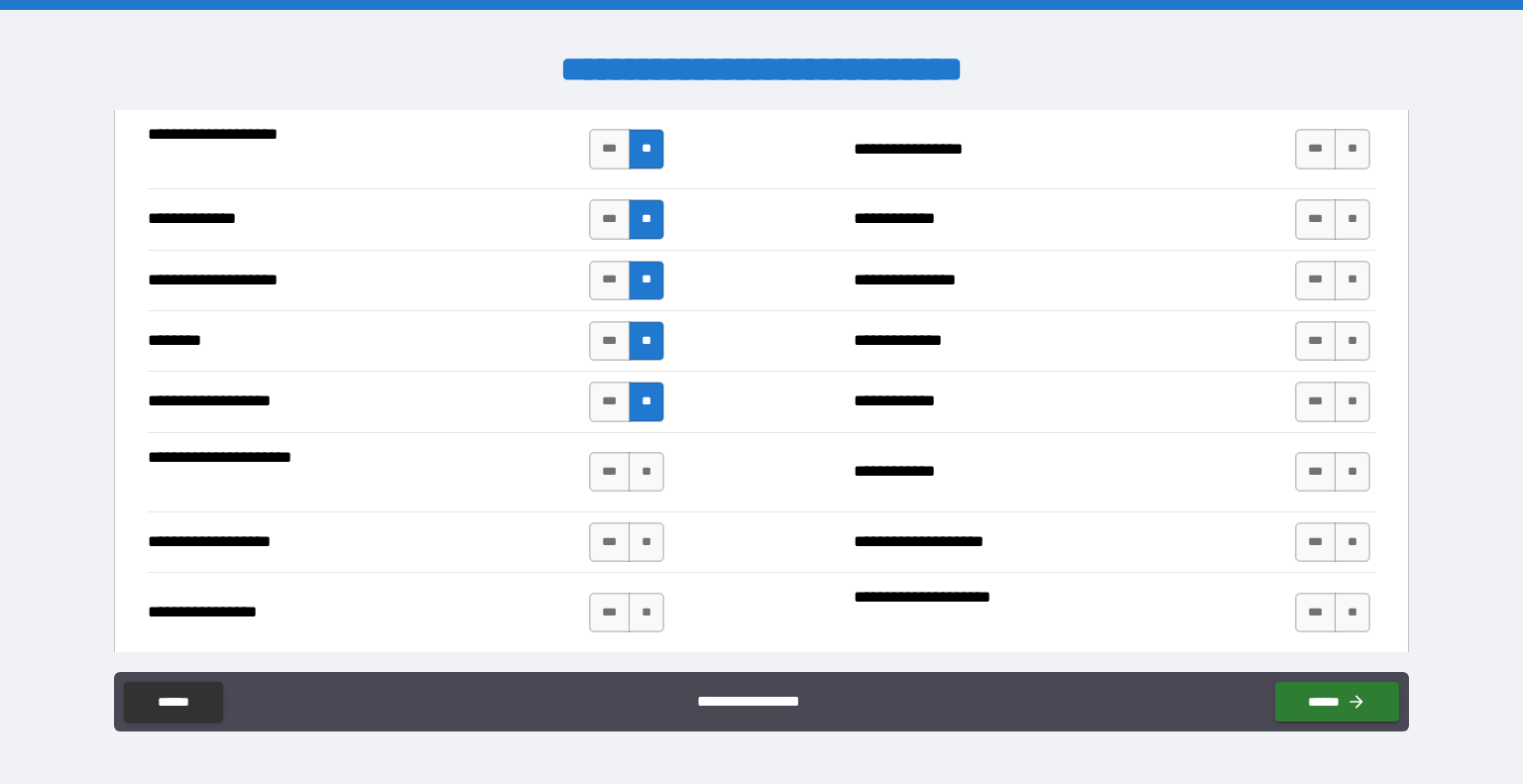 scroll, scrollTop: 3800, scrollLeft: 0, axis: vertical 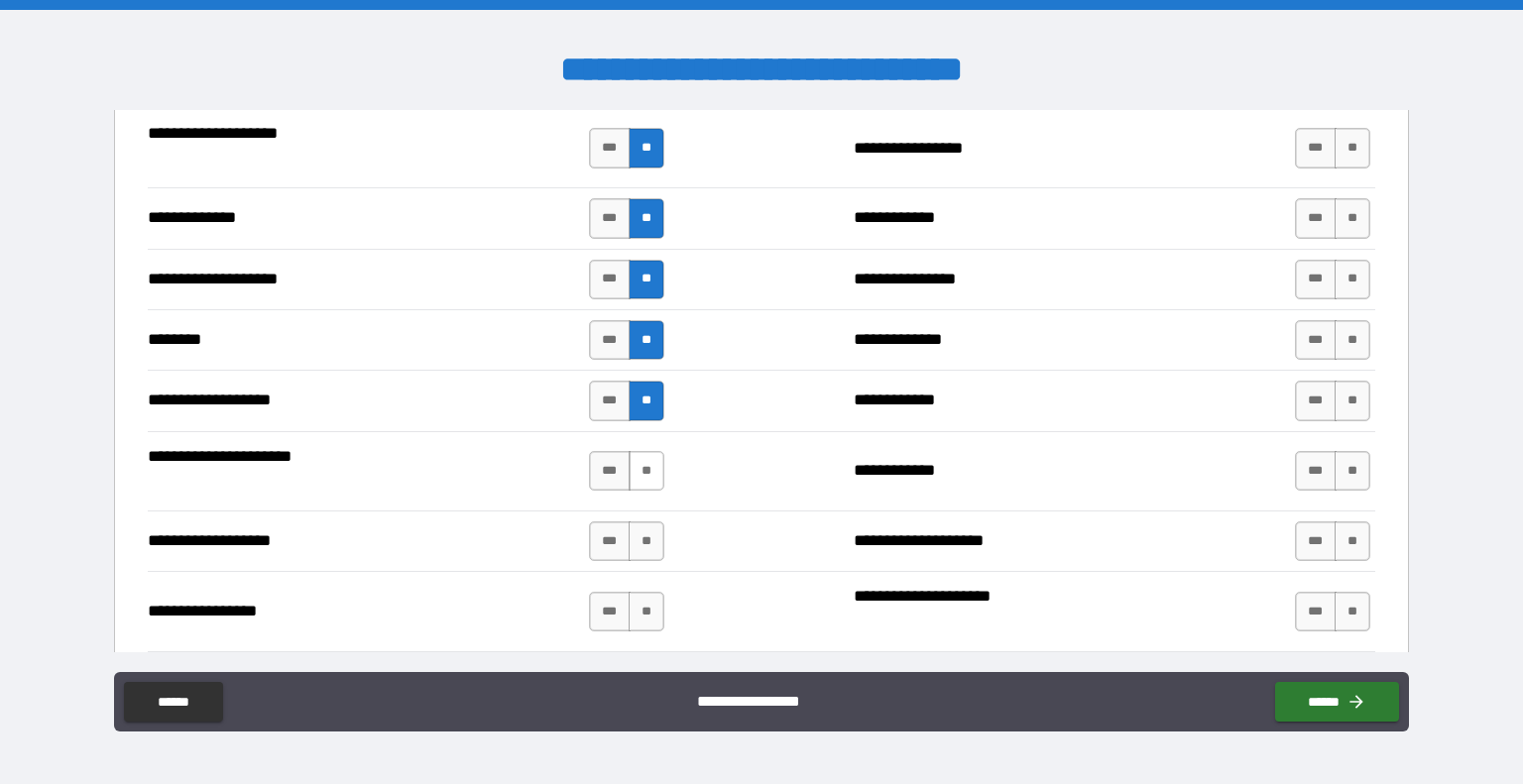 click on "**" at bounding box center (646, 471) 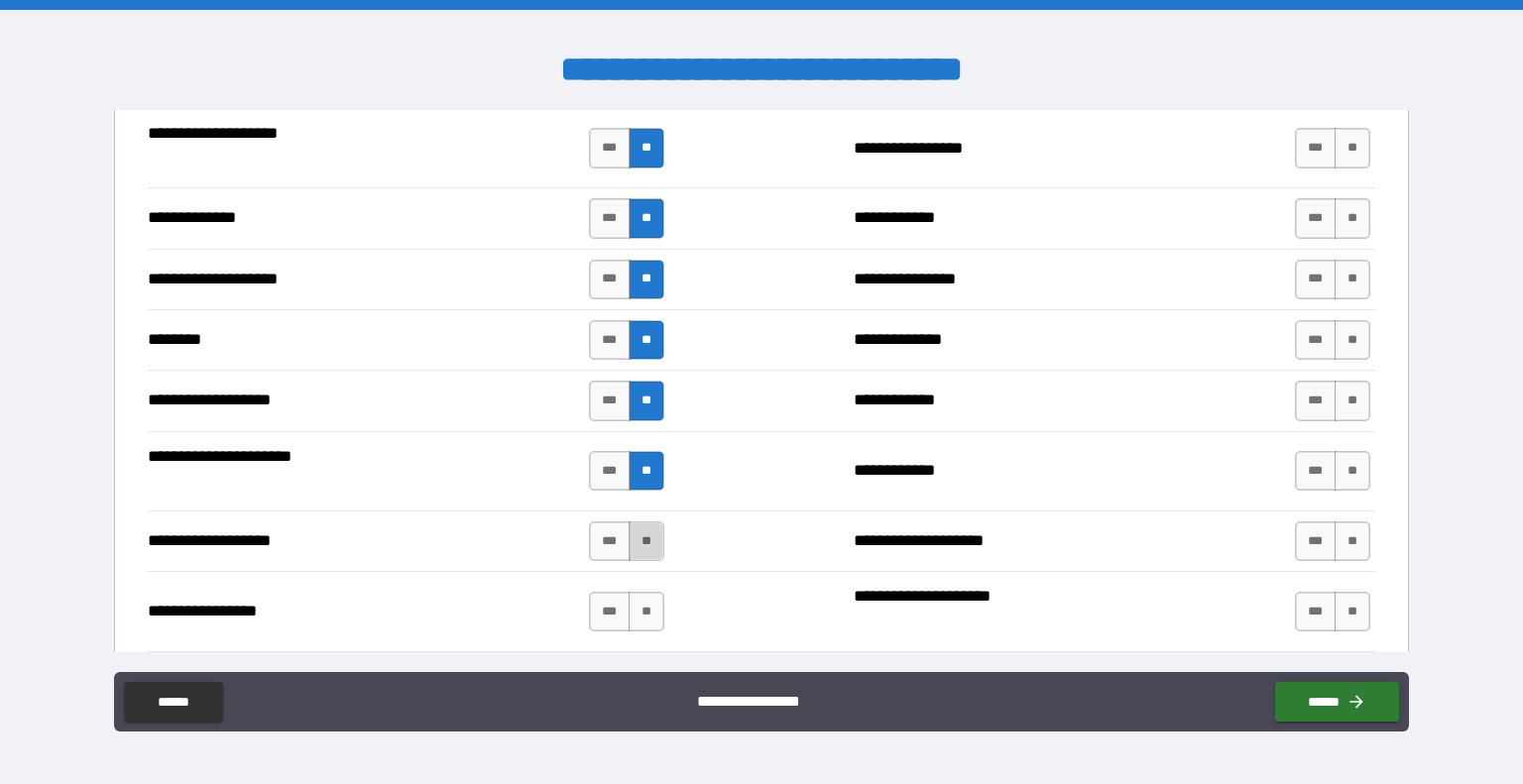 click on "**" at bounding box center [646, 541] 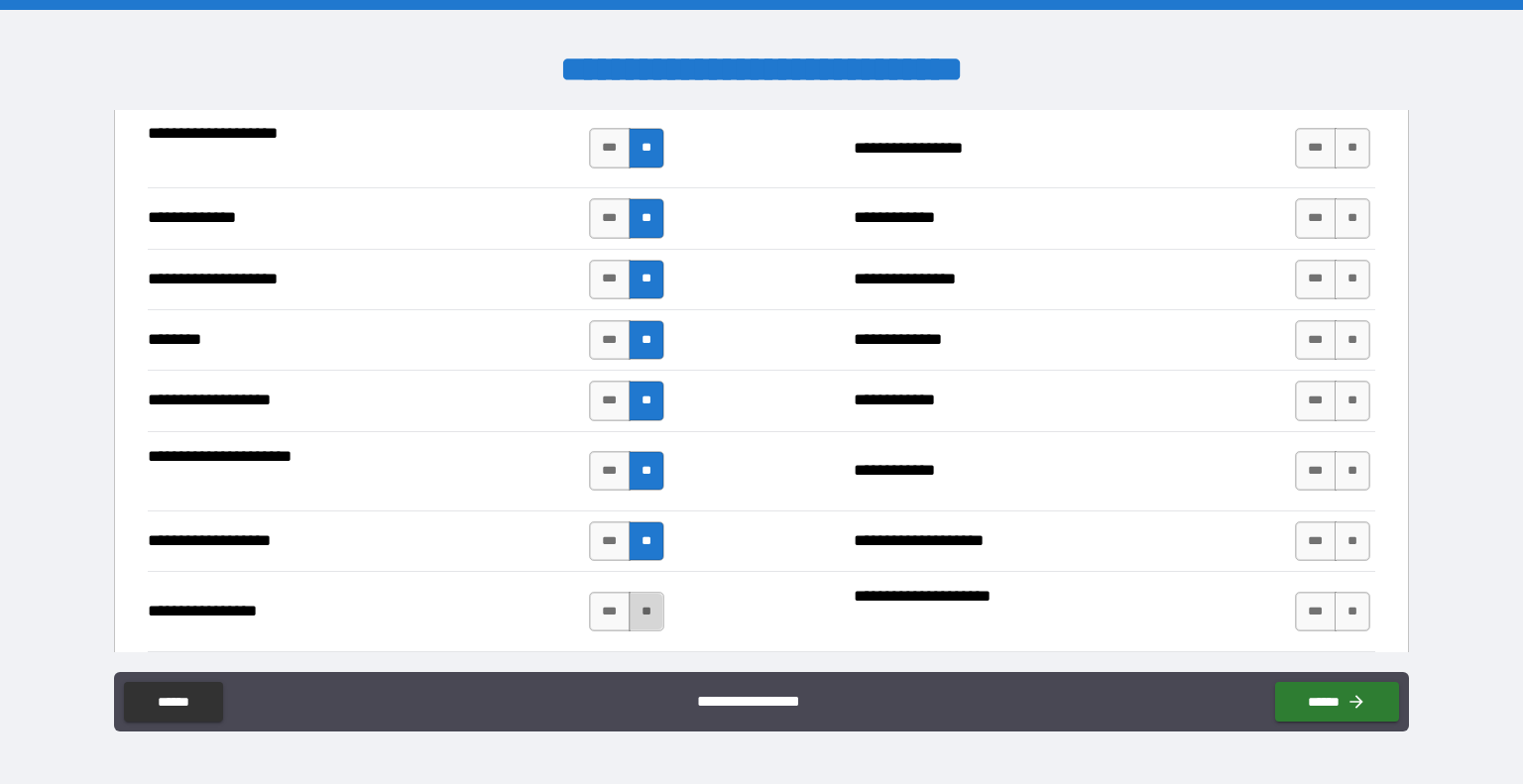 click on "**" at bounding box center [646, 612] 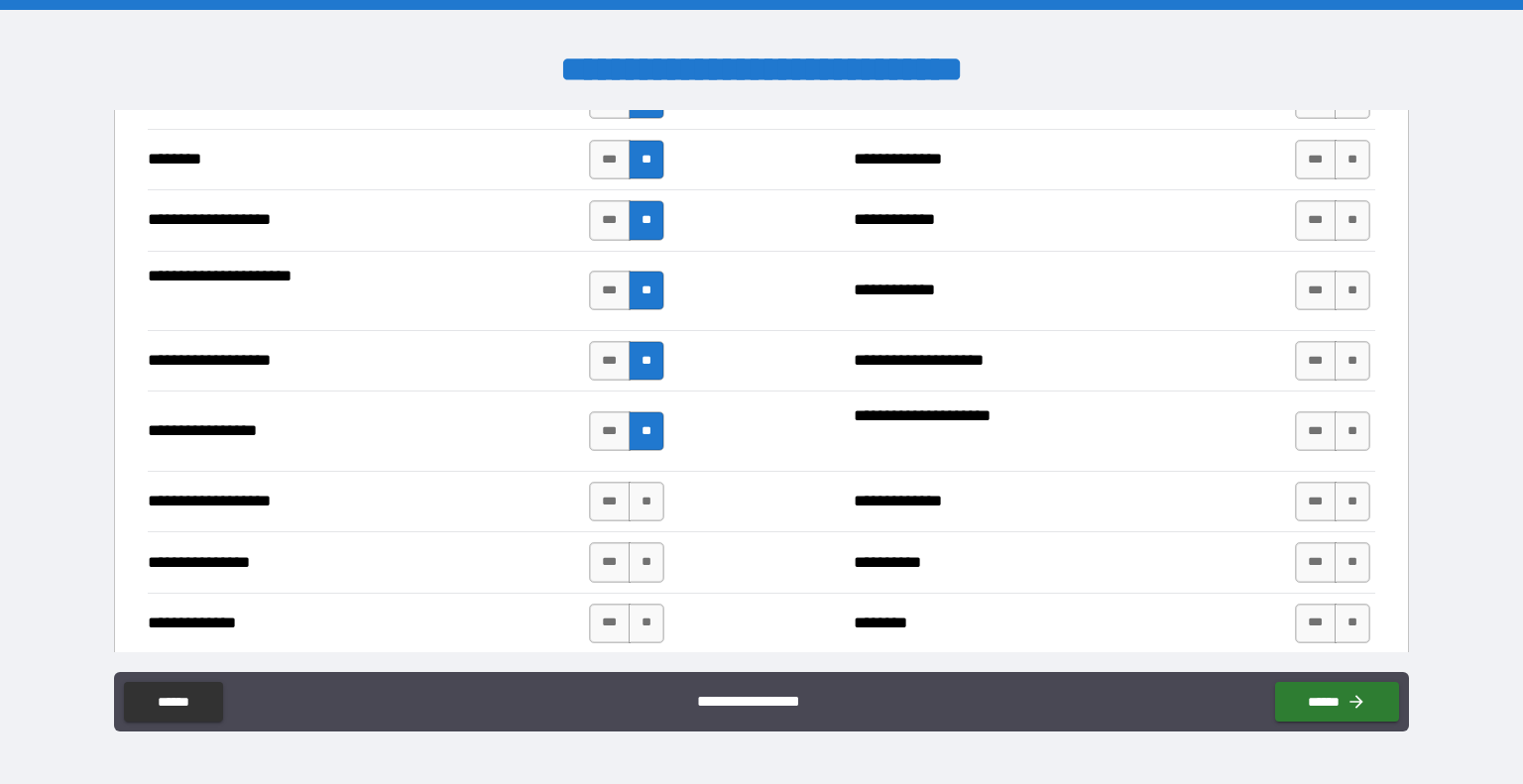 scroll, scrollTop: 3981, scrollLeft: 0, axis: vertical 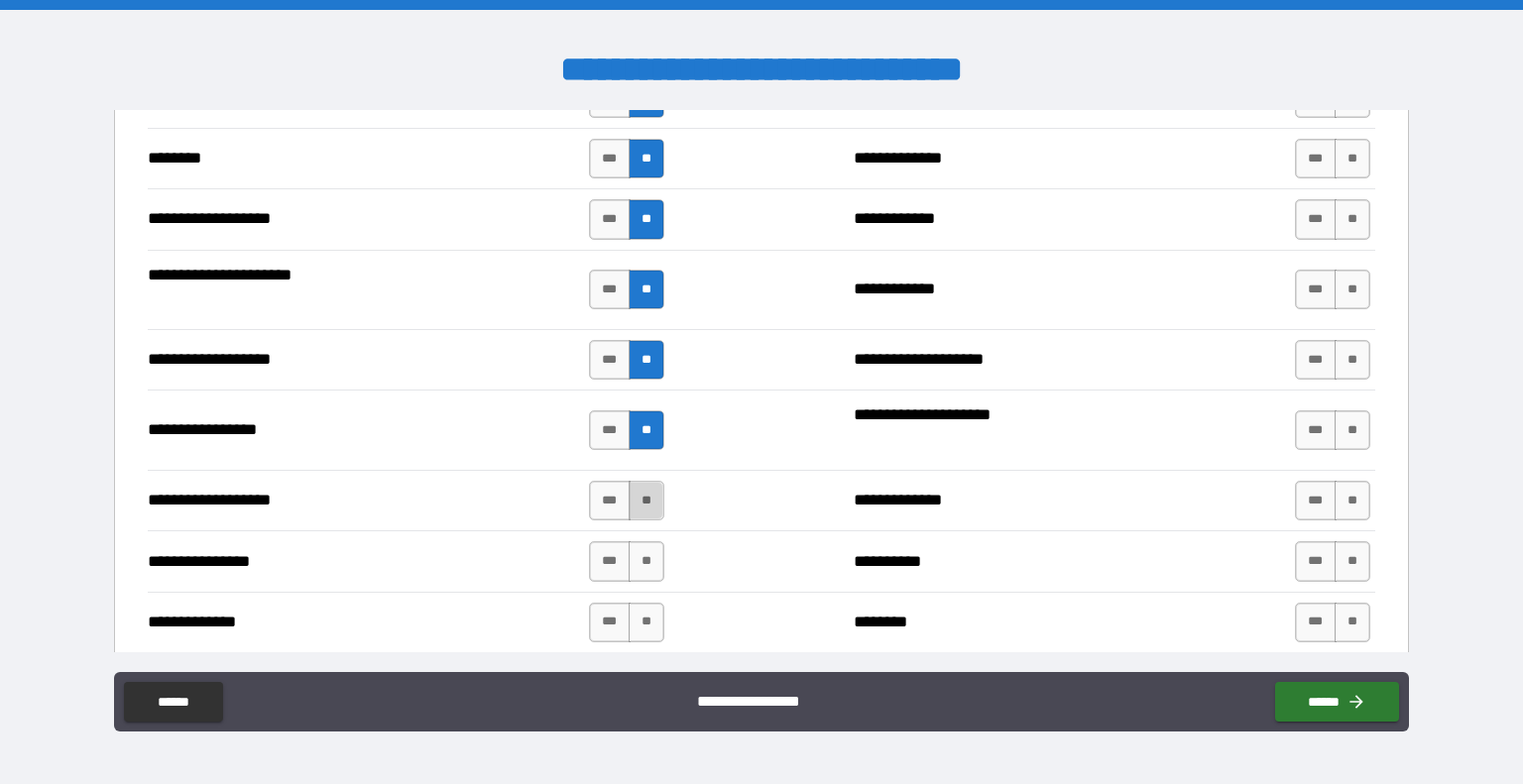 click on "**" at bounding box center (646, 501) 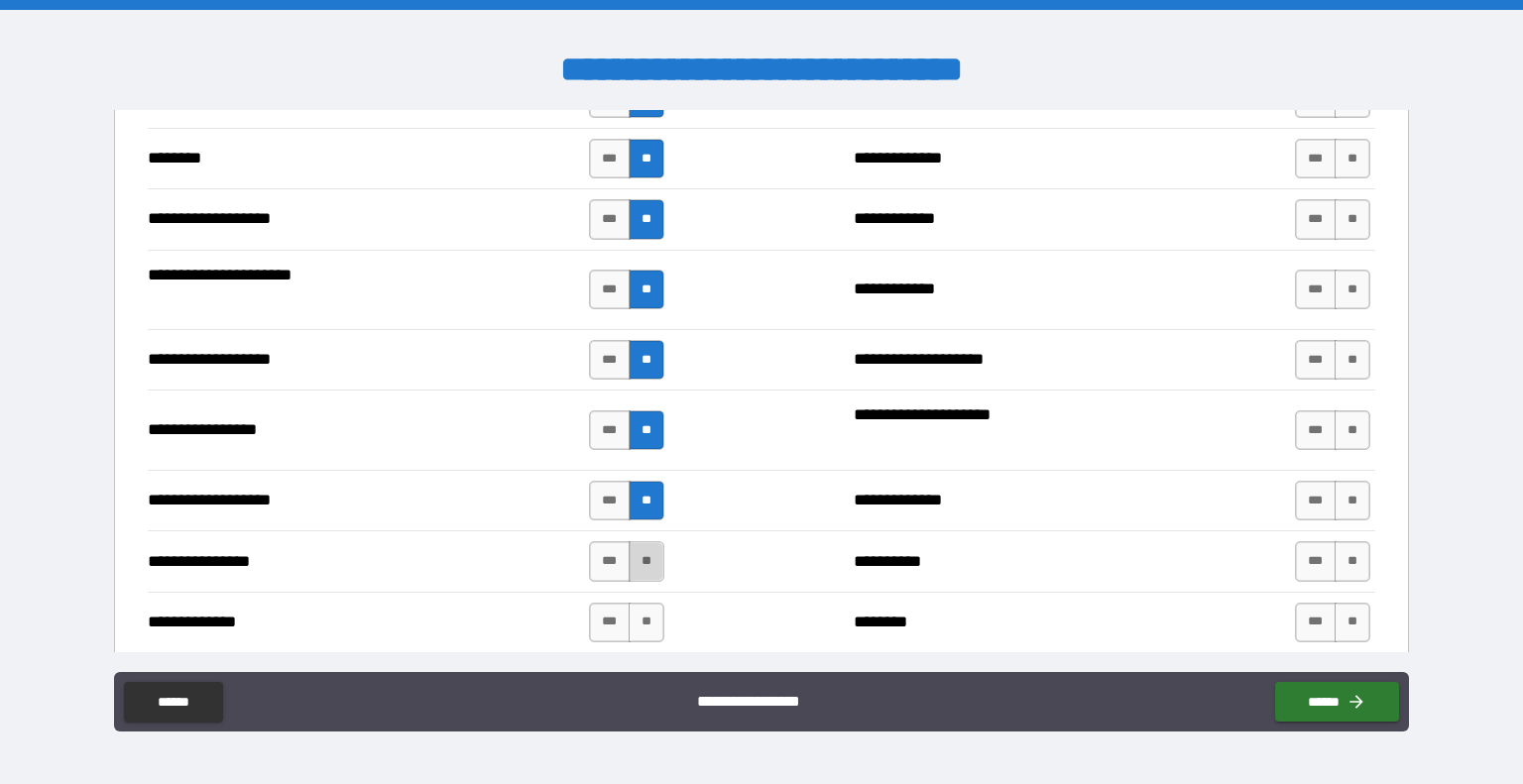 click on "**" at bounding box center (646, 561) 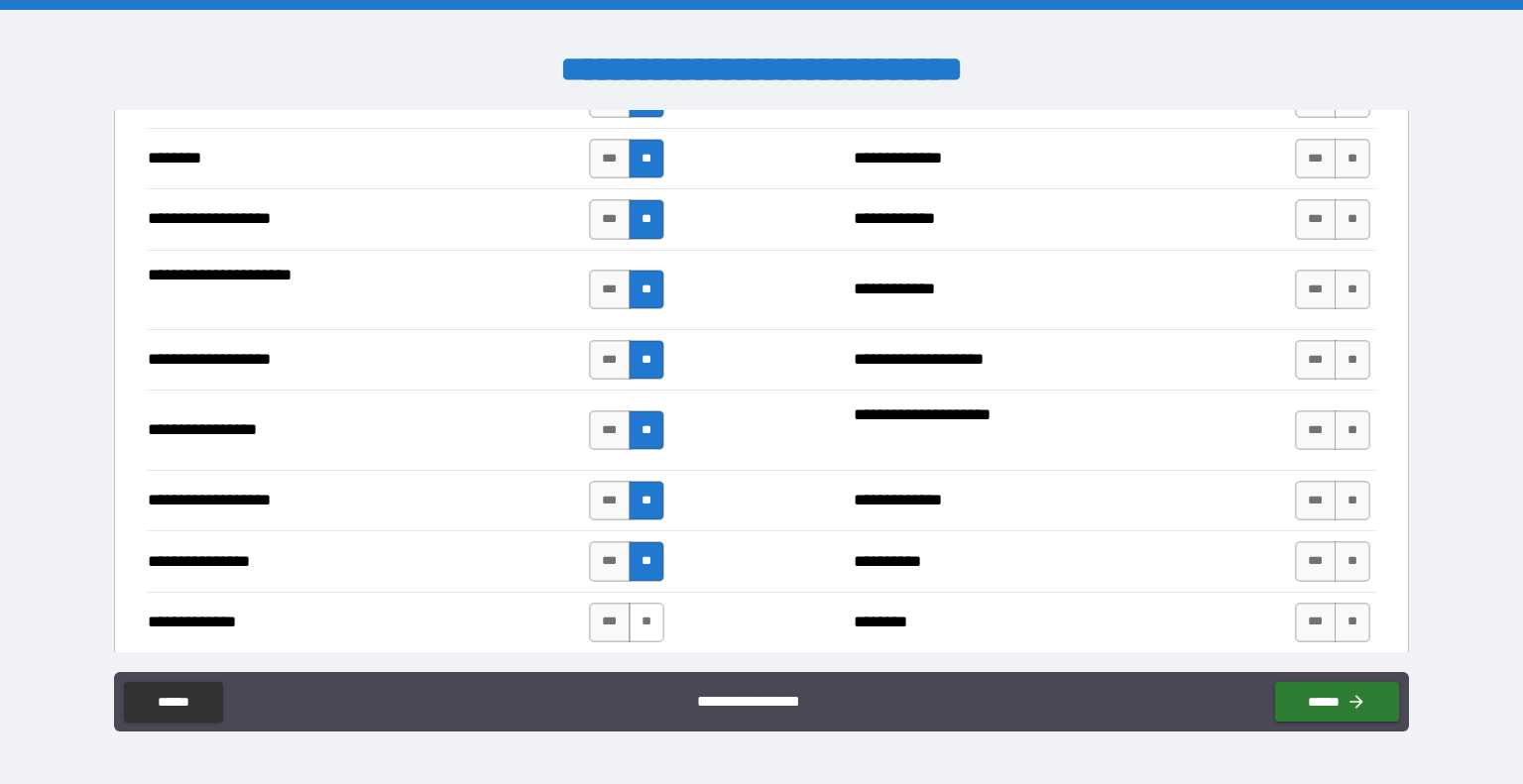 click on "**" at bounding box center (646, 622) 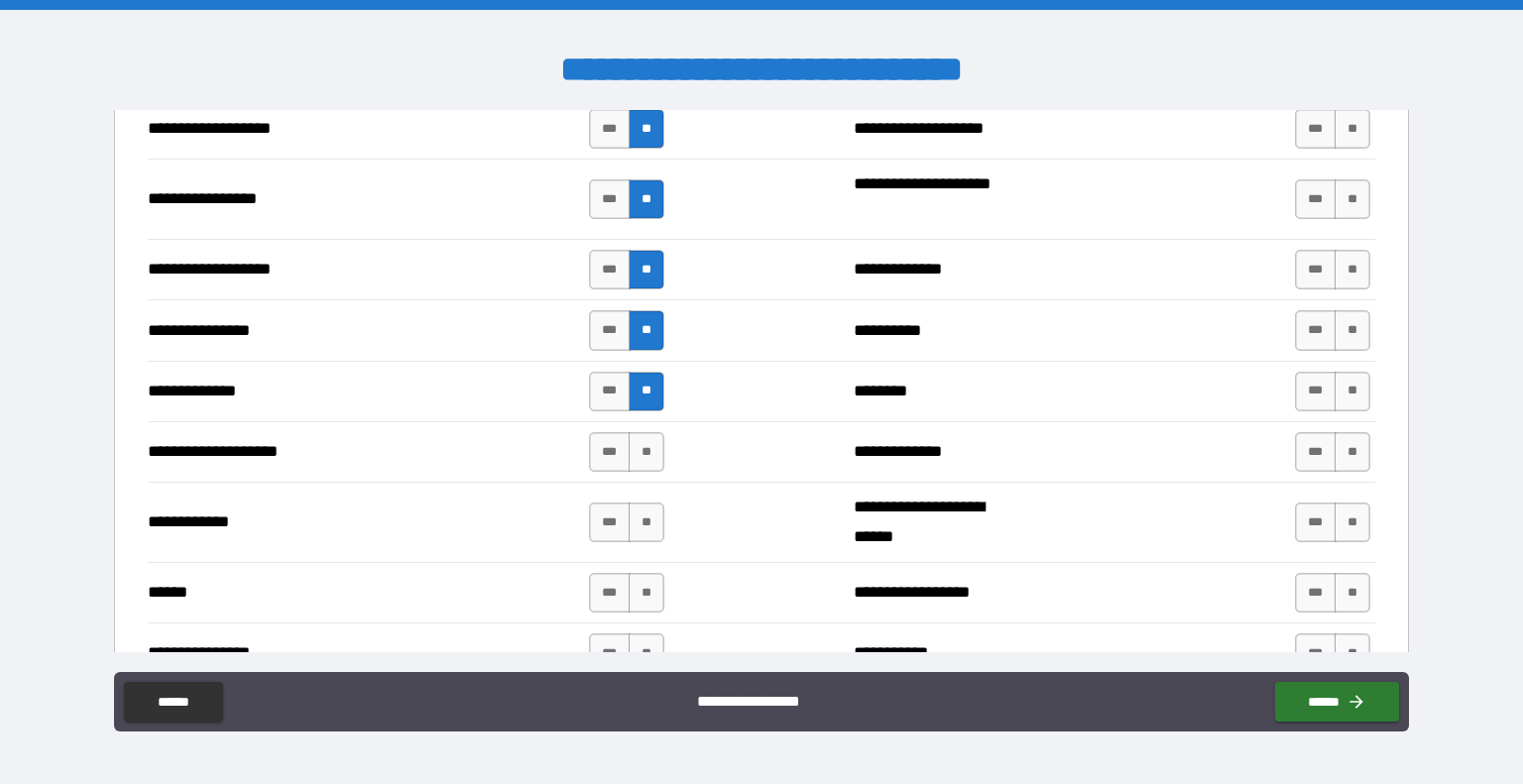 scroll, scrollTop: 4218, scrollLeft: 0, axis: vertical 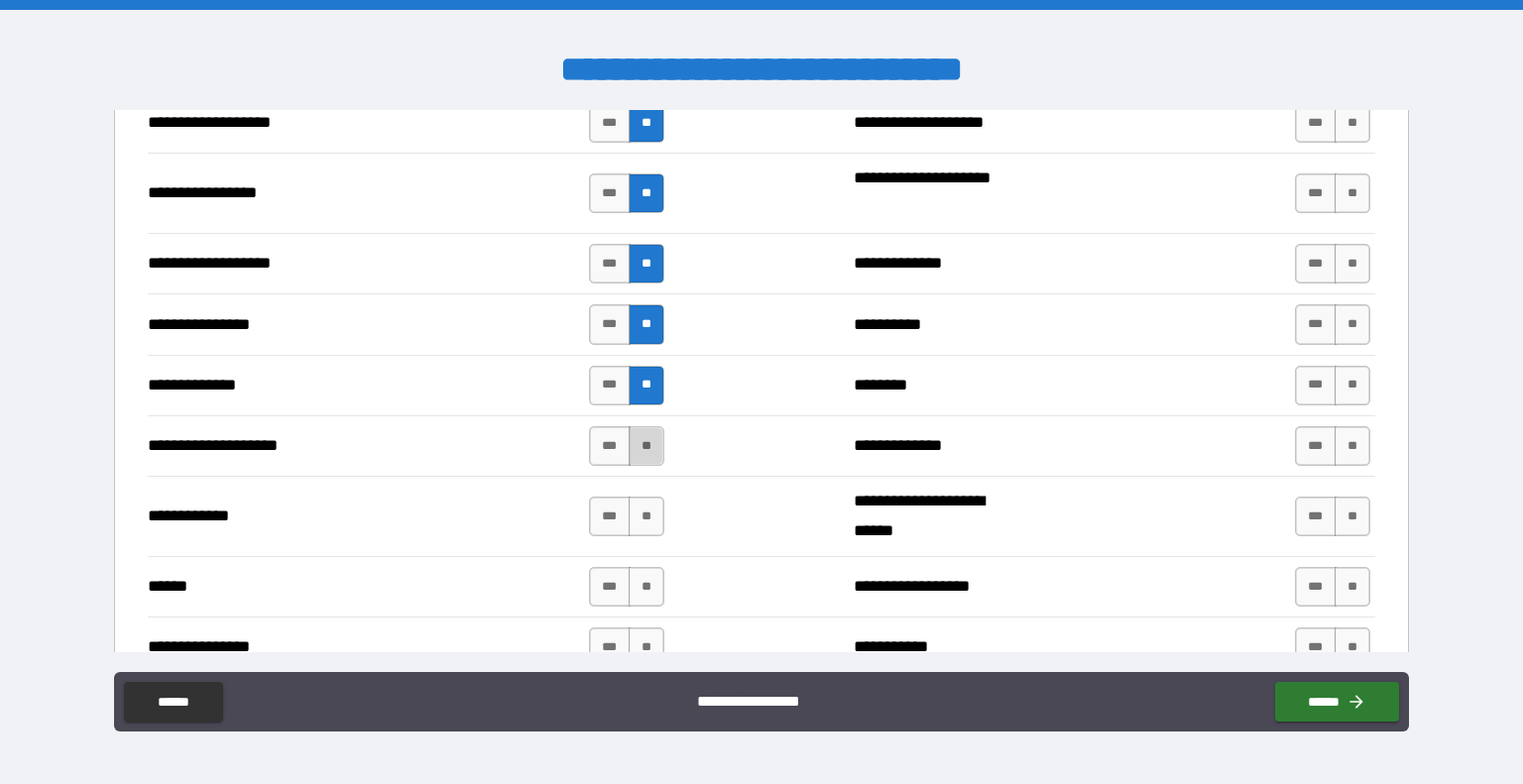 click on "**" at bounding box center (646, 446) 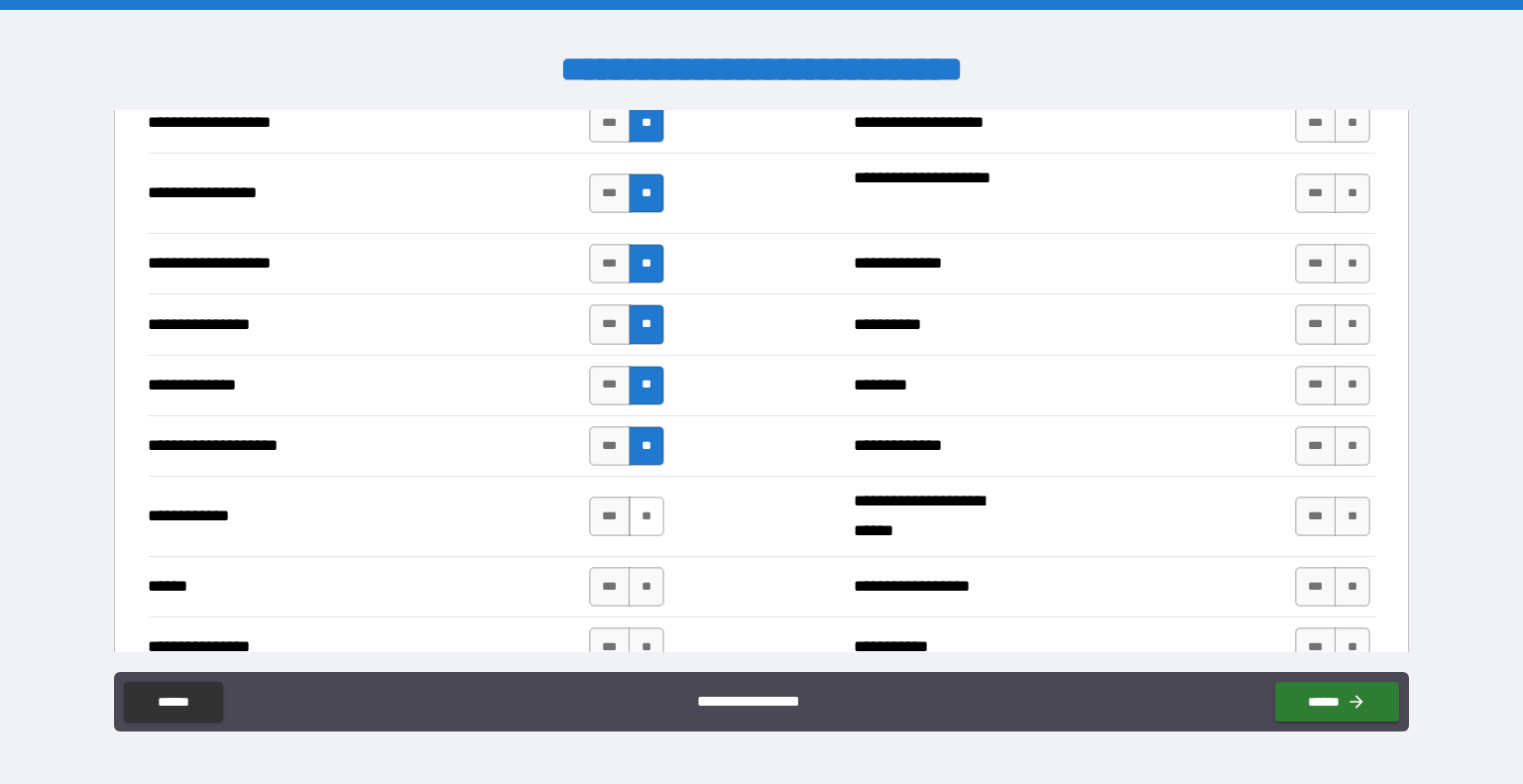 click on "**" at bounding box center (646, 516) 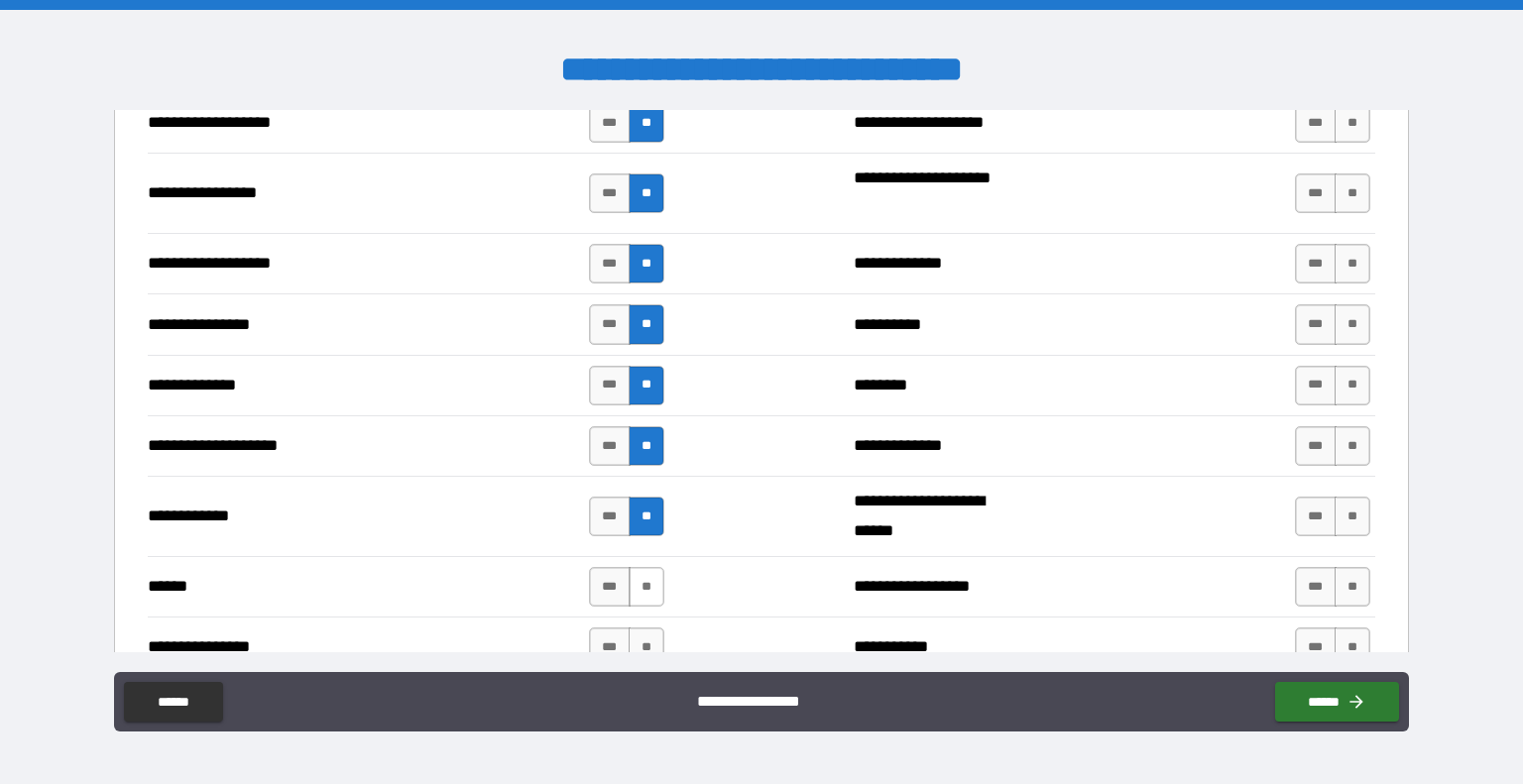 click on "**" at bounding box center [646, 587] 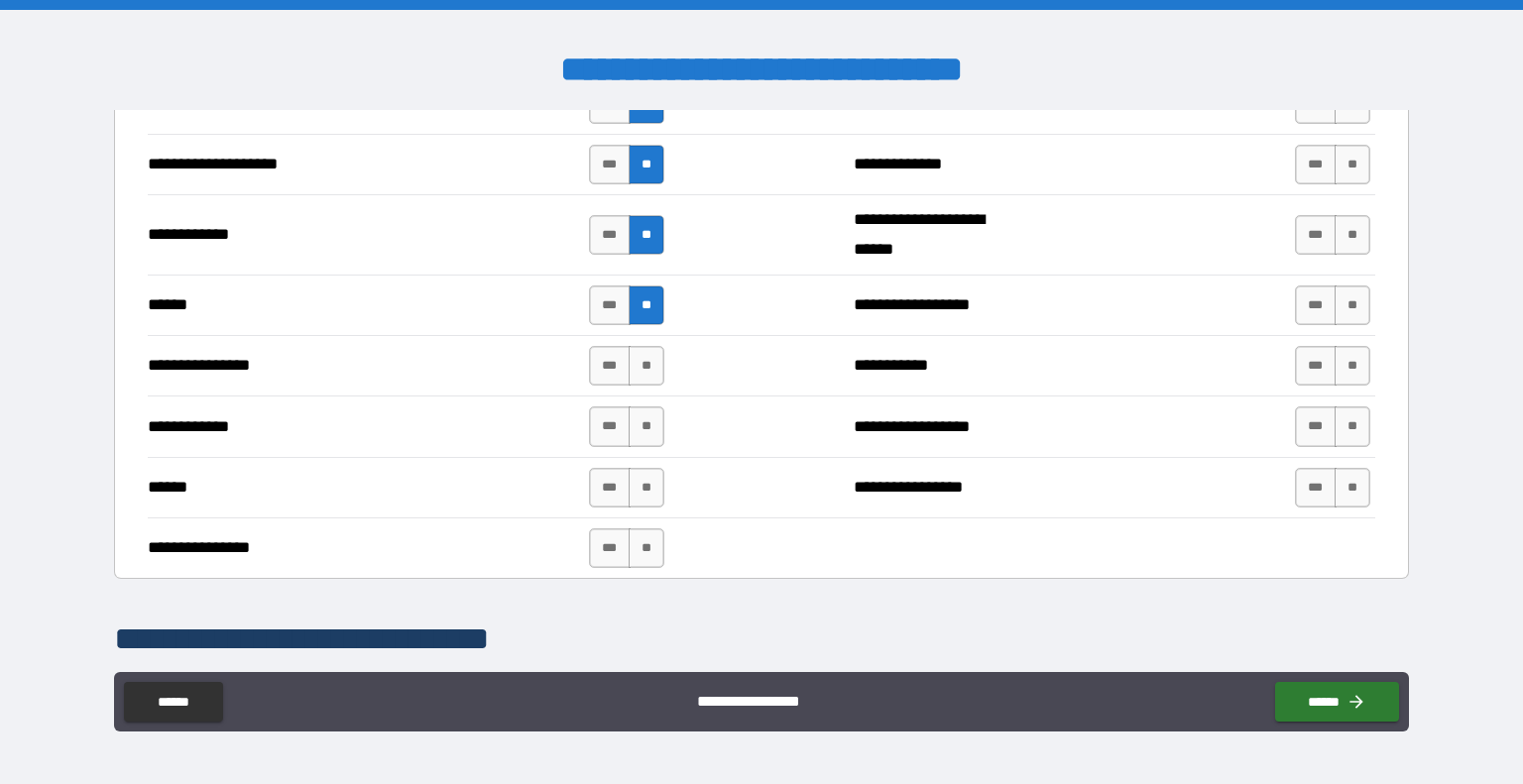 scroll, scrollTop: 4502, scrollLeft: 0, axis: vertical 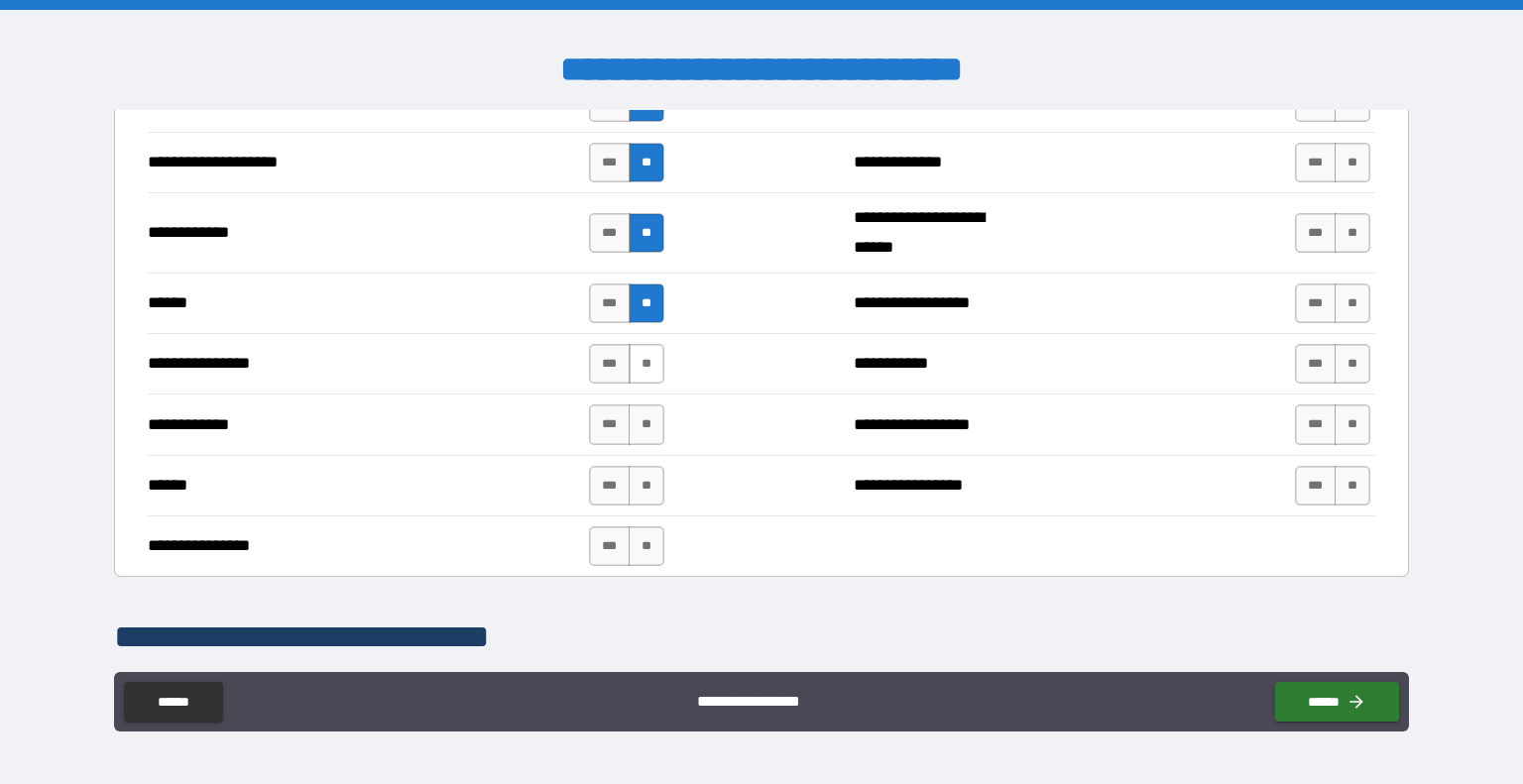 click on "**" at bounding box center [646, 364] 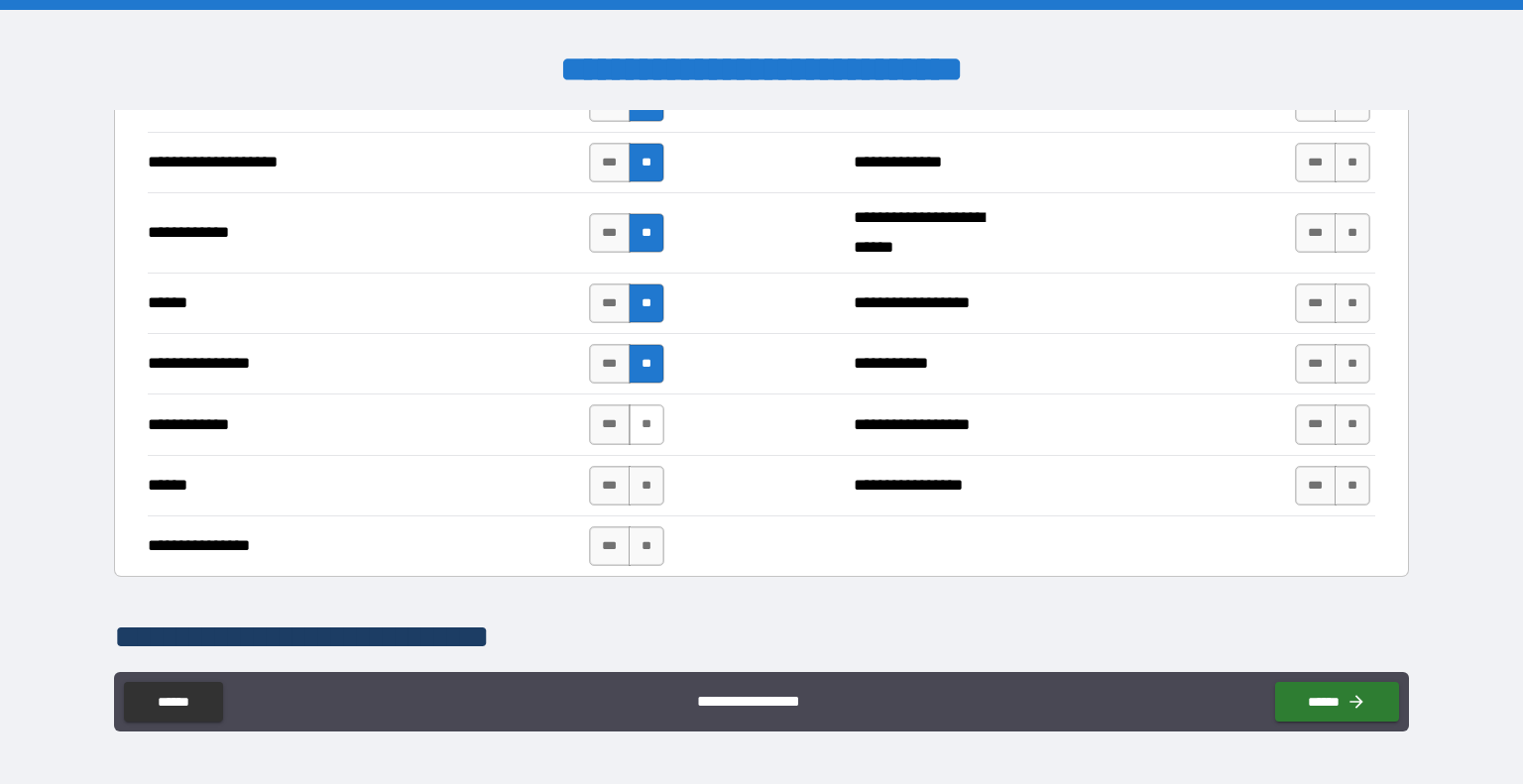 click on "**" at bounding box center (646, 424) 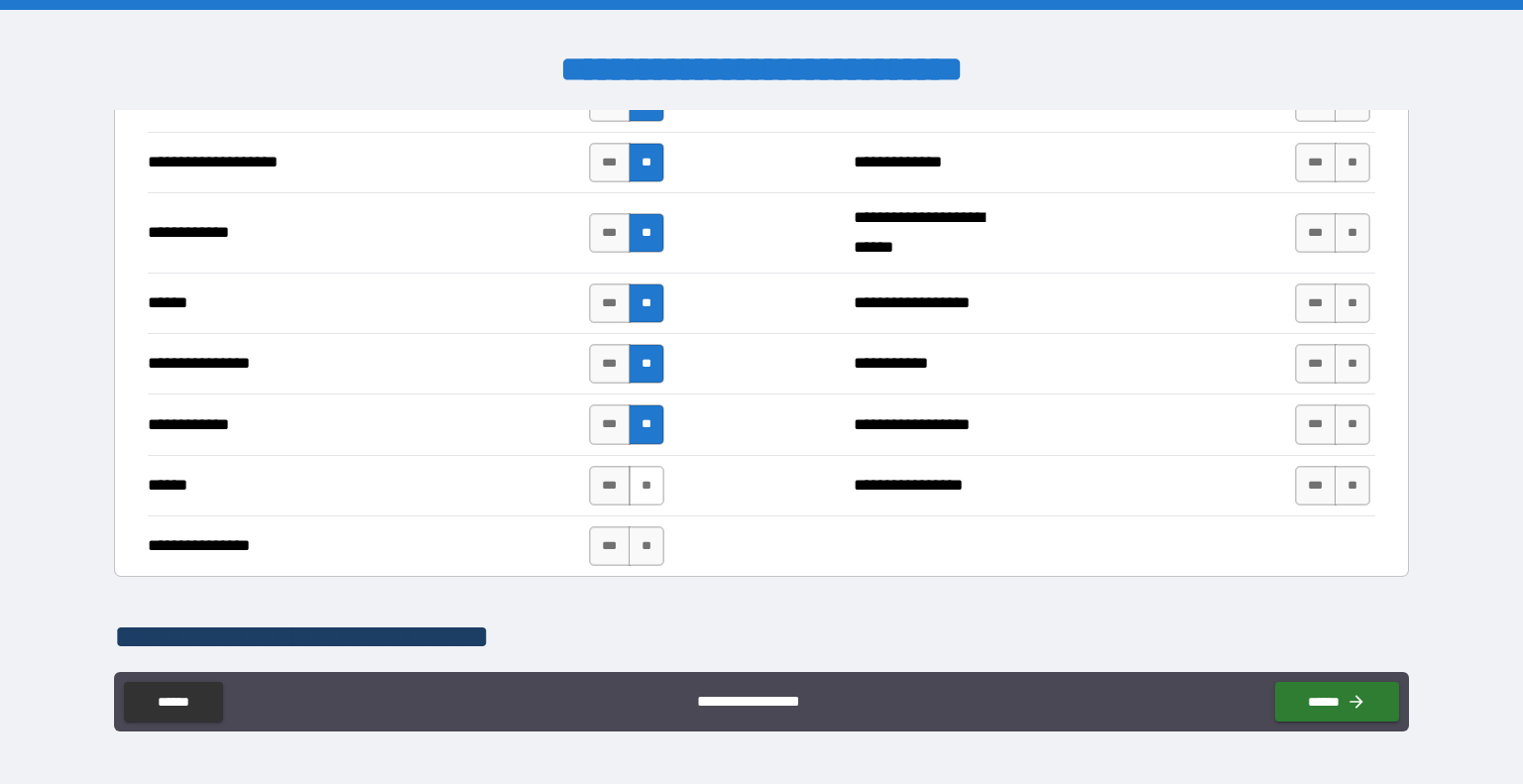 click on "**" at bounding box center [646, 486] 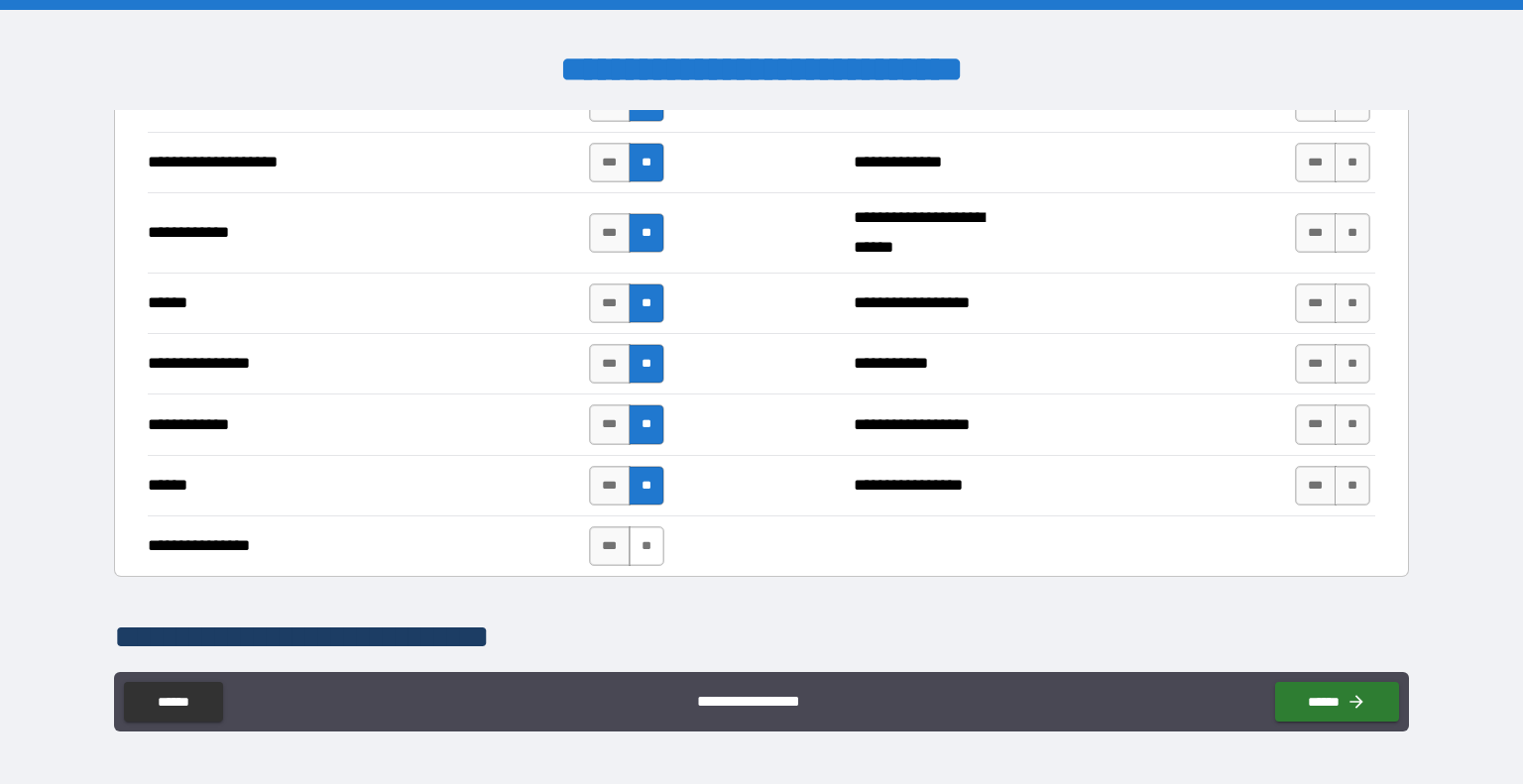click on "**" at bounding box center (646, 546) 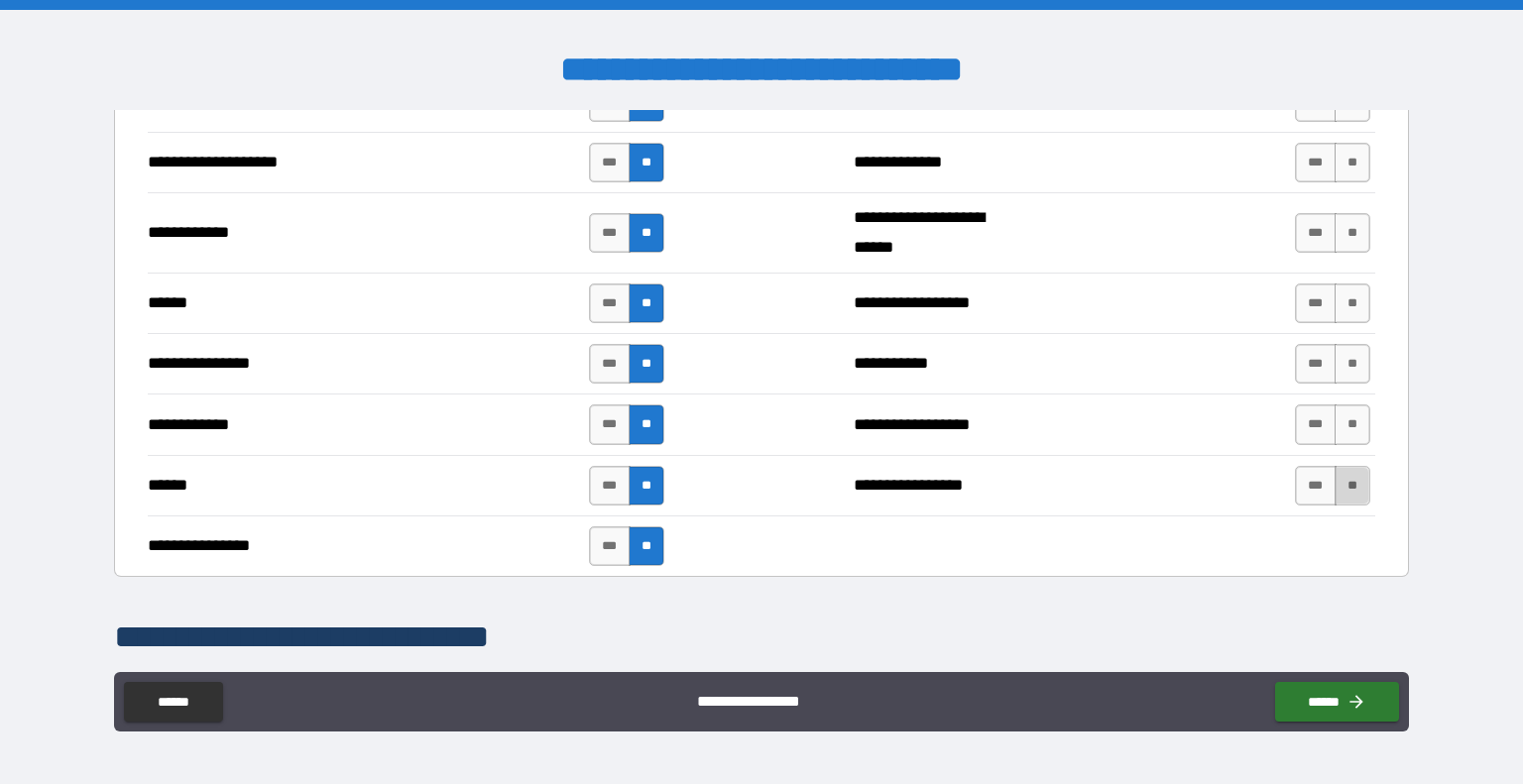 click on "**" at bounding box center [1352, 486] 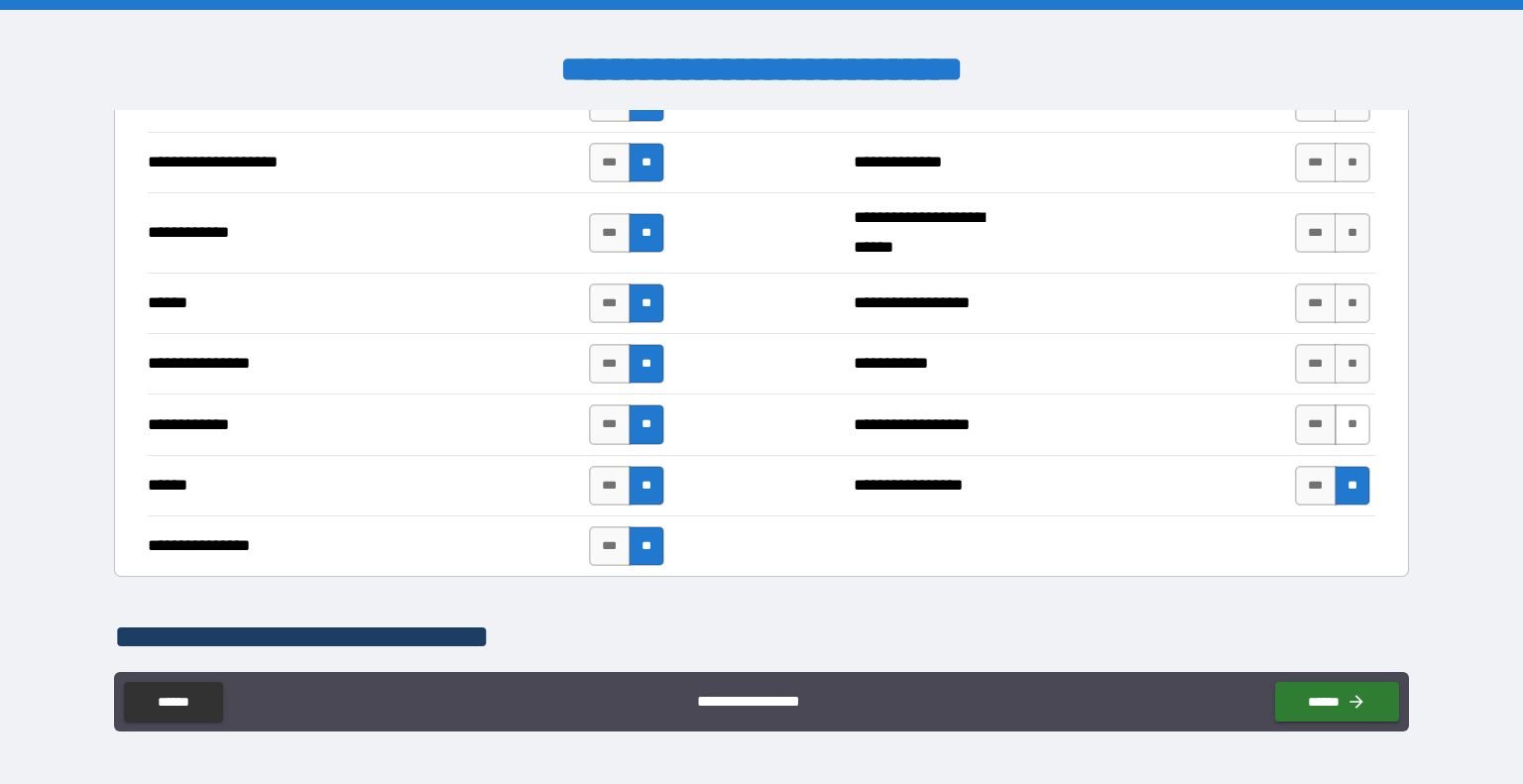 click on "**" at bounding box center (1352, 424) 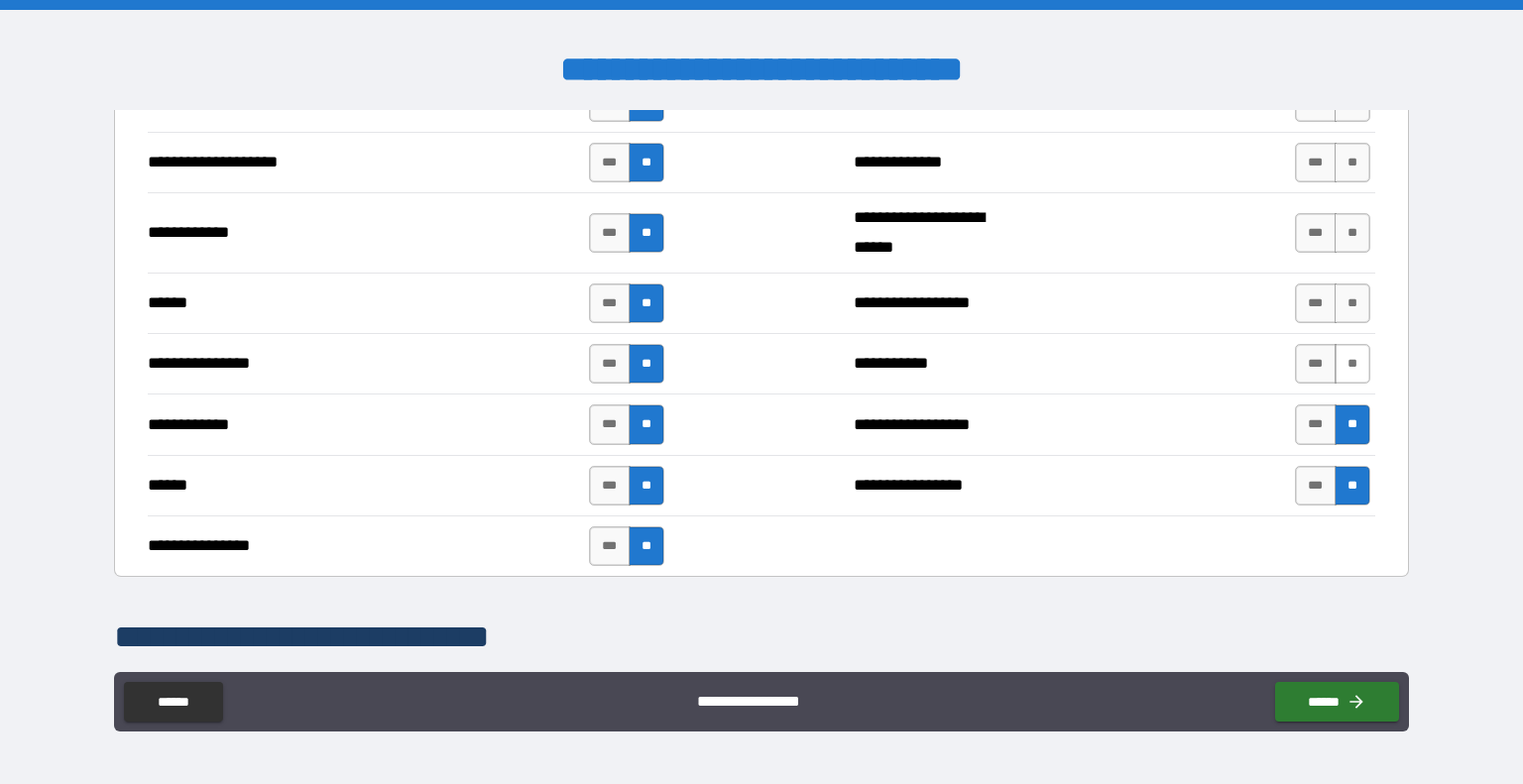 click on "**" at bounding box center (1352, 364) 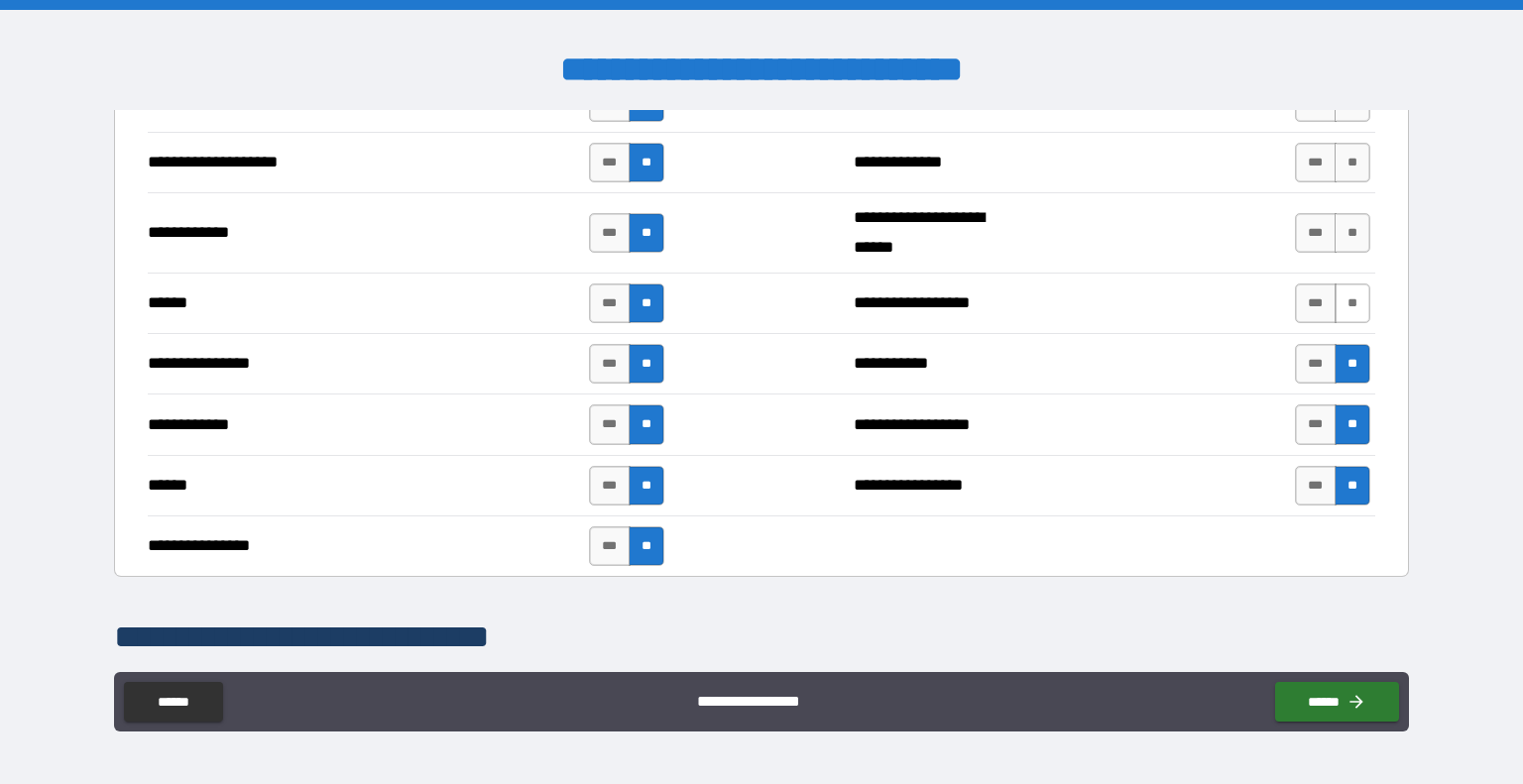 click on "**" at bounding box center [1352, 303] 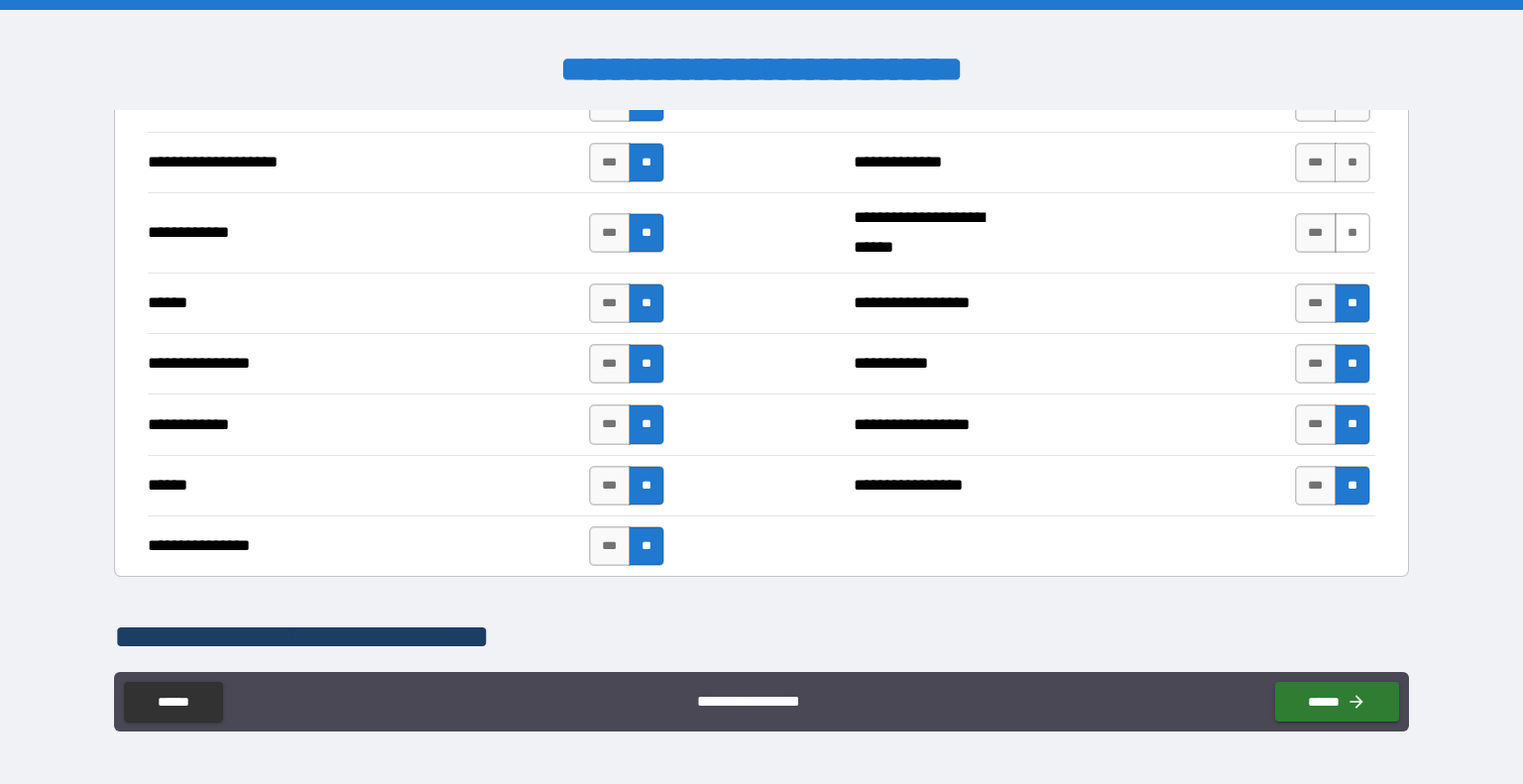 click on "**" at bounding box center (1352, 233) 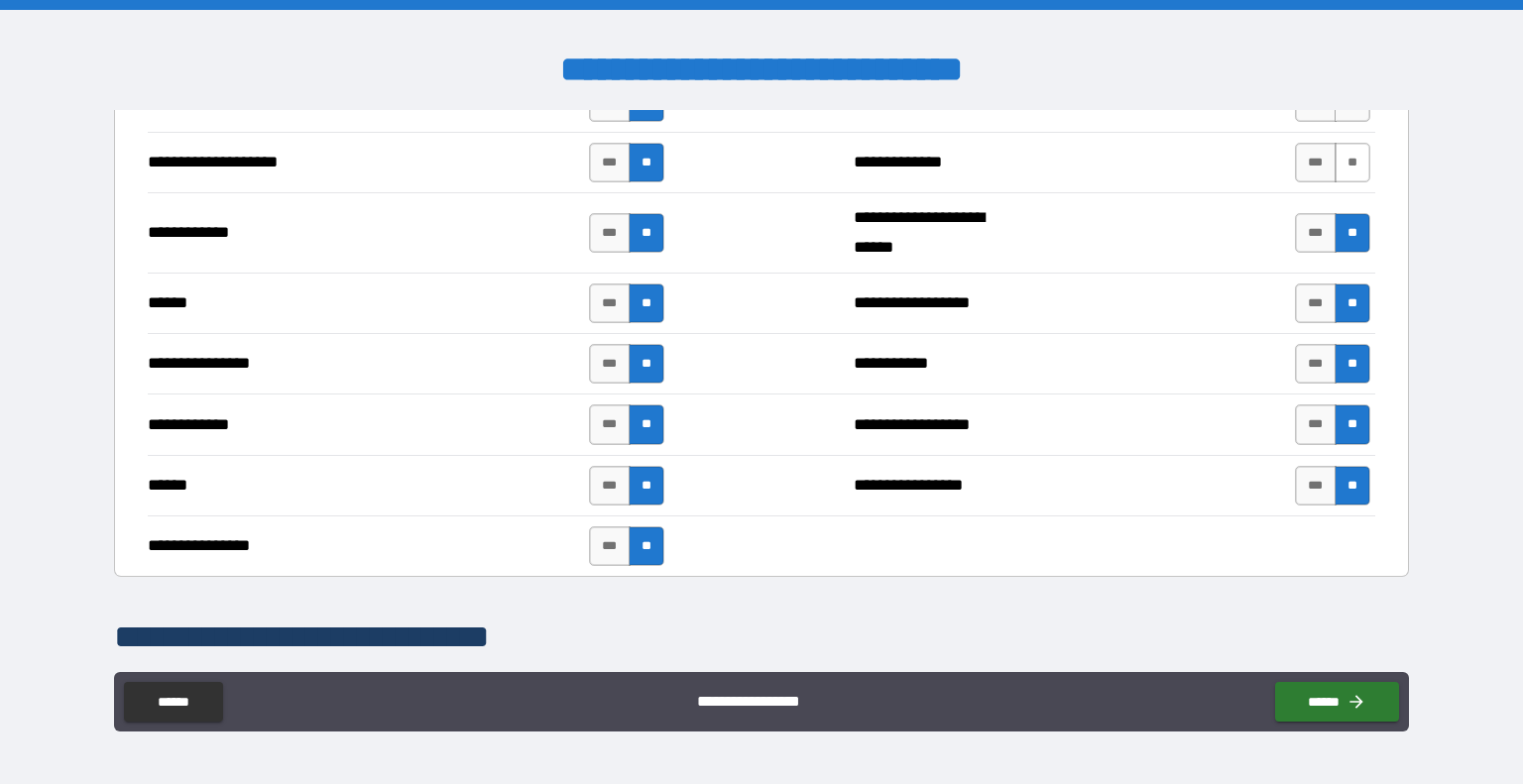 click on "**" at bounding box center [1352, 163] 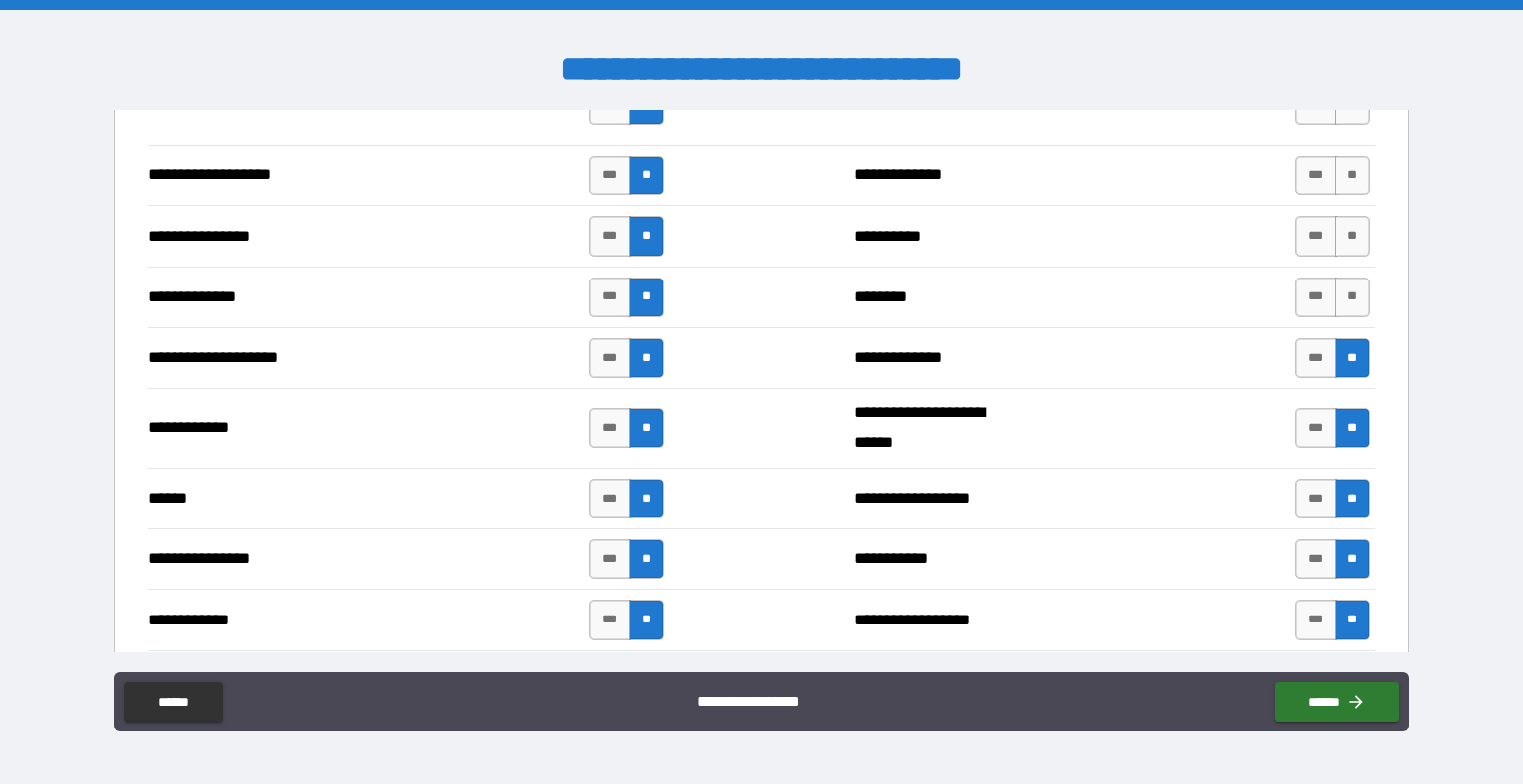 scroll, scrollTop: 4247, scrollLeft: 0, axis: vertical 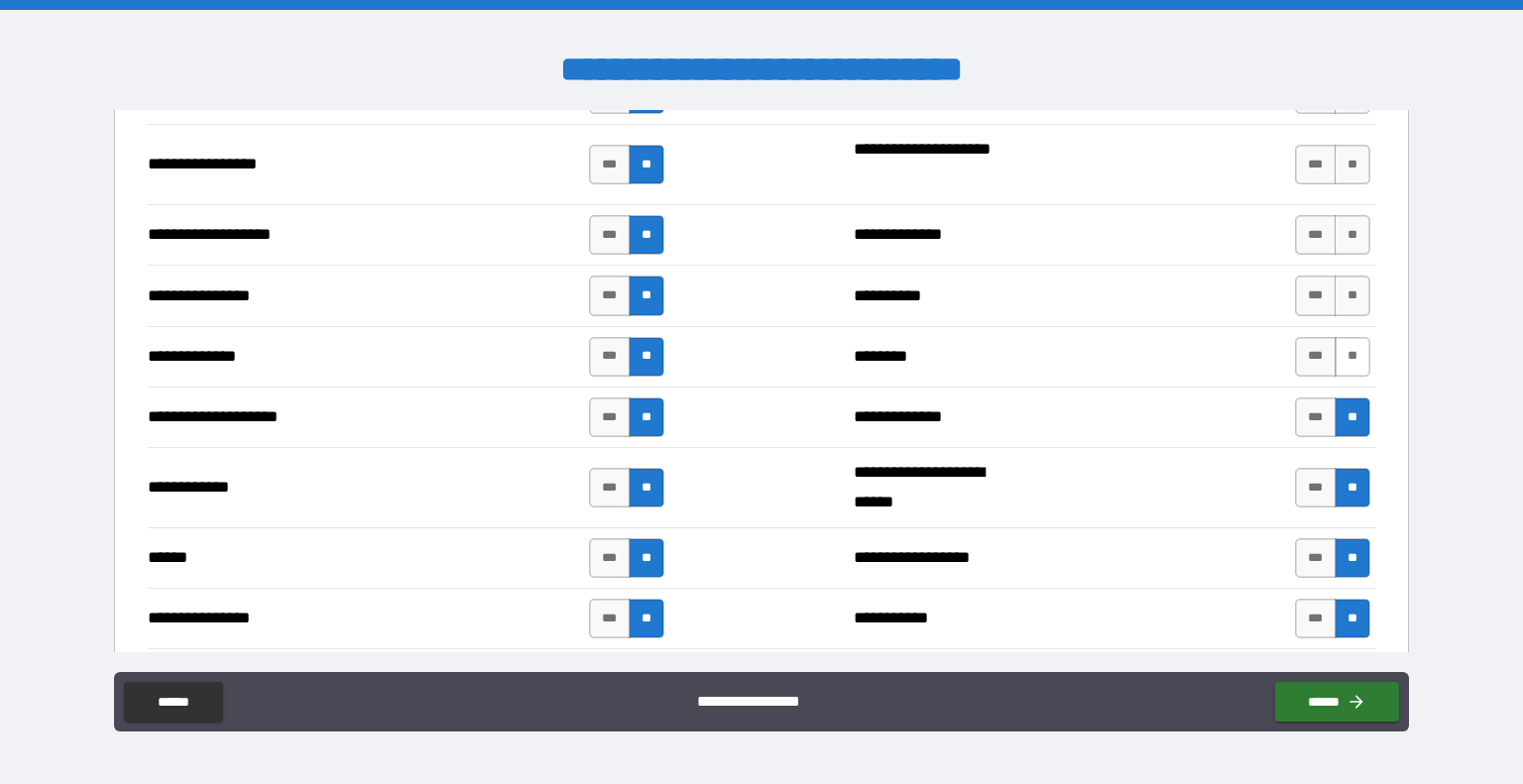 click on "**" at bounding box center [1352, 357] 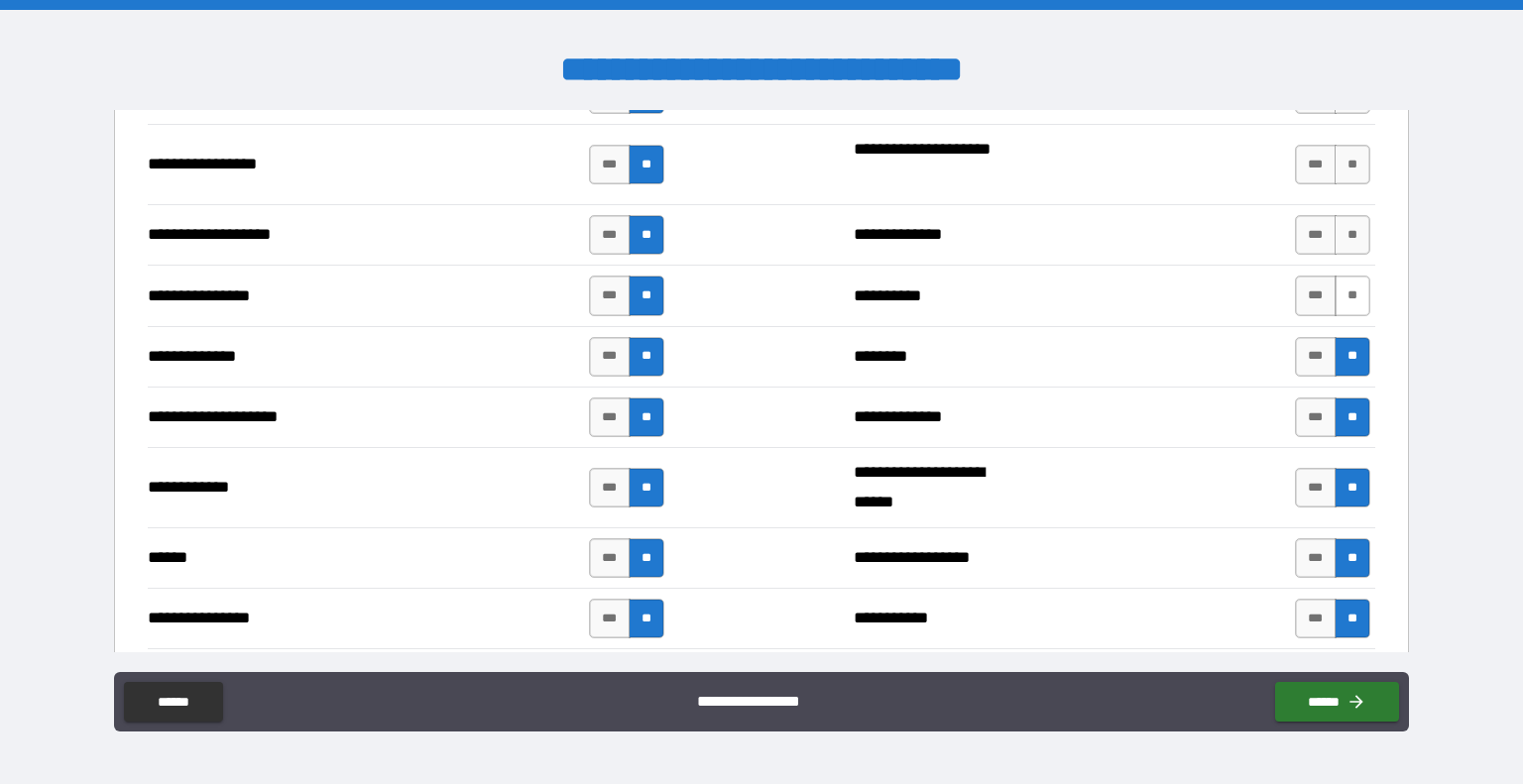 click on "**" at bounding box center (1352, 295) 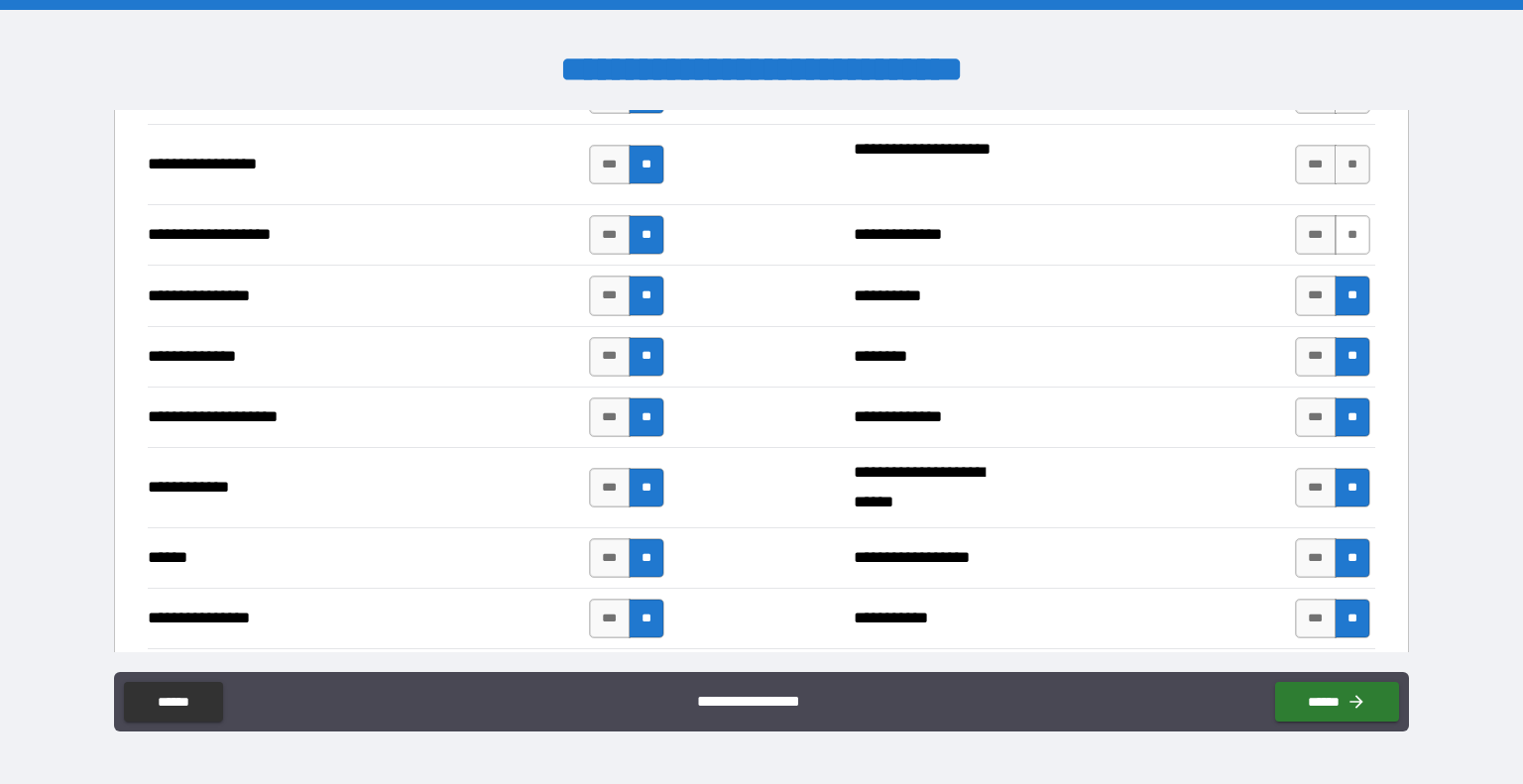 click on "**" at bounding box center (1352, 235) 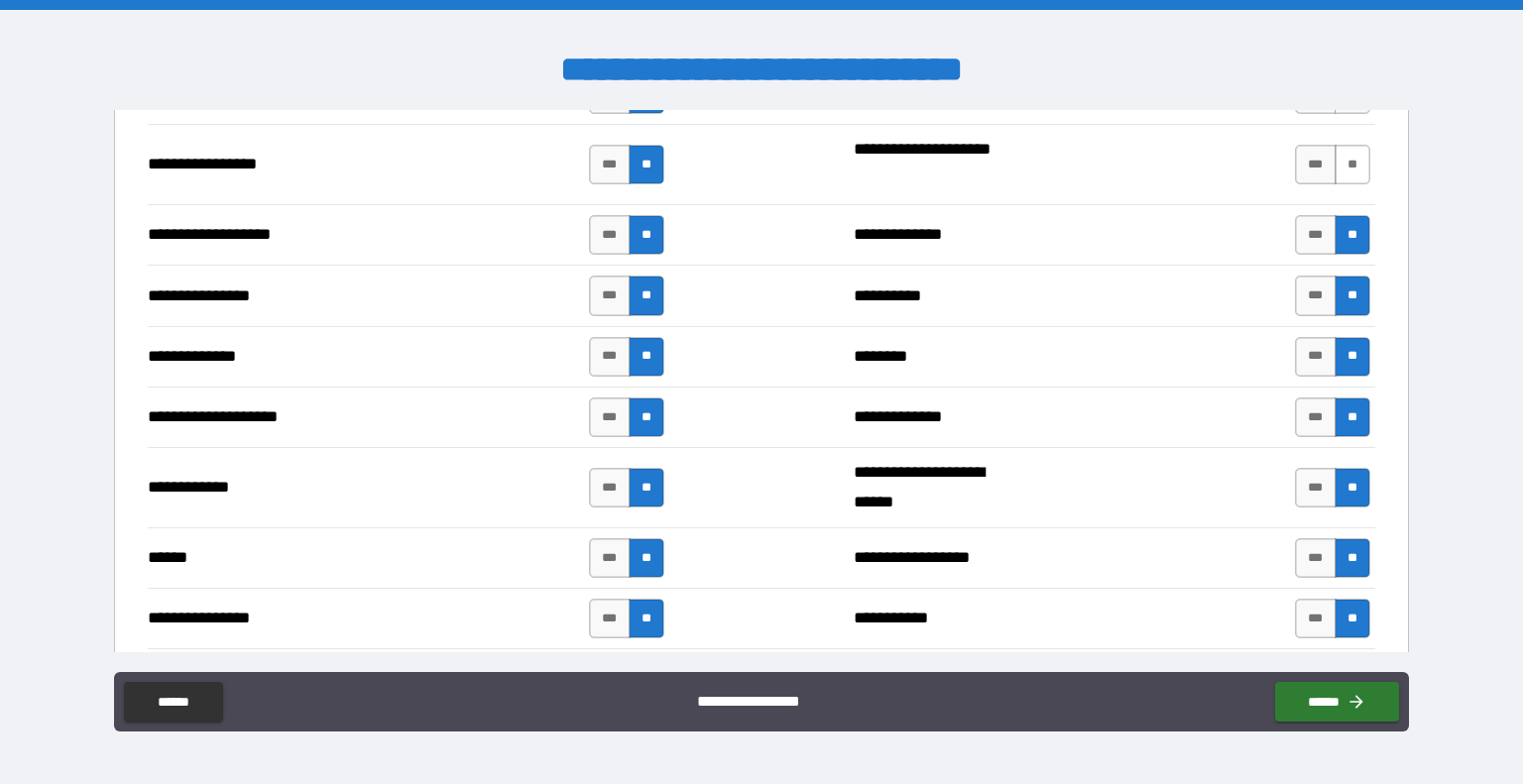 click on "**" at bounding box center (1352, 165) 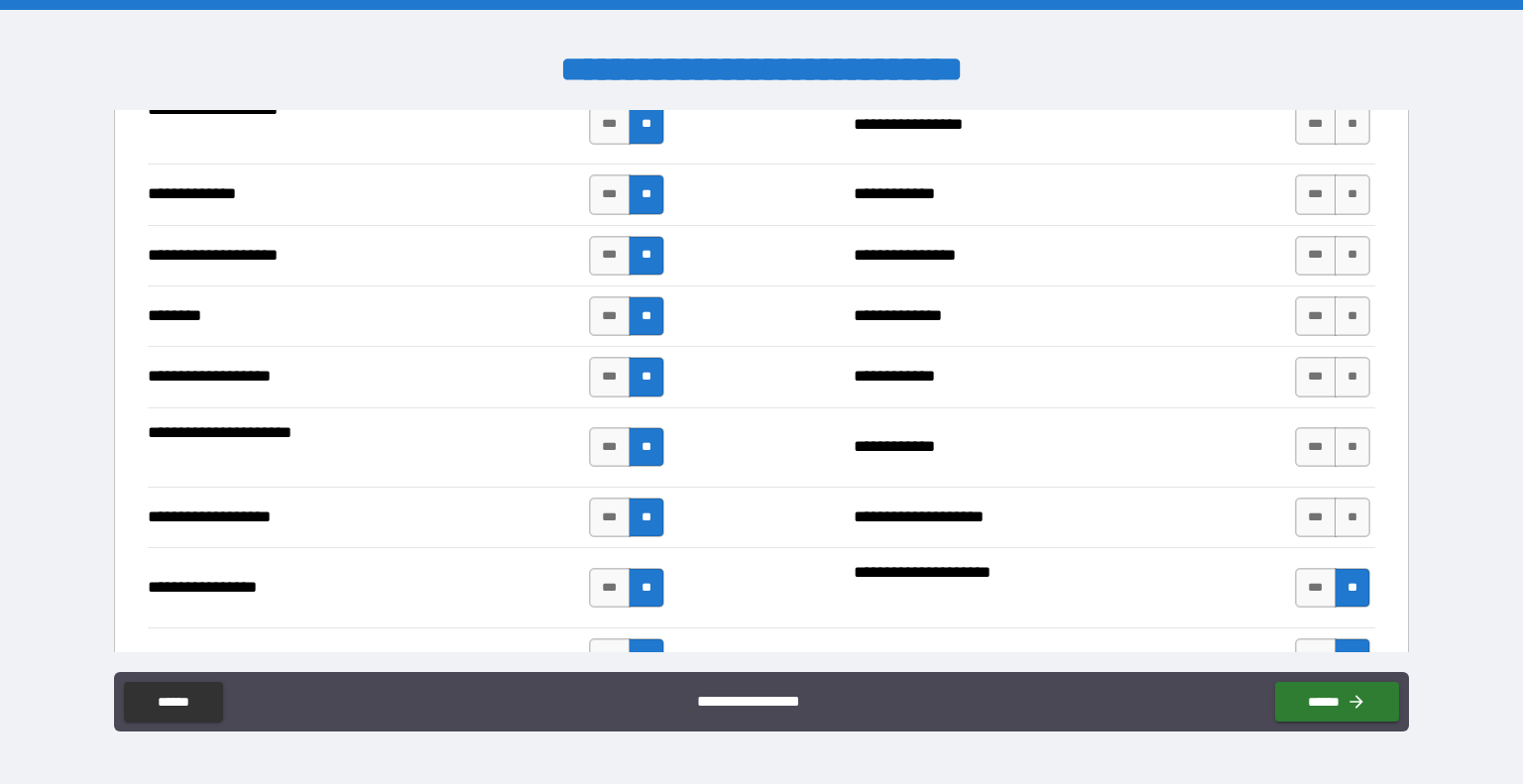 scroll, scrollTop: 3822, scrollLeft: 0, axis: vertical 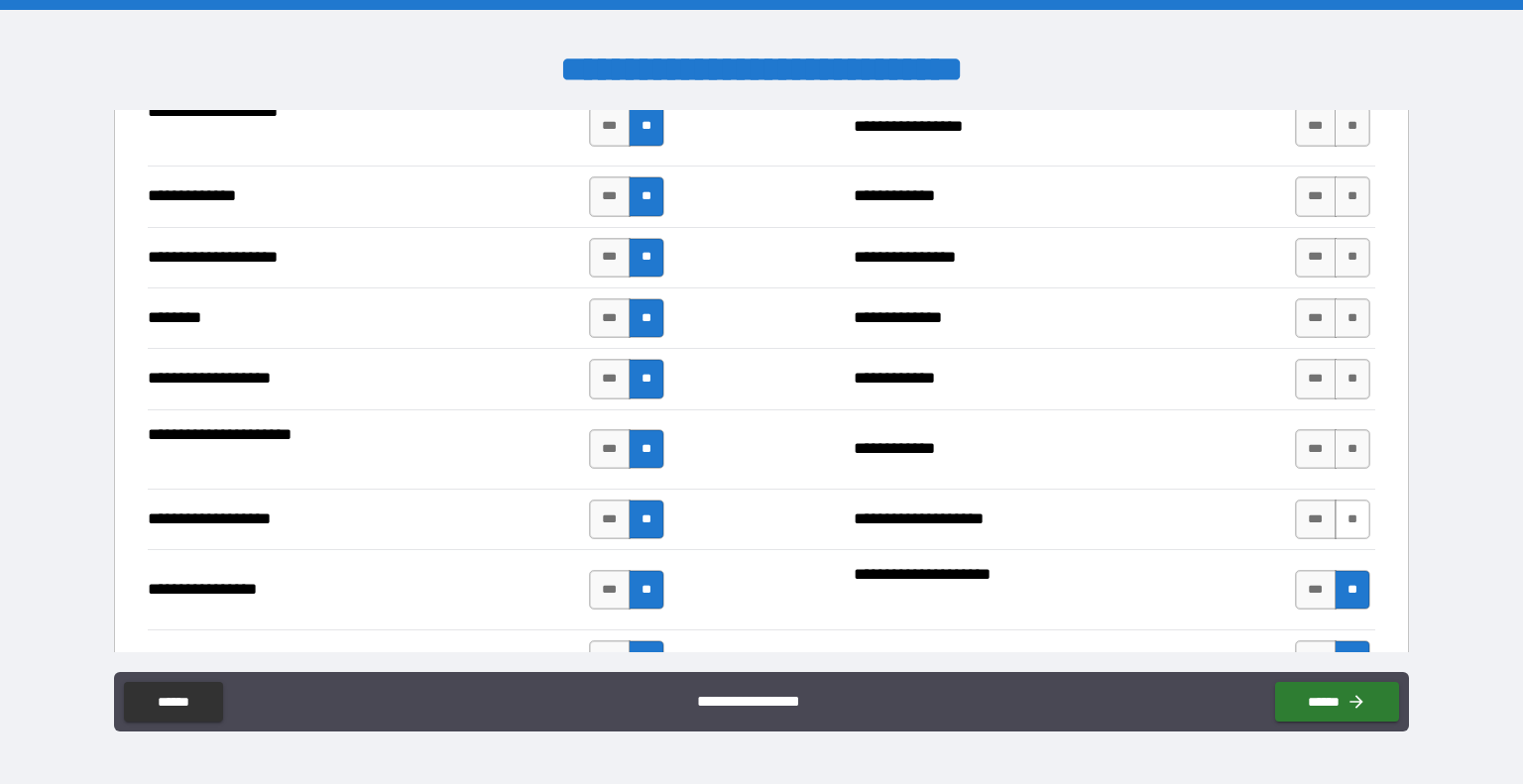 click on "**" at bounding box center [1352, 519] 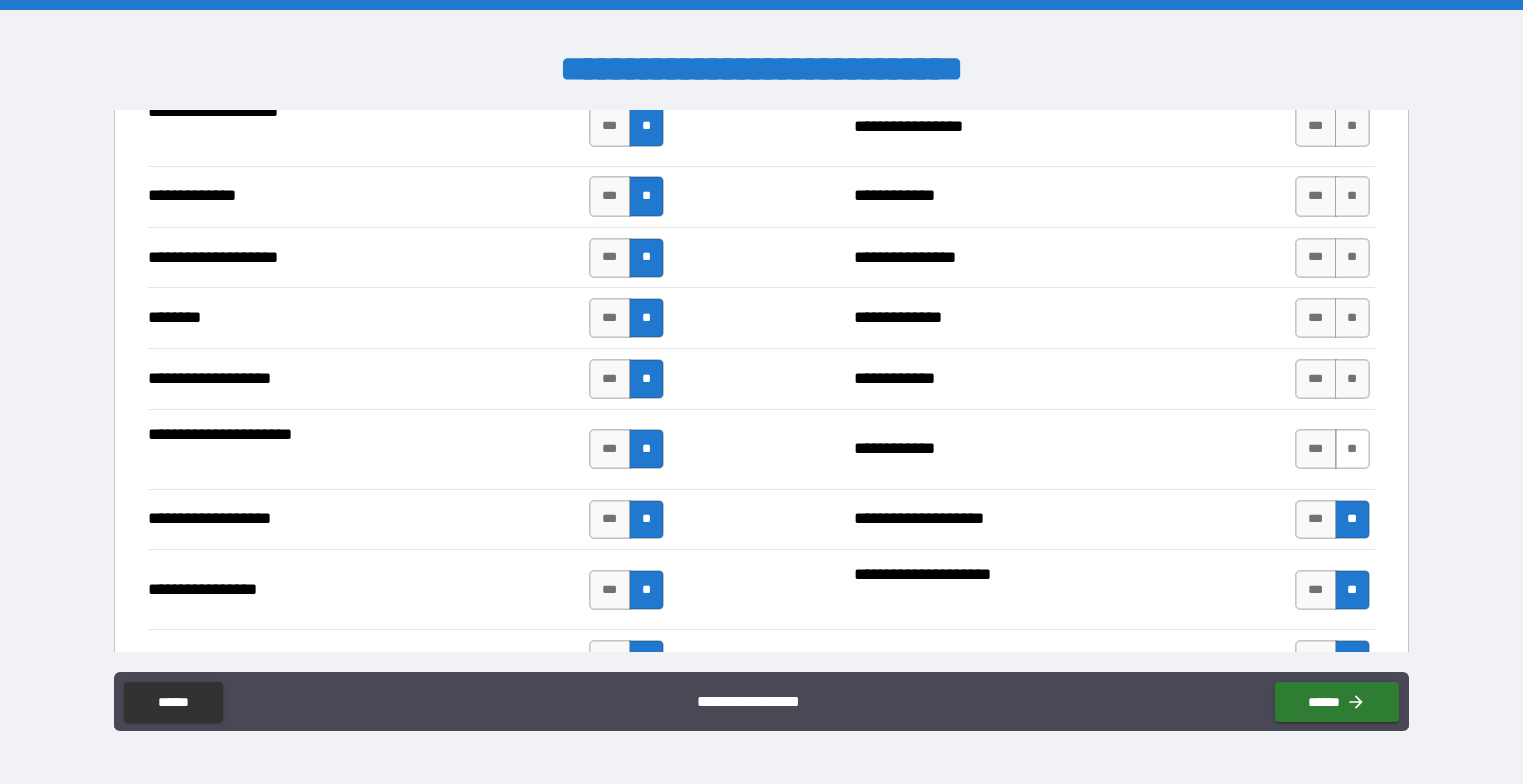 click on "**" at bounding box center (1352, 449) 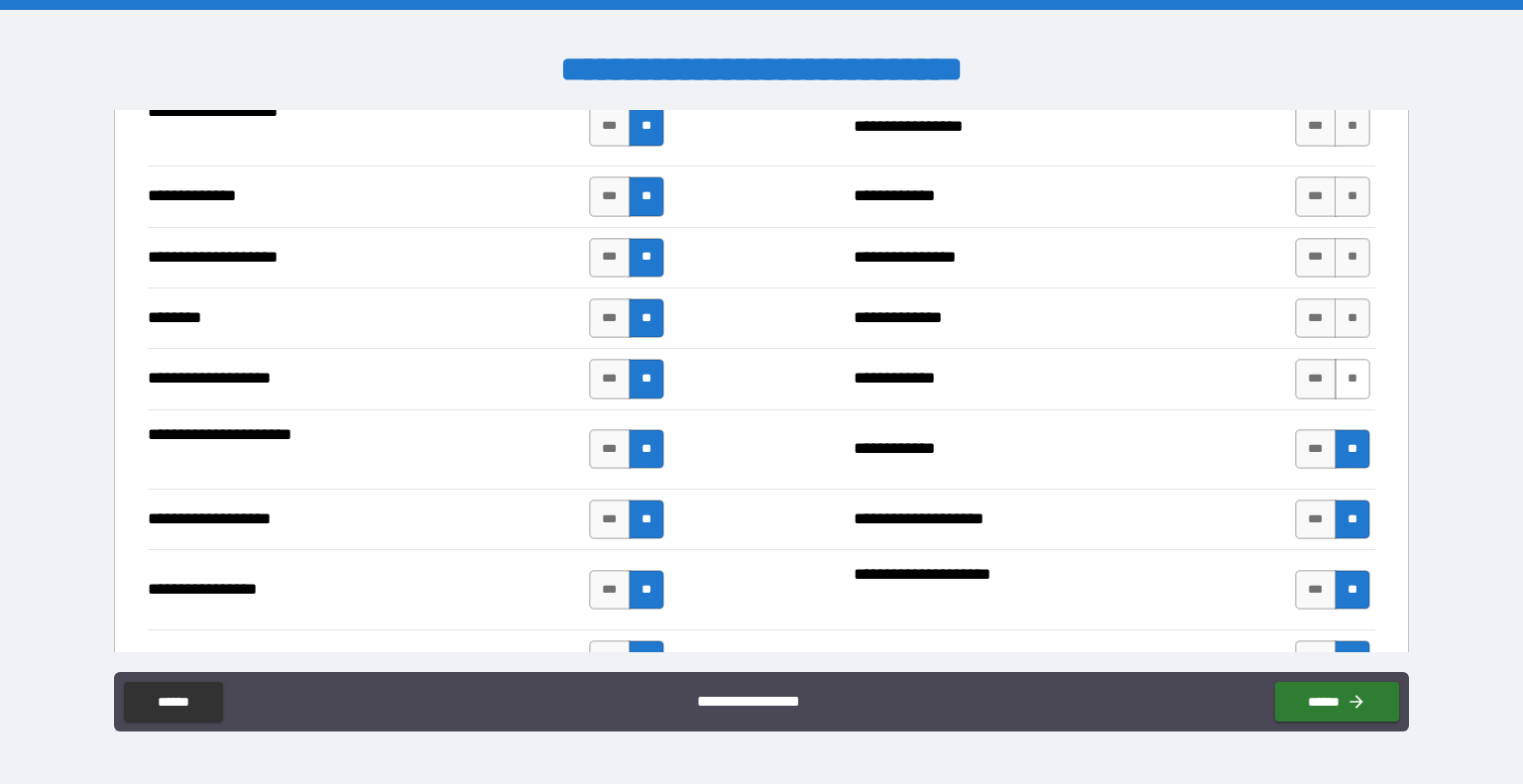 click on "**" at bounding box center (1352, 379) 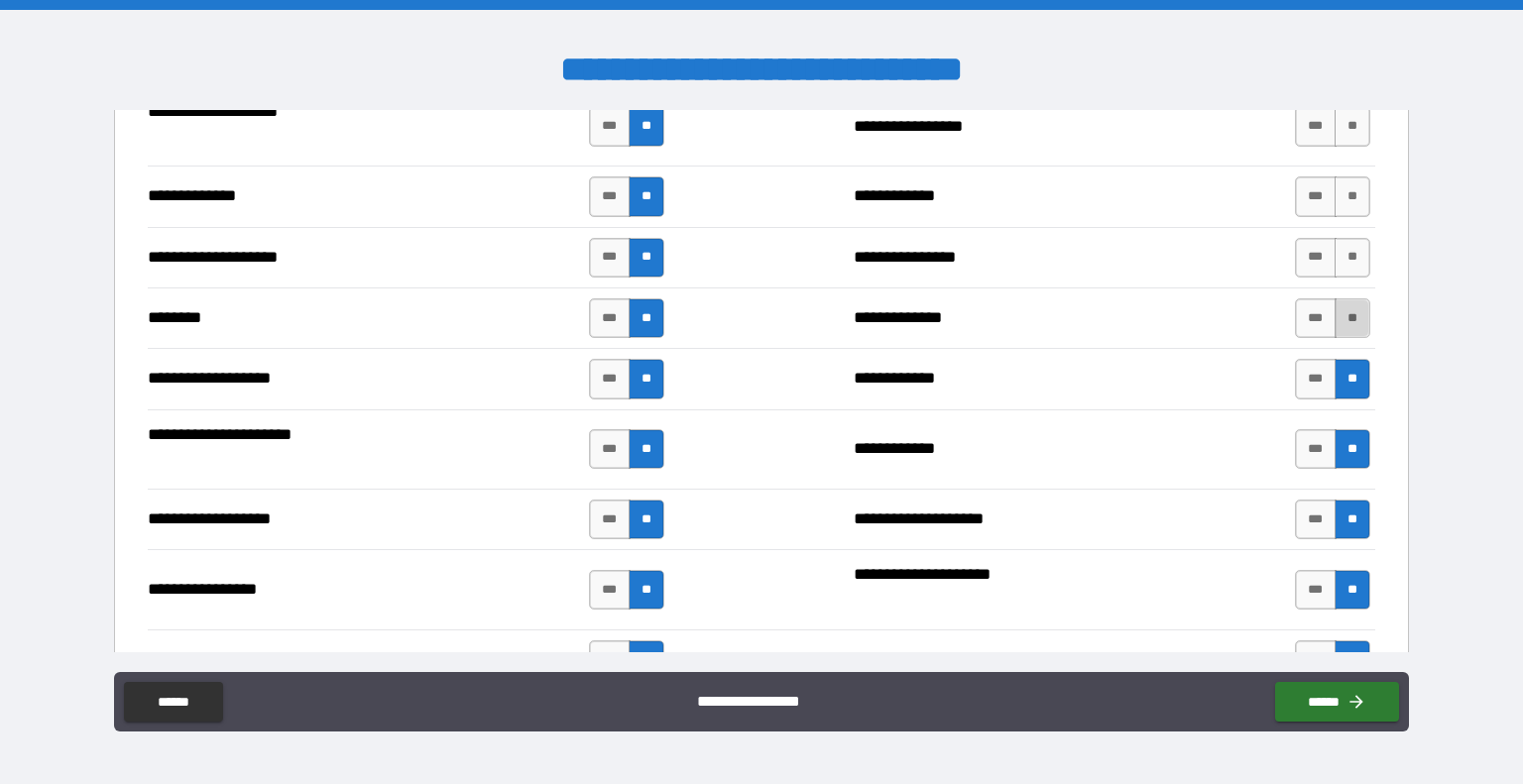 click on "**" at bounding box center (1352, 318) 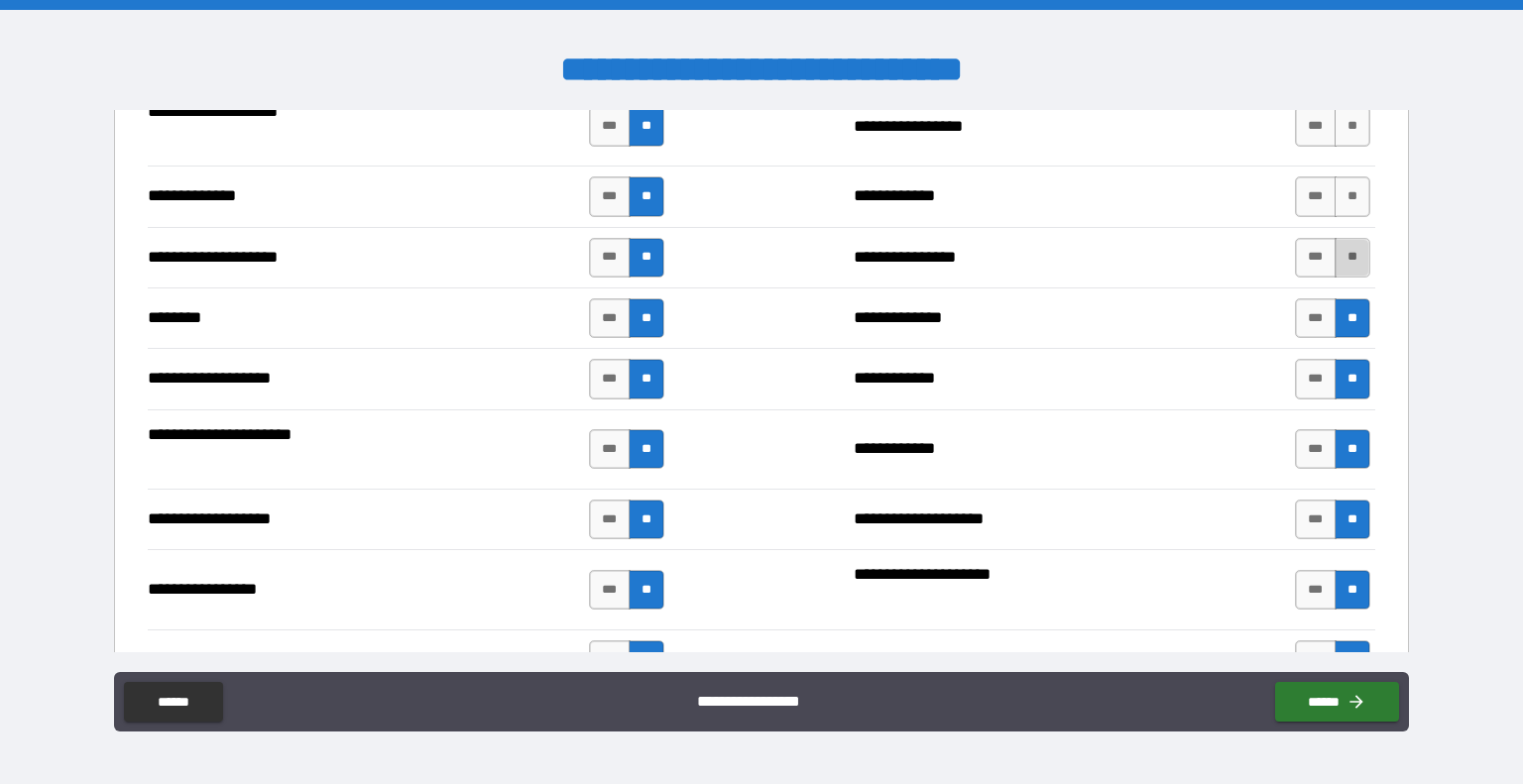 click on "**" at bounding box center [1352, 258] 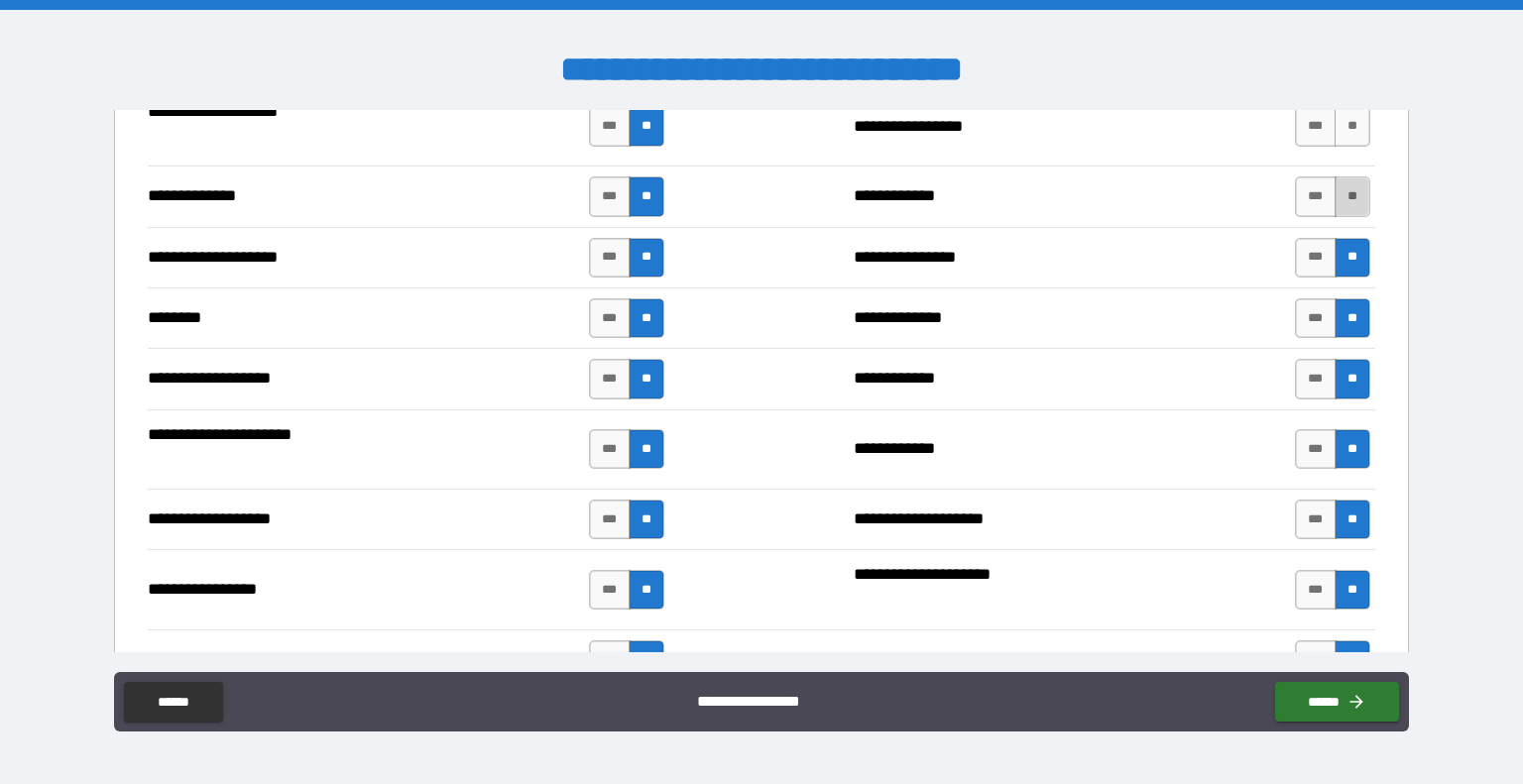 click on "**" at bounding box center (1352, 196) 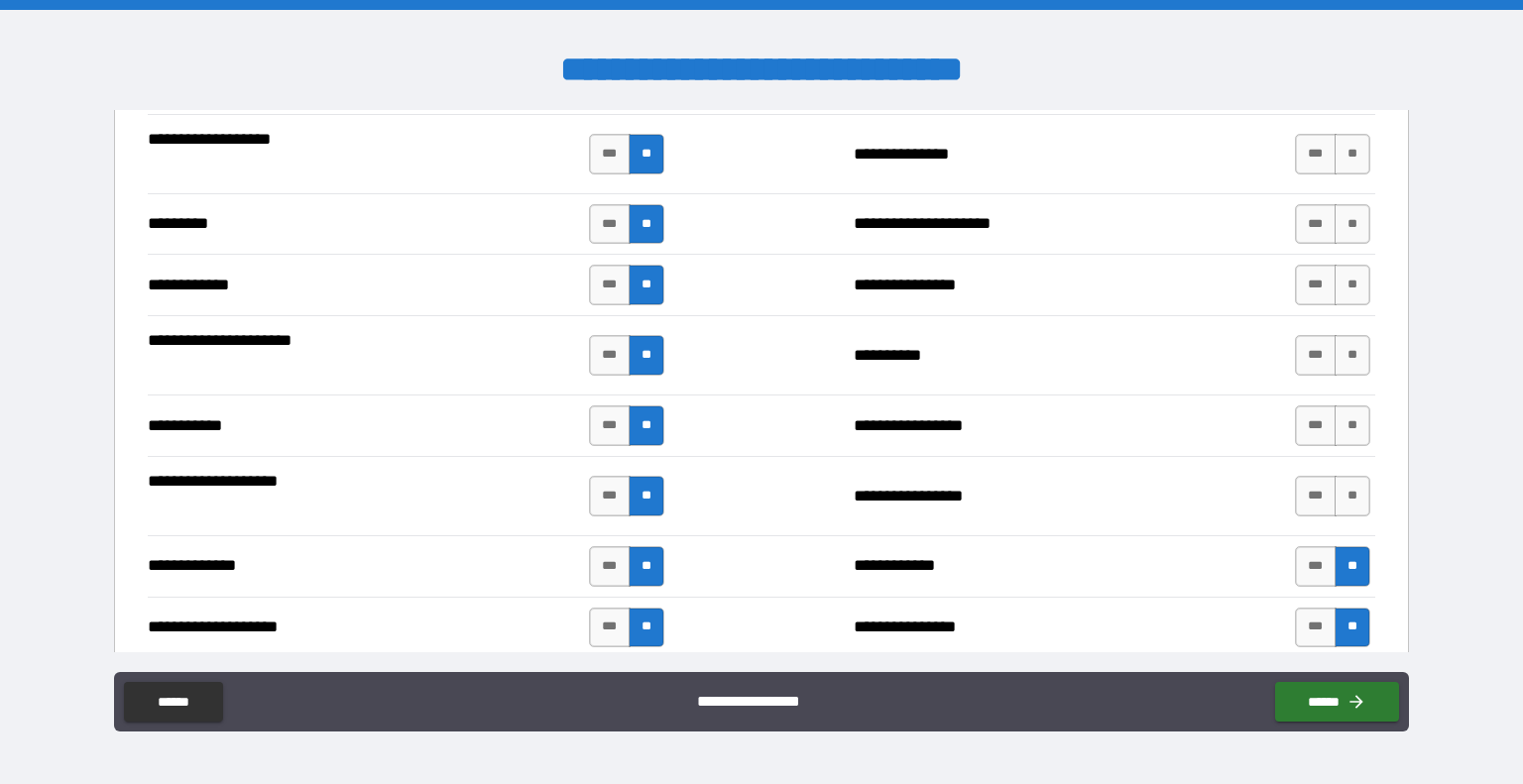 scroll, scrollTop: 3451, scrollLeft: 0, axis: vertical 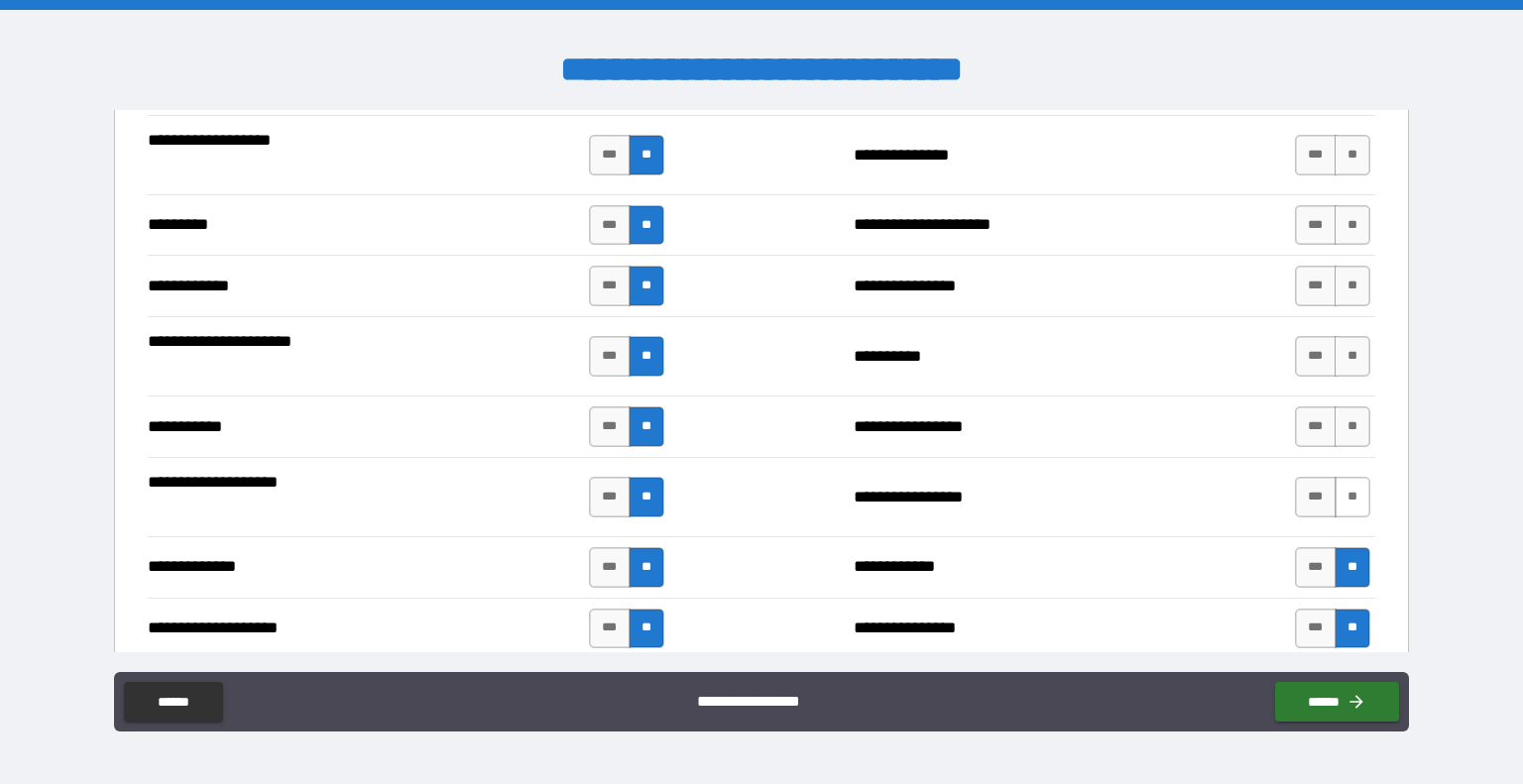 click on "**" at bounding box center [1352, 497] 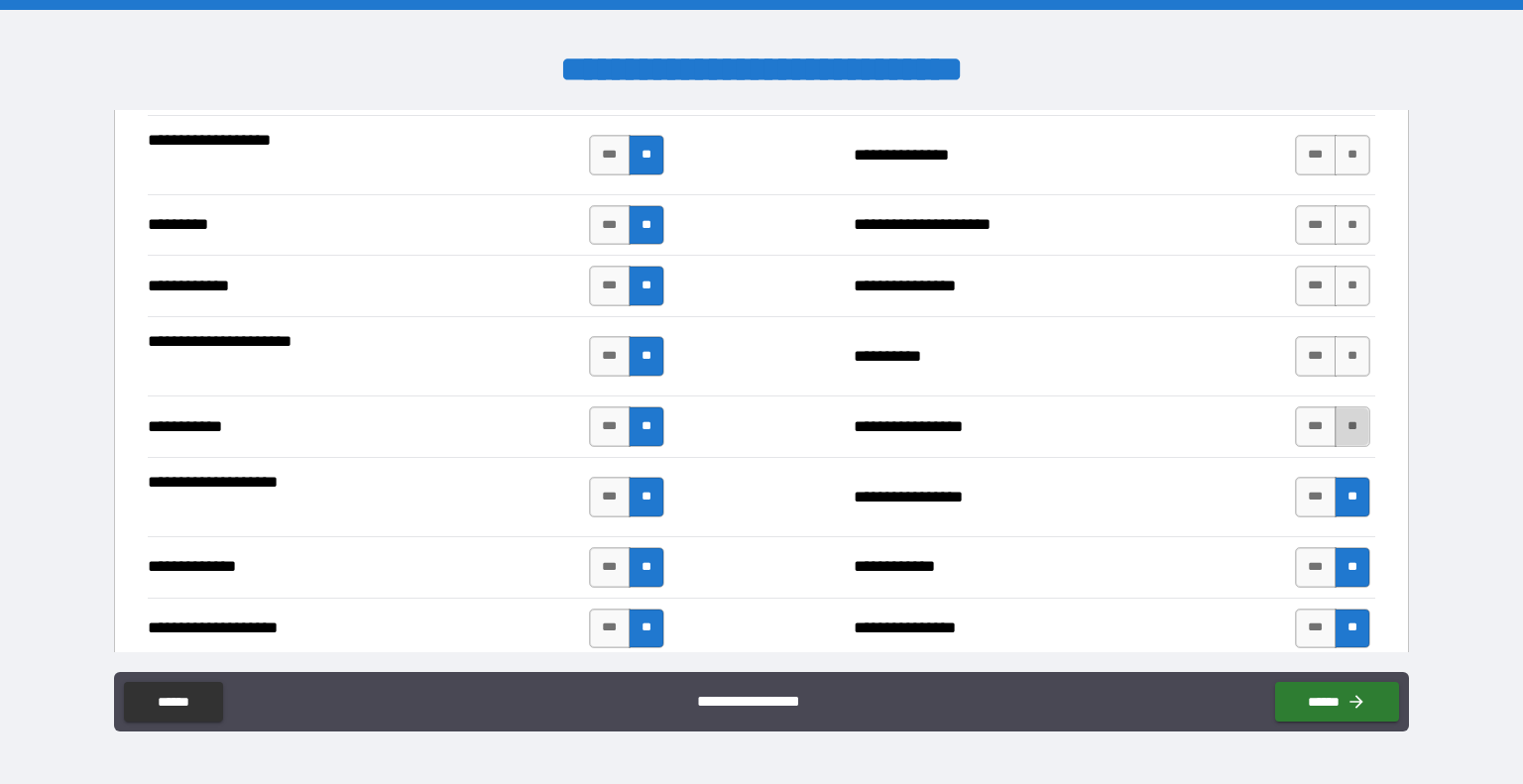 click on "**" at bounding box center (1352, 426) 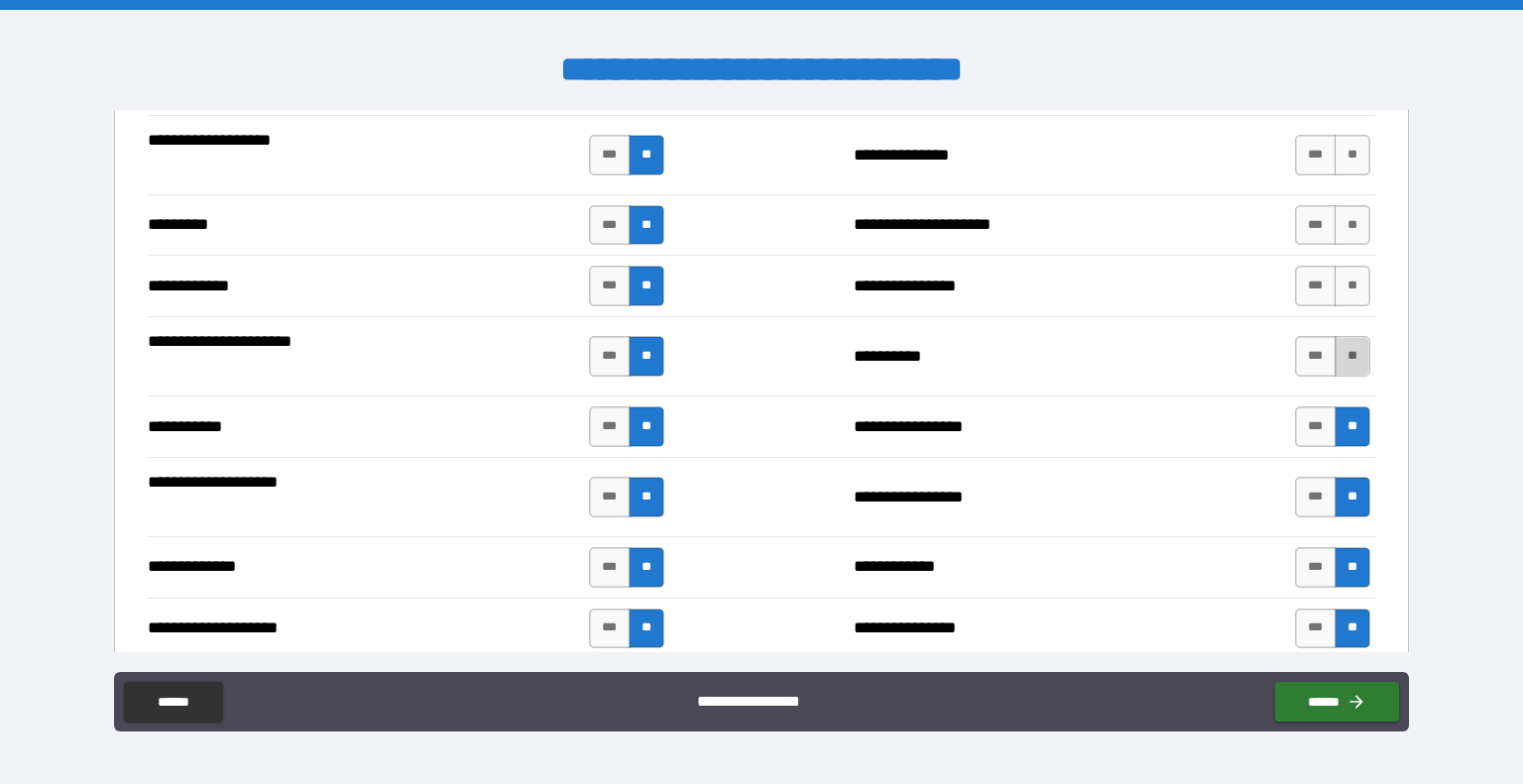 click on "**" at bounding box center [1352, 356] 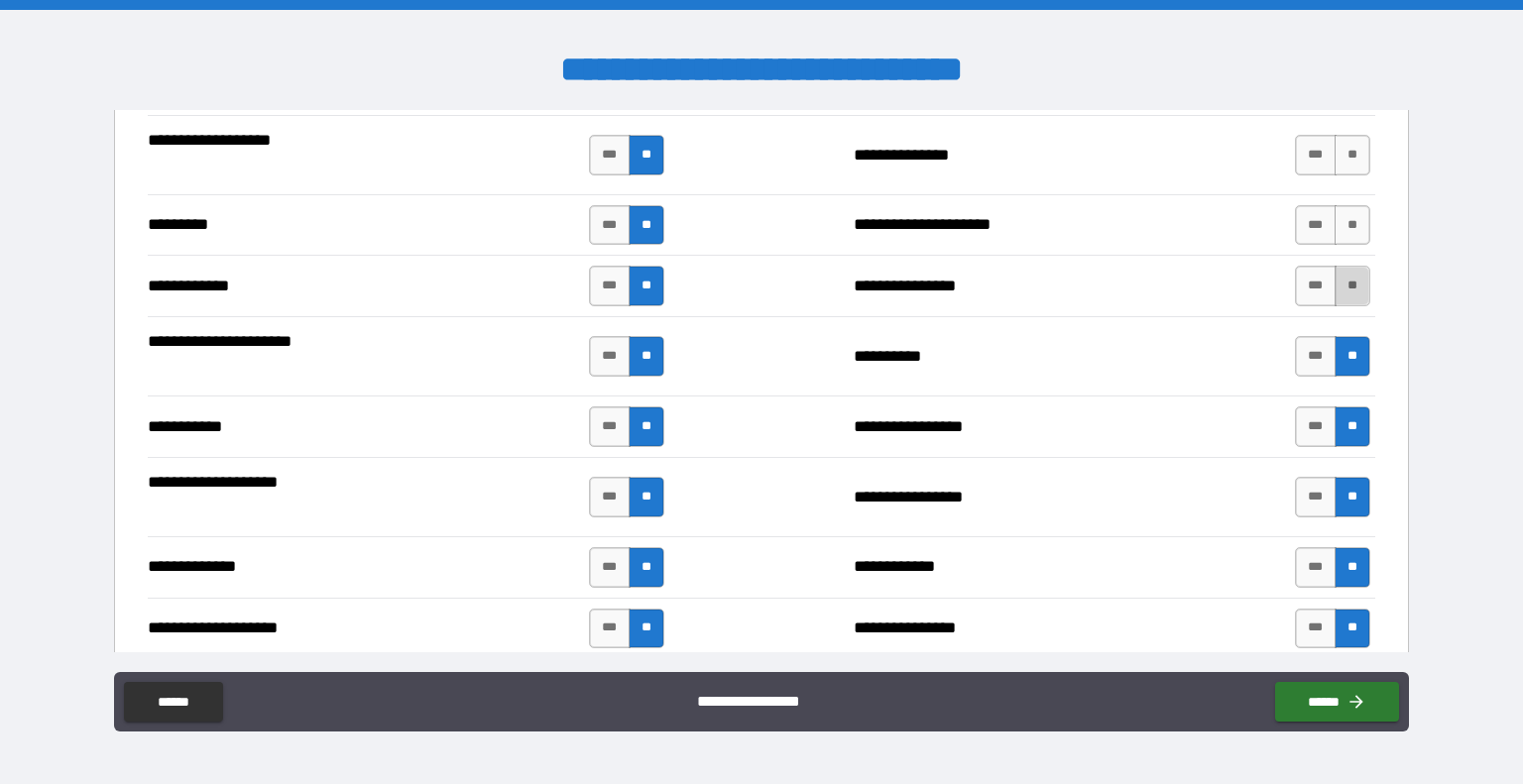 click on "**" at bounding box center (1352, 285) 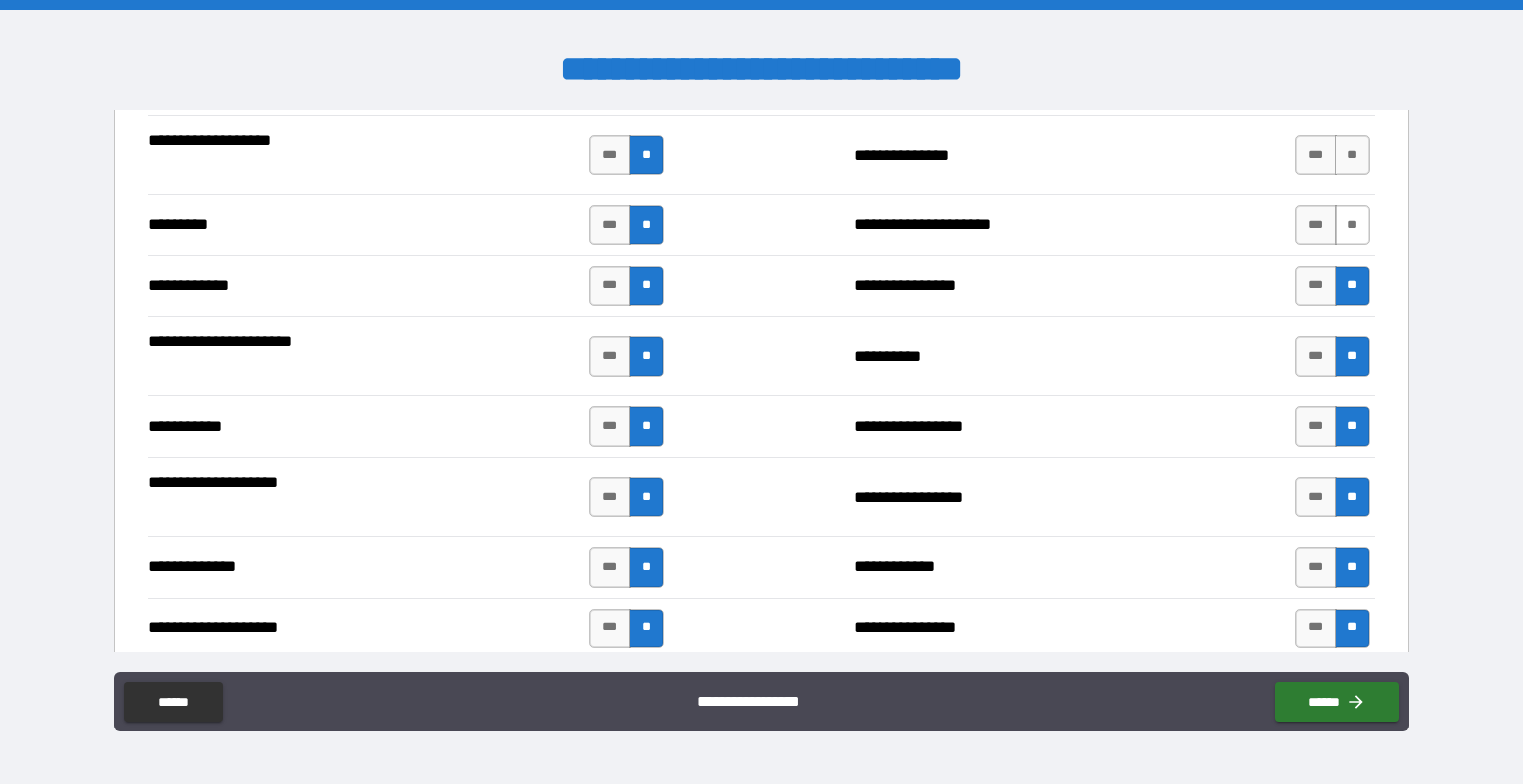 click on "**" at bounding box center [1352, 225] 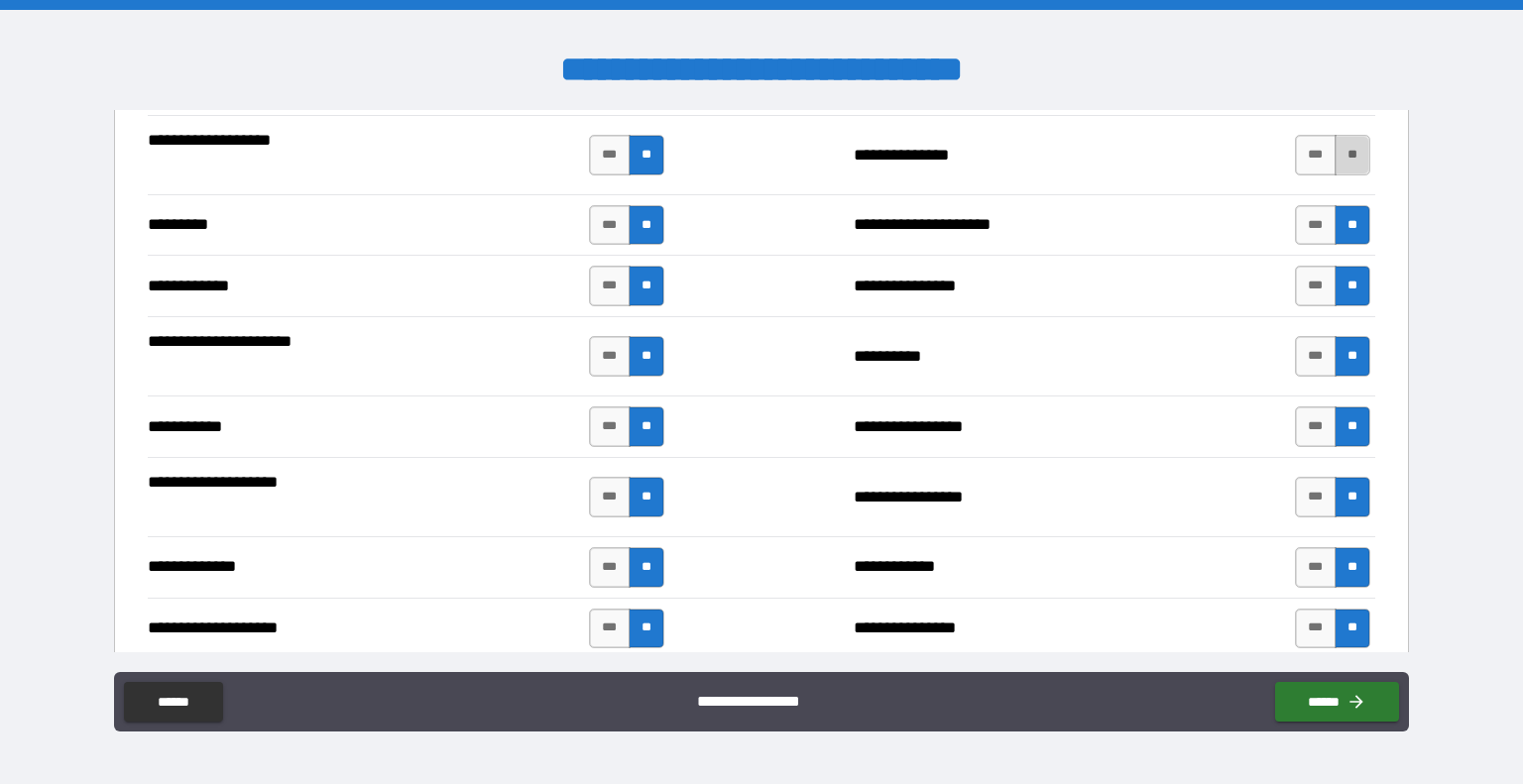 click on "**" at bounding box center [1352, 155] 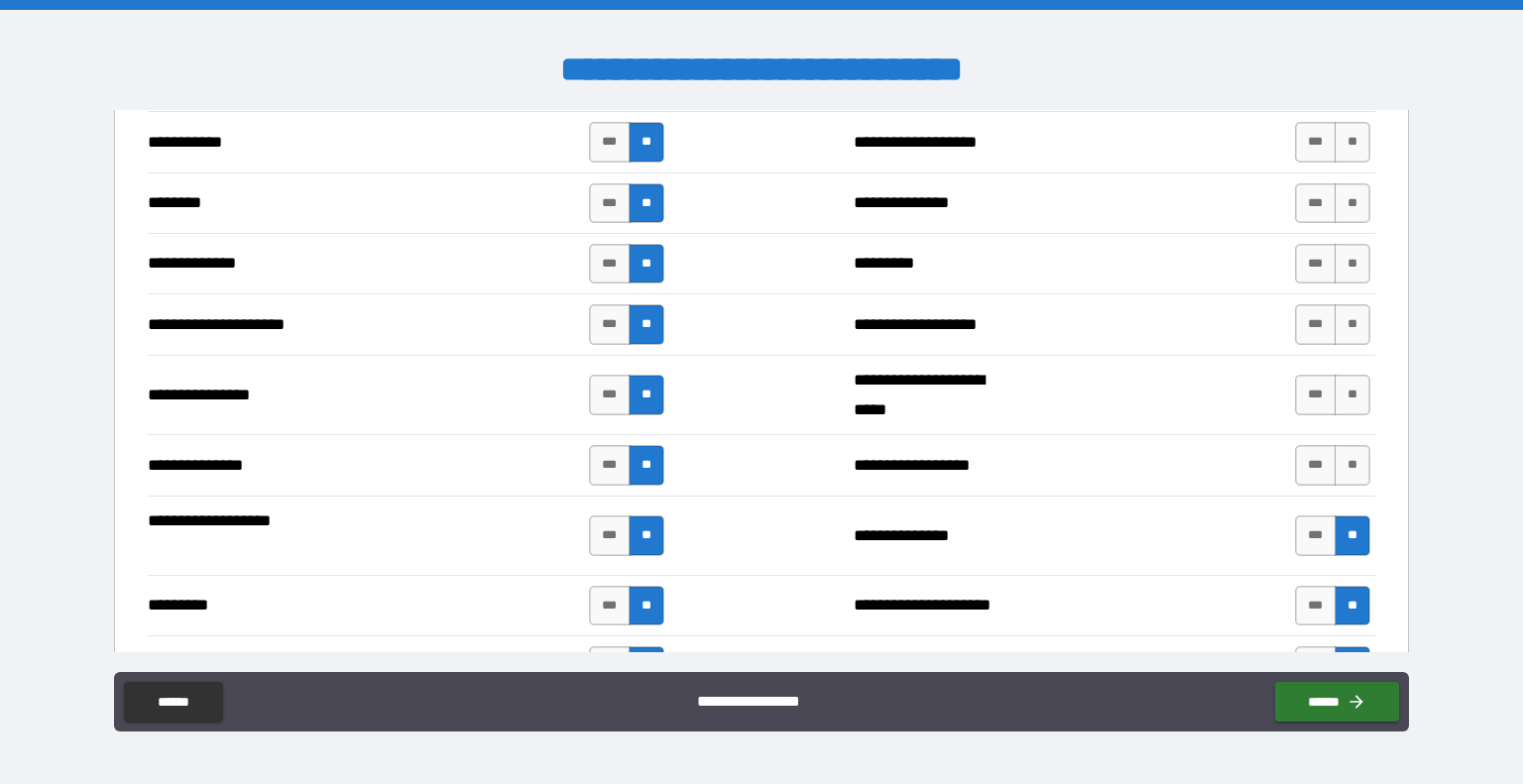 scroll, scrollTop: 3063, scrollLeft: 0, axis: vertical 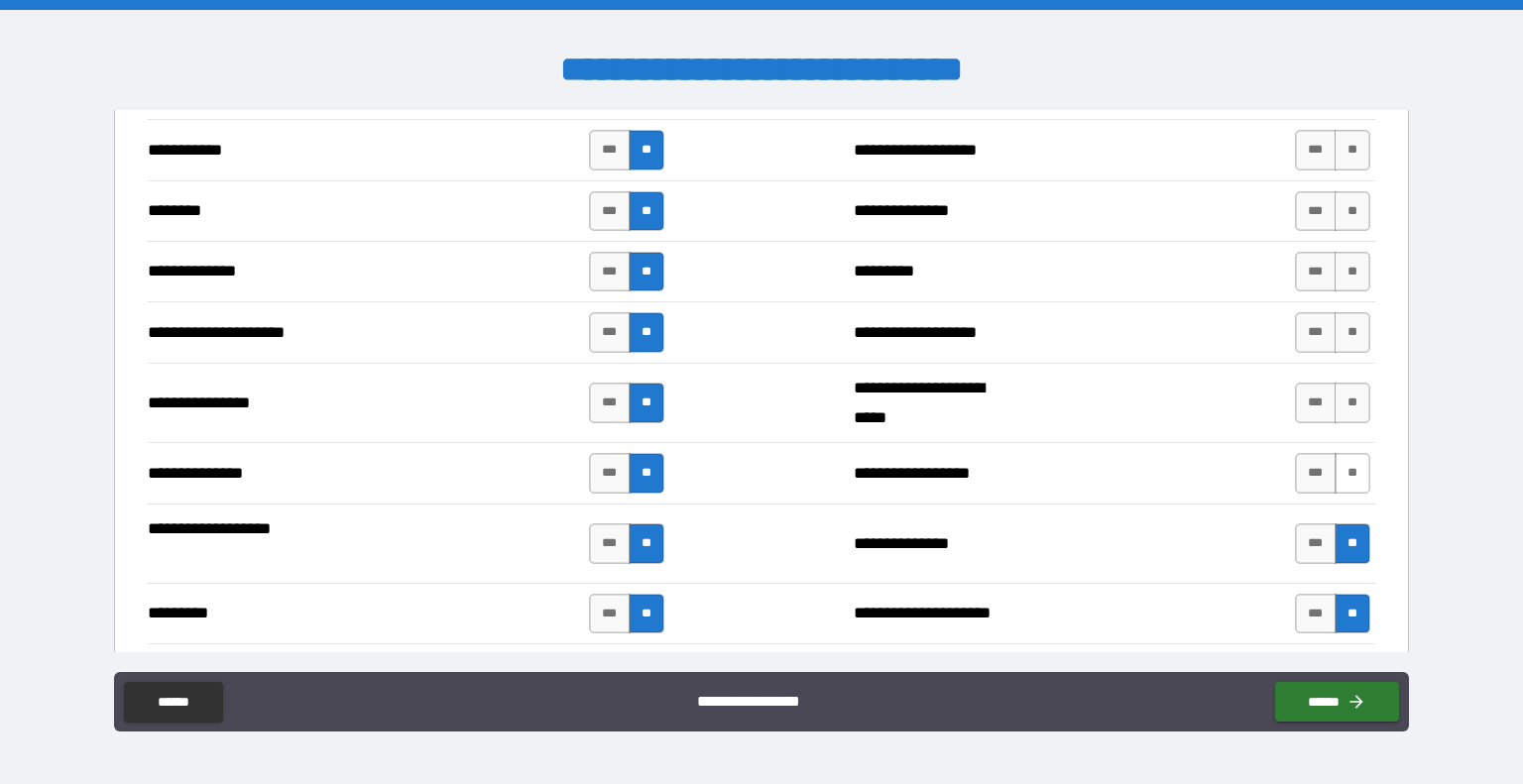 click on "**" at bounding box center [1352, 473] 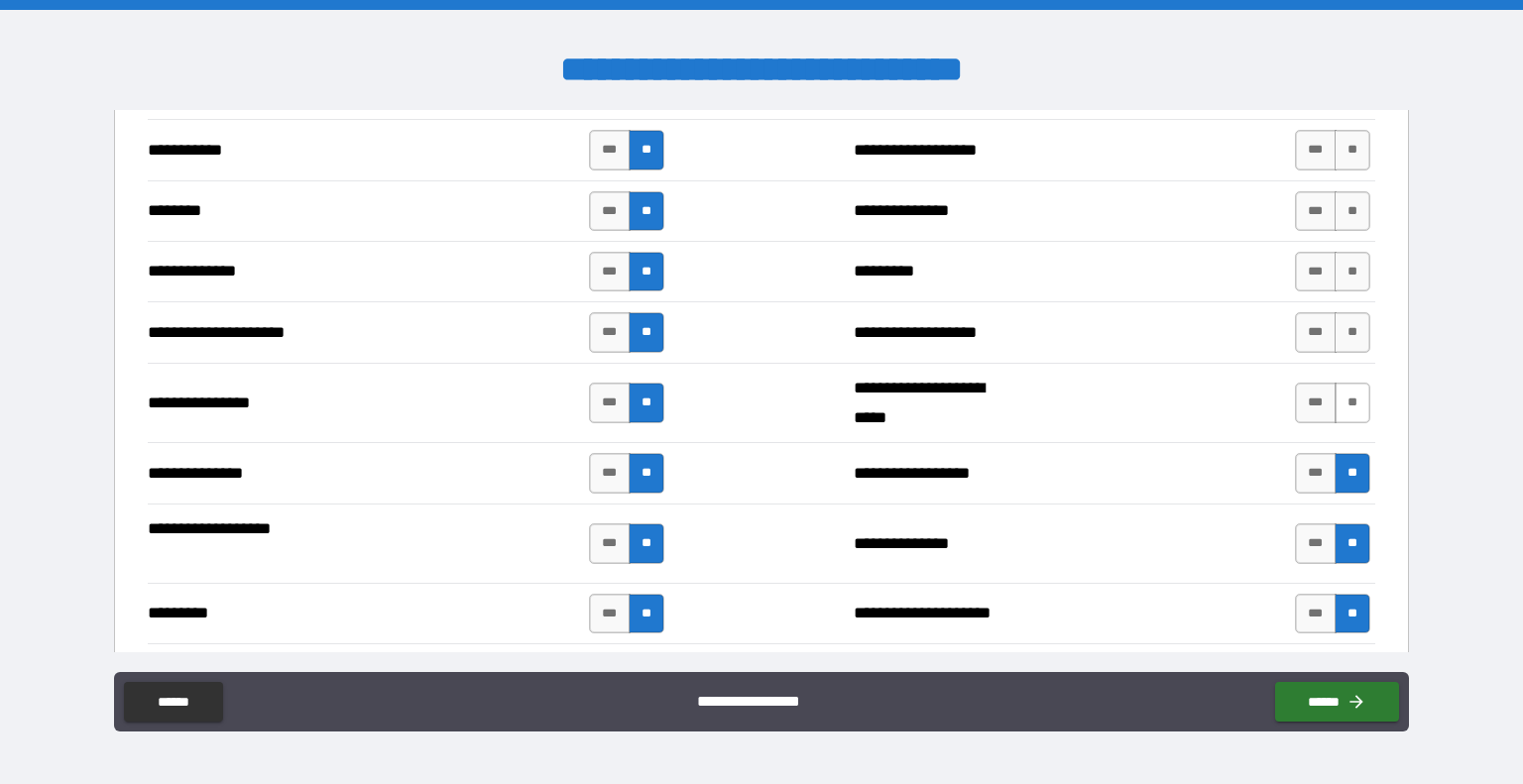 click on "**" at bounding box center [1352, 402] 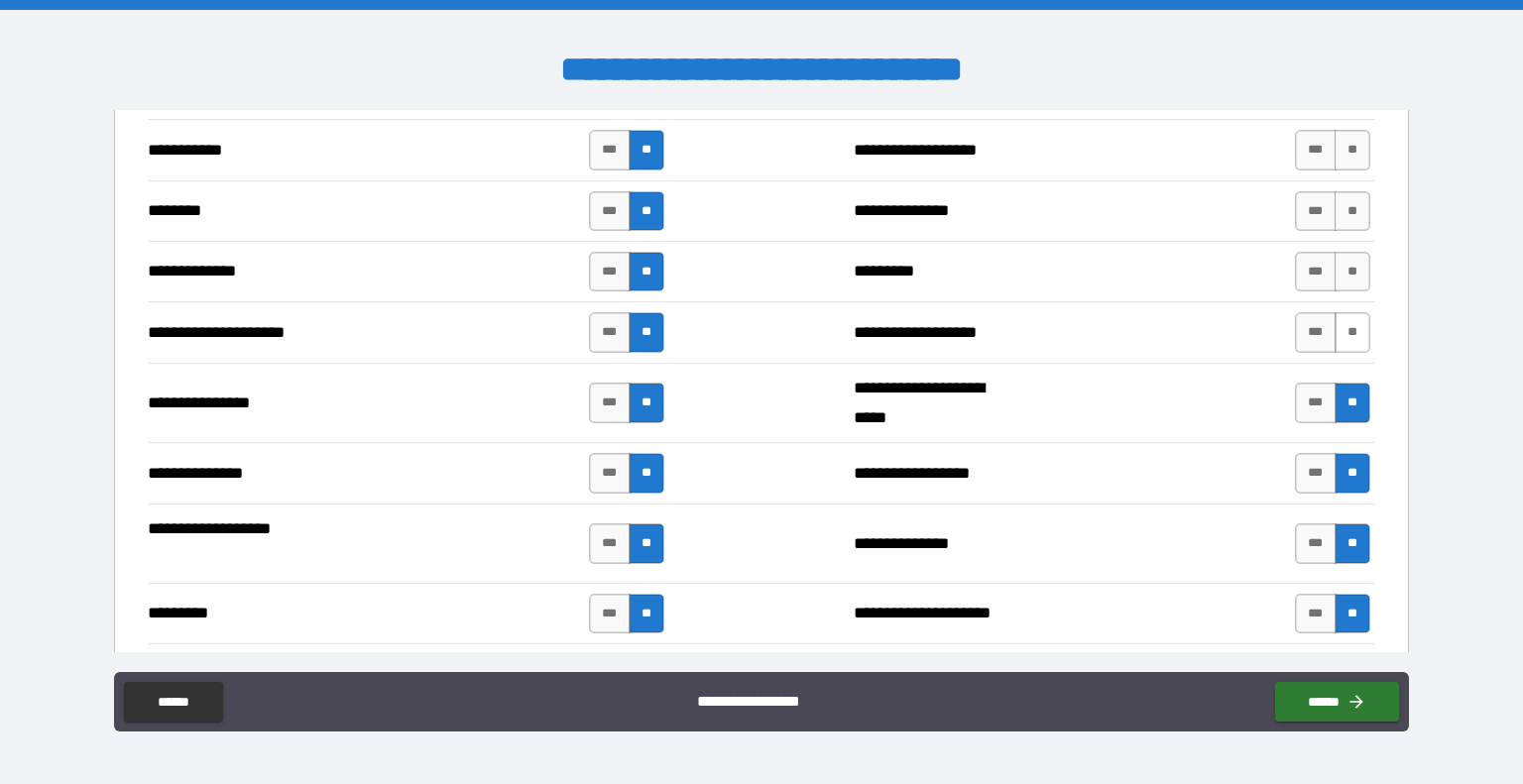 click on "**" at bounding box center [1352, 332] 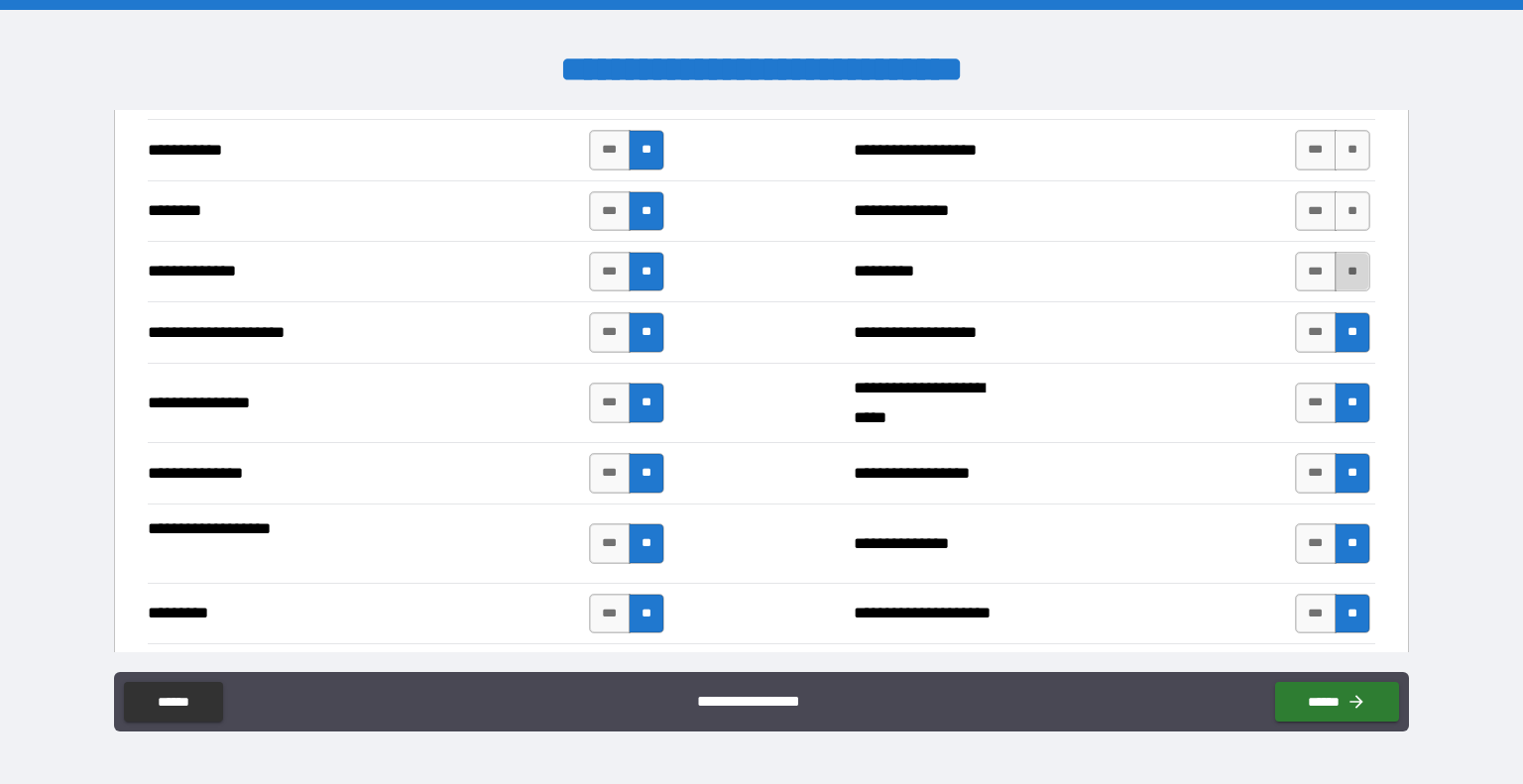 click on "**" at bounding box center [1352, 272] 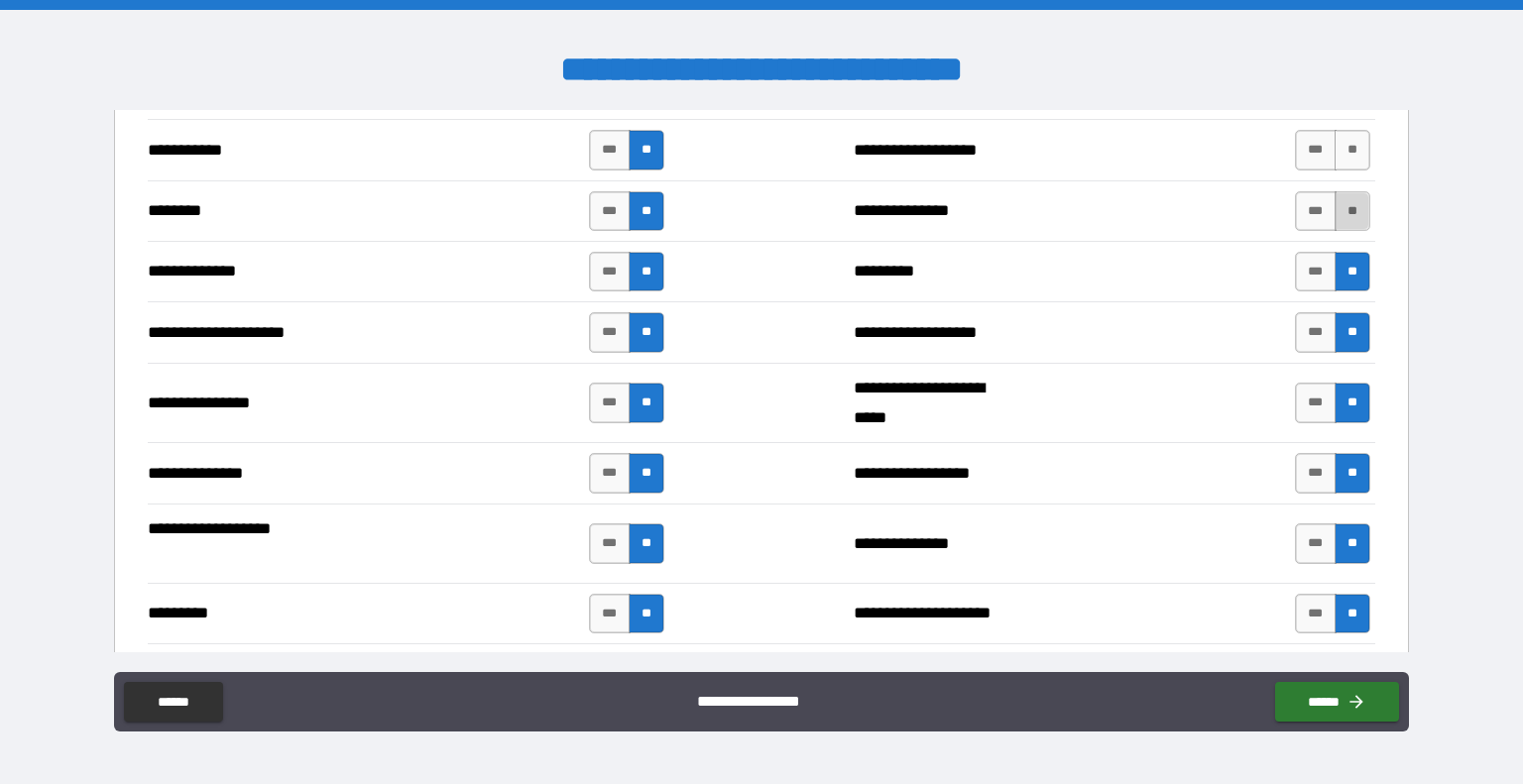 click on "**" at bounding box center [1352, 211] 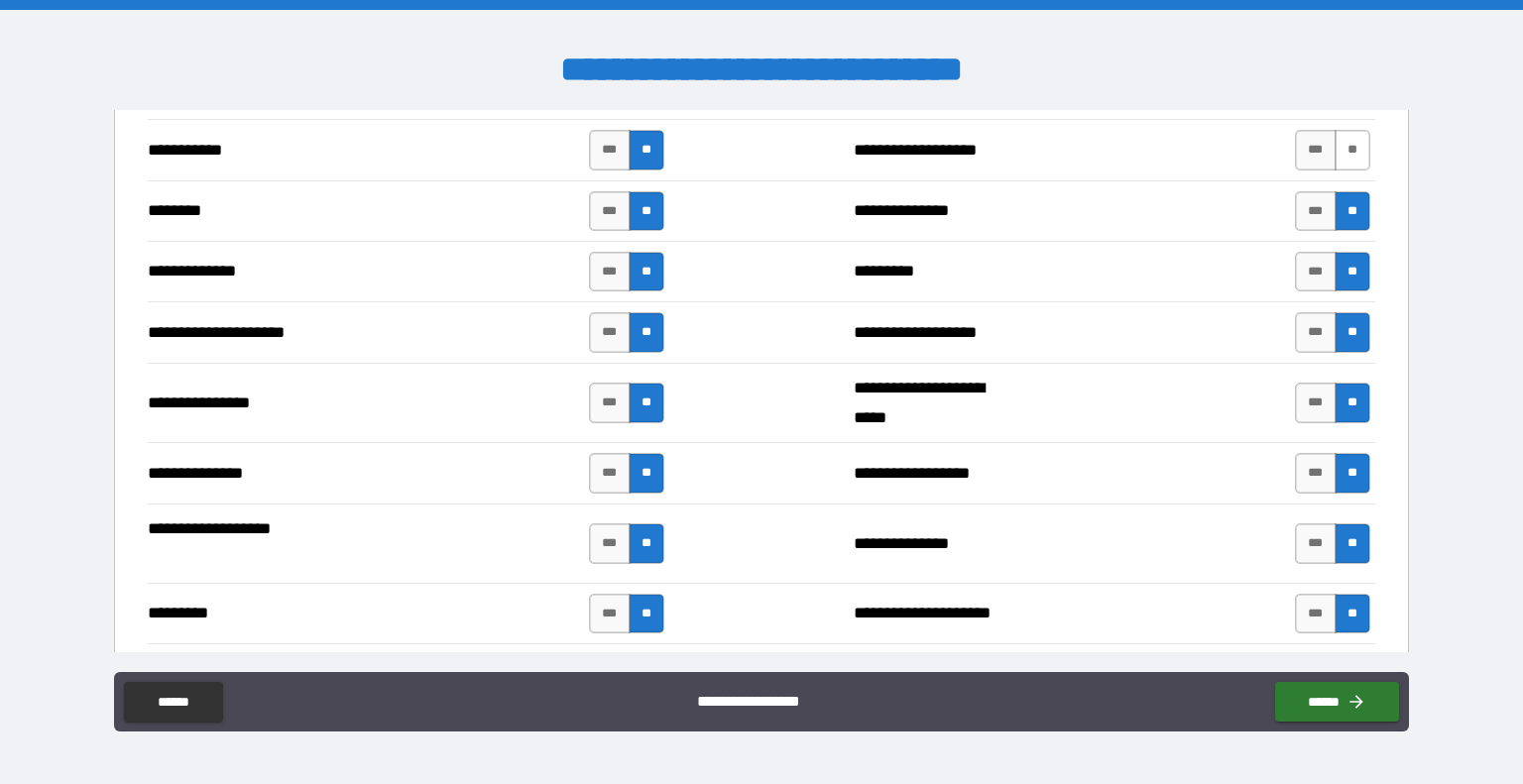 click on "**" at bounding box center (1352, 150) 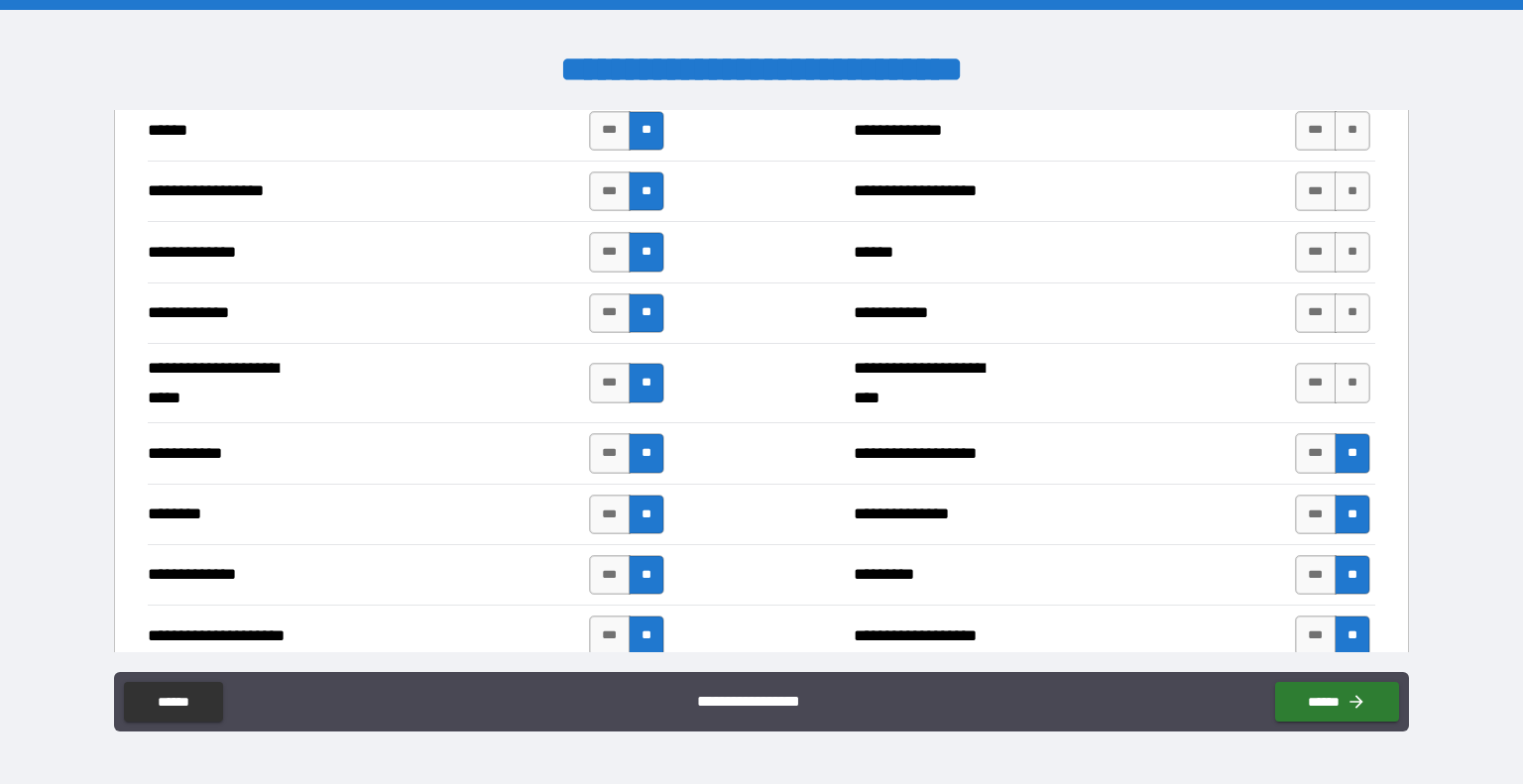 scroll, scrollTop: 2737, scrollLeft: 0, axis: vertical 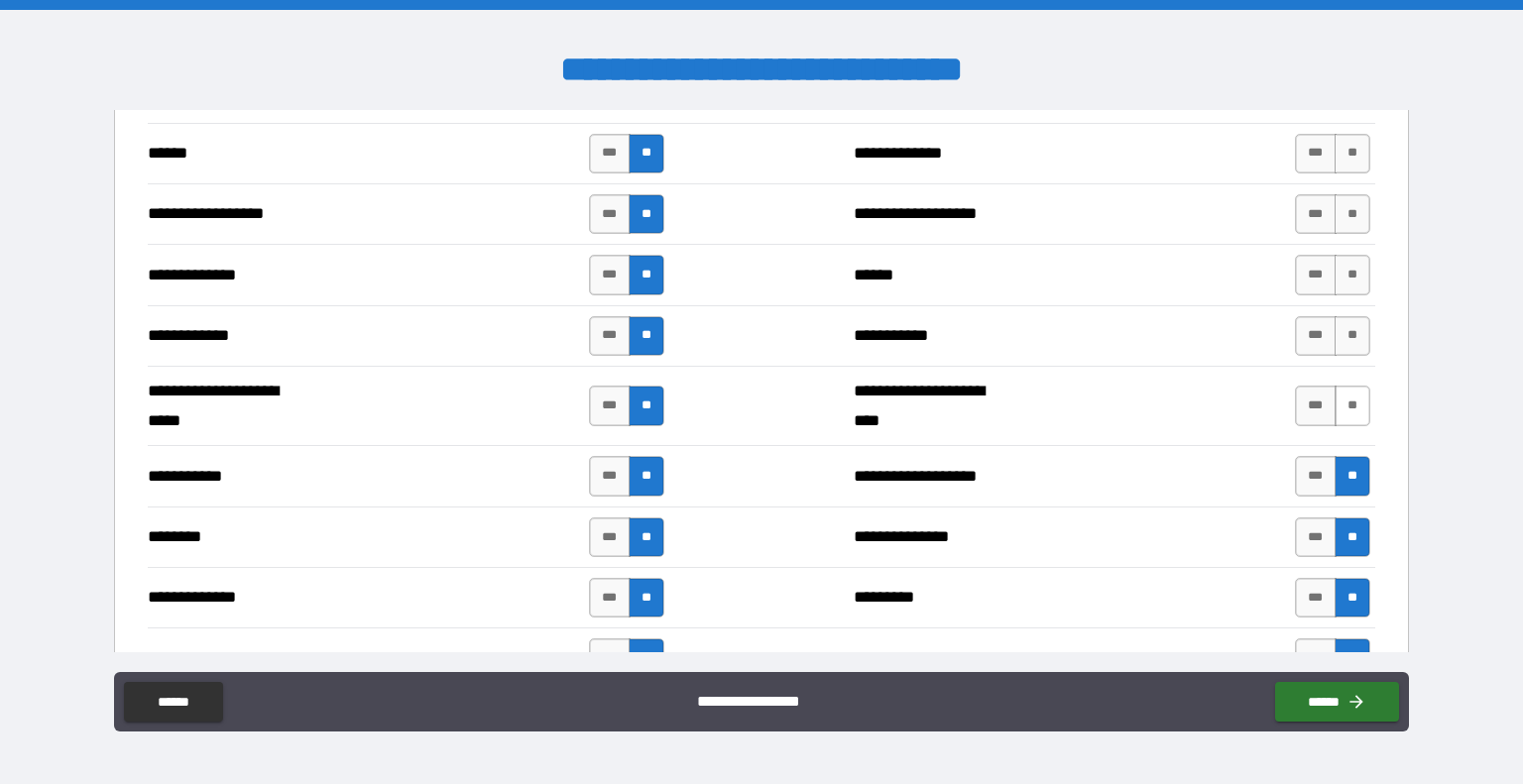 click on "**" at bounding box center [1352, 405] 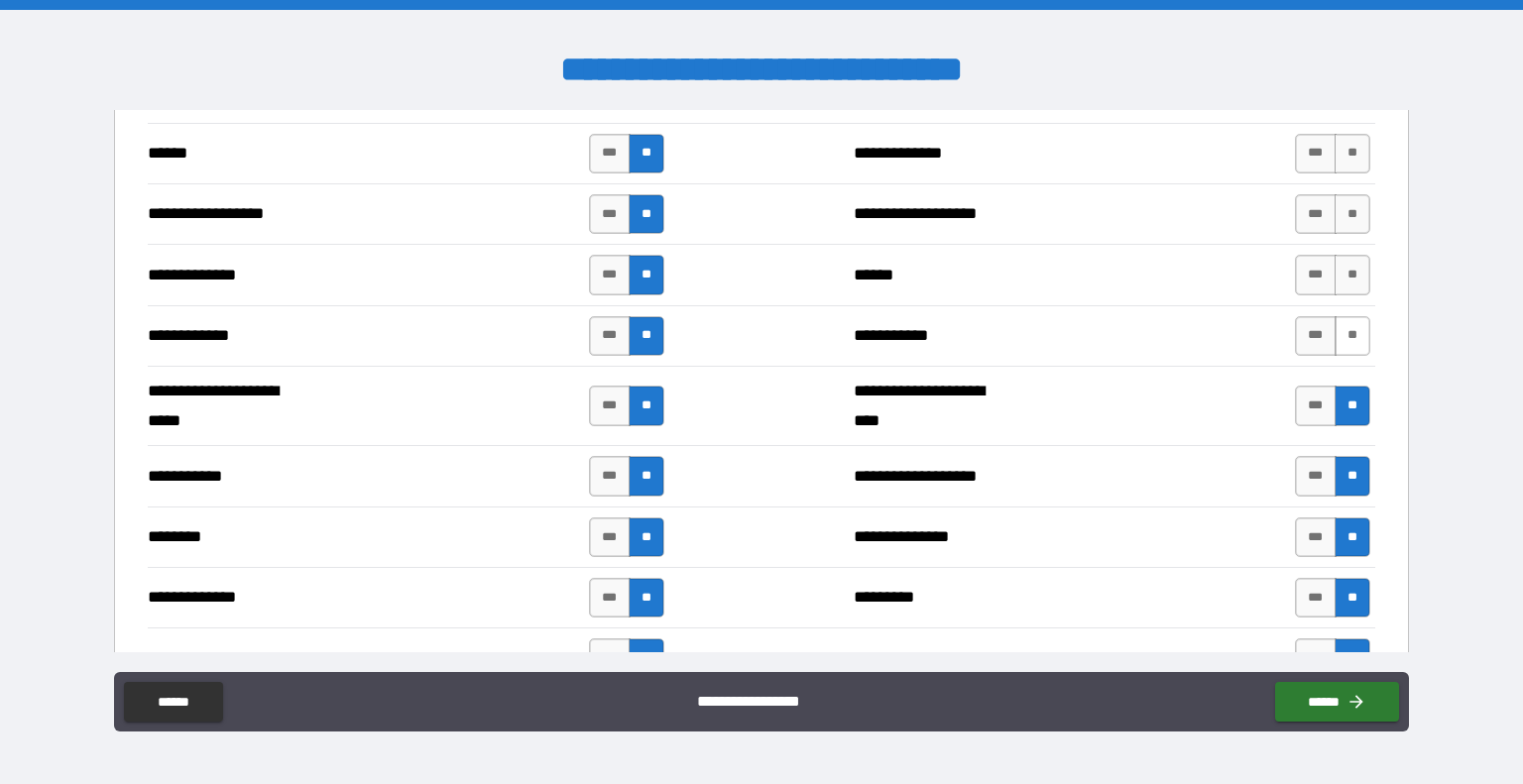click on "**" at bounding box center [1352, 336] 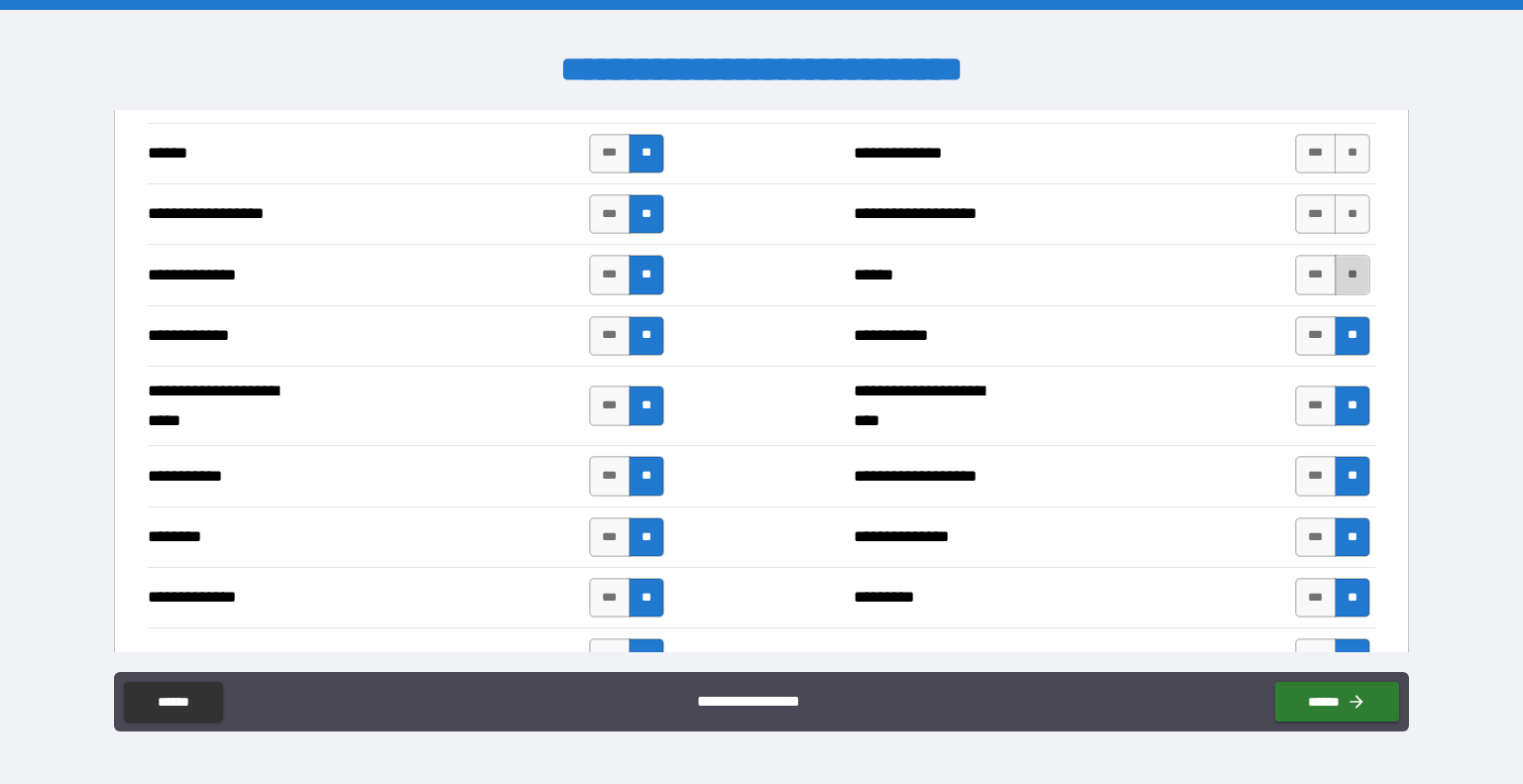 click on "**" at bounding box center (1352, 275) 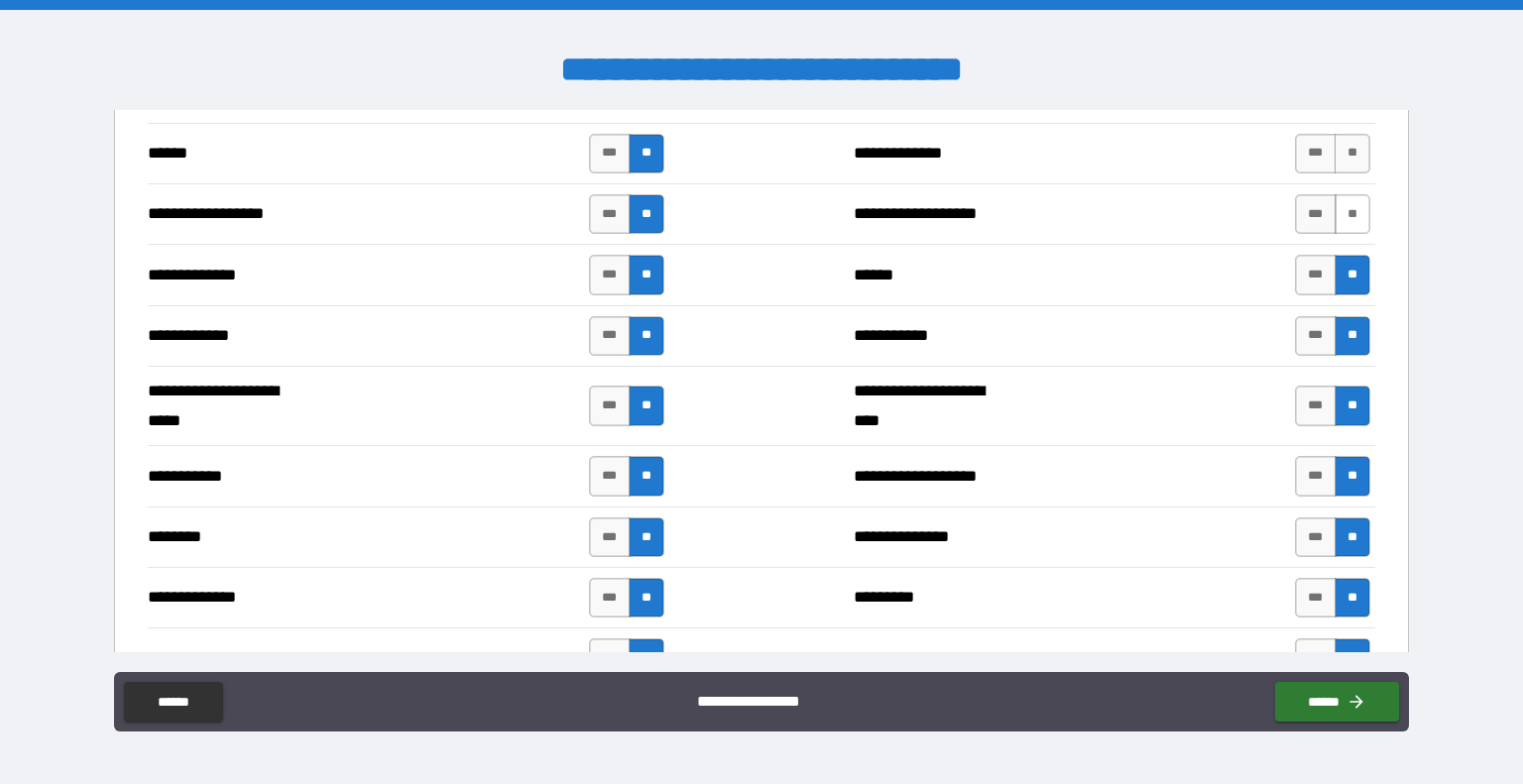 click on "**" at bounding box center [1352, 214] 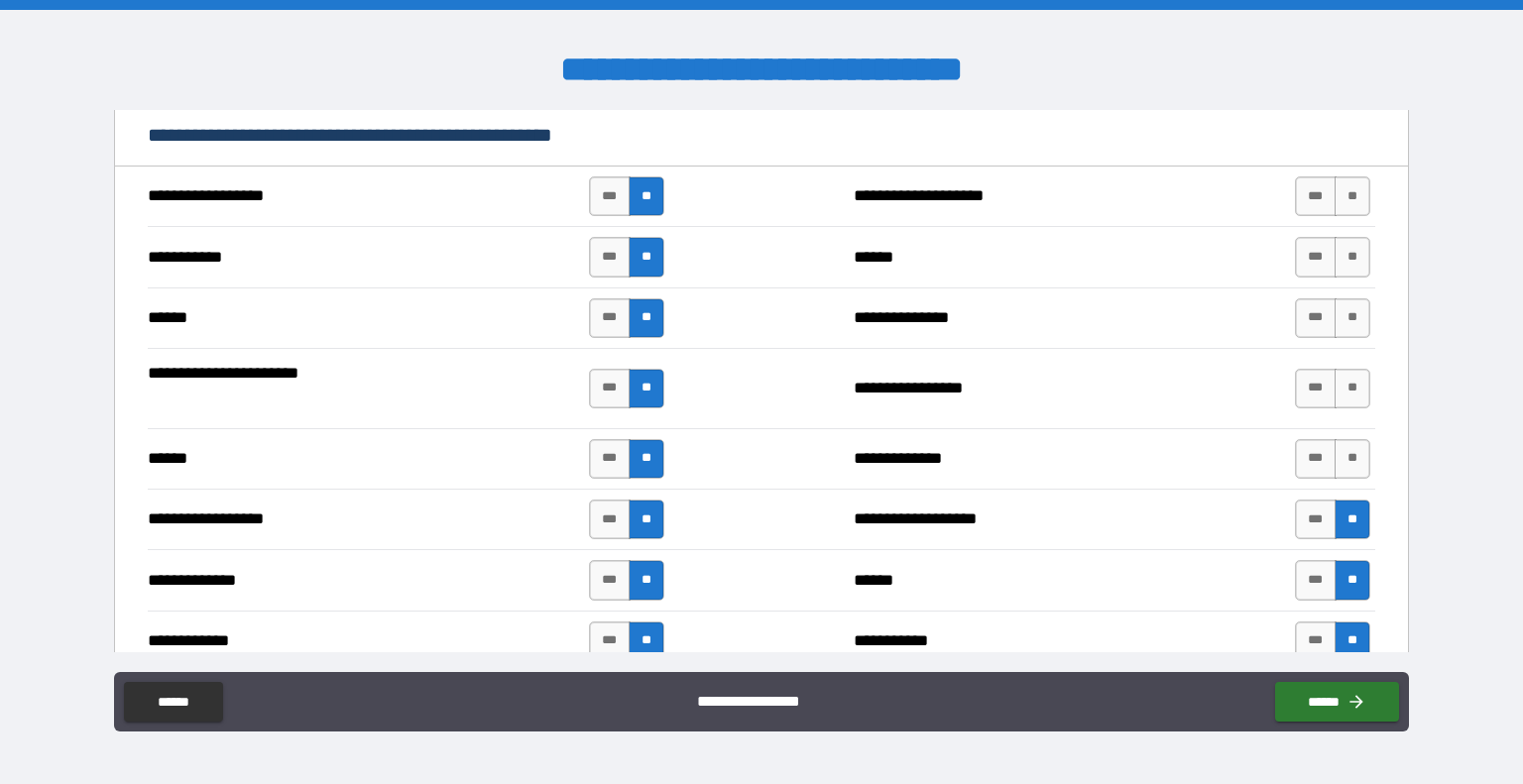 scroll, scrollTop: 2428, scrollLeft: 0, axis: vertical 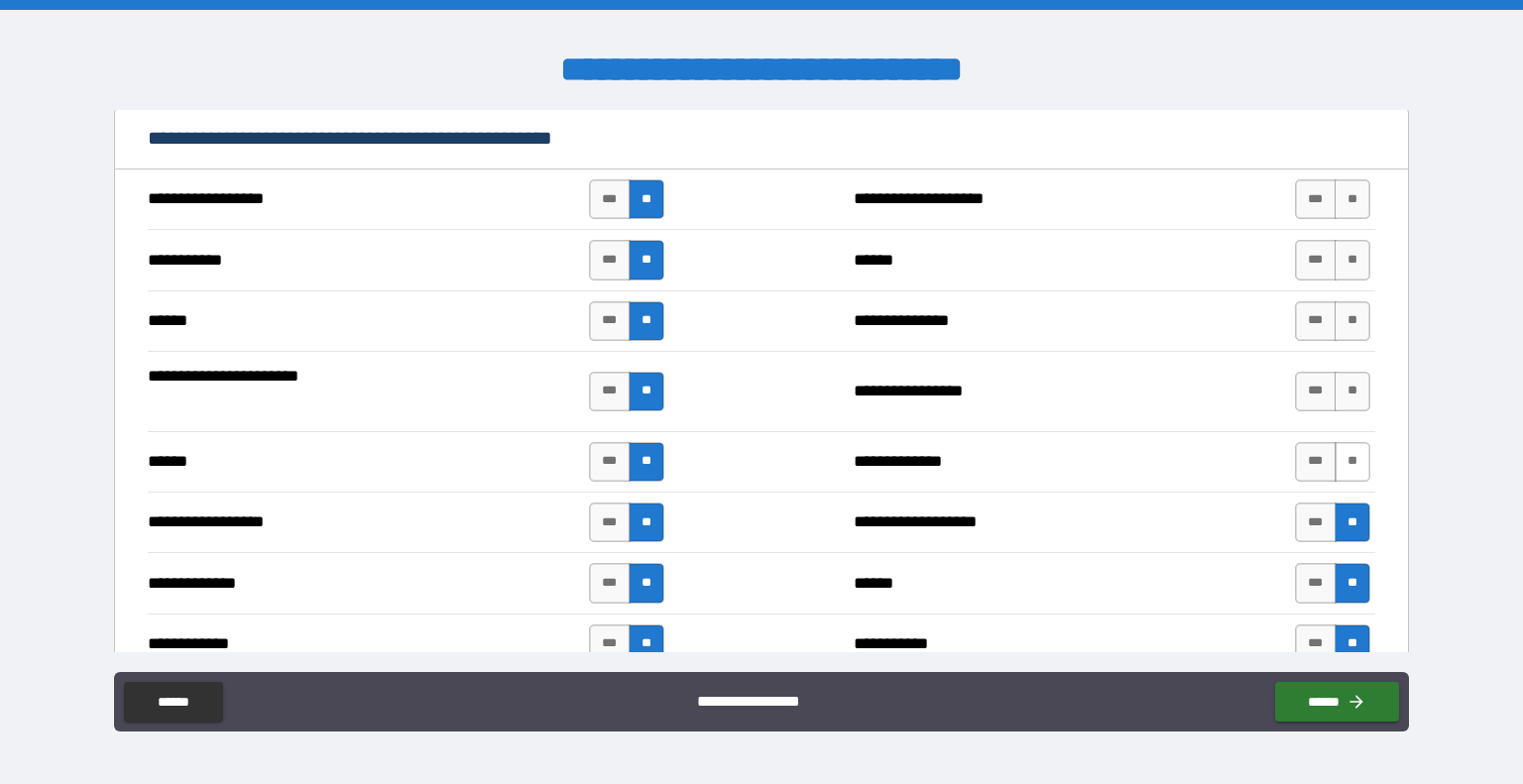 click on "**" at bounding box center [1352, 462] 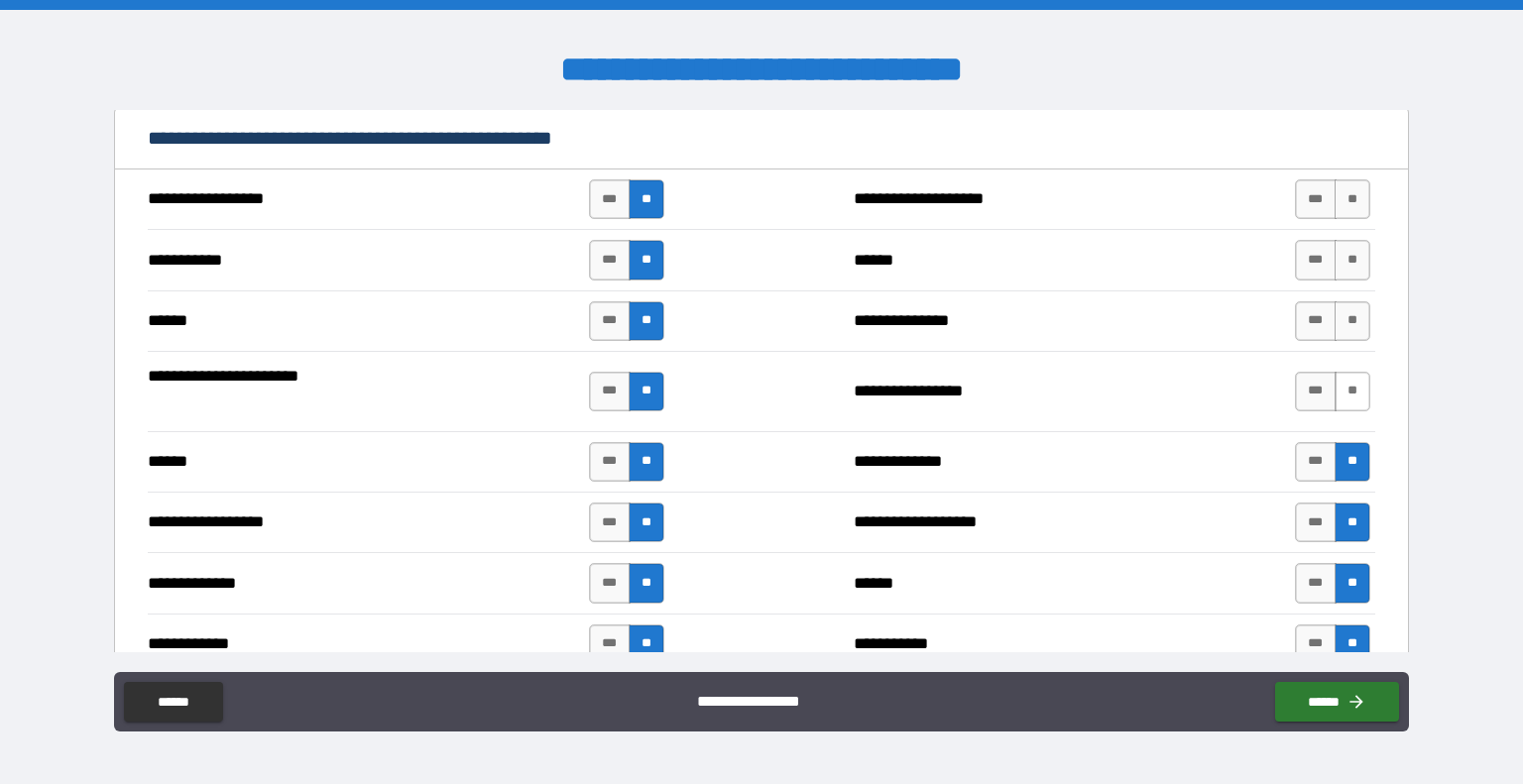 click on "**" at bounding box center (1352, 392) 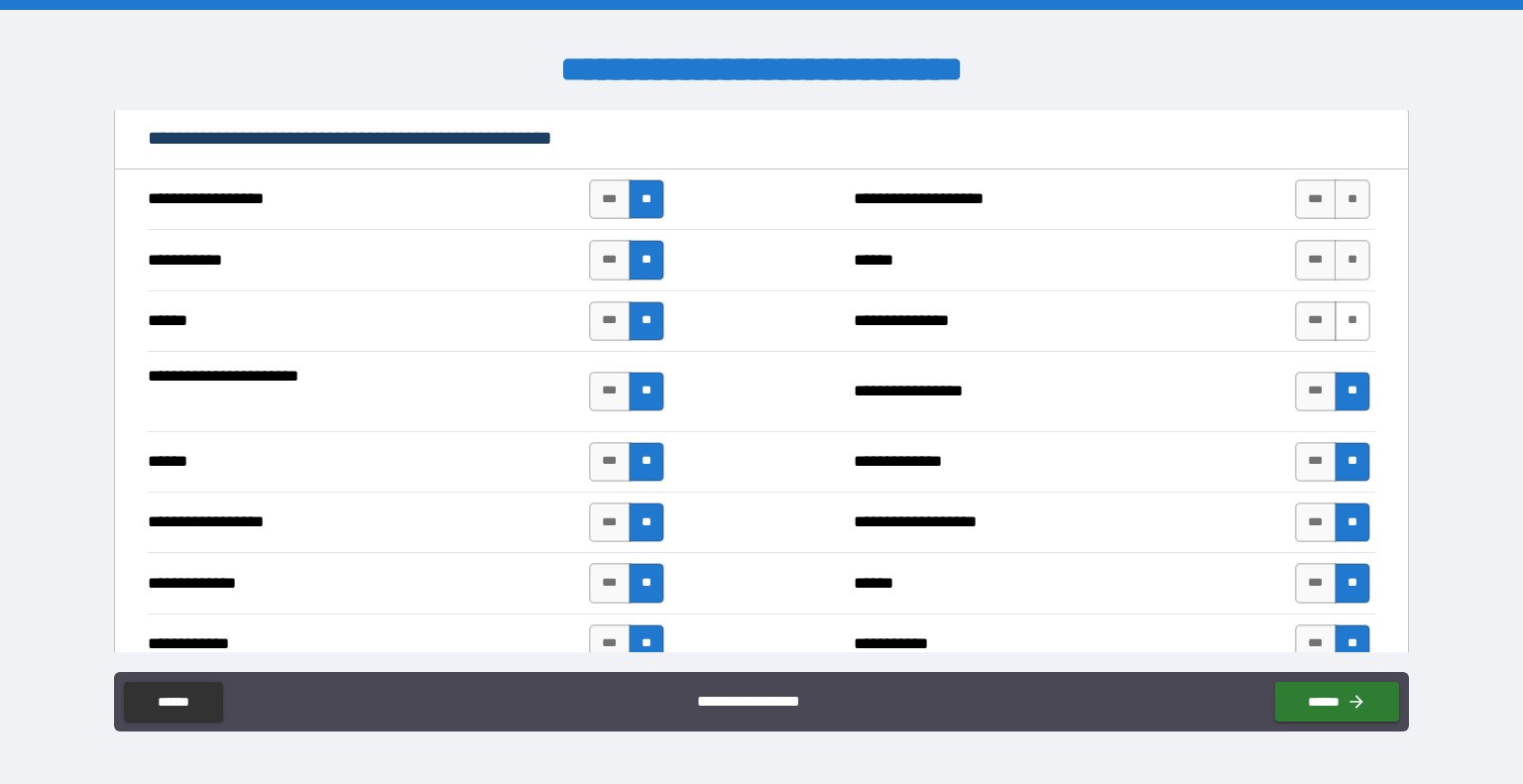click on "**" at bounding box center (1352, 321) 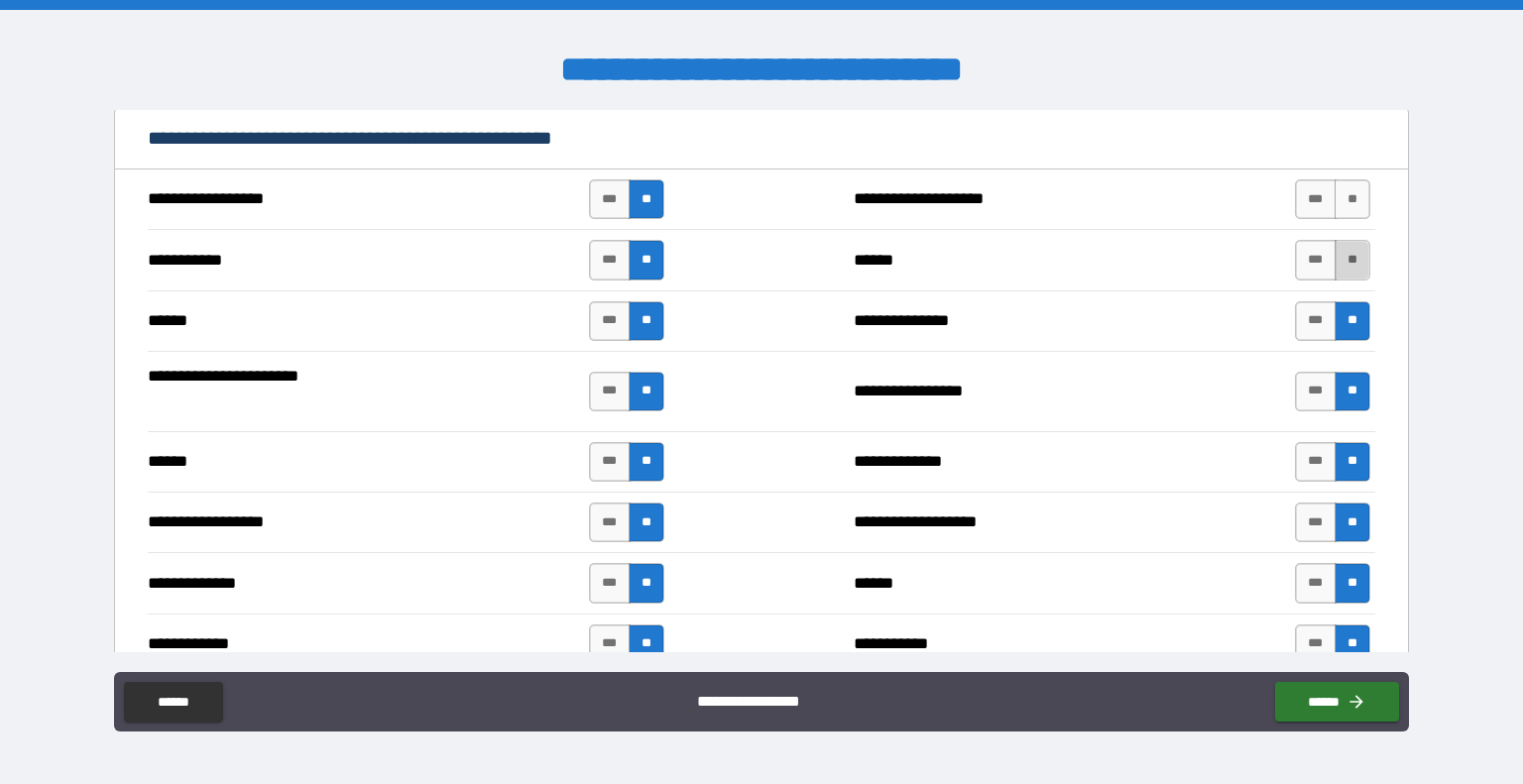 click on "**" at bounding box center (1352, 260) 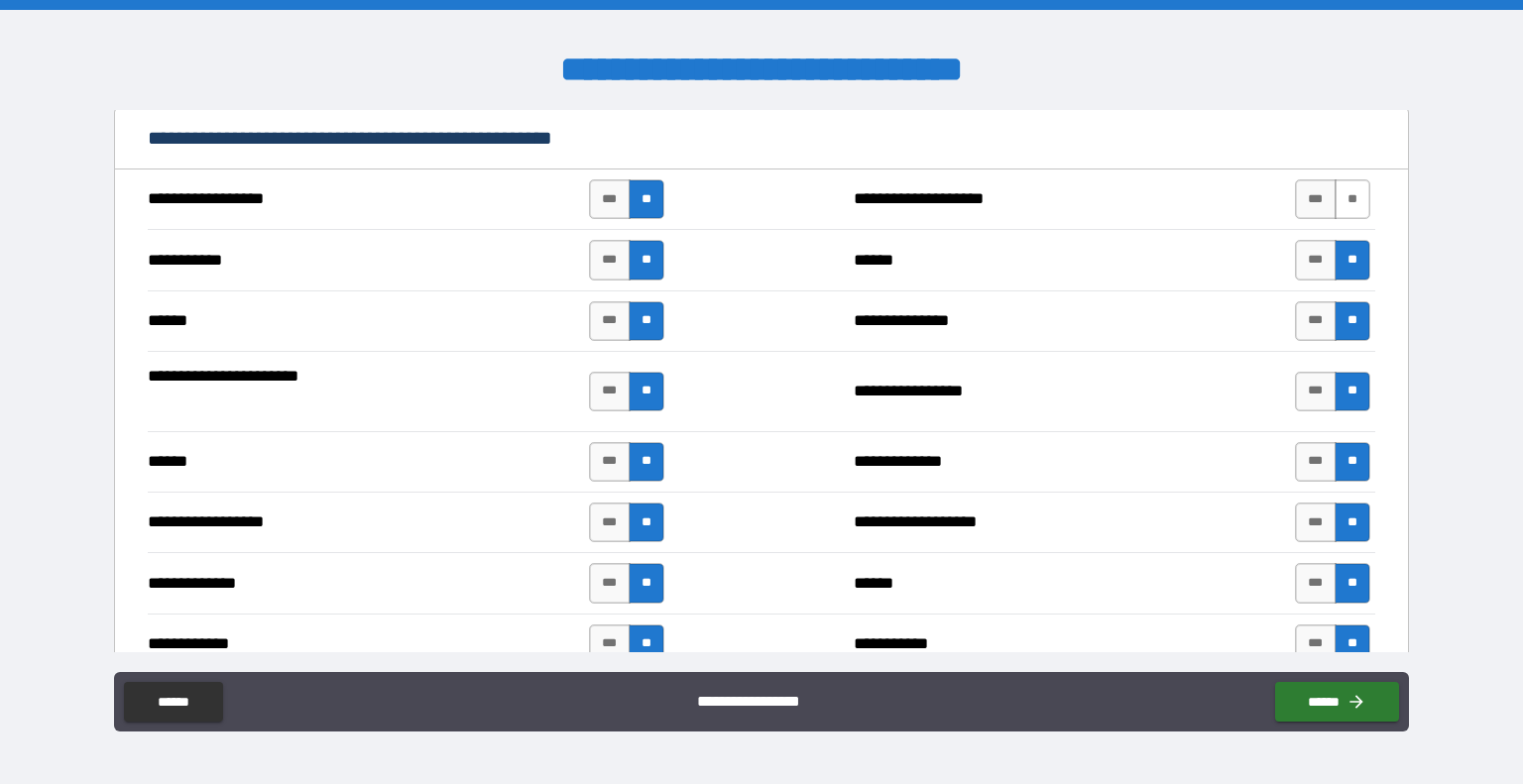 click on "**" at bounding box center (1352, 199) 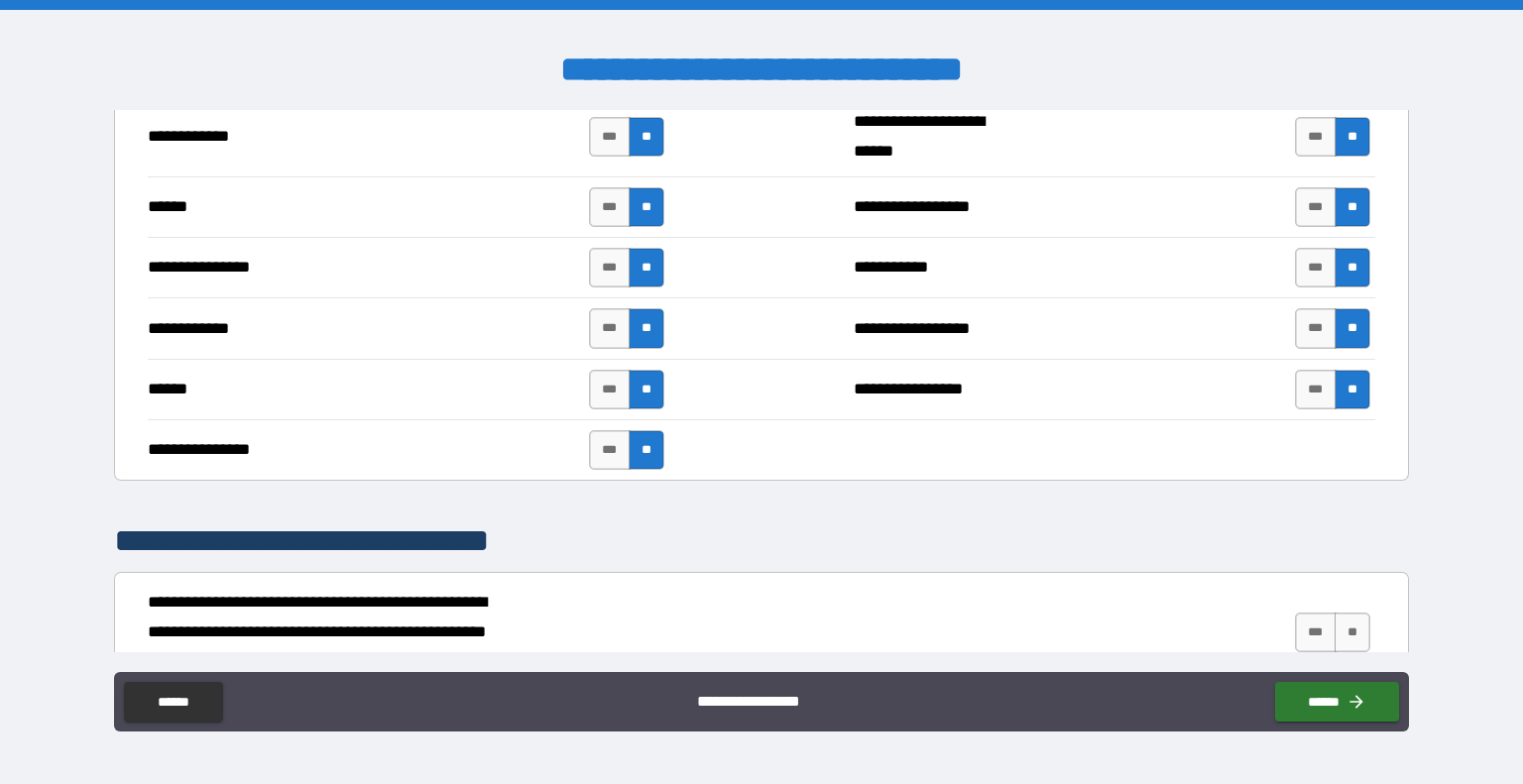 scroll, scrollTop: 4868, scrollLeft: 0, axis: vertical 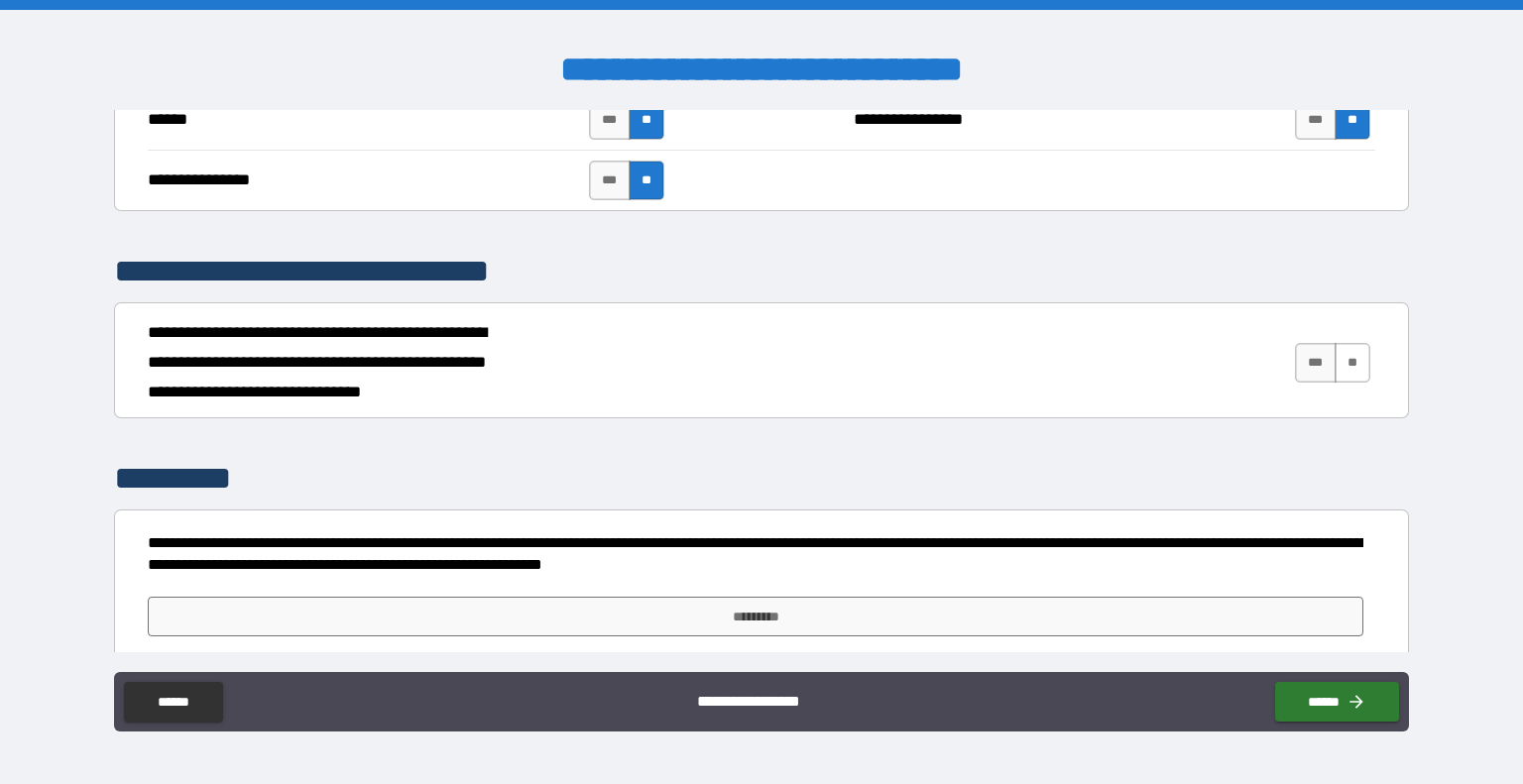 click on "**" at bounding box center [1352, 363] 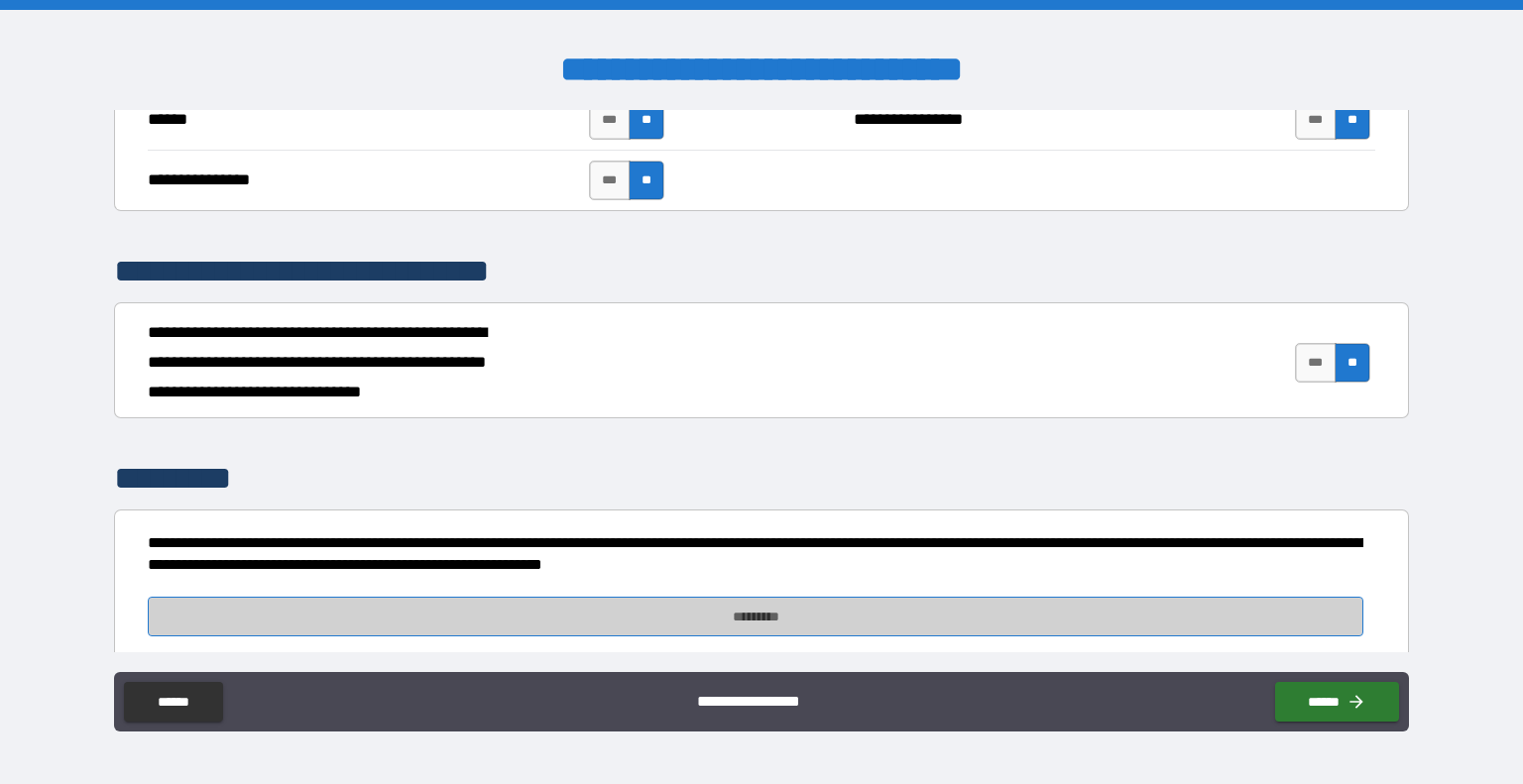 click on "*********" at bounding box center [756, 616] 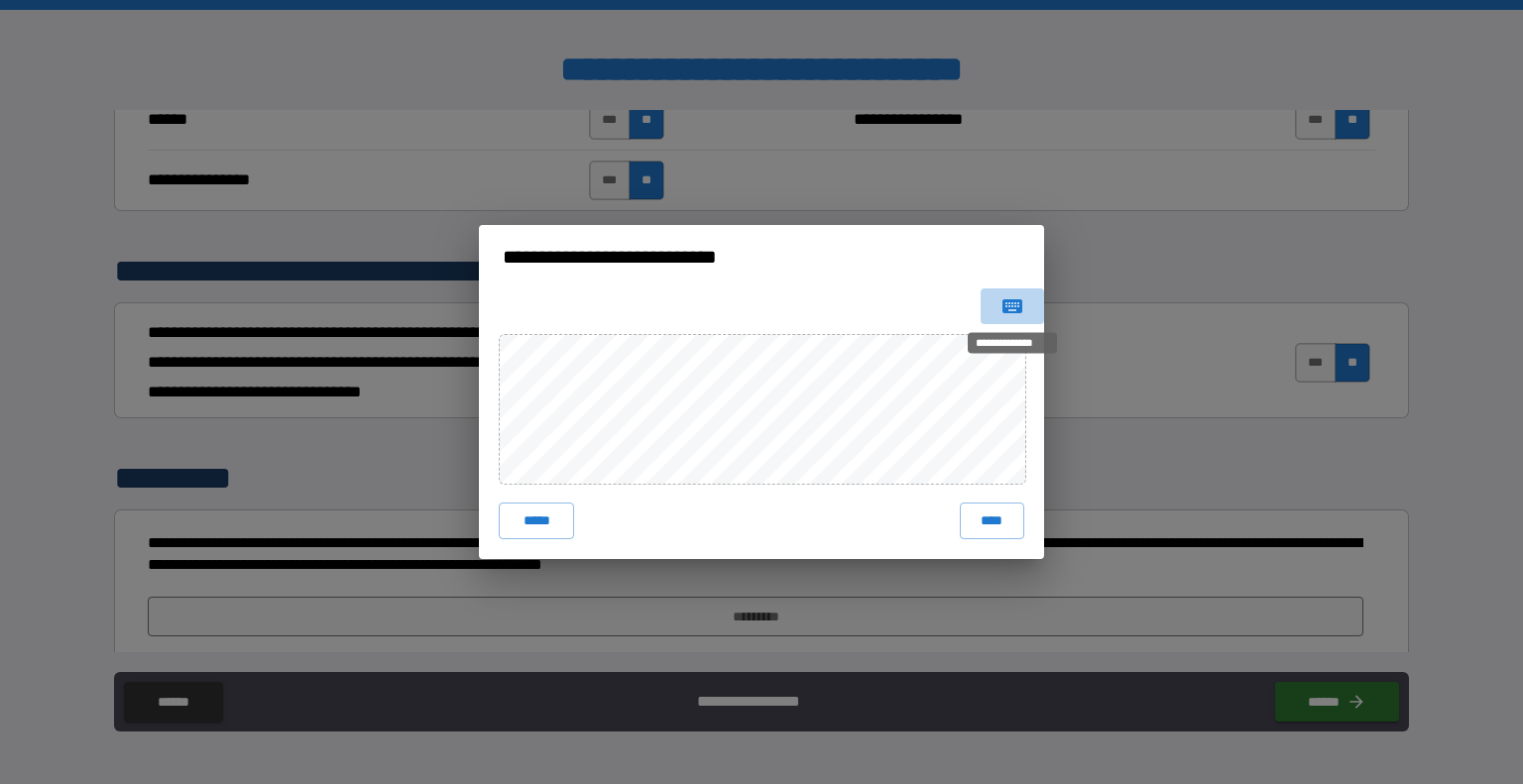 click 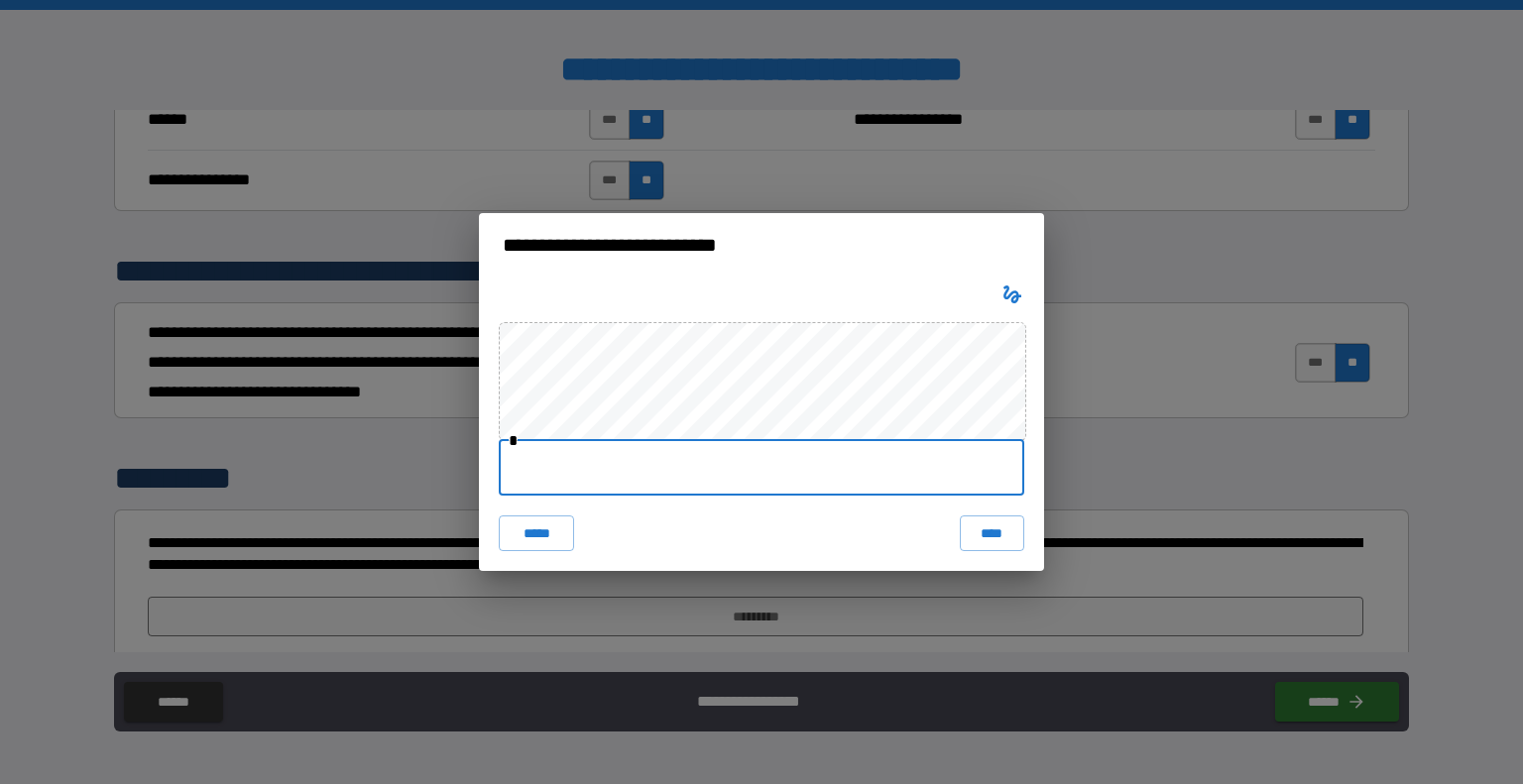 click at bounding box center (762, 468) 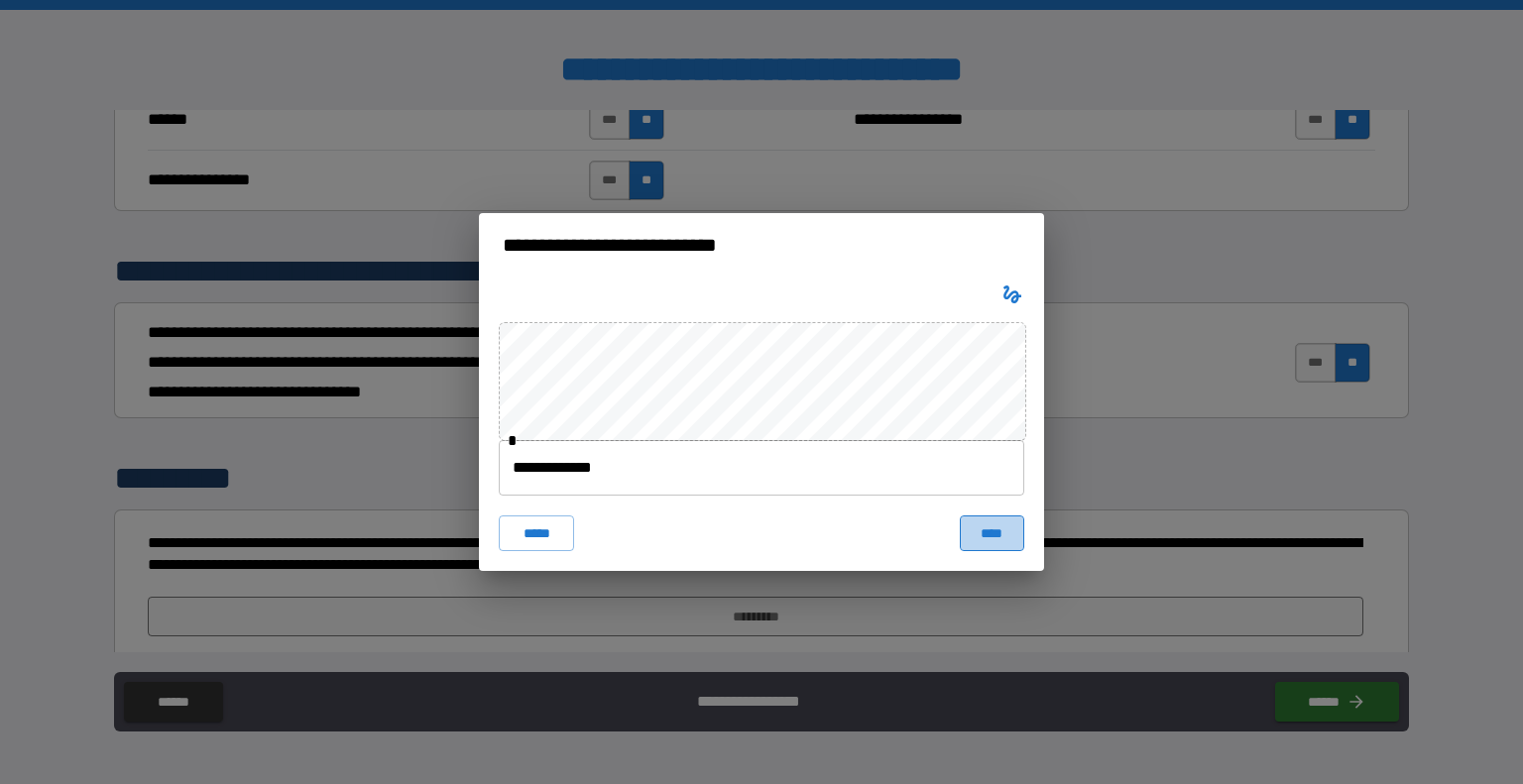 click on "****" at bounding box center [992, 533] 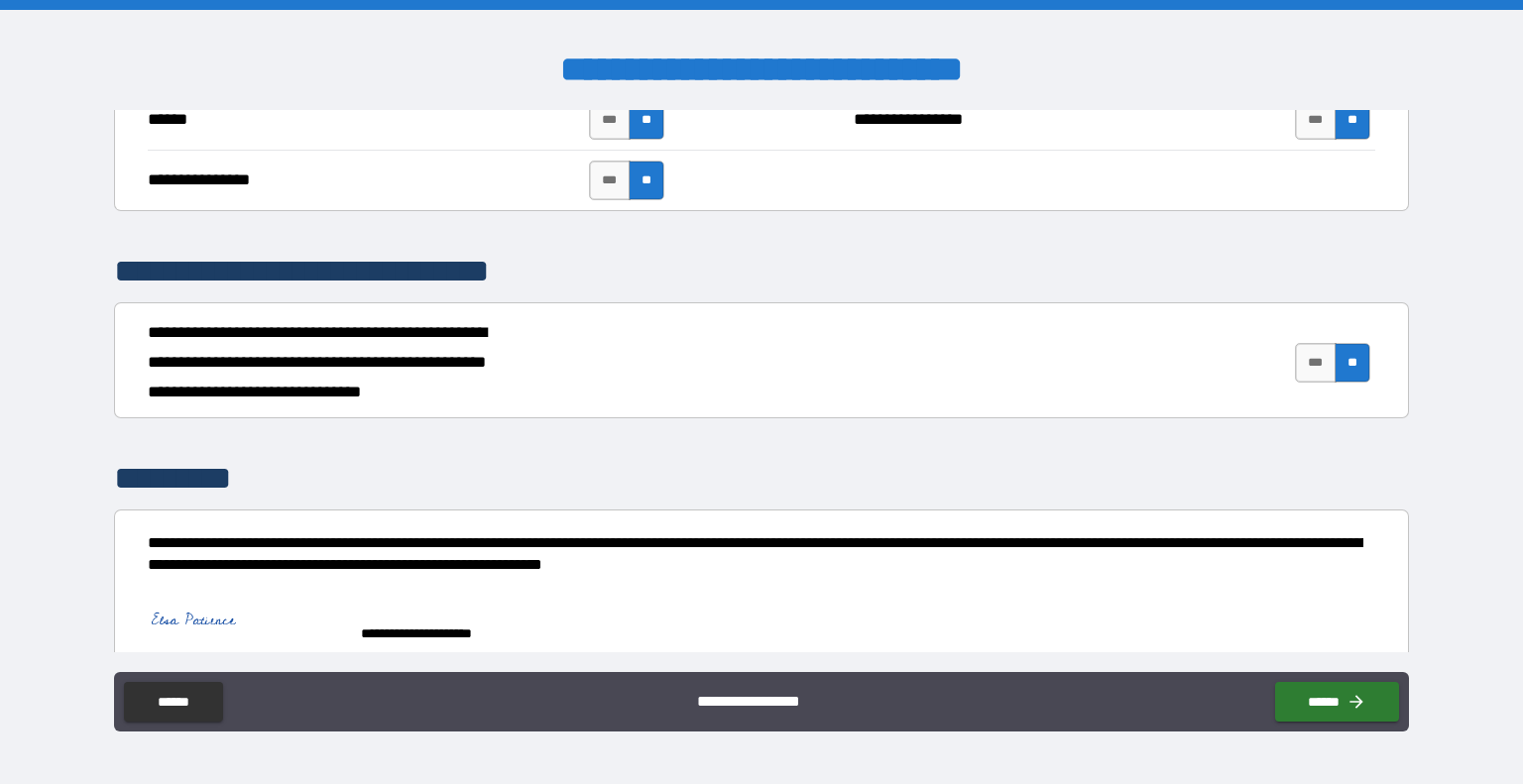 scroll, scrollTop: 4884, scrollLeft: 0, axis: vertical 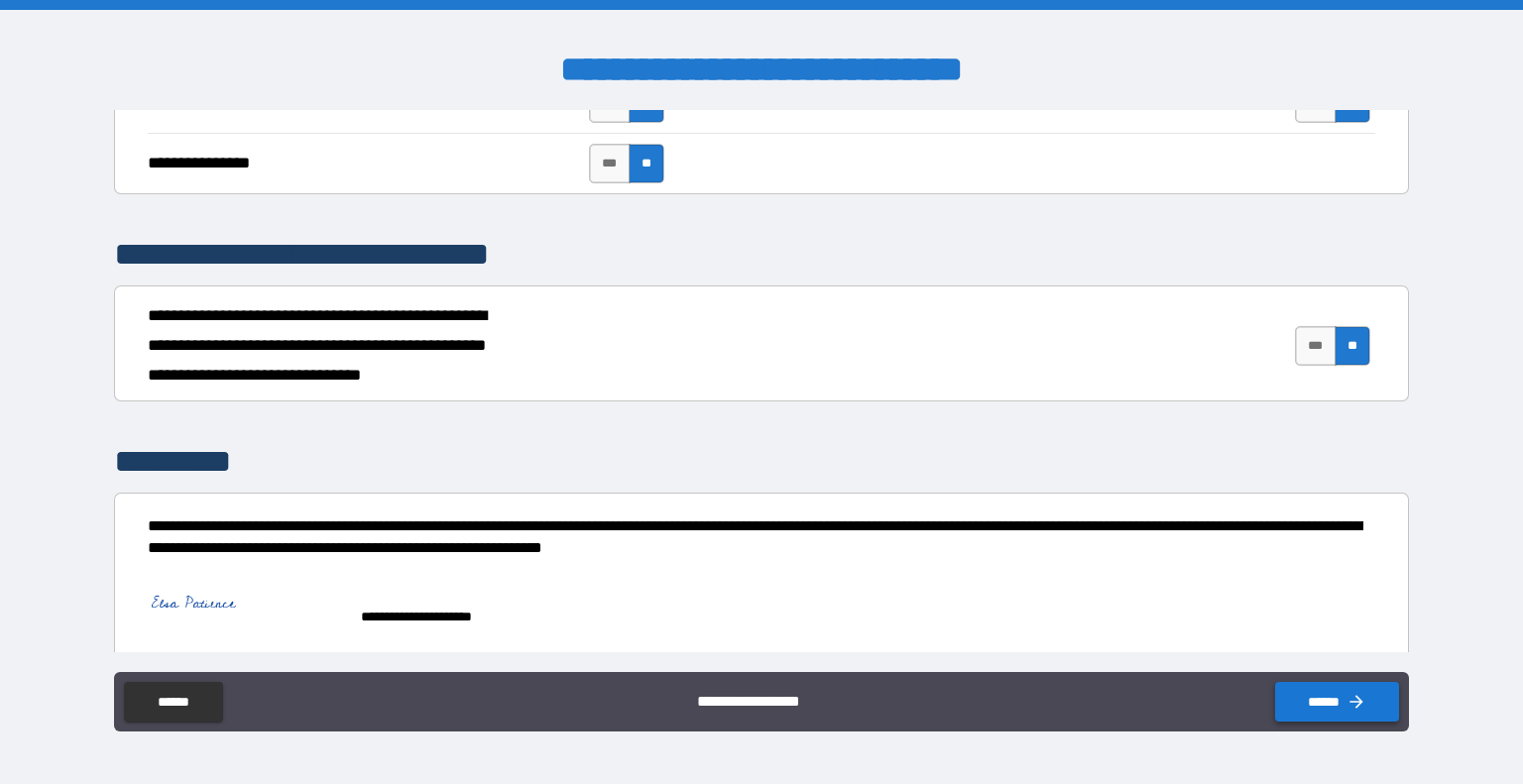 click on "******" at bounding box center (1337, 702) 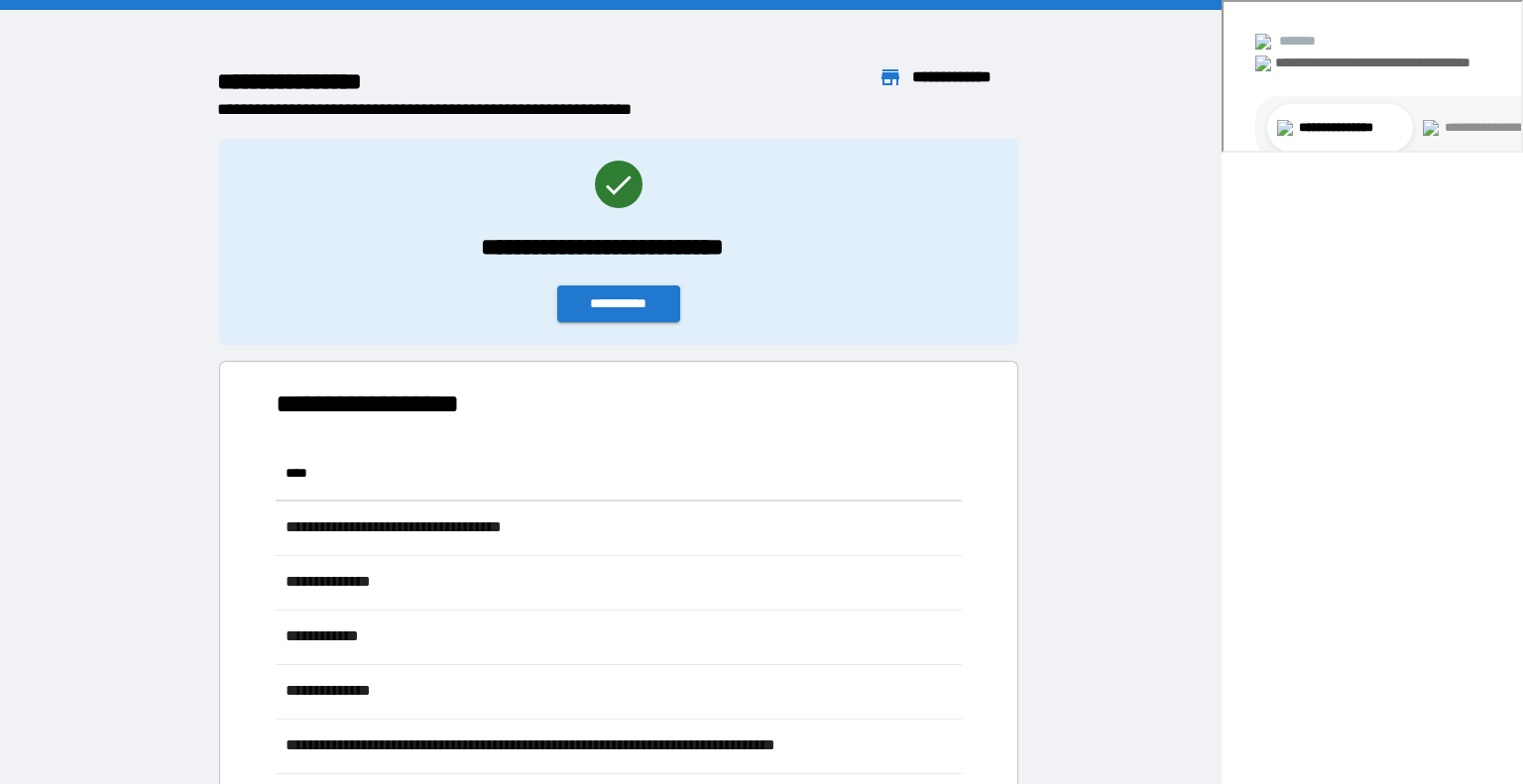 scroll, scrollTop: 367, scrollLeft: 861, axis: both 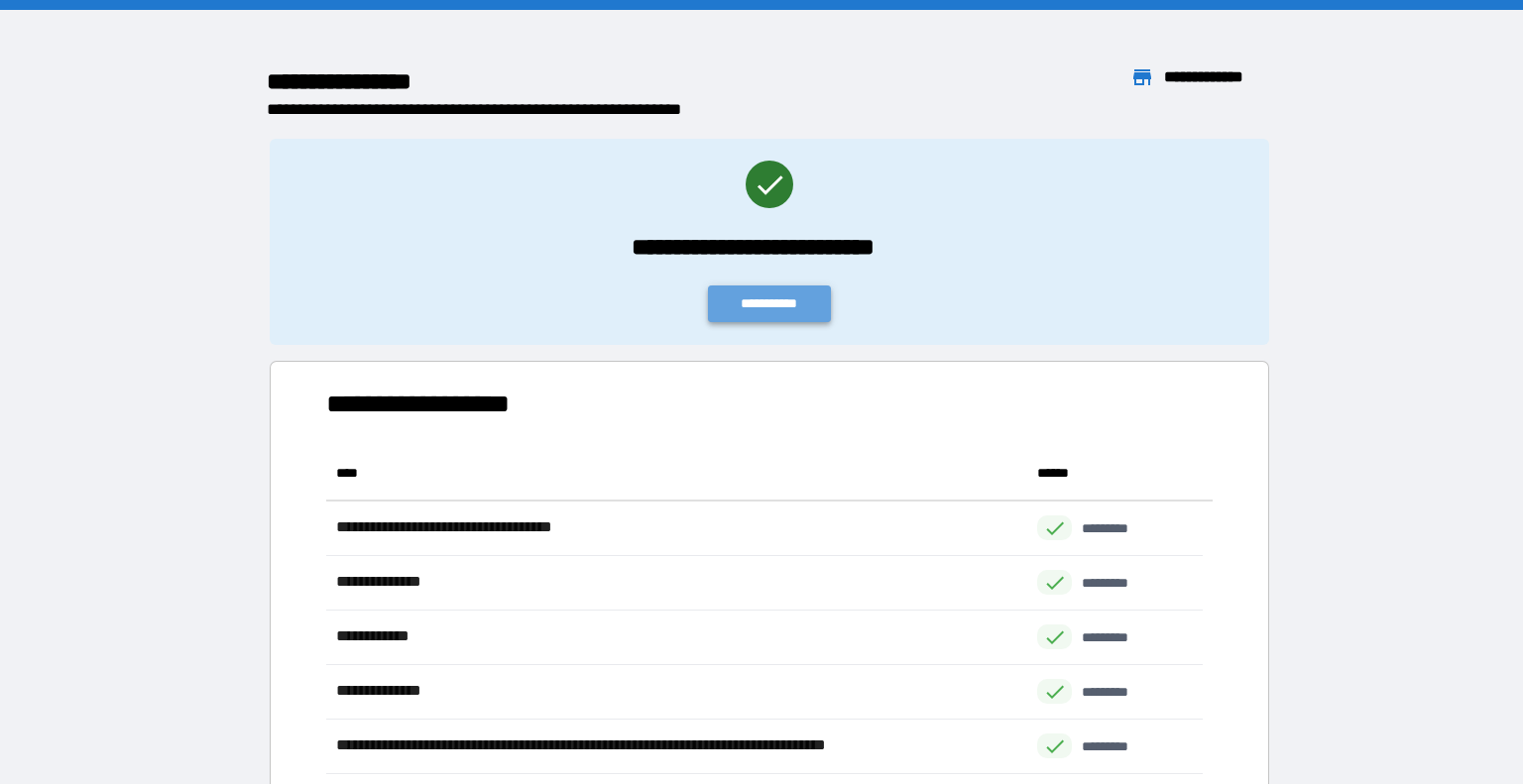 click on "**********" at bounding box center [769, 303] 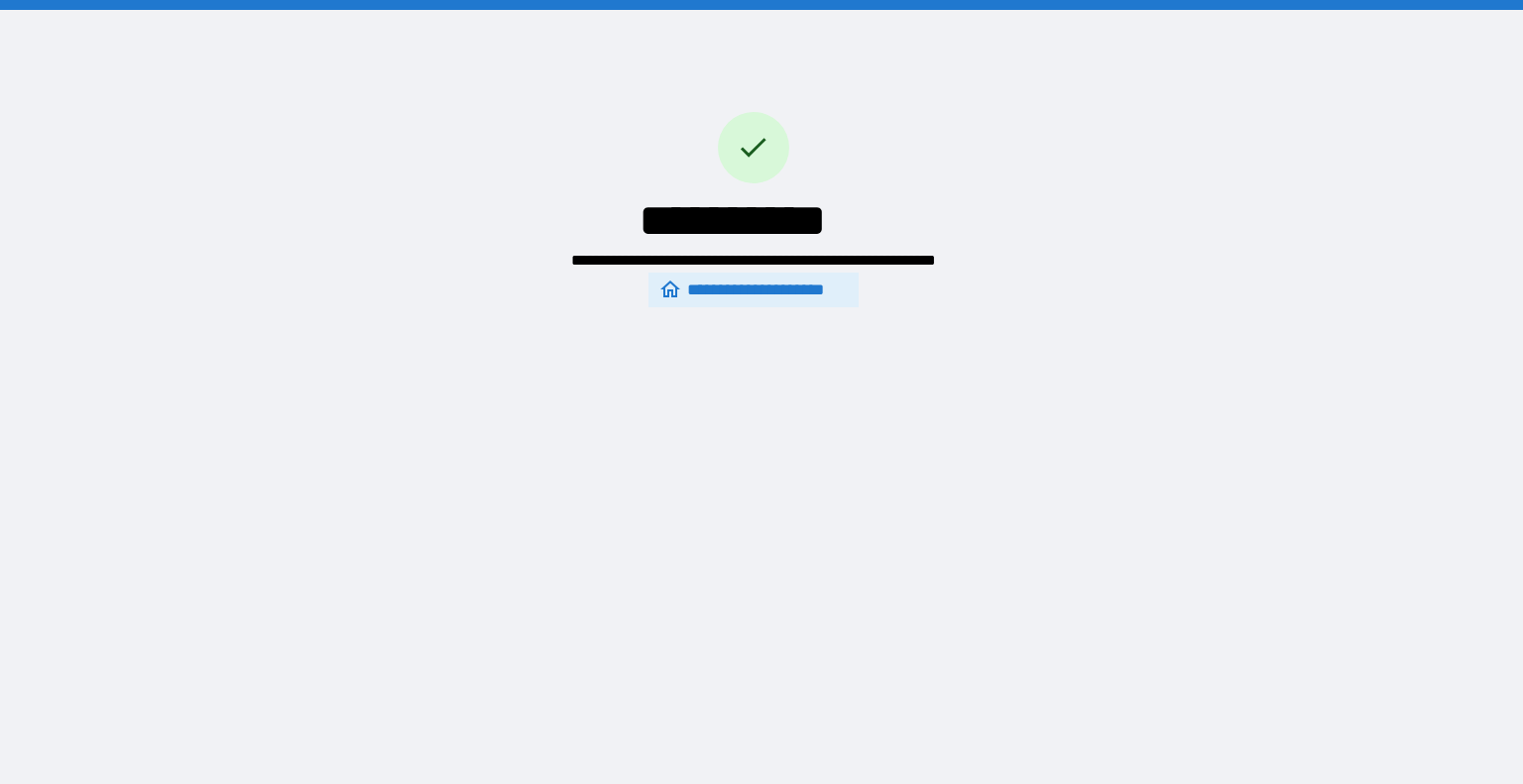 click on "**********" at bounding box center (753, 290) 